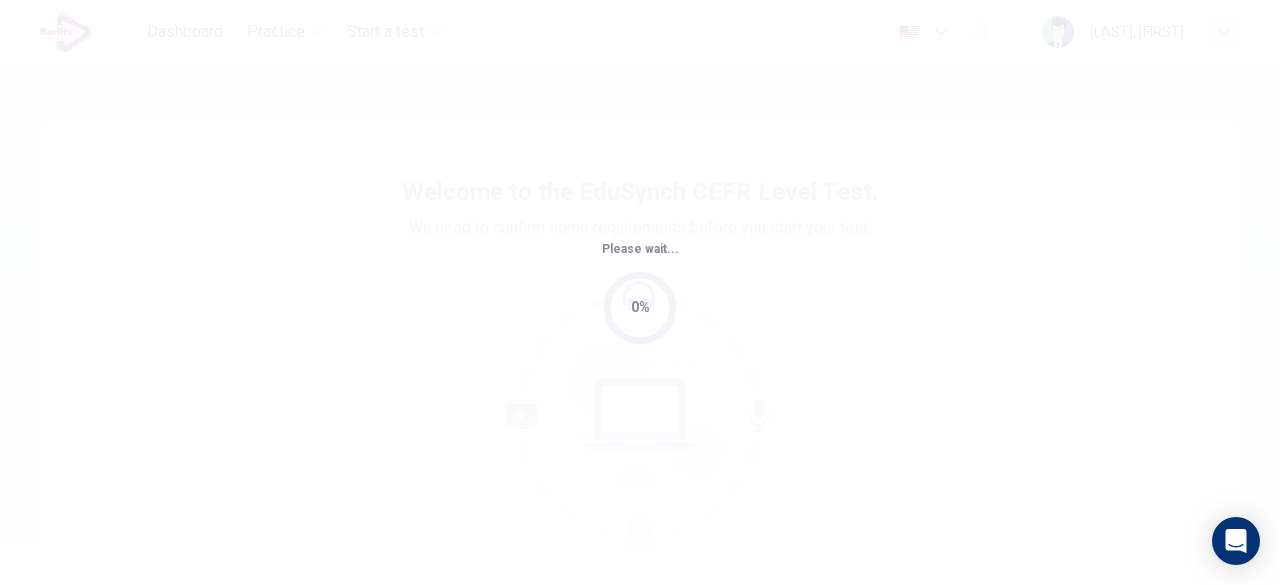 scroll, scrollTop: 0, scrollLeft: 0, axis: both 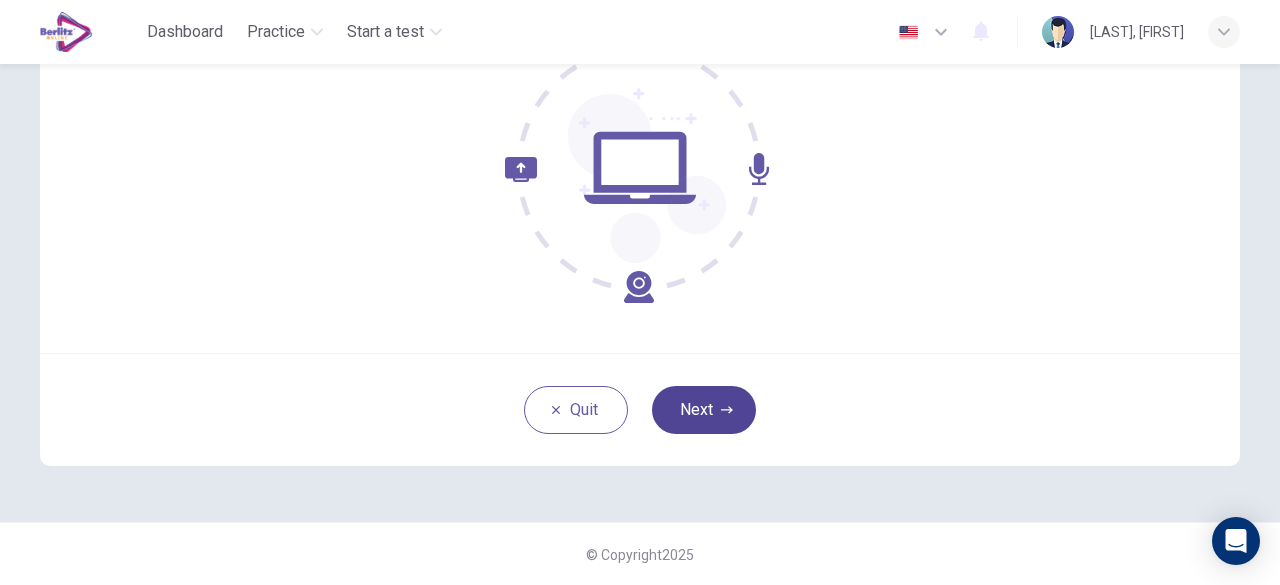 click on "Next" at bounding box center (704, 410) 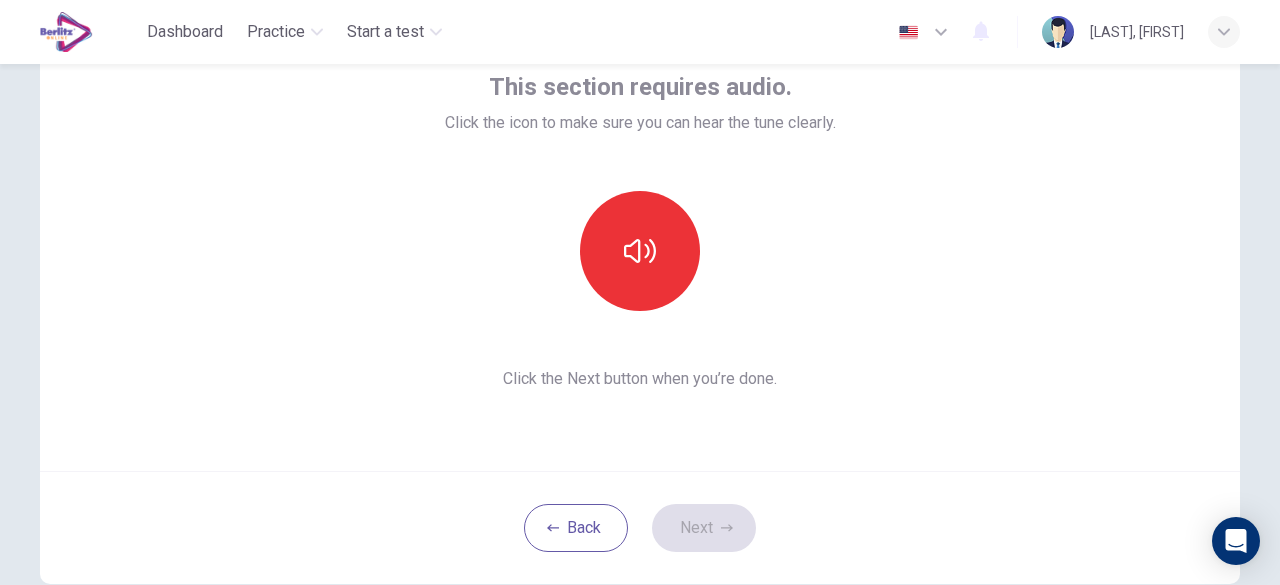 scroll, scrollTop: 59, scrollLeft: 0, axis: vertical 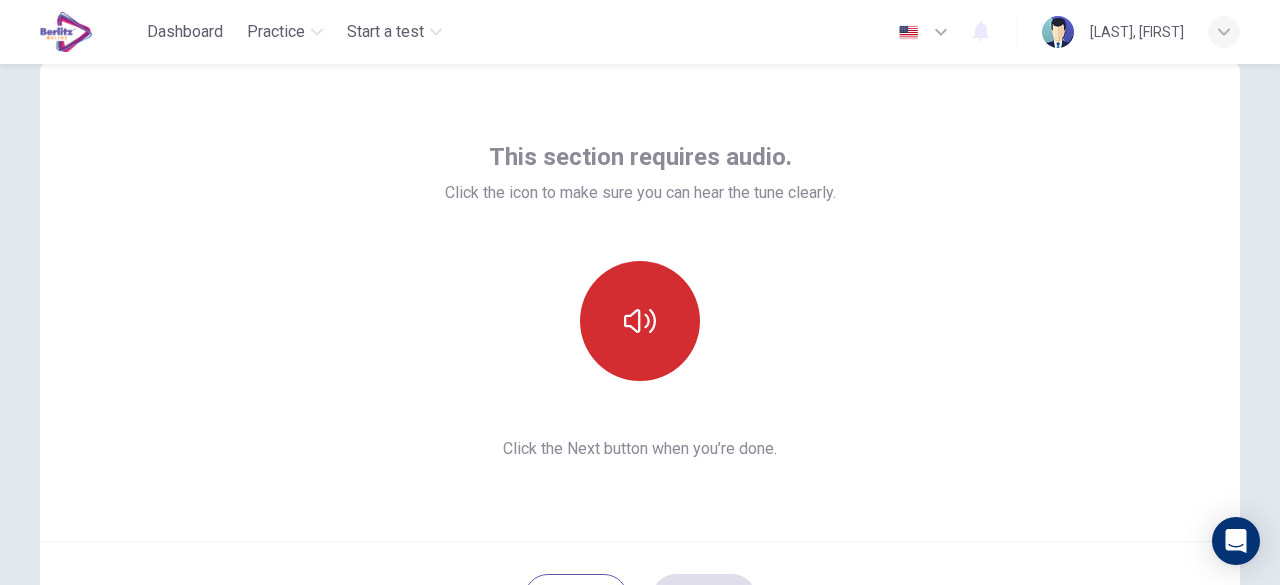 click at bounding box center [640, 321] 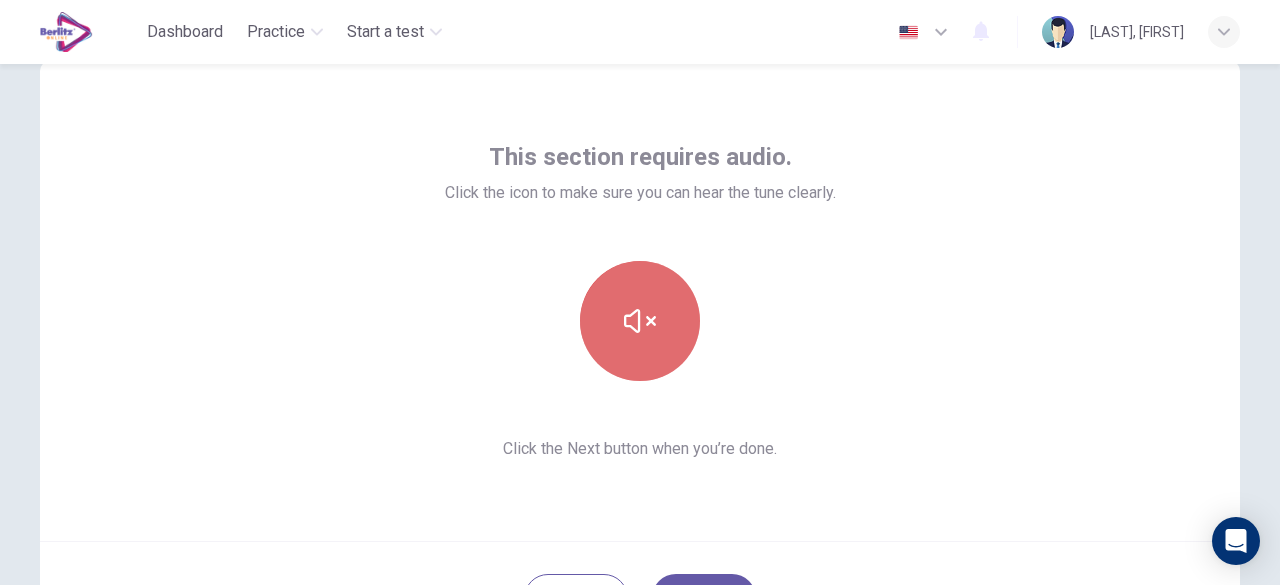 click at bounding box center (640, 321) 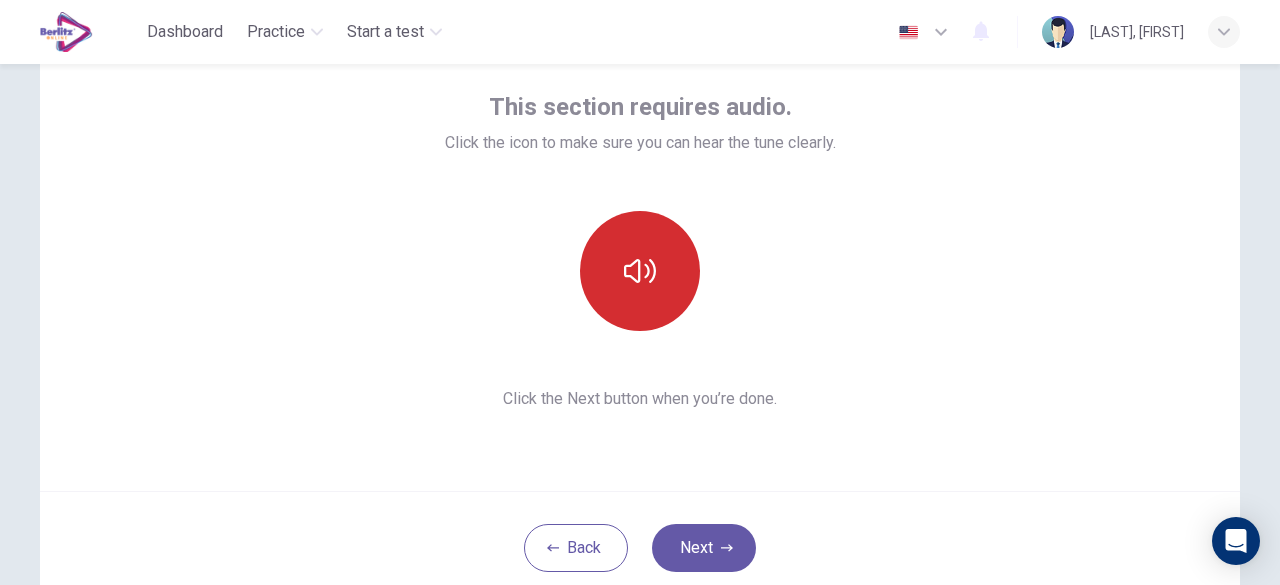 scroll, scrollTop: 107, scrollLeft: 0, axis: vertical 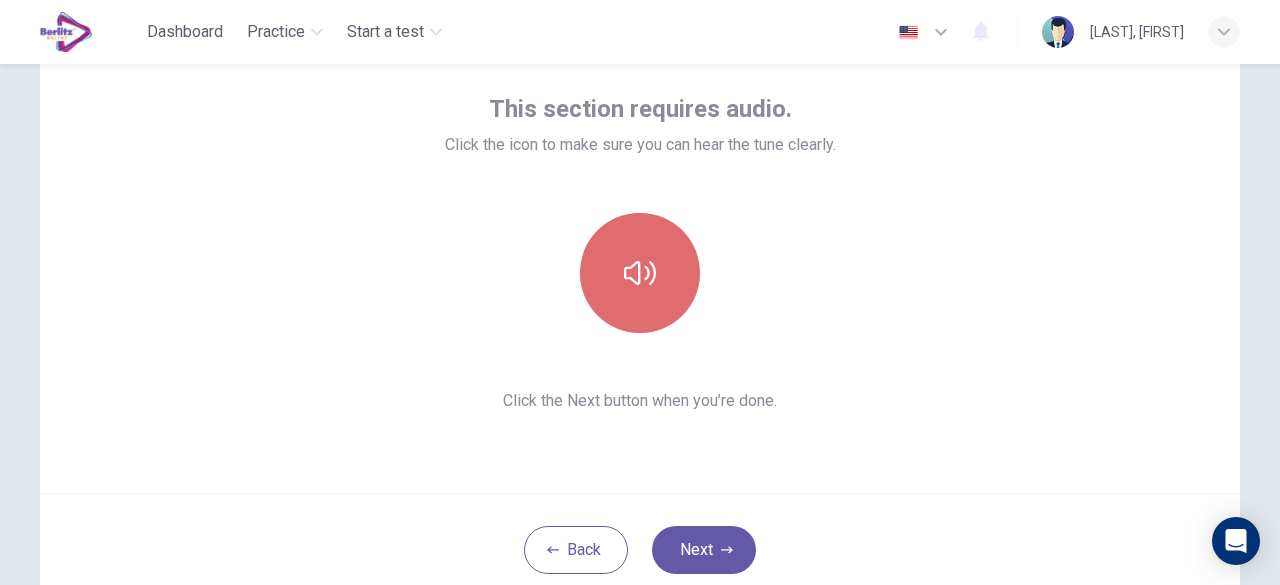 click at bounding box center (640, 273) 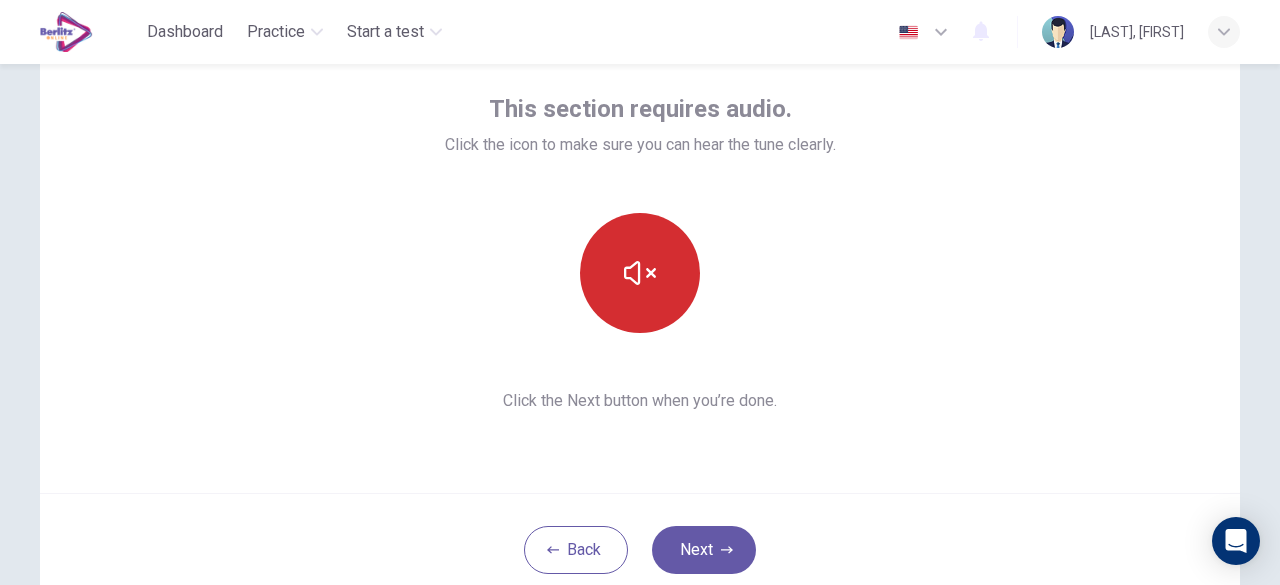 click at bounding box center (640, 273) 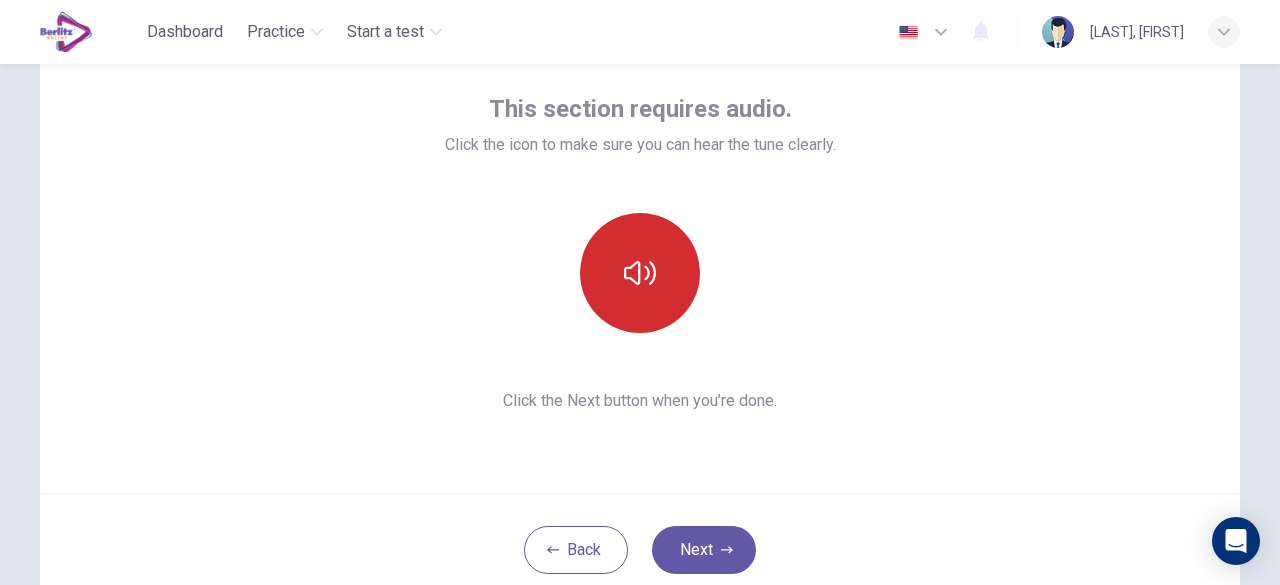 click at bounding box center [640, 273] 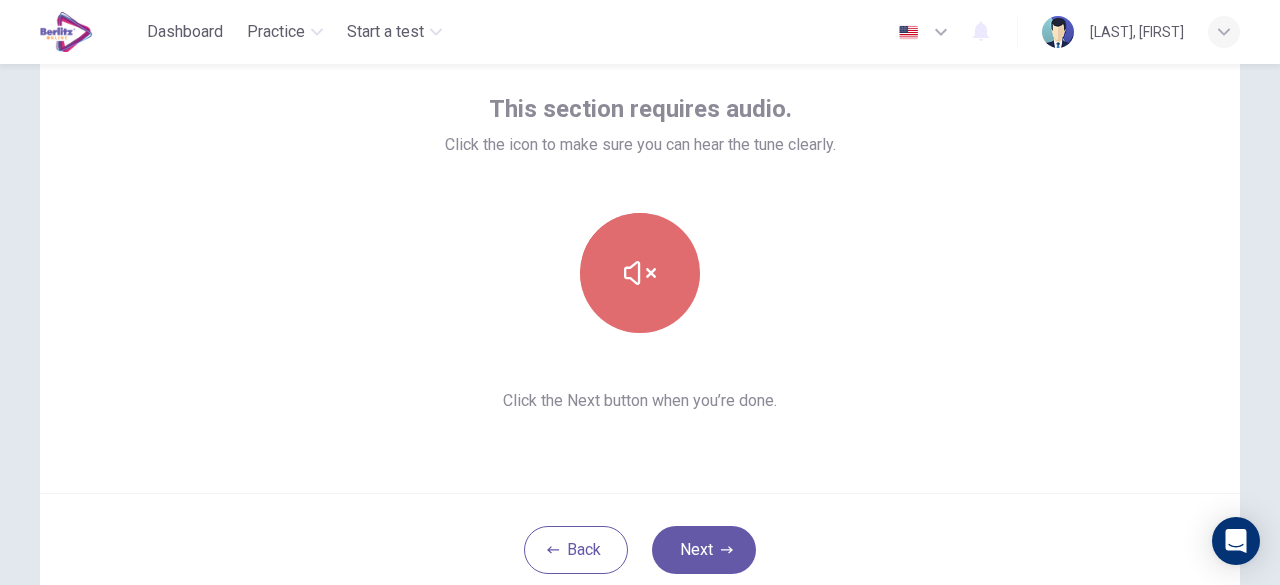 click at bounding box center (640, 273) 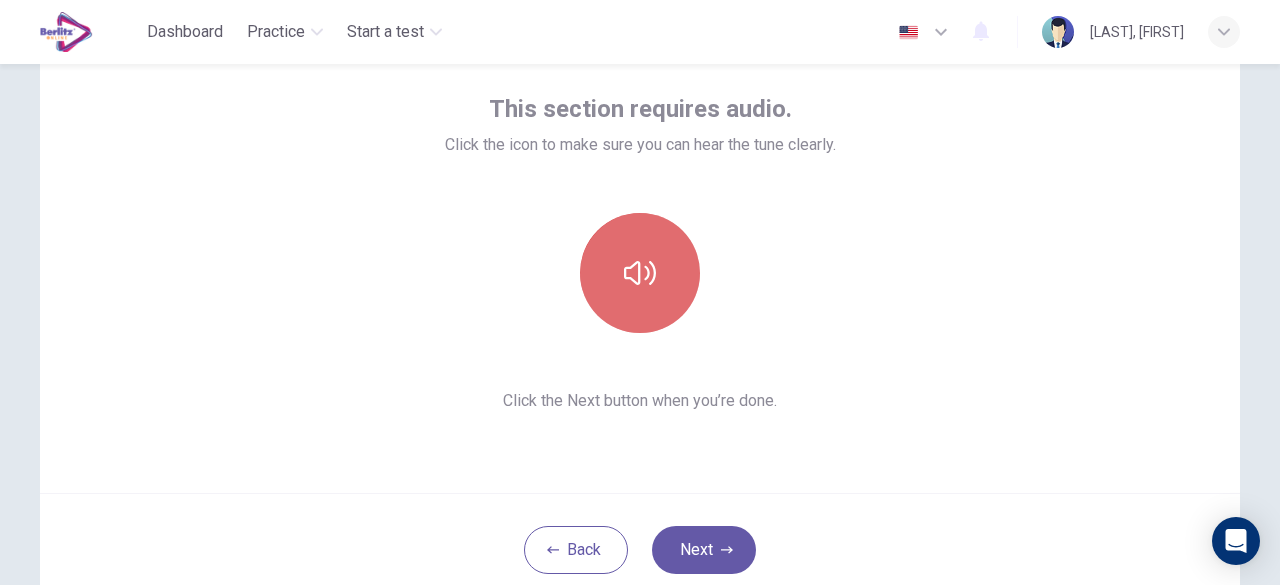 click at bounding box center (640, 273) 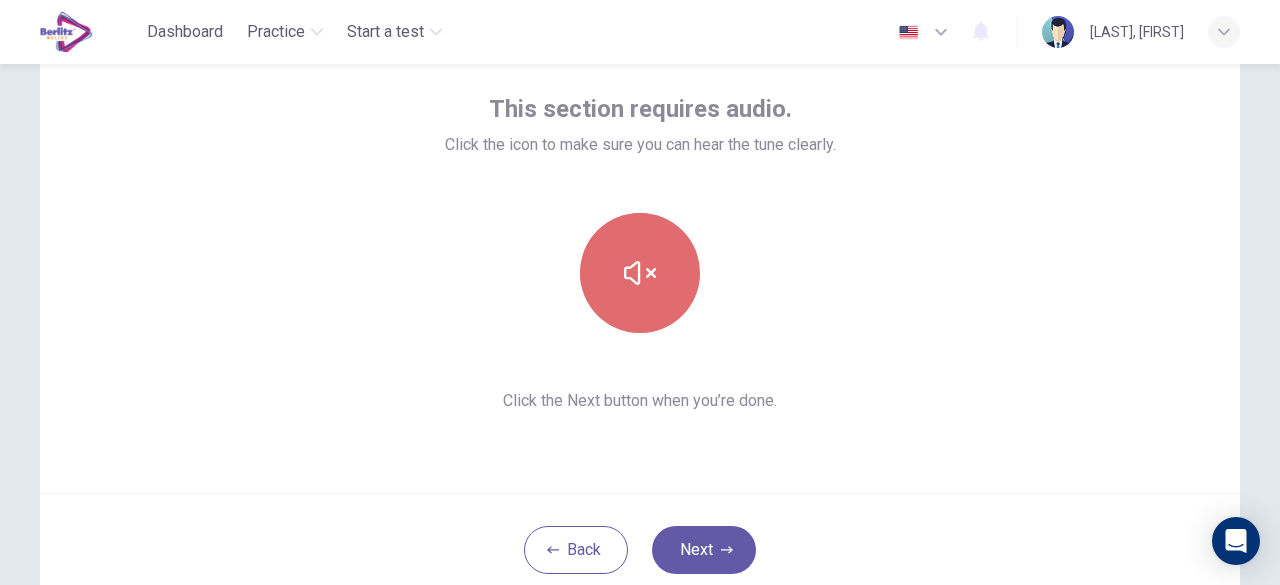 click at bounding box center [640, 273] 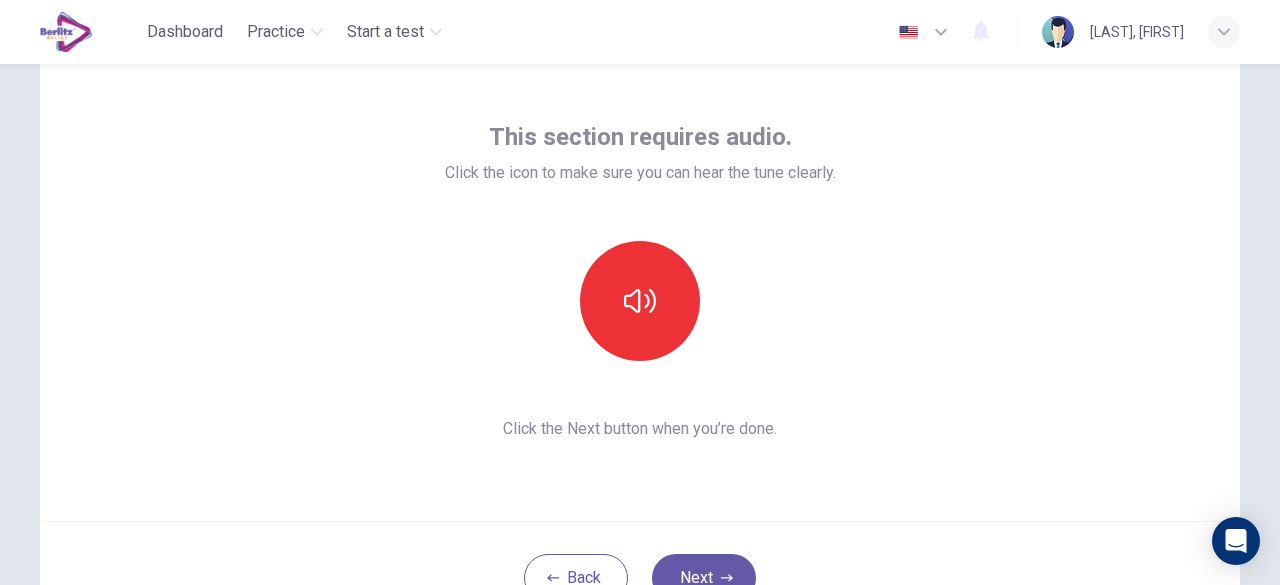 scroll, scrollTop: 0, scrollLeft: 0, axis: both 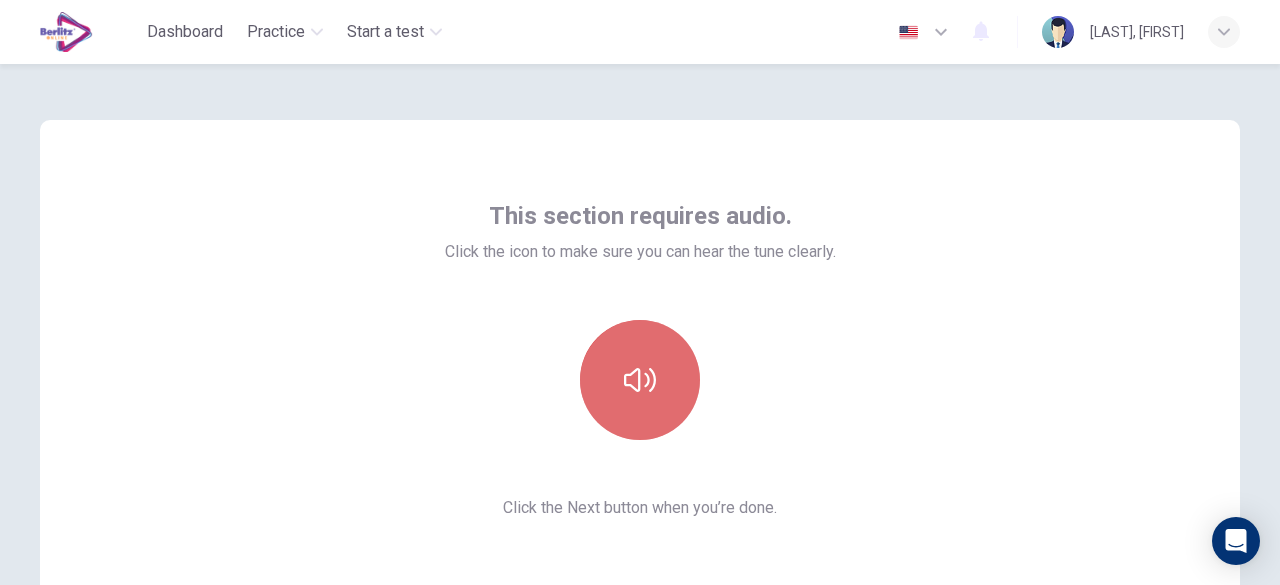 click at bounding box center (640, 380) 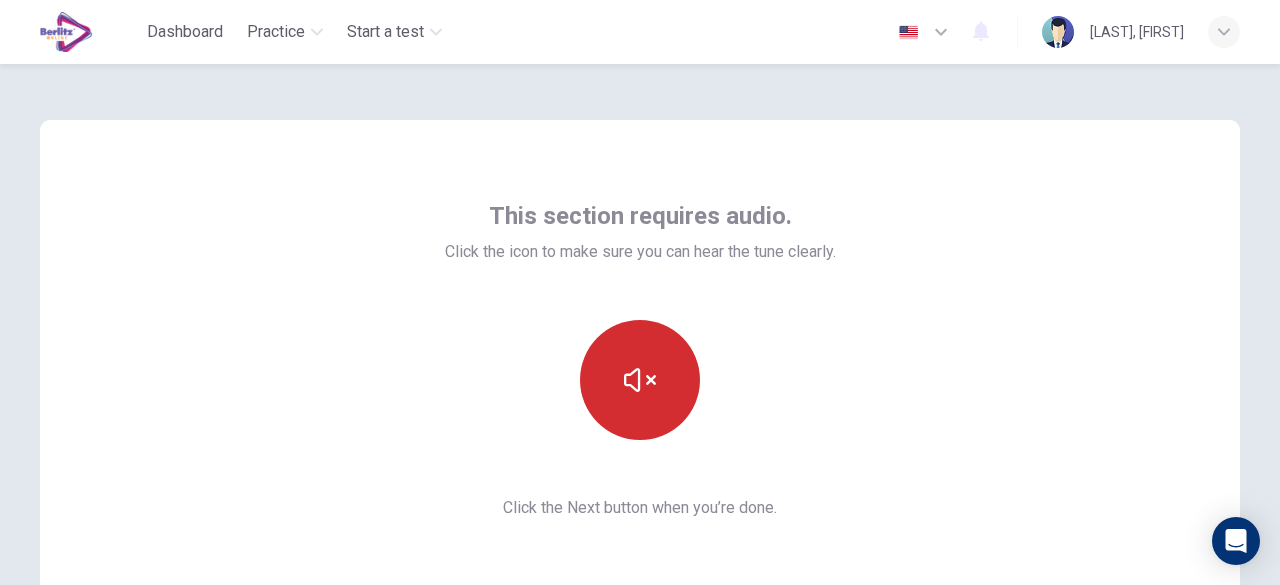 click at bounding box center (640, 380) 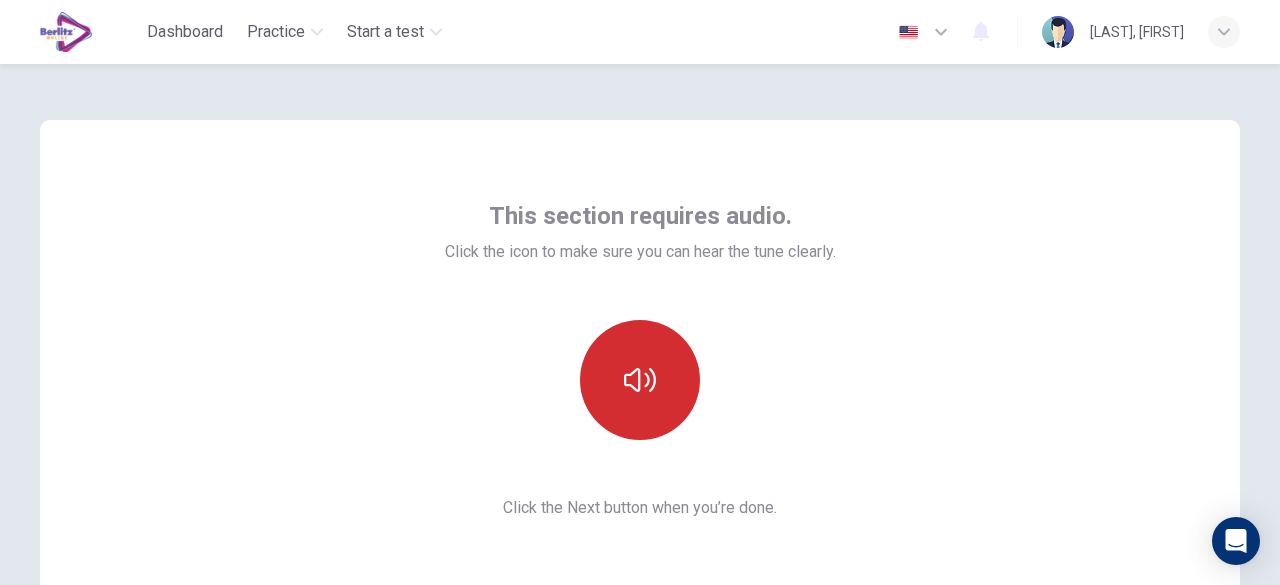 scroll, scrollTop: 247, scrollLeft: 0, axis: vertical 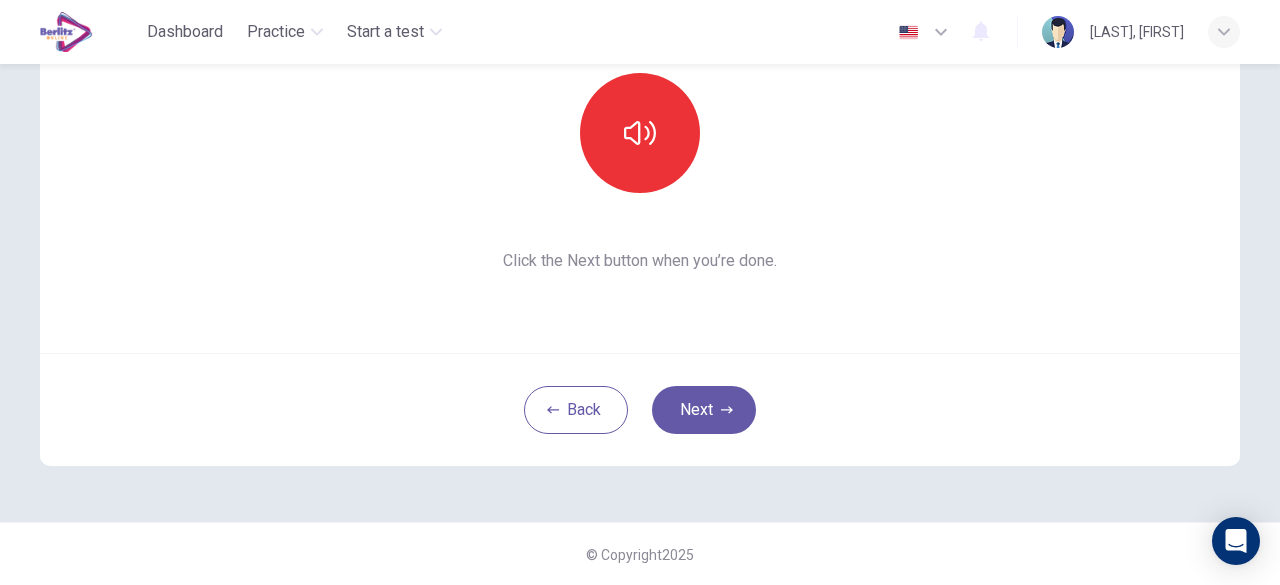 click on "Click the Next button when you’re done." at bounding box center (640, 261) 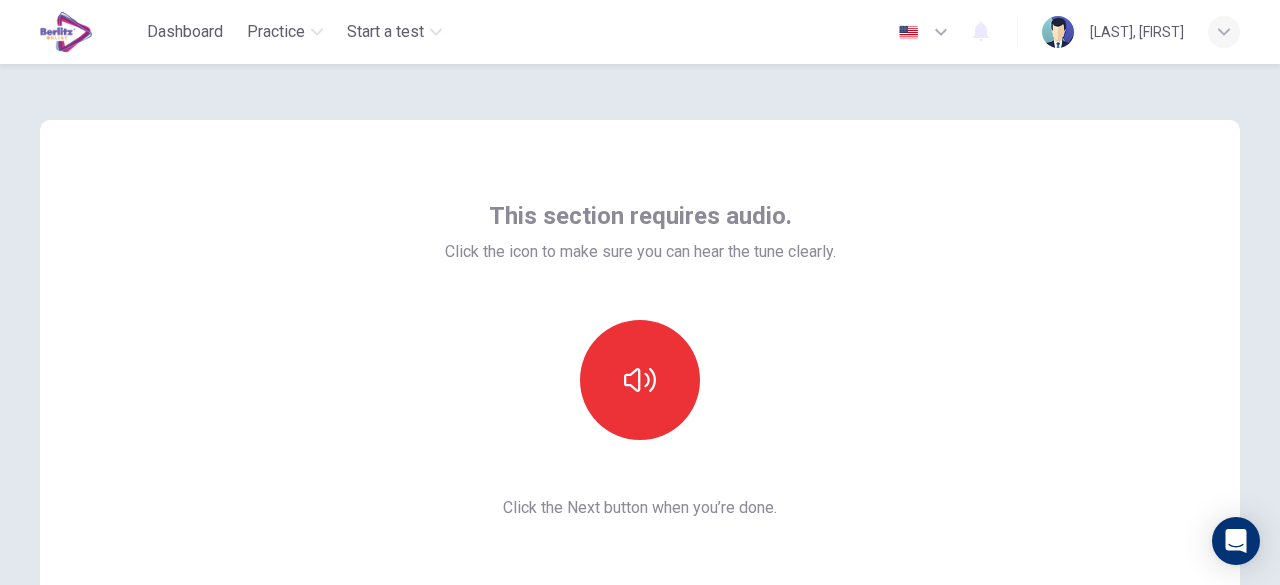 scroll, scrollTop: 1, scrollLeft: 0, axis: vertical 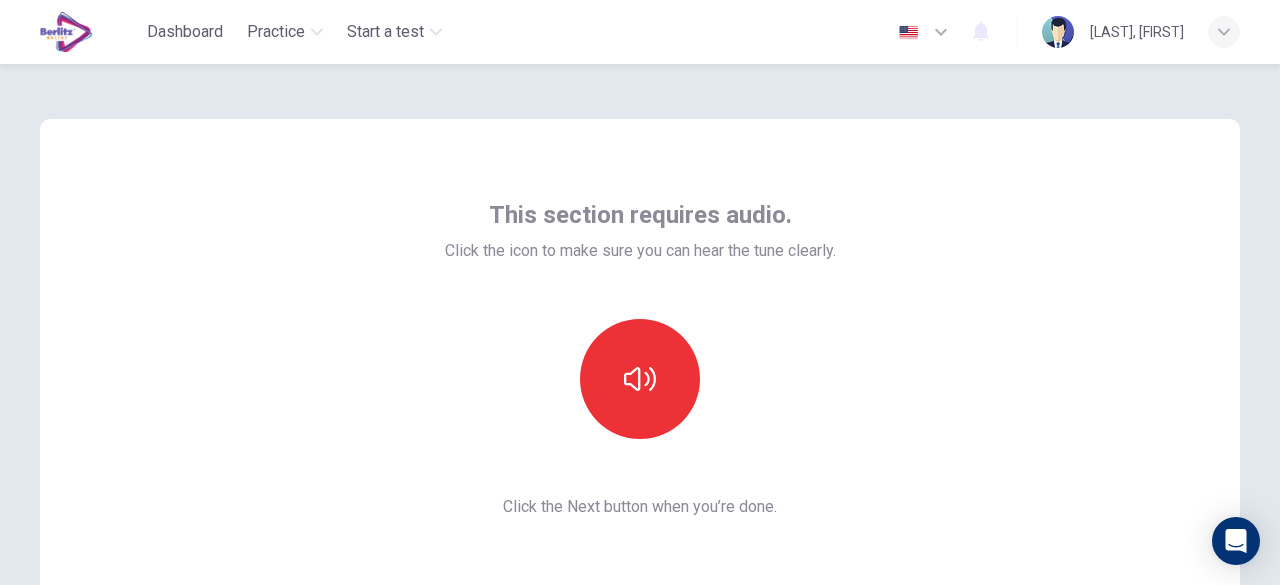 click on "Click the icon to make sure you can hear the tune clearly." at bounding box center (640, 251) 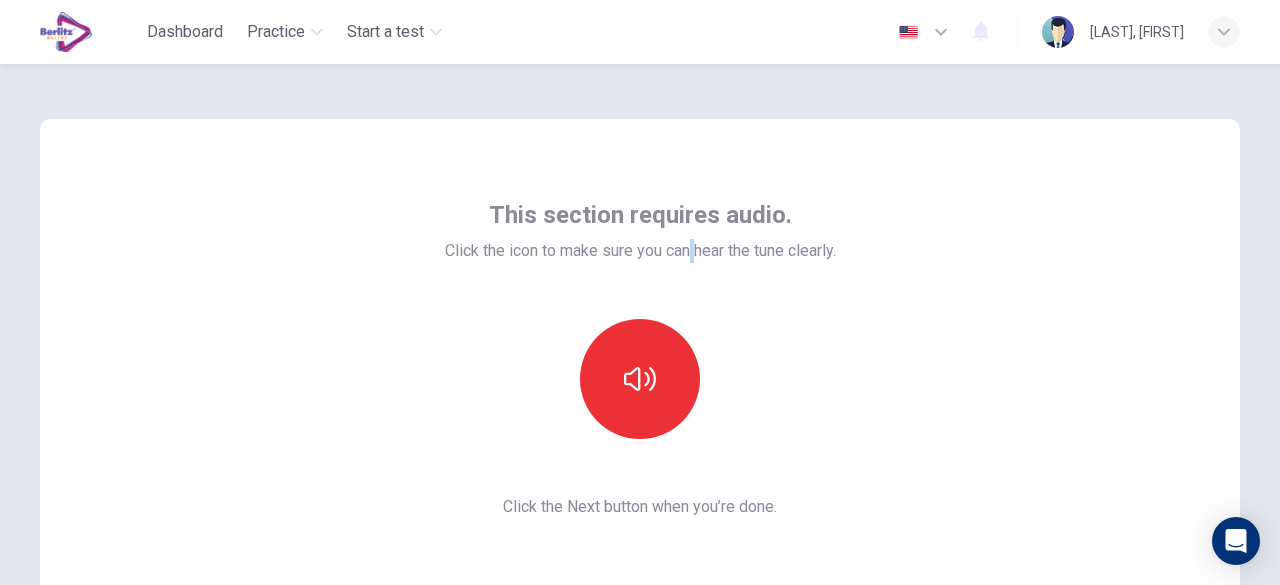 click on "Click the icon to make sure you can hear the tune clearly." at bounding box center [640, 251] 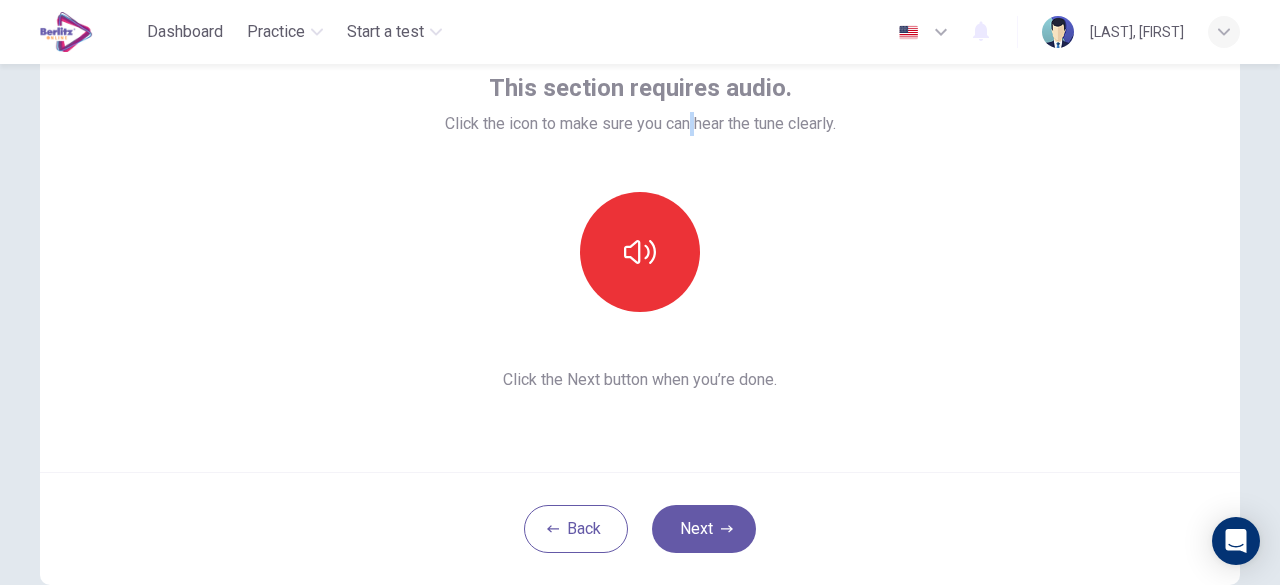 scroll, scrollTop: 129, scrollLeft: 0, axis: vertical 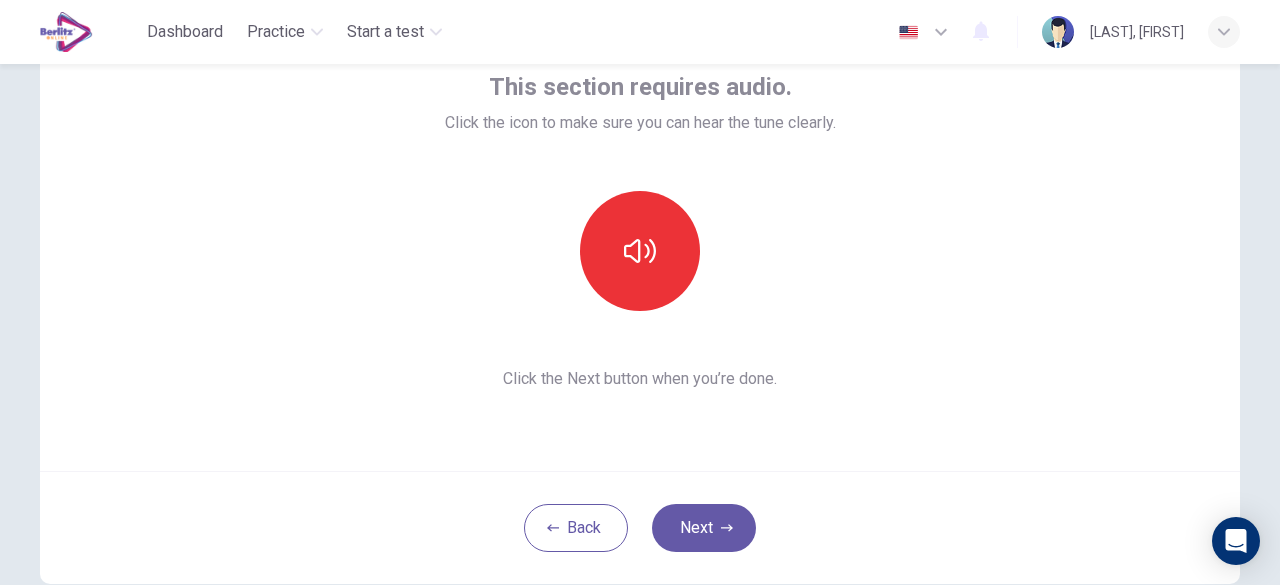 click on "This section requires audio. Click the icon to make sure you can hear the tune clearly. Click the Next button when you’re done." at bounding box center [640, 231] 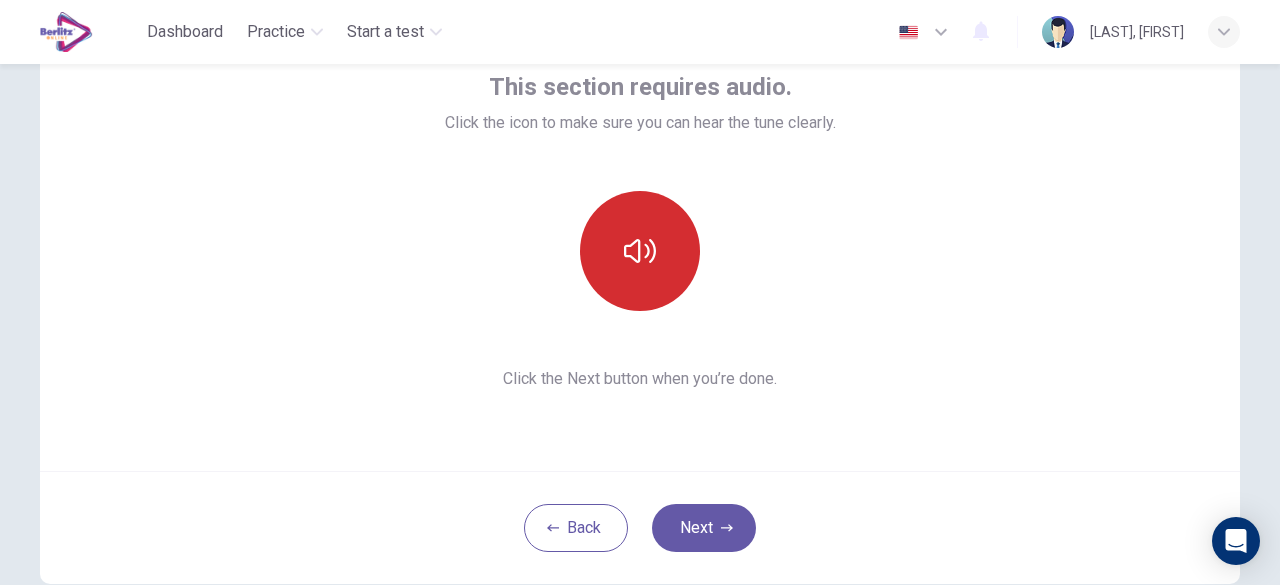 click at bounding box center (640, 251) 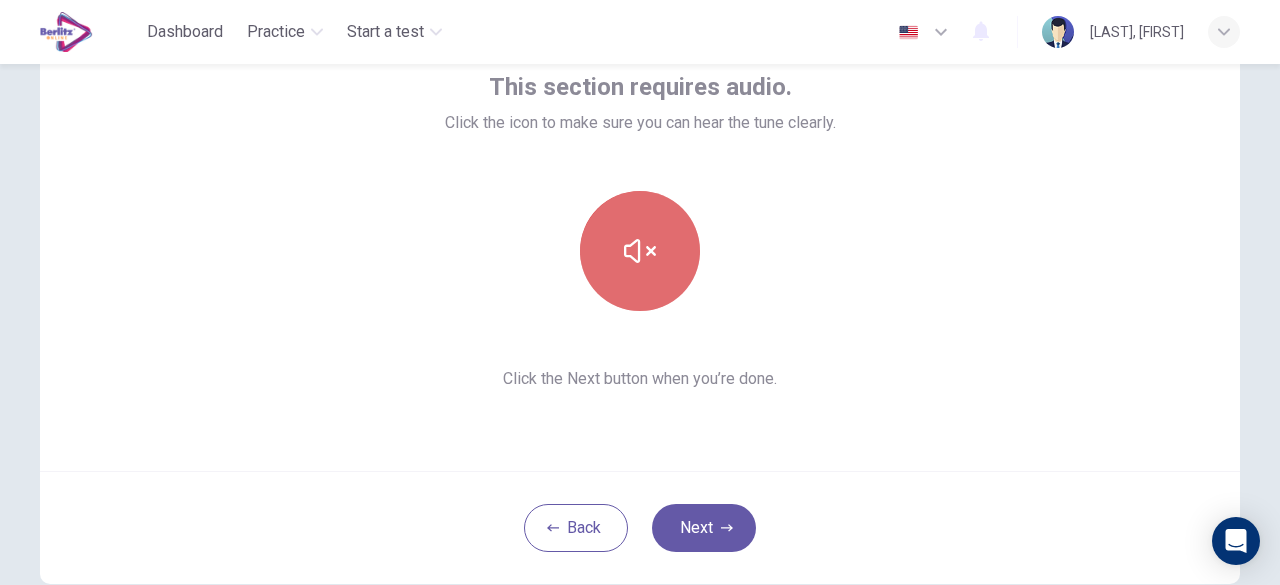 click at bounding box center (640, 251) 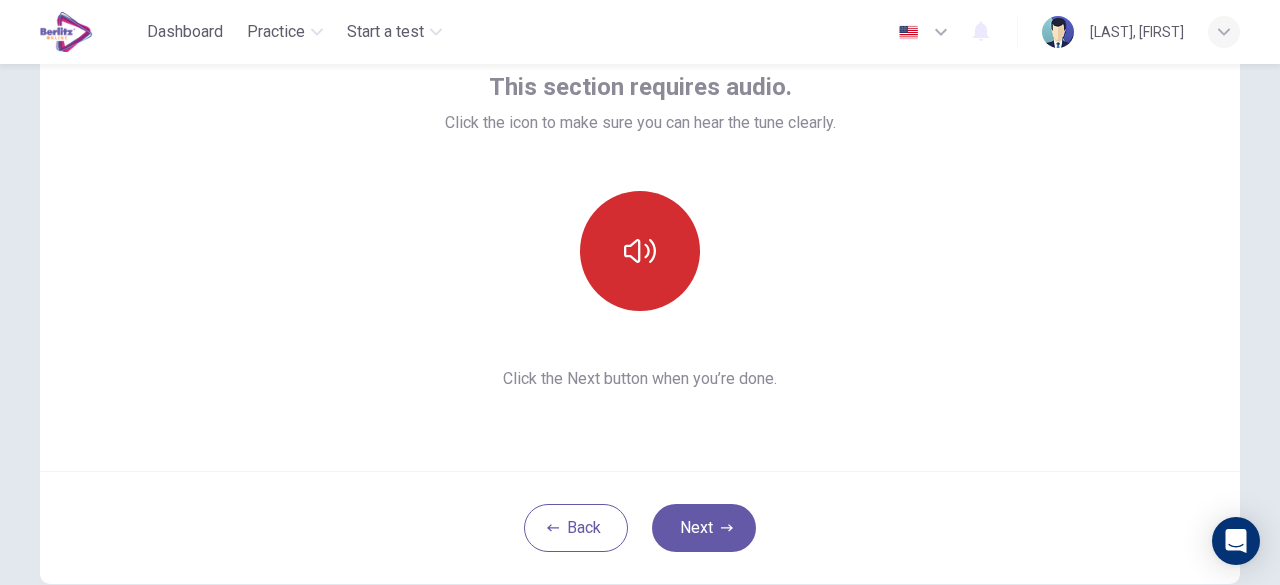 click at bounding box center [640, 251] 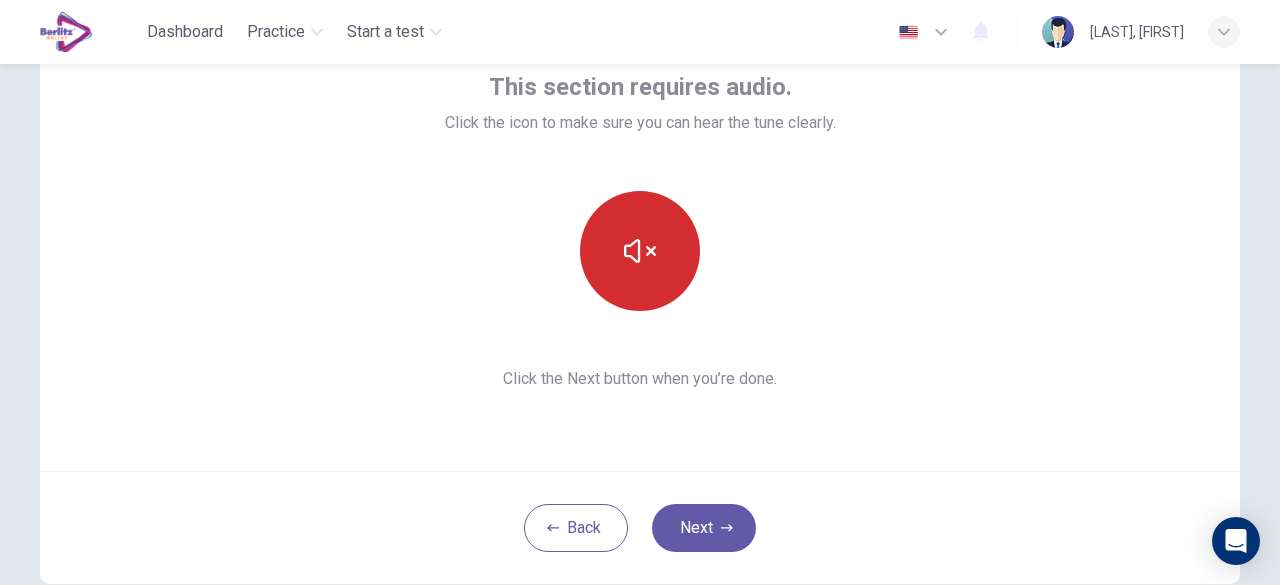 click at bounding box center [640, 251] 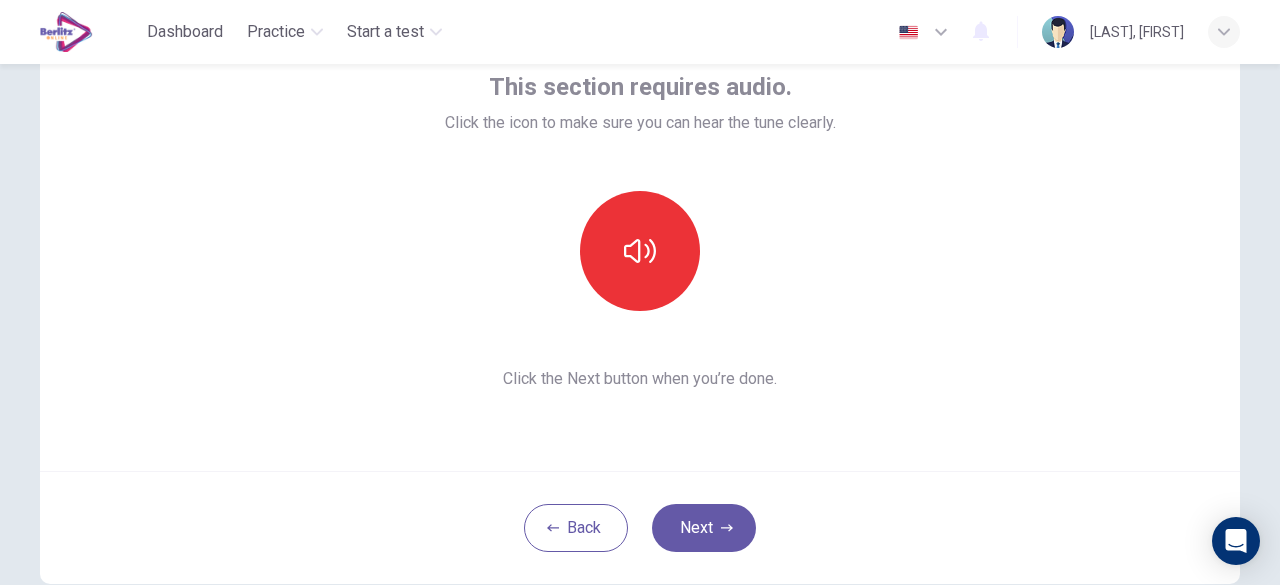 click on "This section requires audio. Click the icon to make sure you can hear the tune clearly. Click the Next button when you’re done." at bounding box center (640, 231) 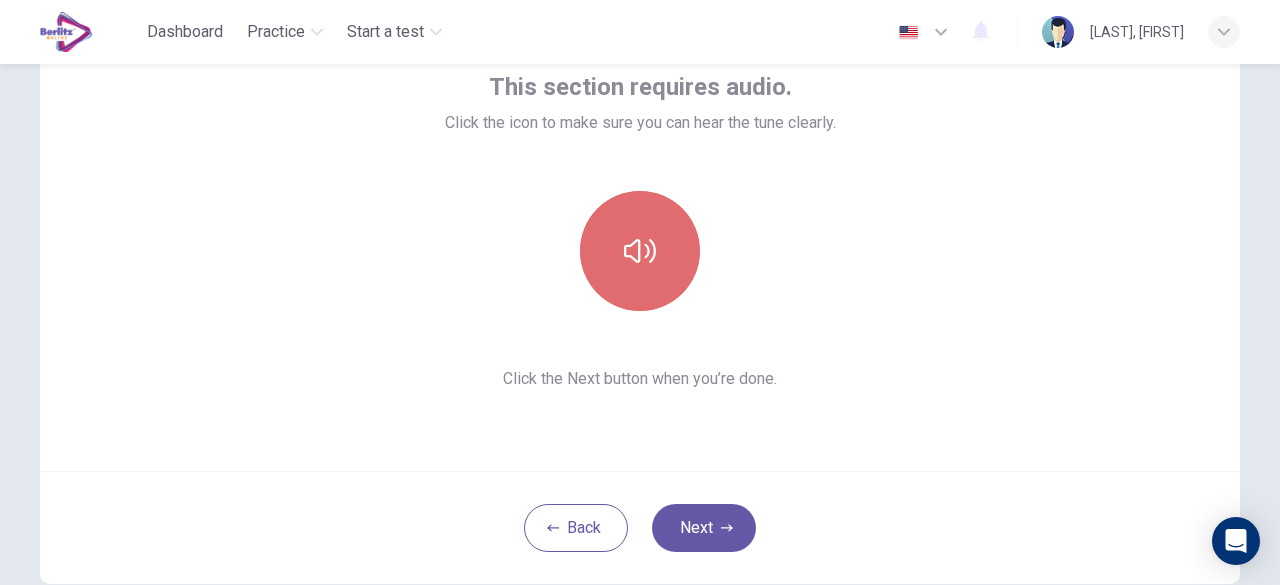 click at bounding box center (640, 251) 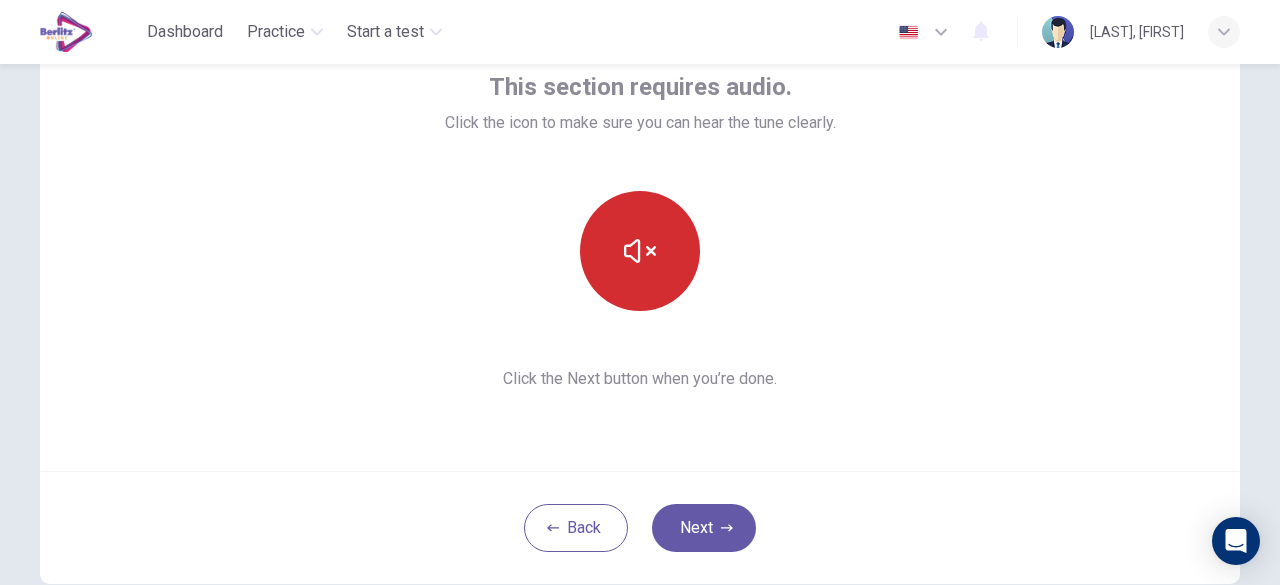 click at bounding box center [640, 251] 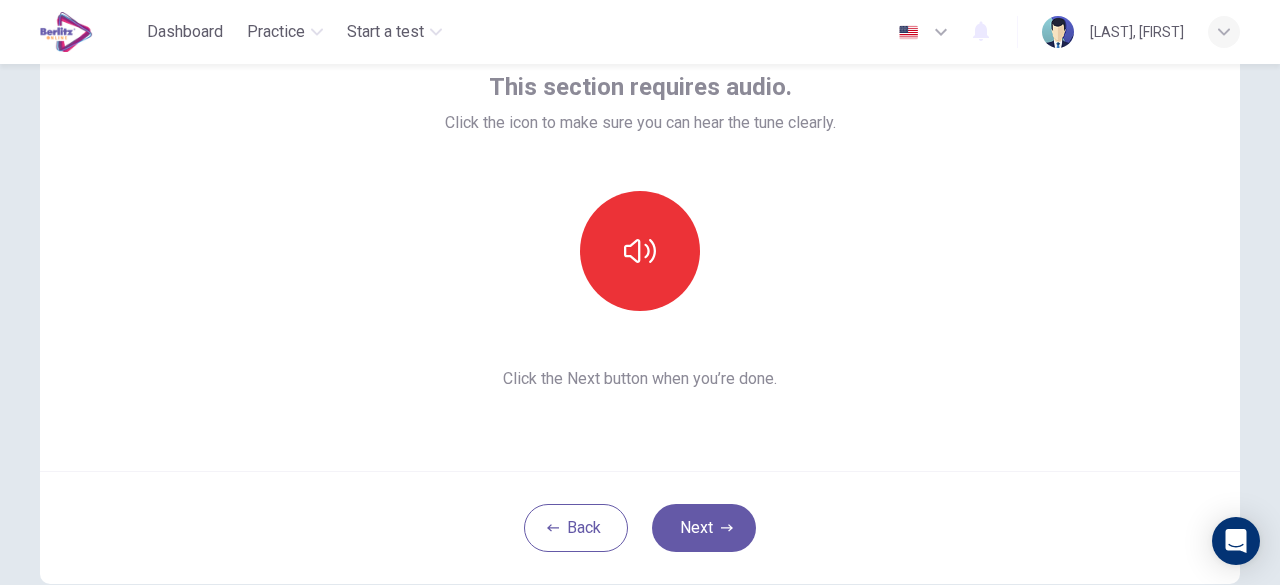 click on "This section requires audio. Click the icon to make sure you can hear the tune clearly. Click the Next button when you’re done." at bounding box center [640, 231] 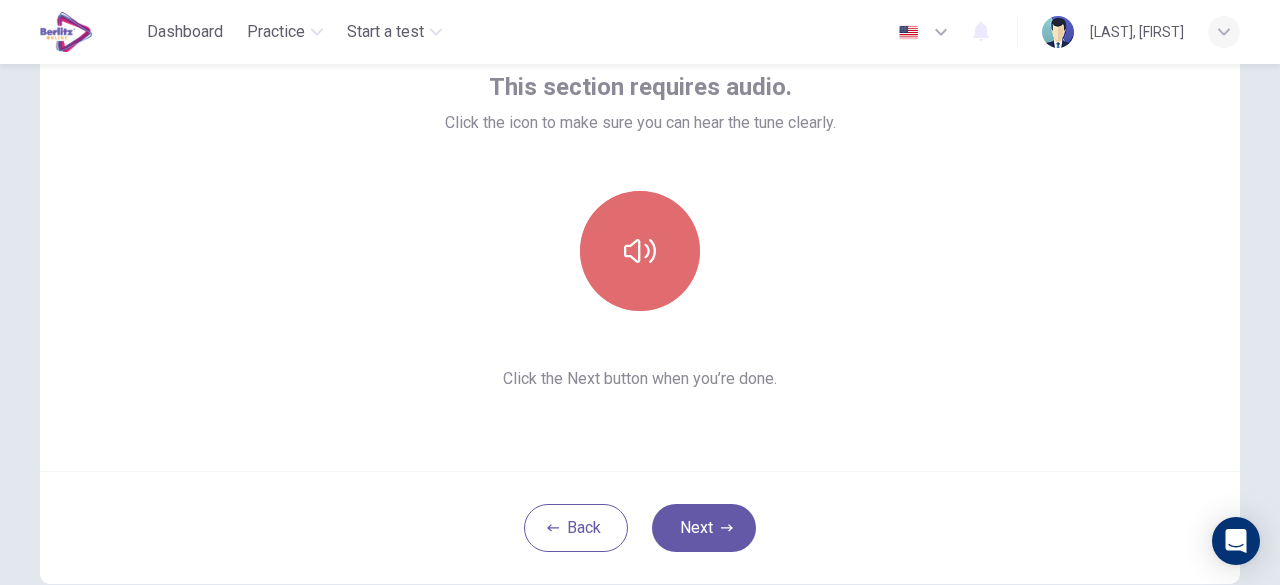 click at bounding box center (640, 251) 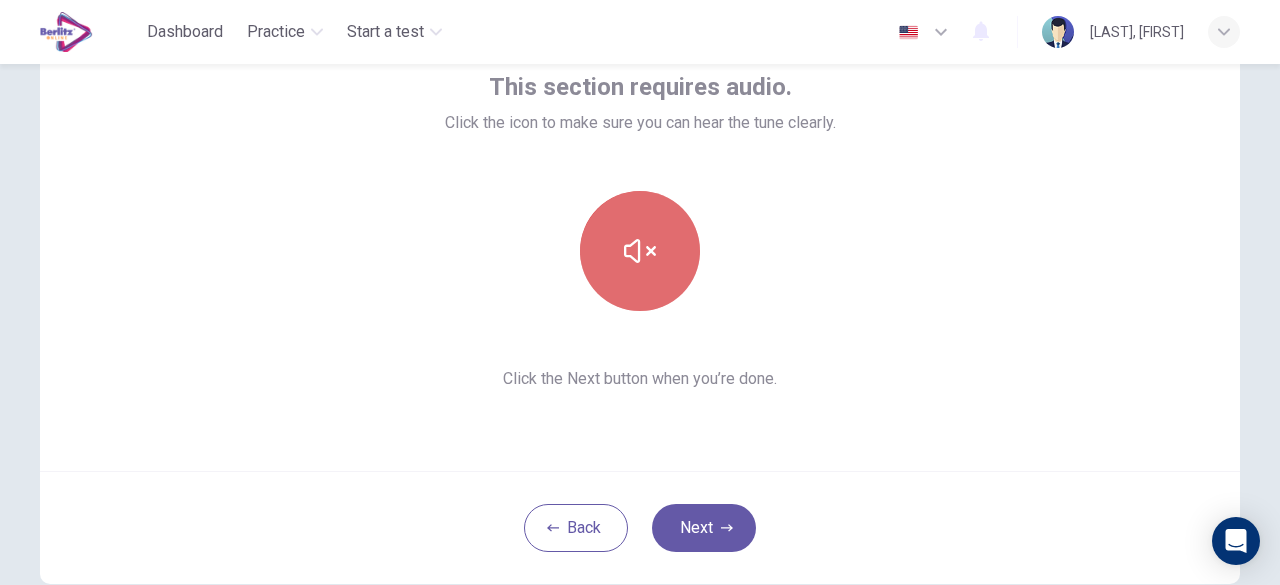 click at bounding box center (640, 251) 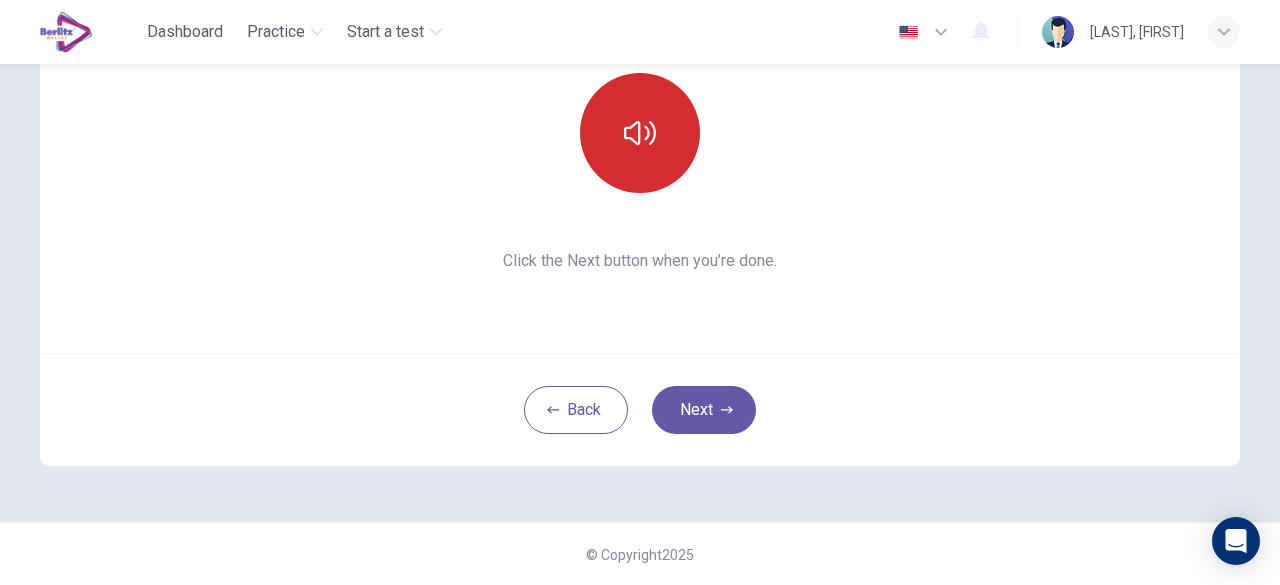 scroll, scrollTop: 0, scrollLeft: 0, axis: both 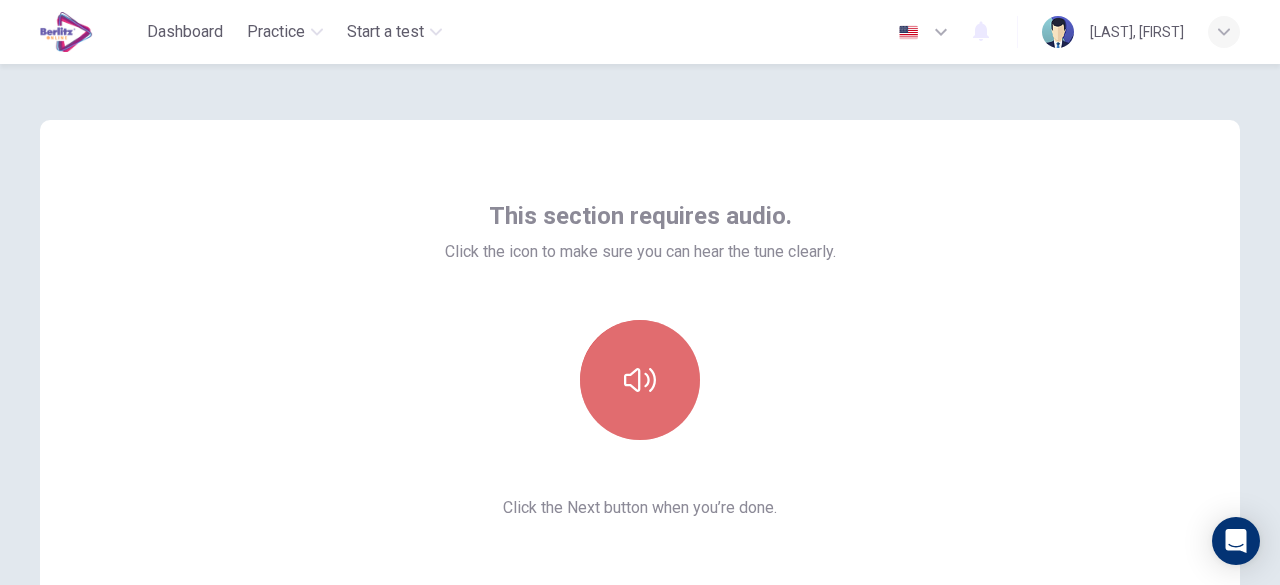 click at bounding box center [640, 380] 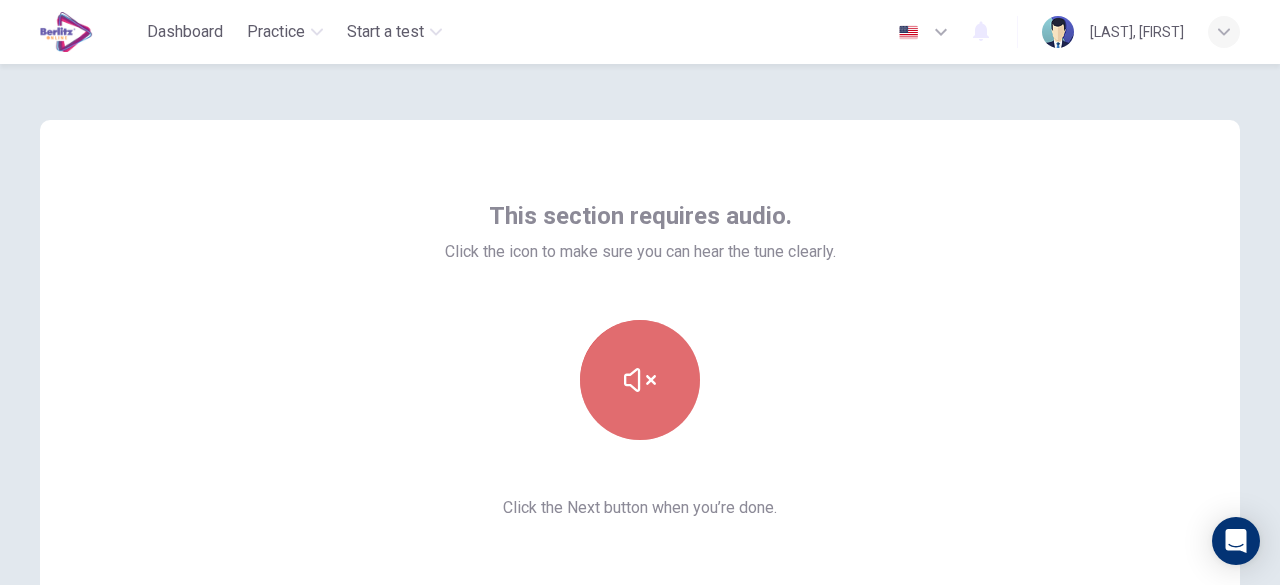 click at bounding box center [640, 380] 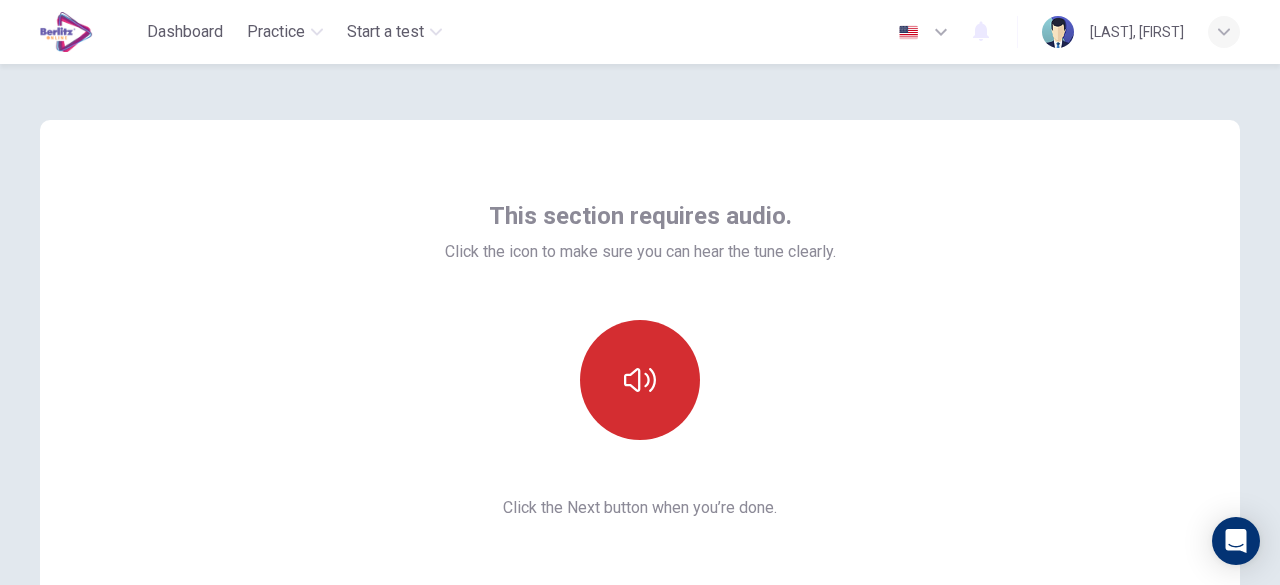 scroll, scrollTop: 247, scrollLeft: 0, axis: vertical 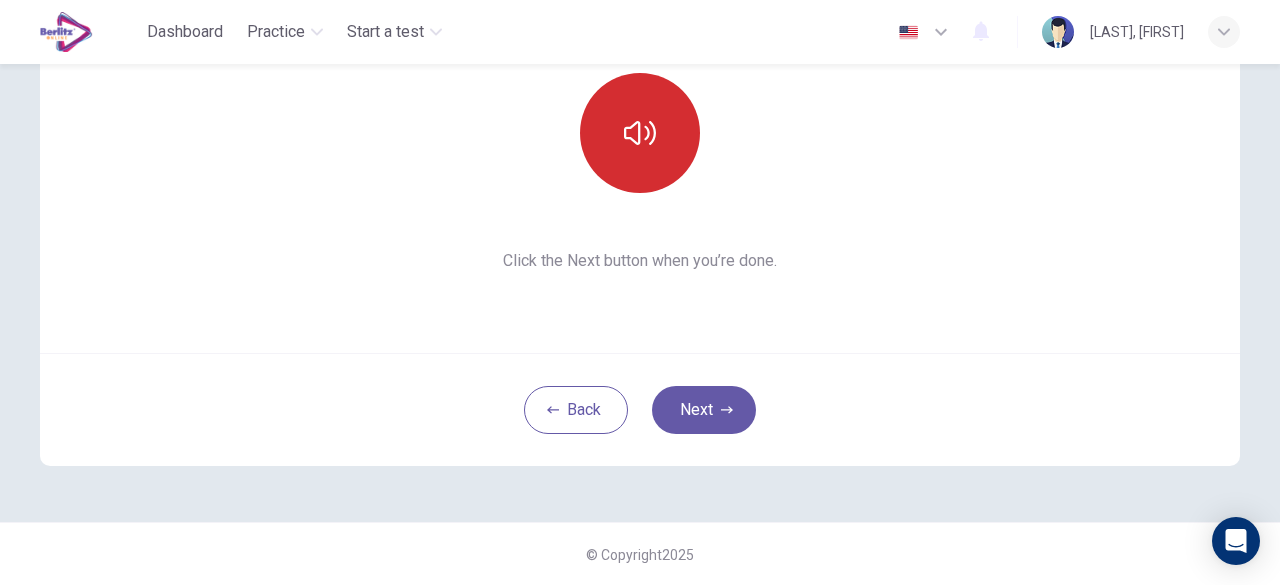 click at bounding box center [640, 133] 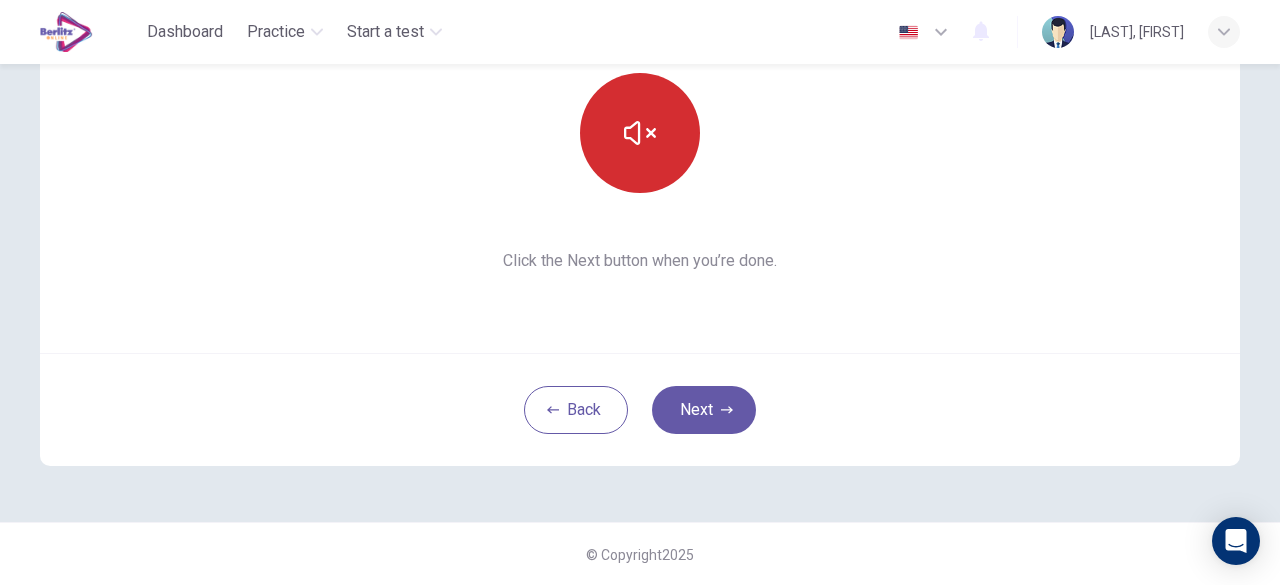 click 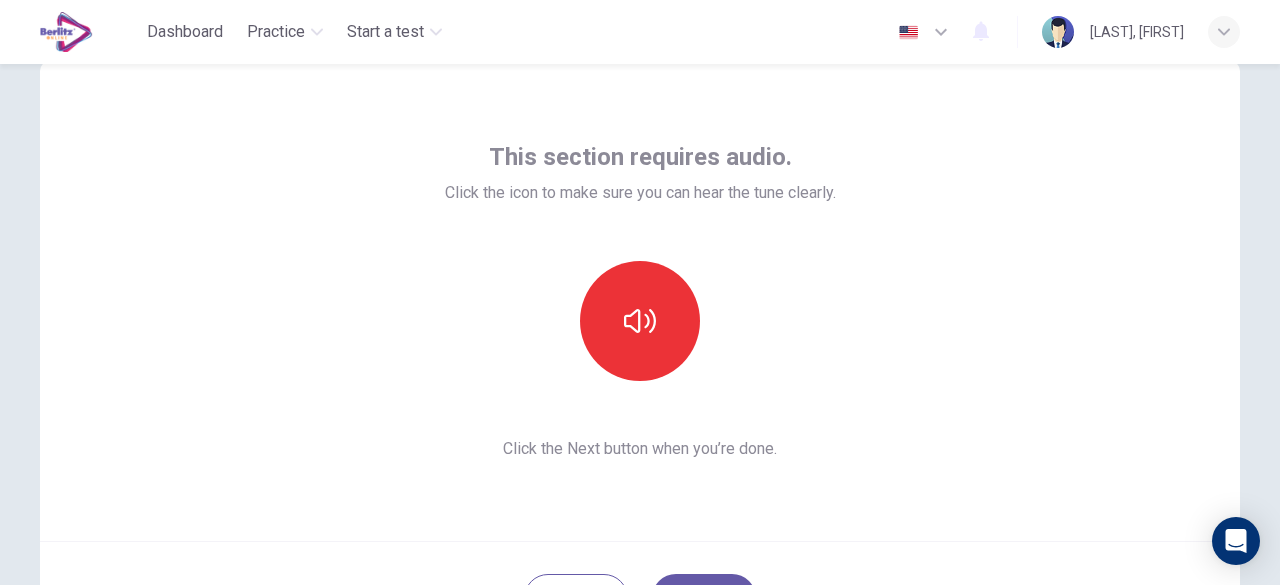 scroll, scrollTop: 58, scrollLeft: 0, axis: vertical 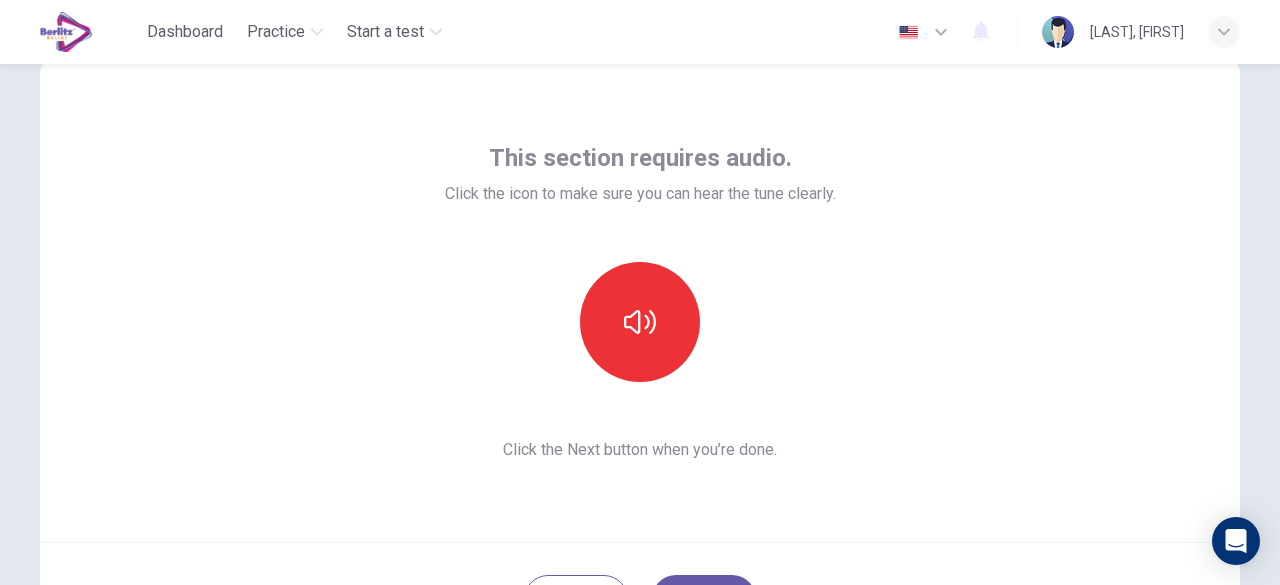 click on "This section requires audio. Click the icon to make sure you can hear the tune clearly. Click the Next button when you’re done." at bounding box center (640, 302) 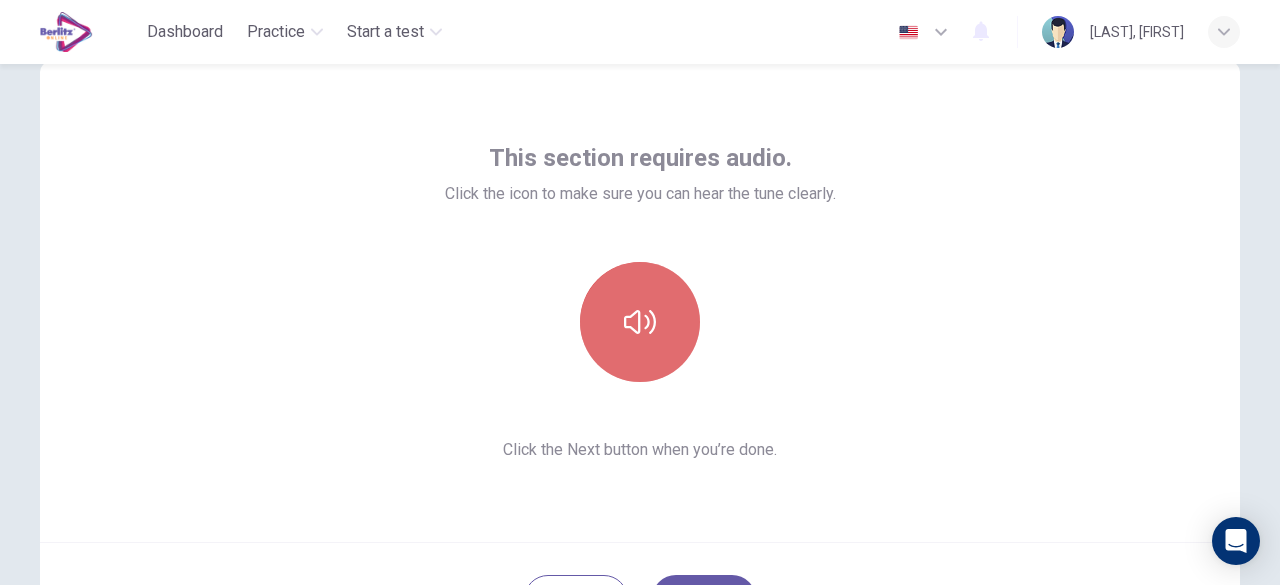 click at bounding box center (640, 322) 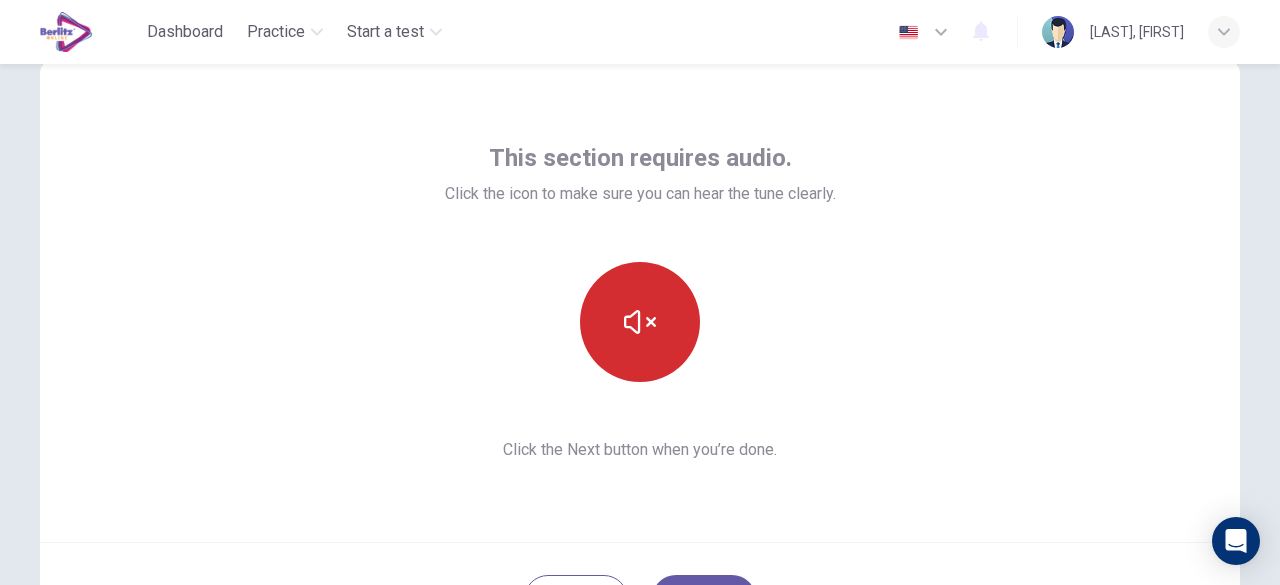 click at bounding box center (640, 322) 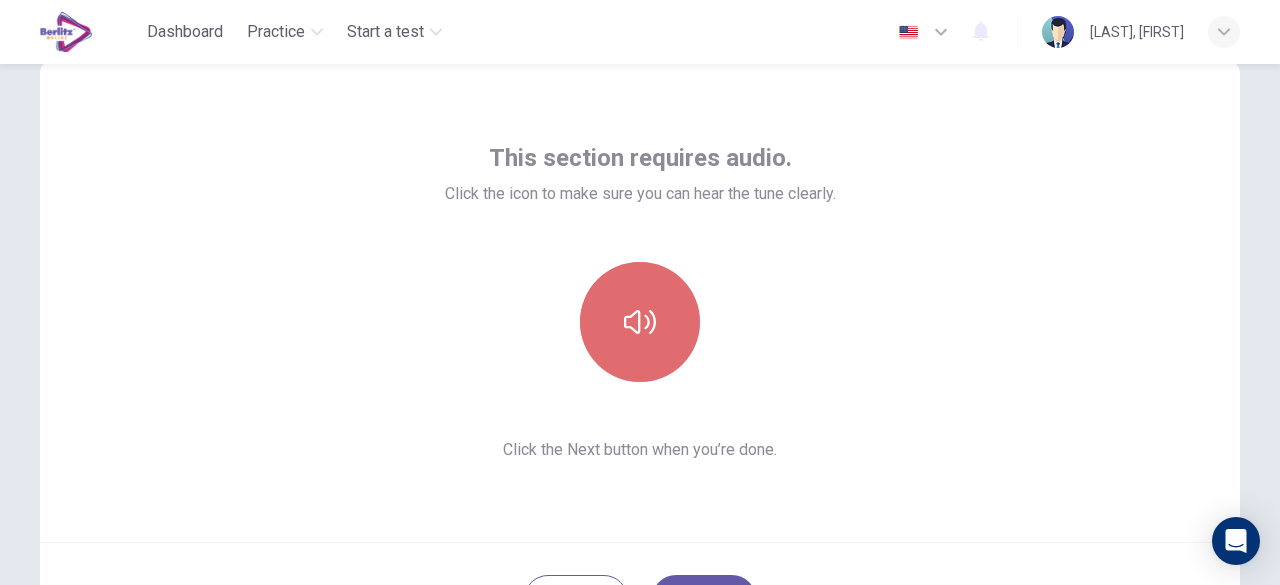 click at bounding box center (640, 322) 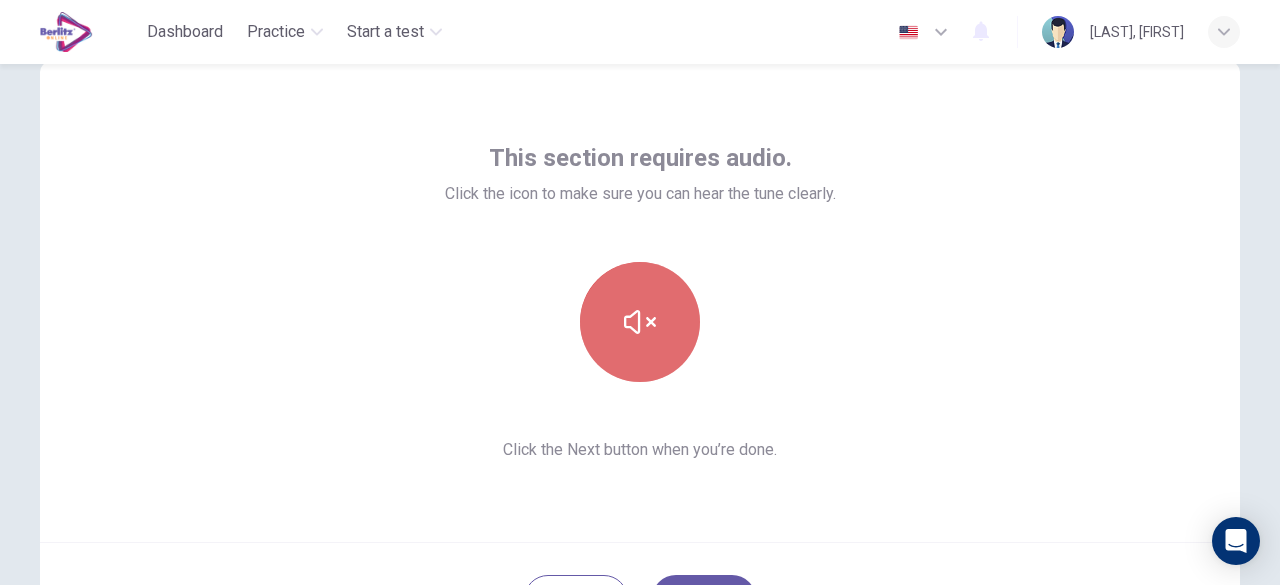 click at bounding box center (640, 322) 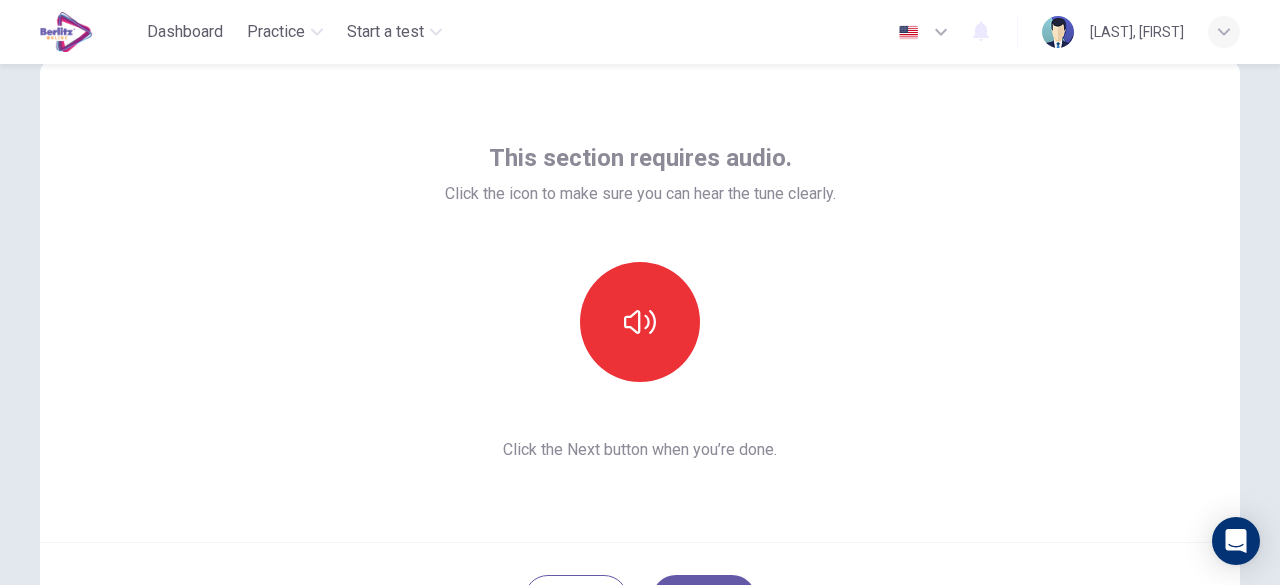 drag, startPoint x: 654, startPoint y: 321, endPoint x: 560, endPoint y: 323, distance: 94.02127 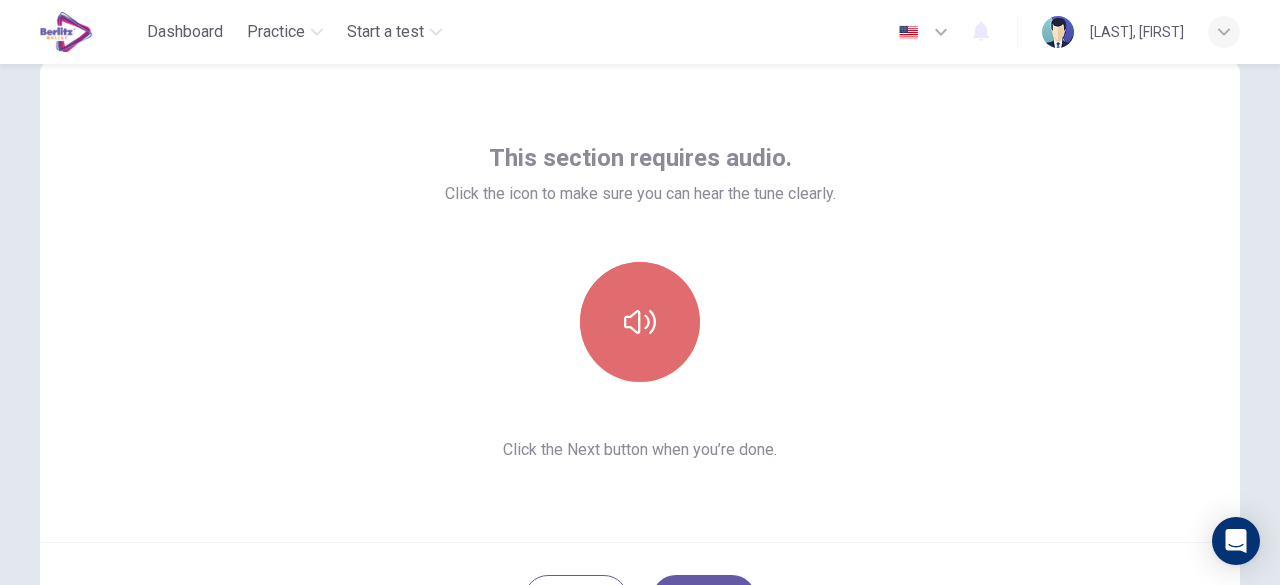 click at bounding box center (640, 322) 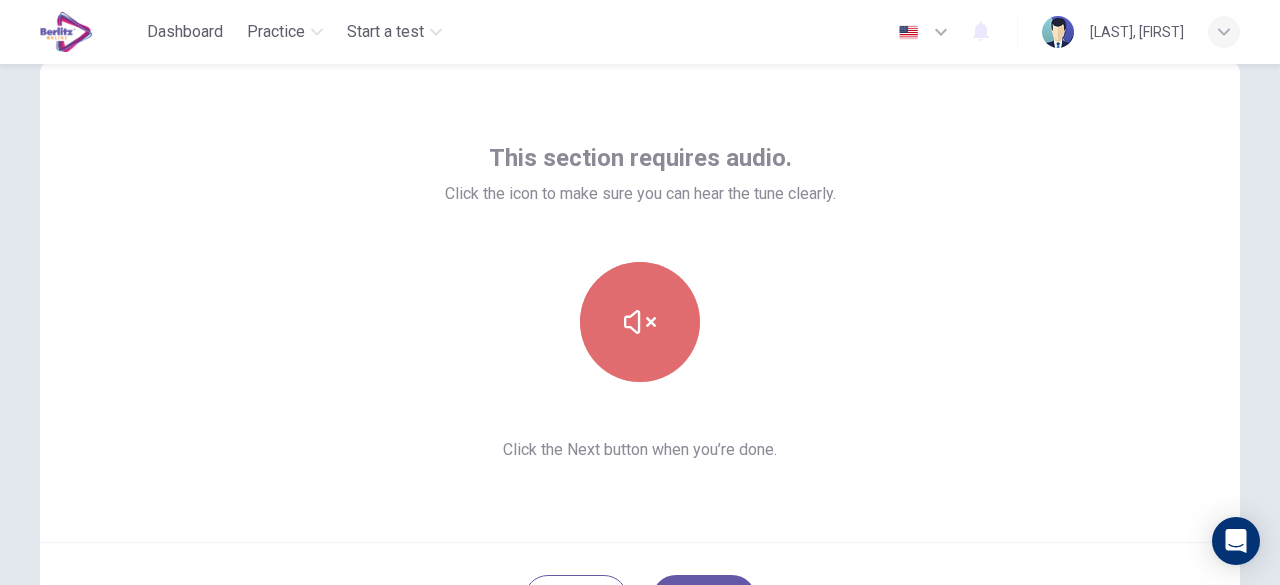 click at bounding box center (640, 322) 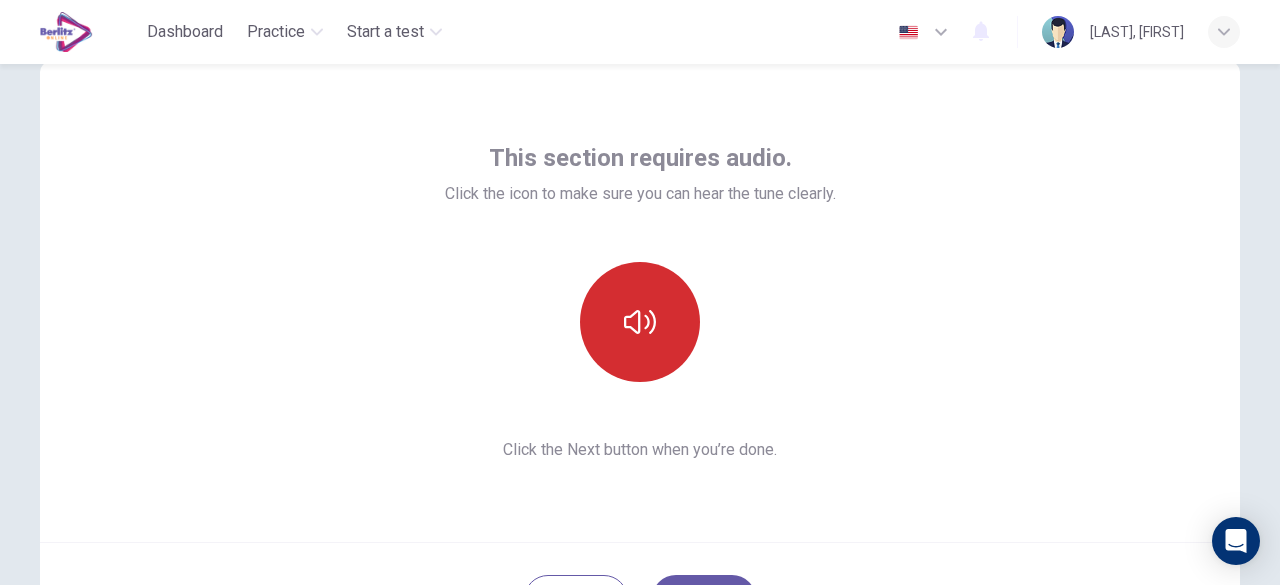 click 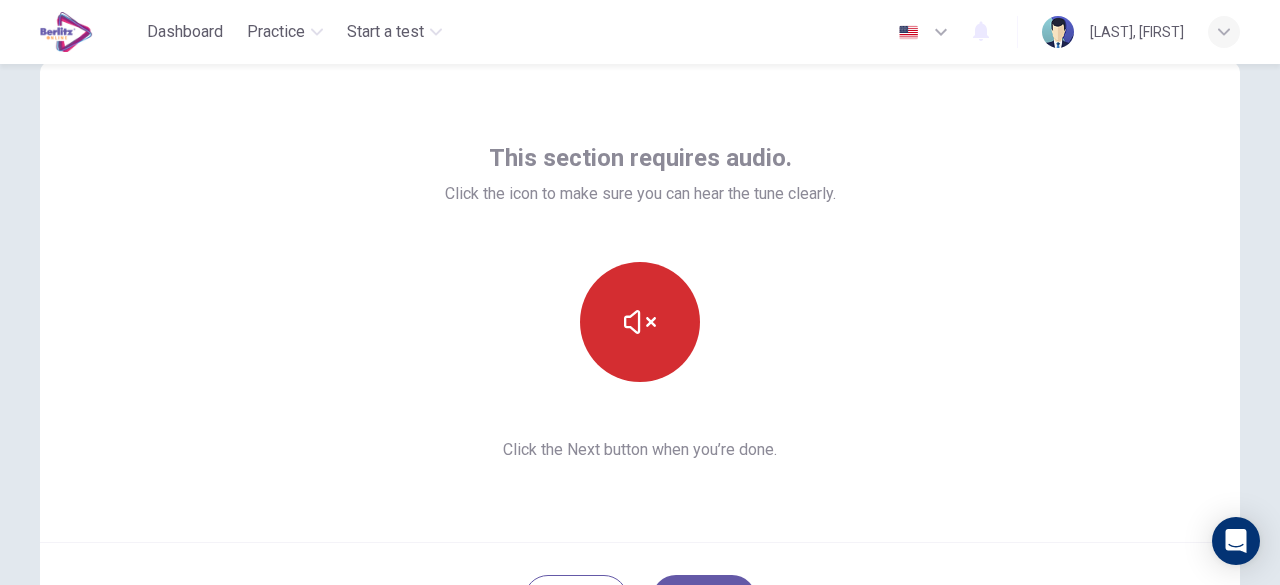 click 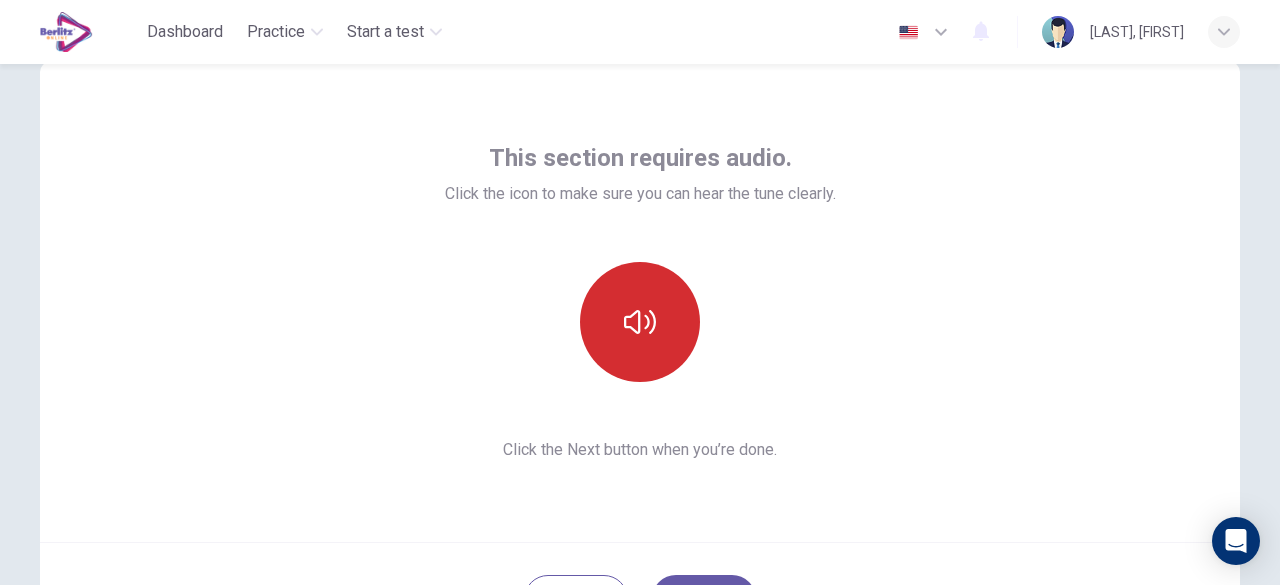 click 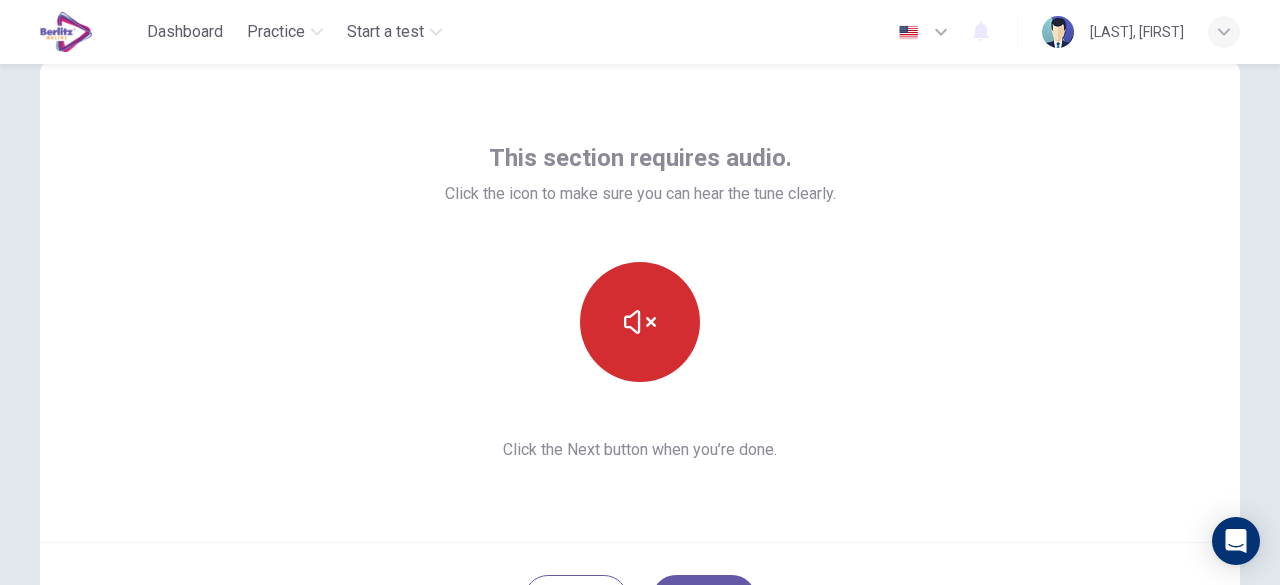 click 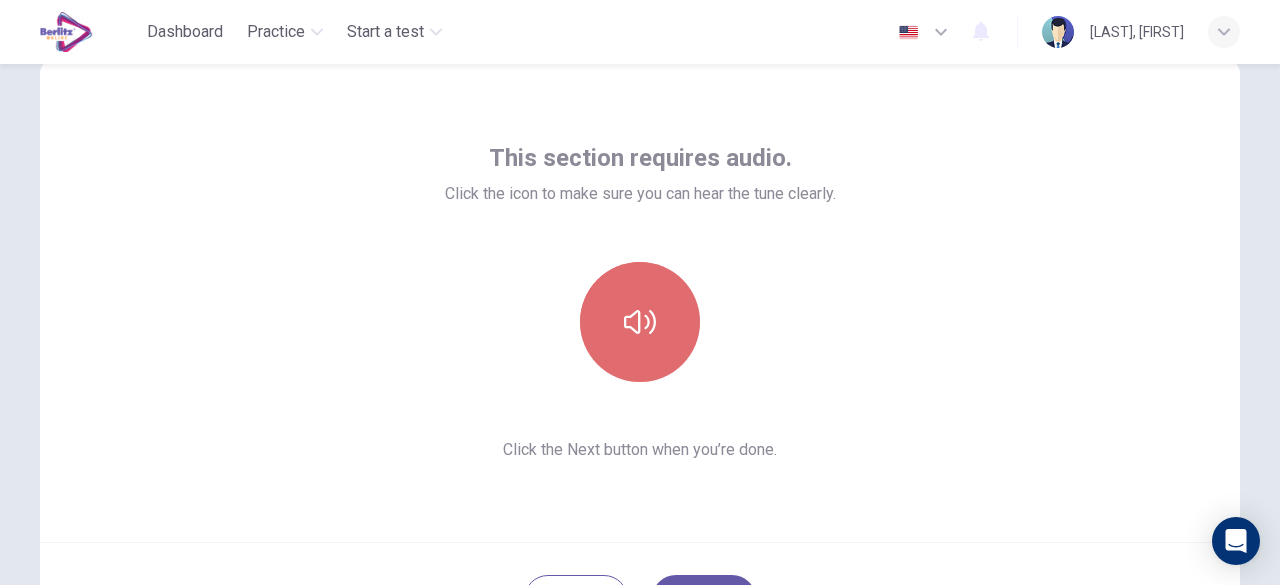 click 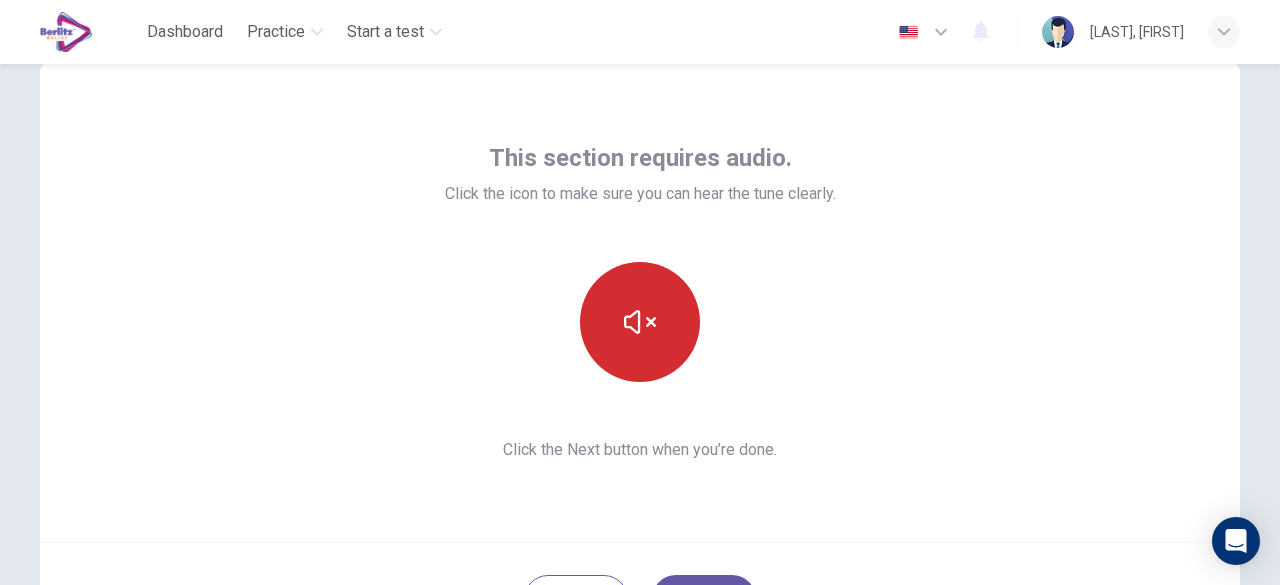 scroll, scrollTop: 247, scrollLeft: 0, axis: vertical 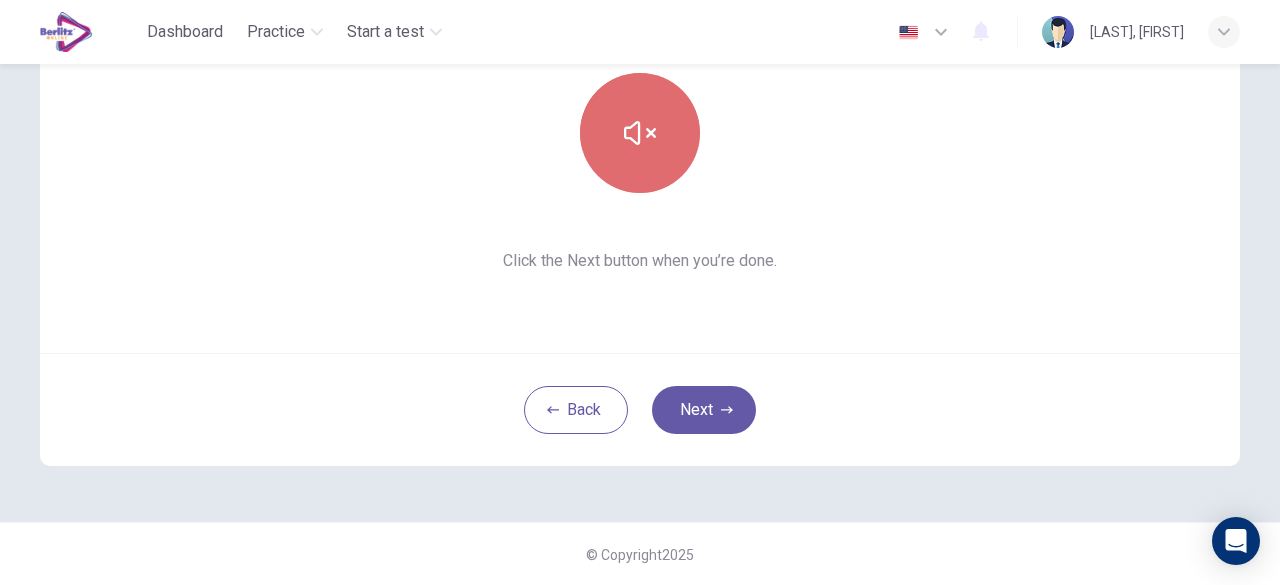 click at bounding box center (640, 133) 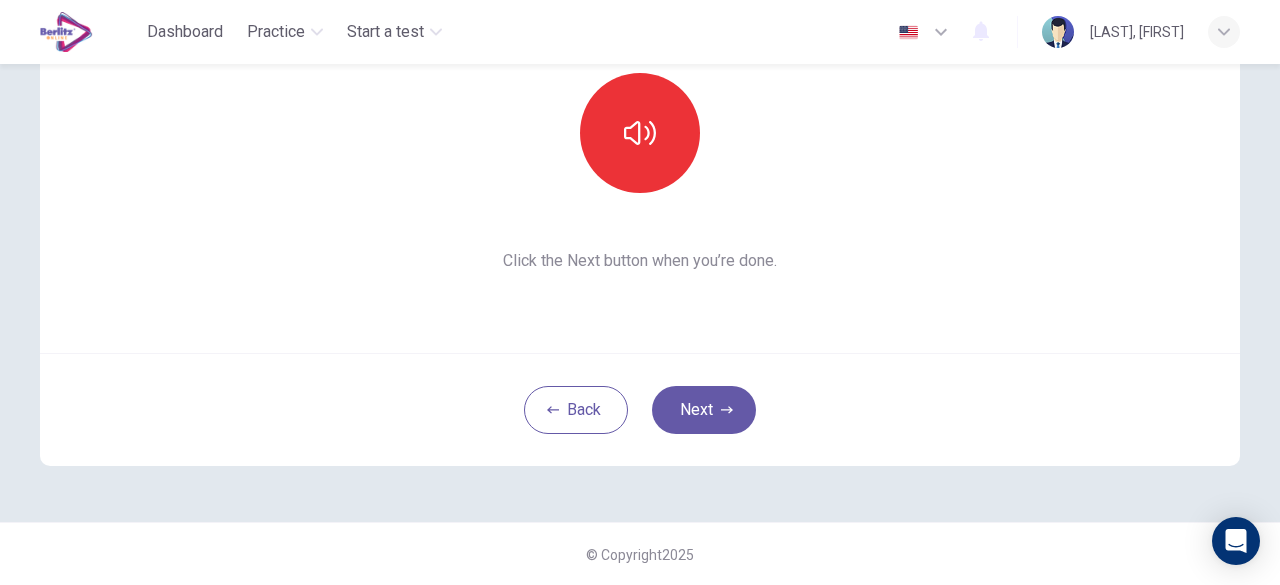 scroll, scrollTop: 0, scrollLeft: 0, axis: both 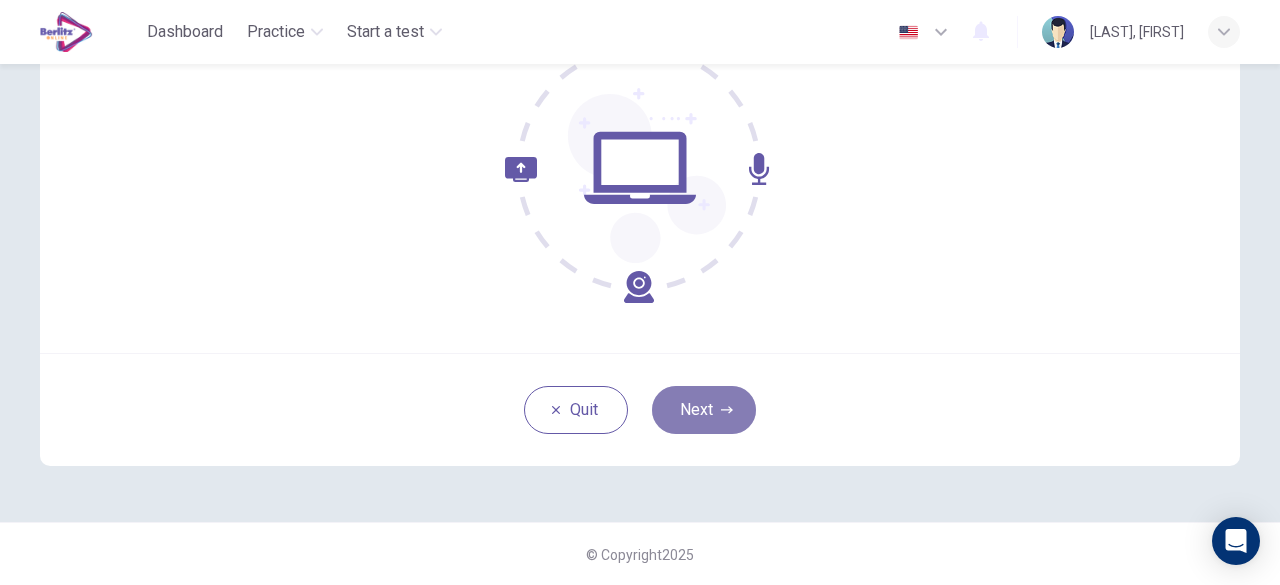 click on "Next" at bounding box center [704, 410] 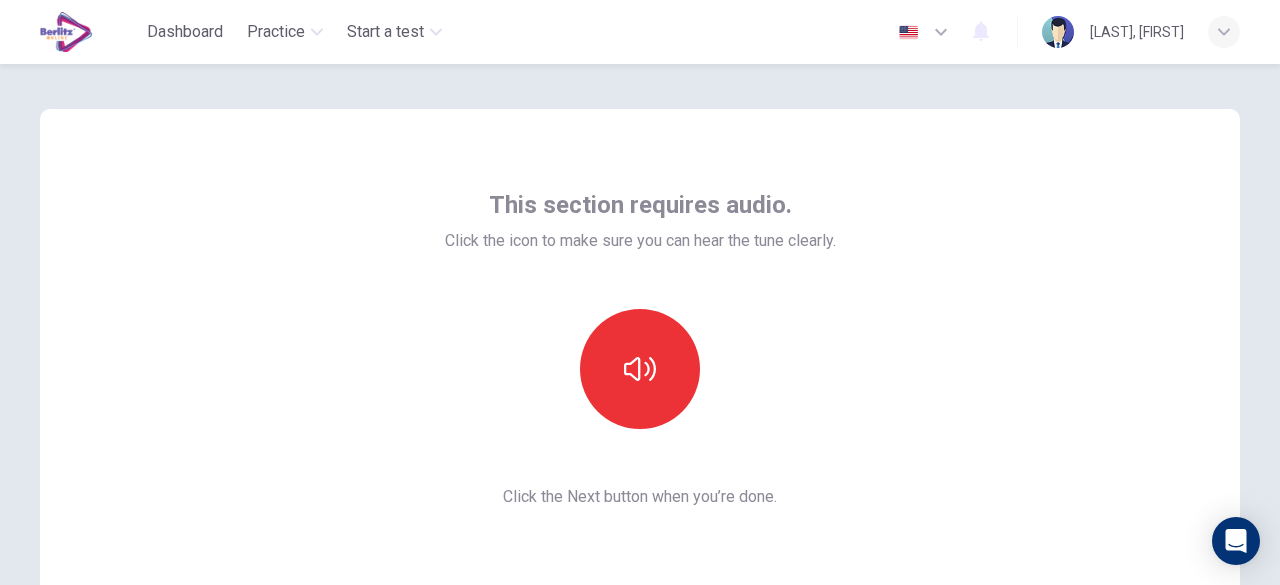 scroll, scrollTop: 5, scrollLeft: 0, axis: vertical 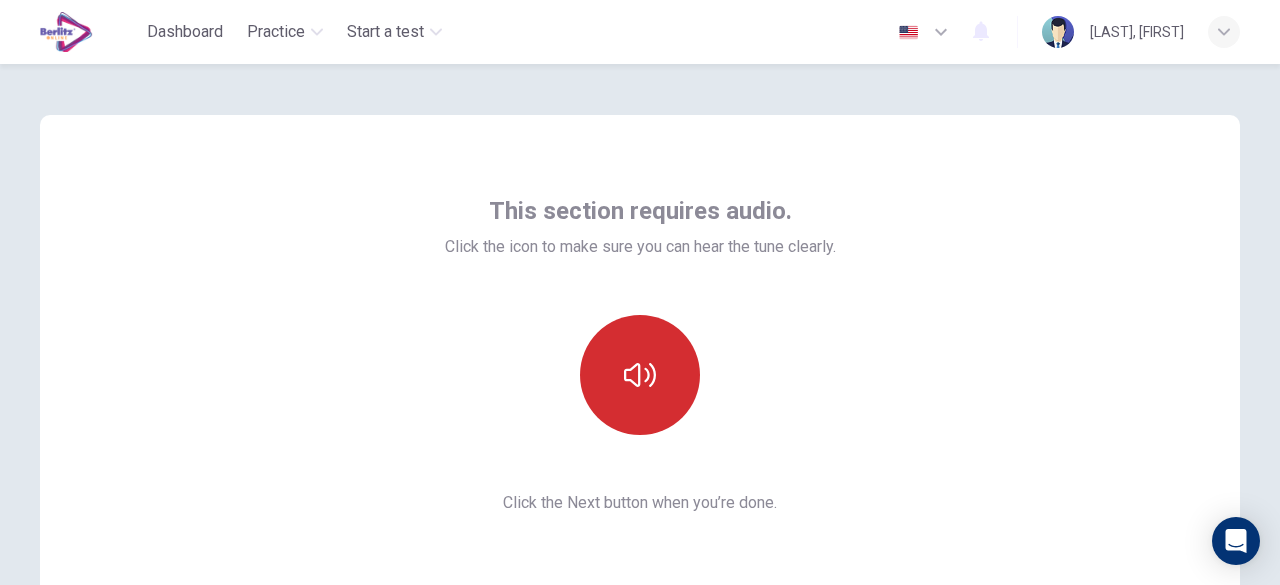 click 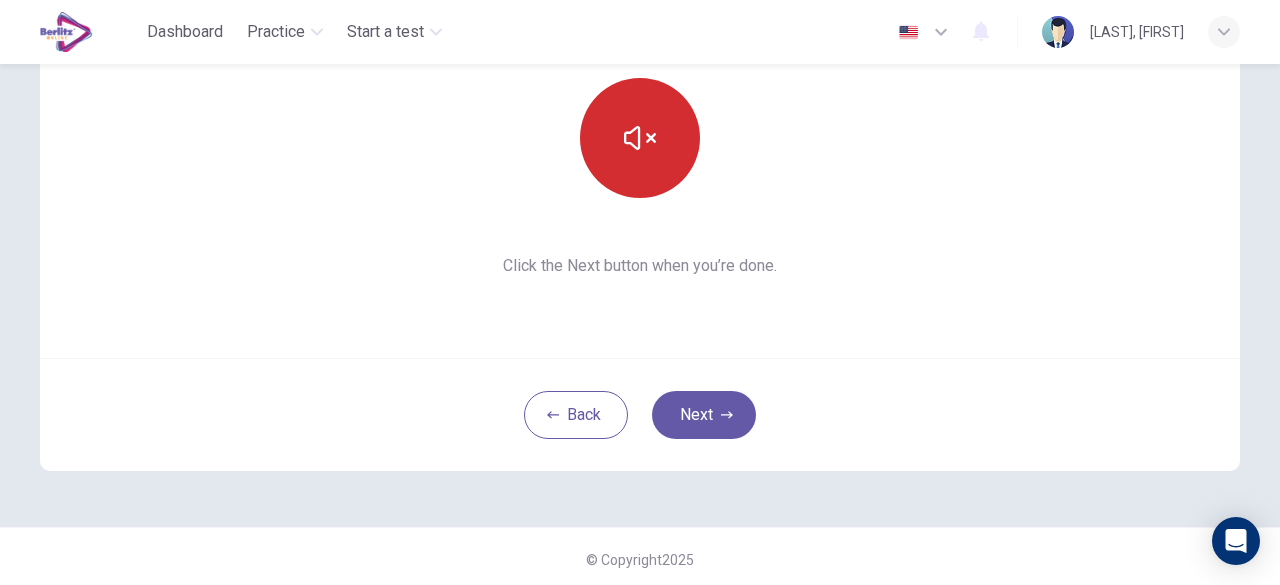 scroll, scrollTop: 247, scrollLeft: 0, axis: vertical 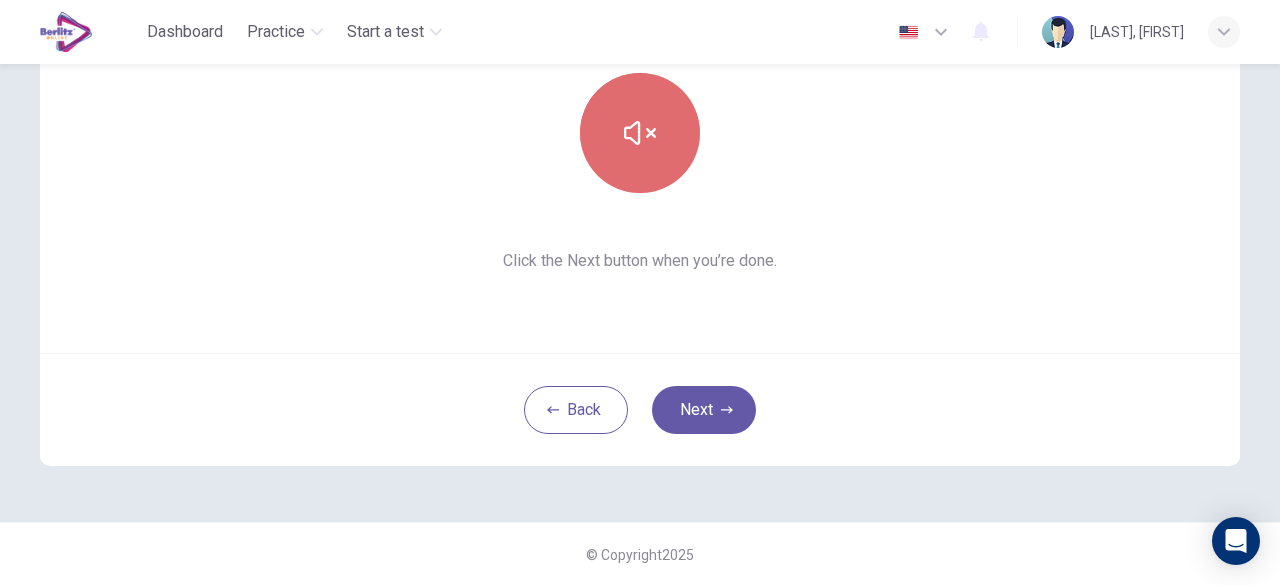 click at bounding box center [640, 133] 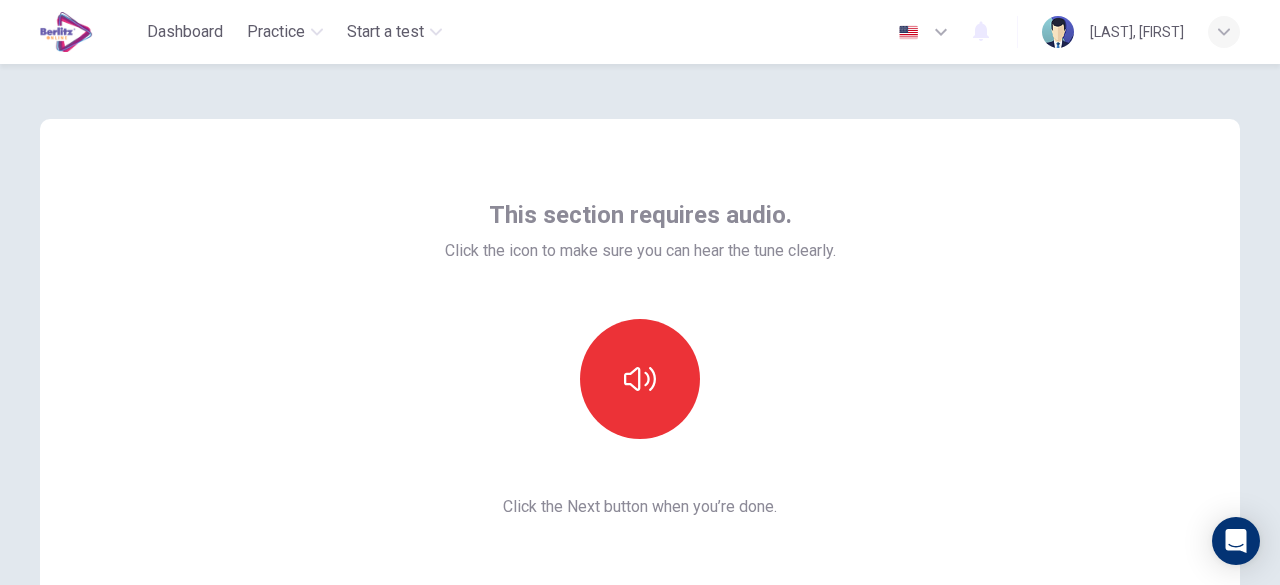 scroll, scrollTop: 247, scrollLeft: 0, axis: vertical 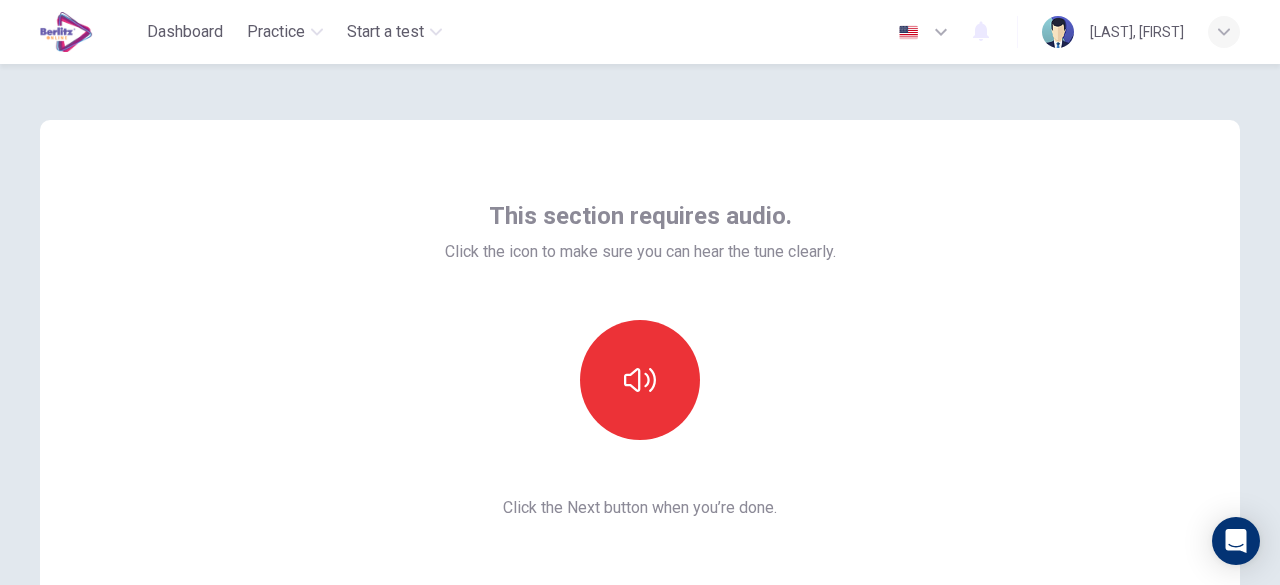 click on "This section requires audio. Click the icon to make sure you can hear the tune clearly. Click the Next button when you’re done. Back Next" at bounding box center [640, 416] 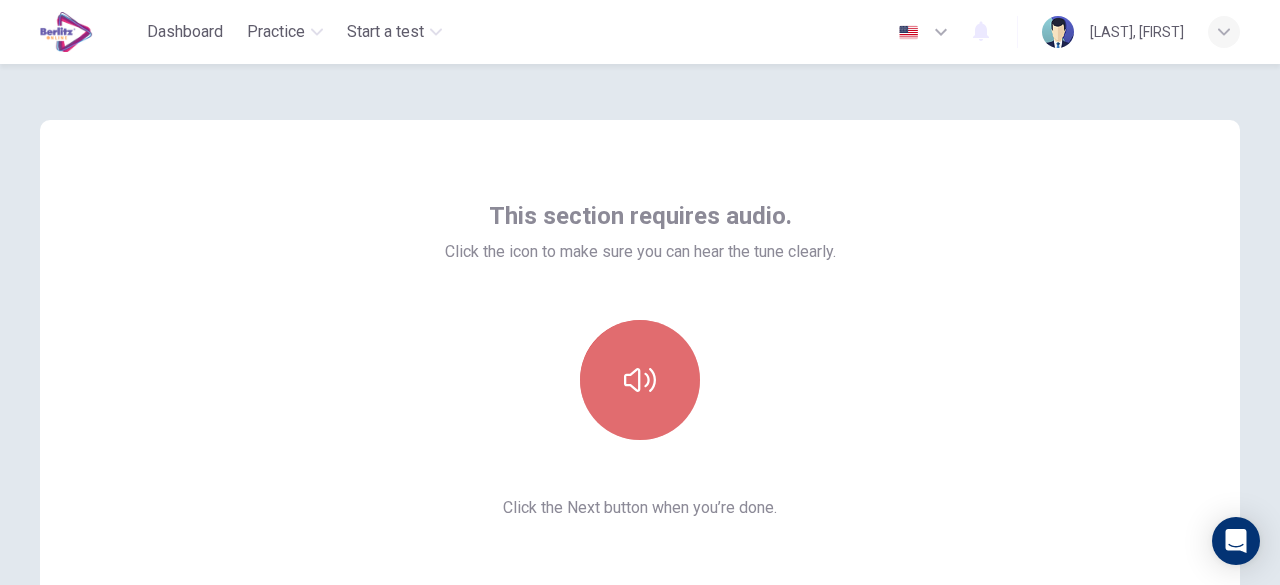 click at bounding box center (640, 380) 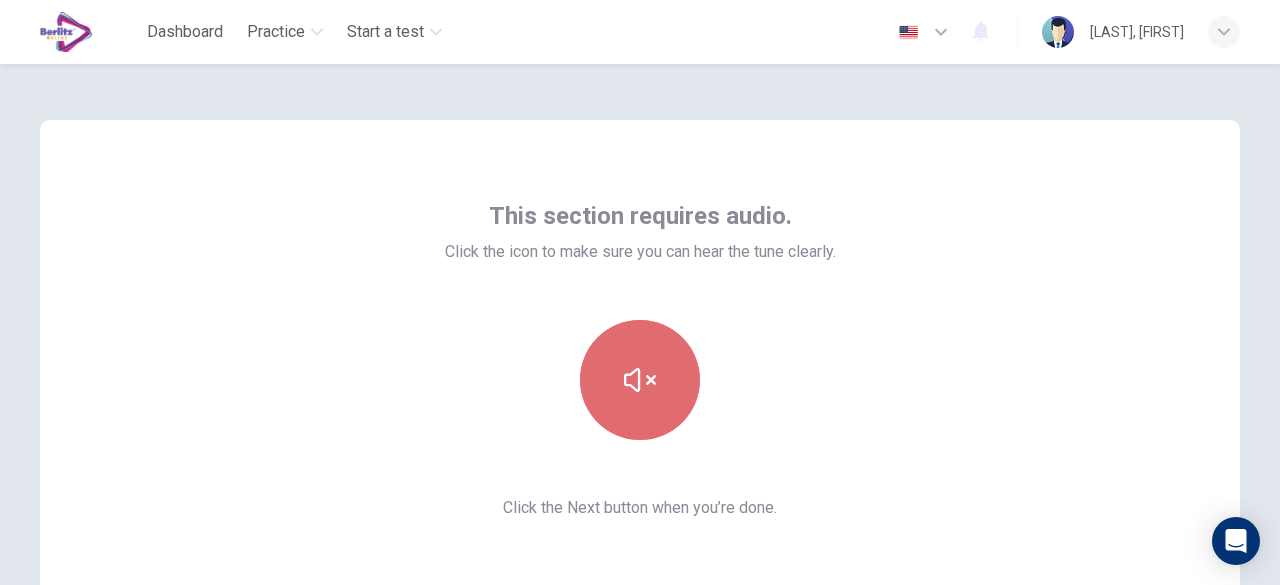 click at bounding box center [640, 380] 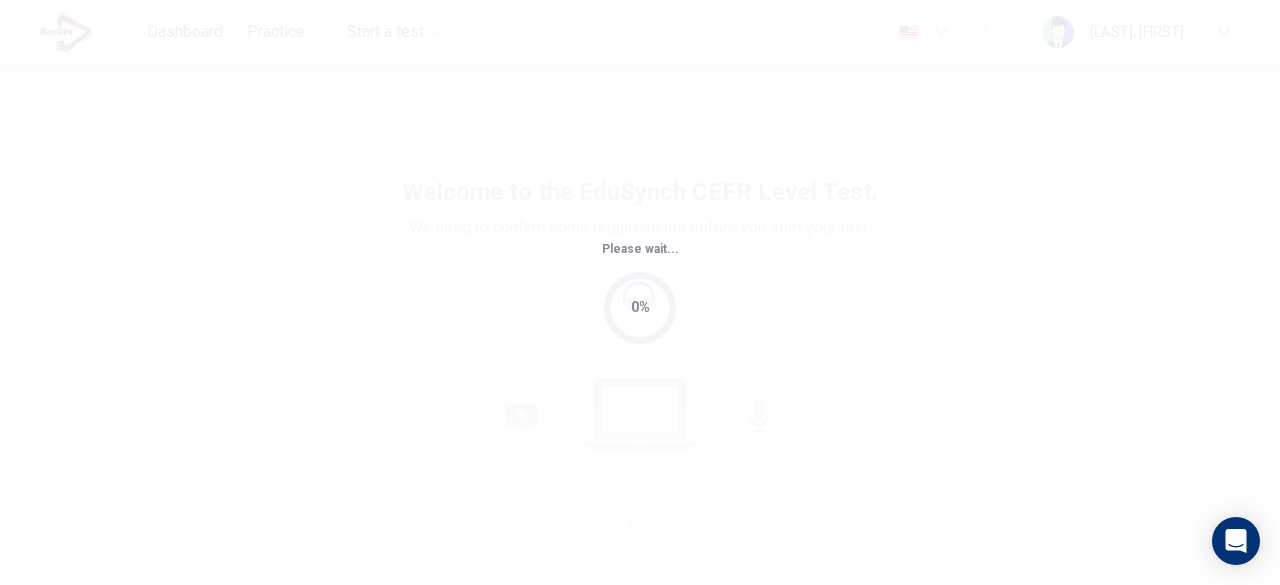 scroll, scrollTop: 0, scrollLeft: 0, axis: both 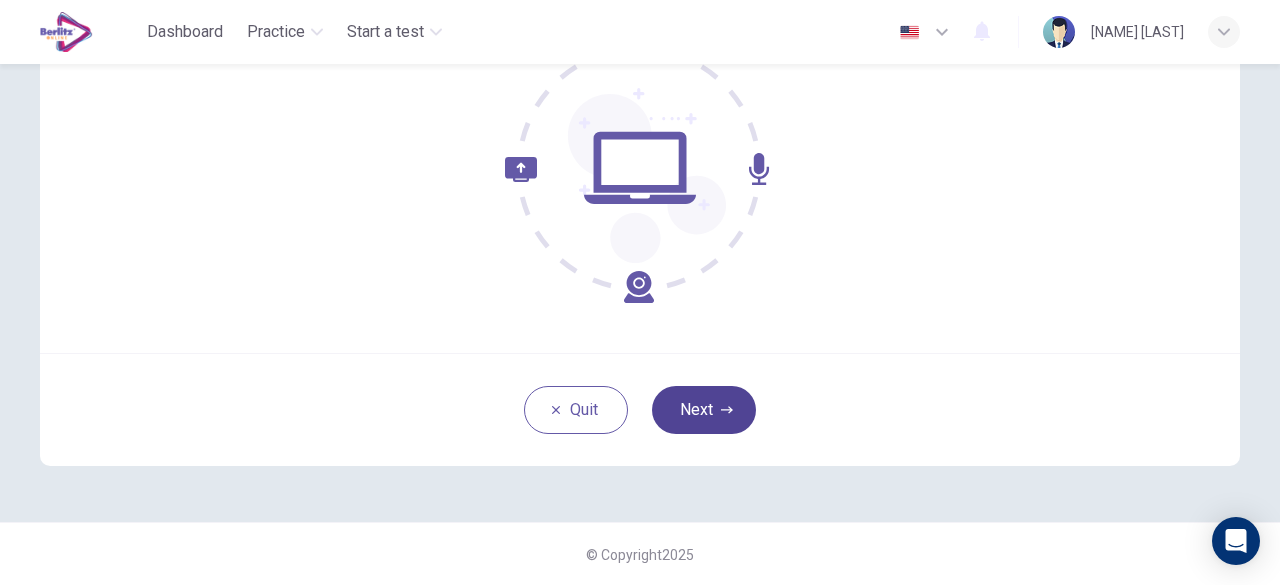 click on "Next" at bounding box center (704, 410) 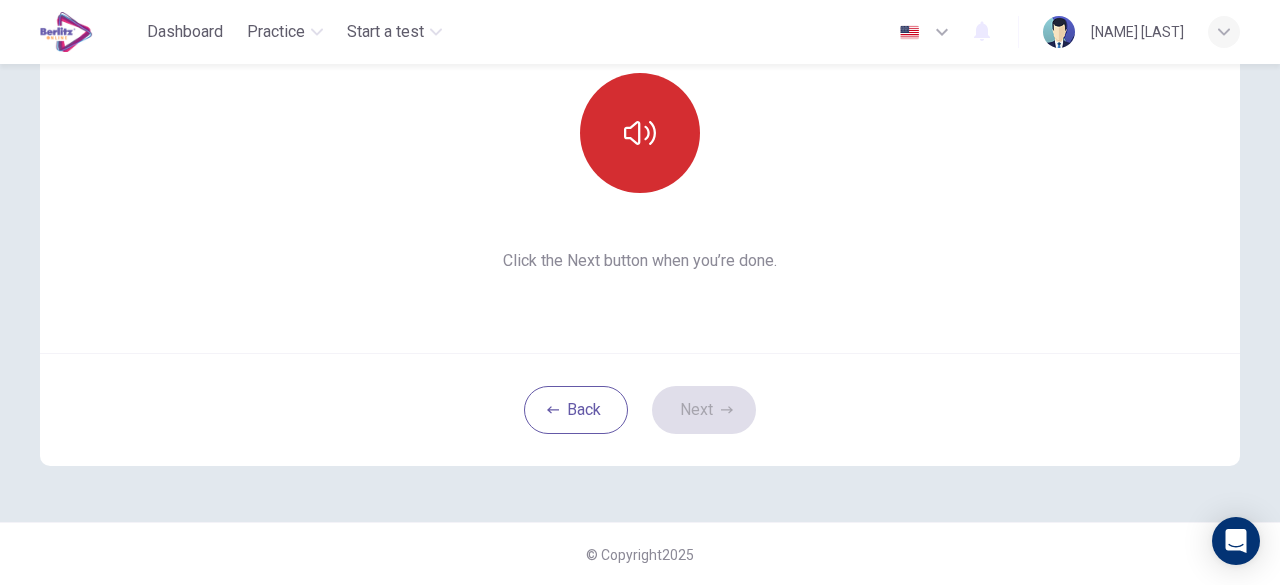 click 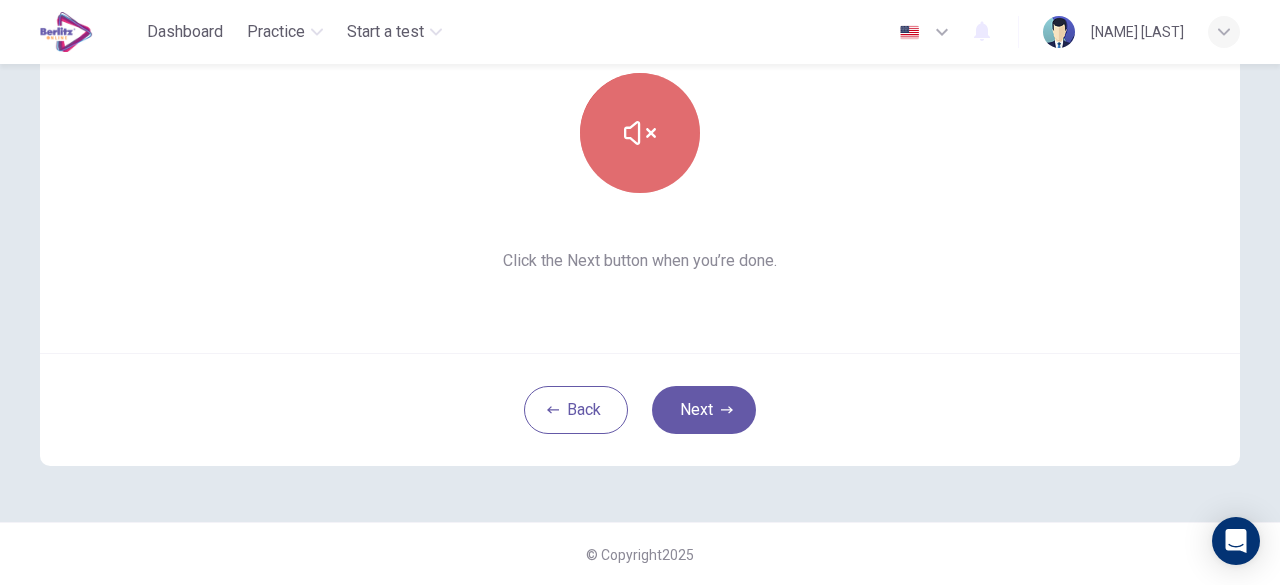 click 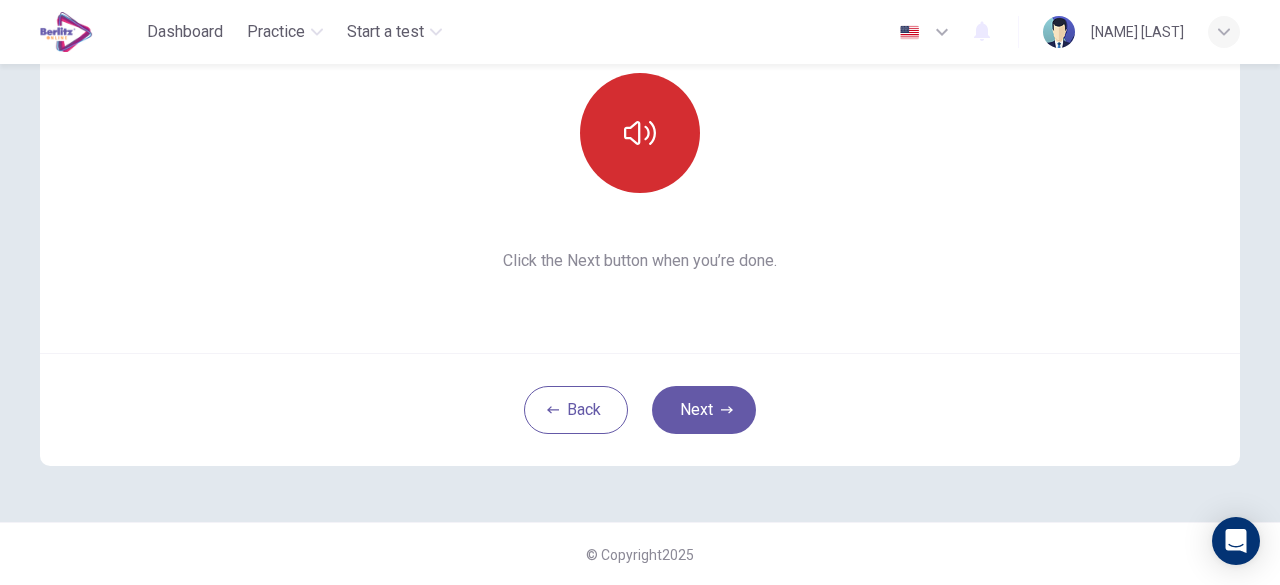 click 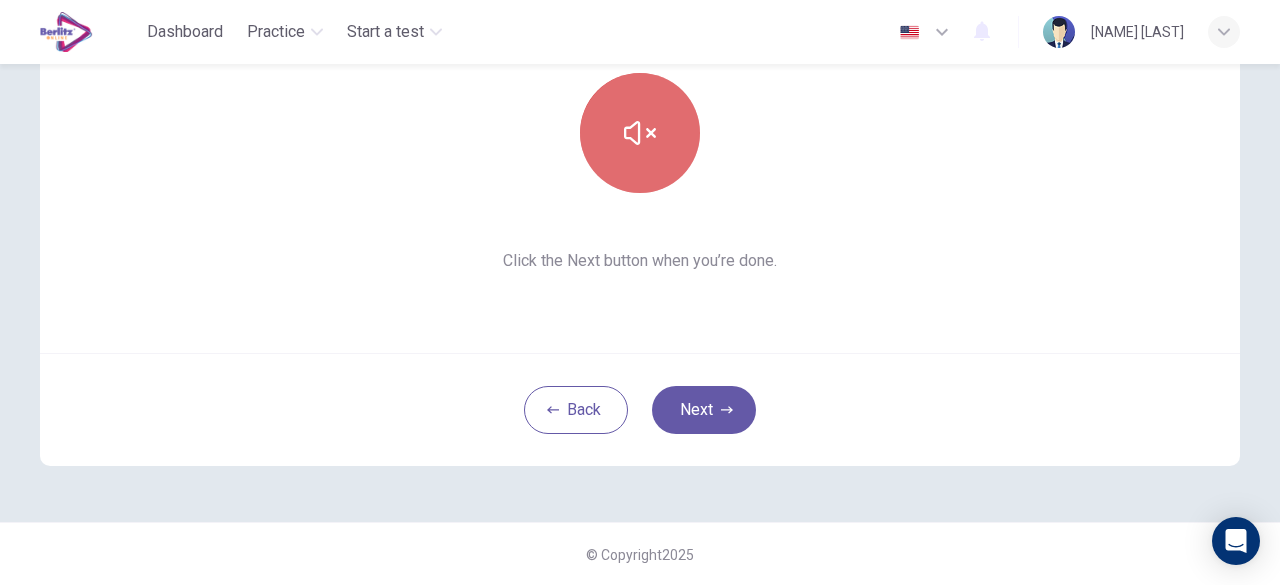 click 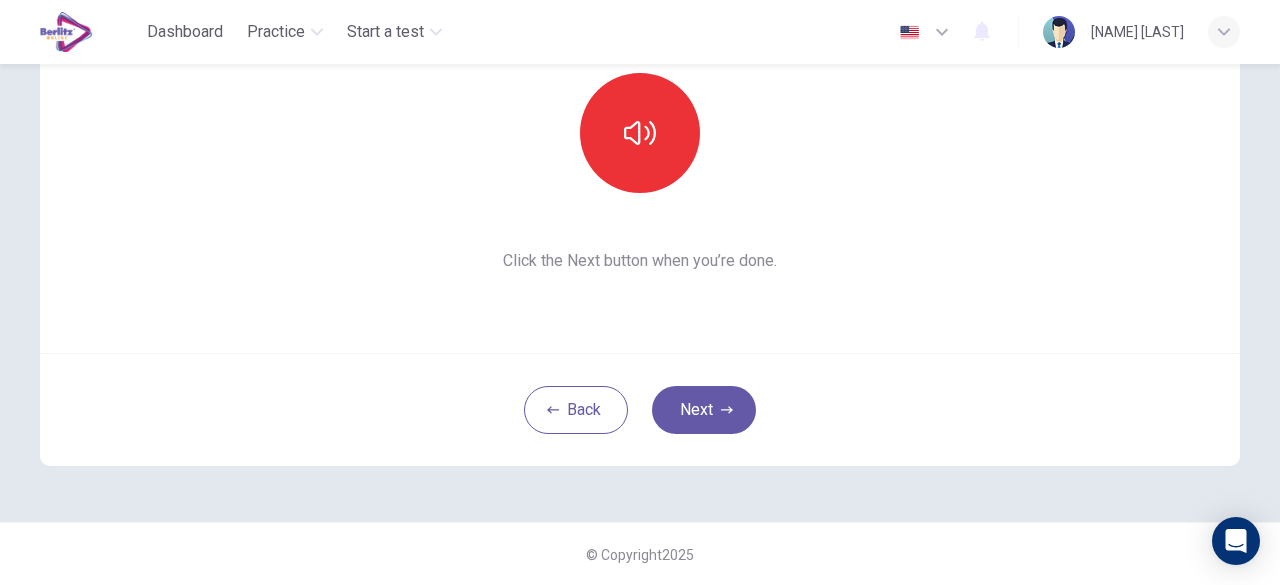 click on "This section requires audio. Click the icon to make sure you can hear the tune clearly. Click the Next button when you’re done." at bounding box center (640, 113) 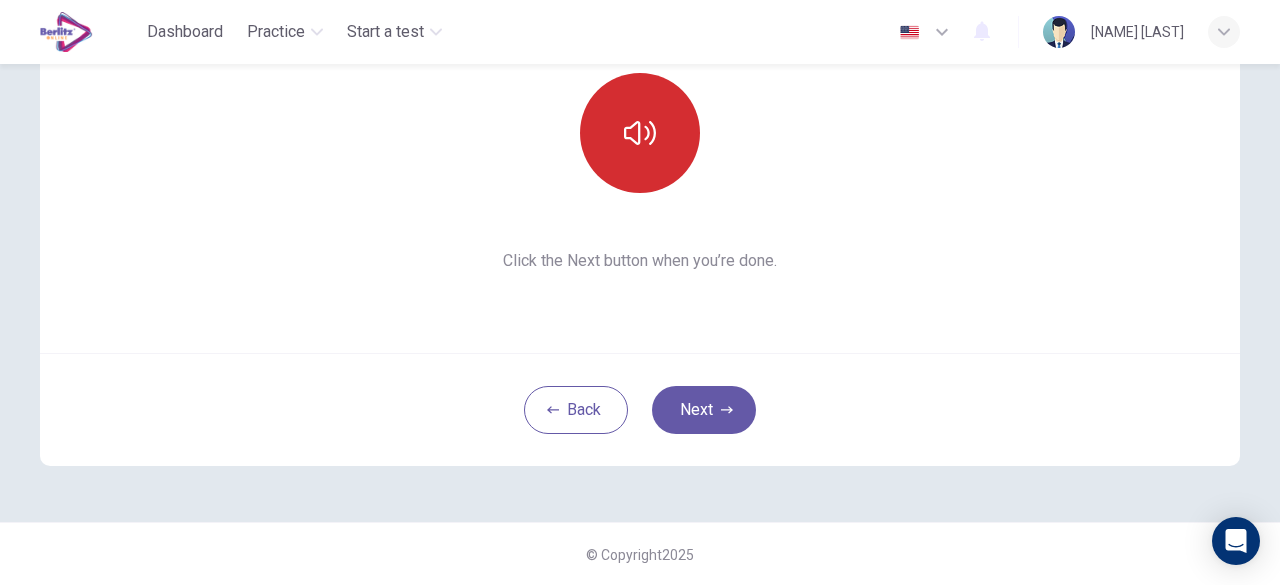 click at bounding box center (640, 133) 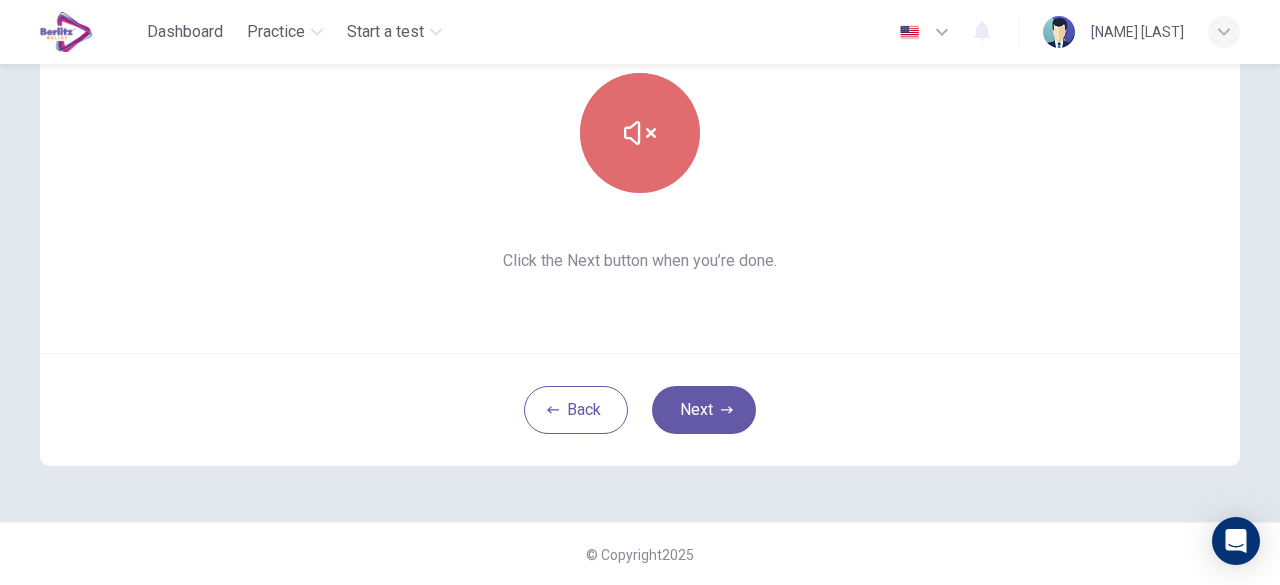 click at bounding box center [640, 133] 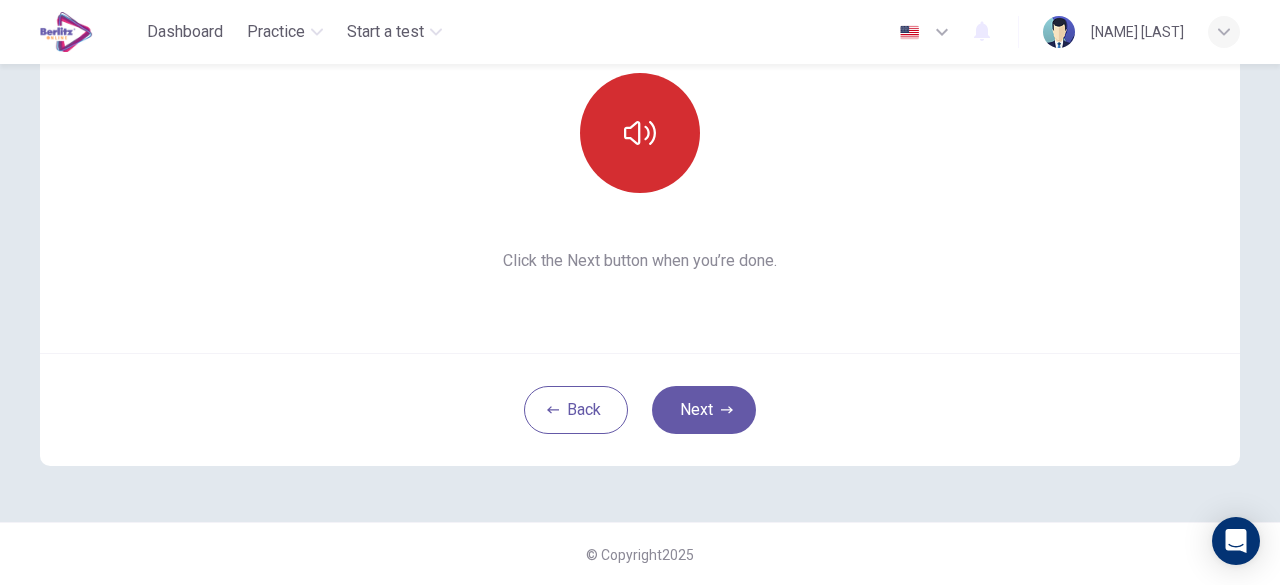 click at bounding box center (640, 133) 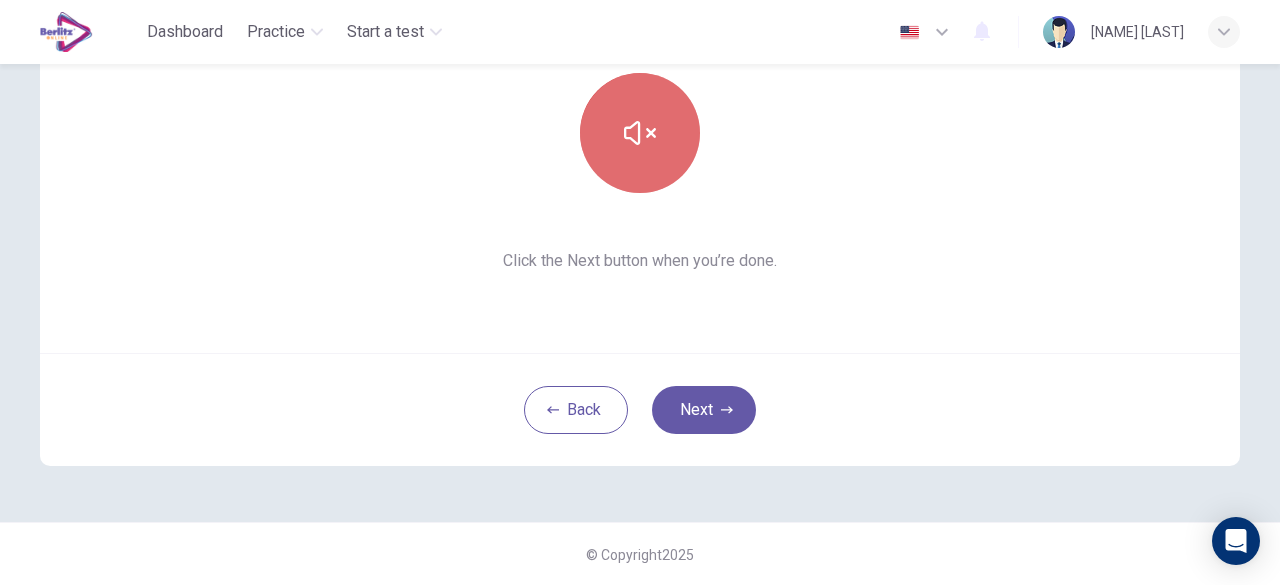 click at bounding box center [640, 133] 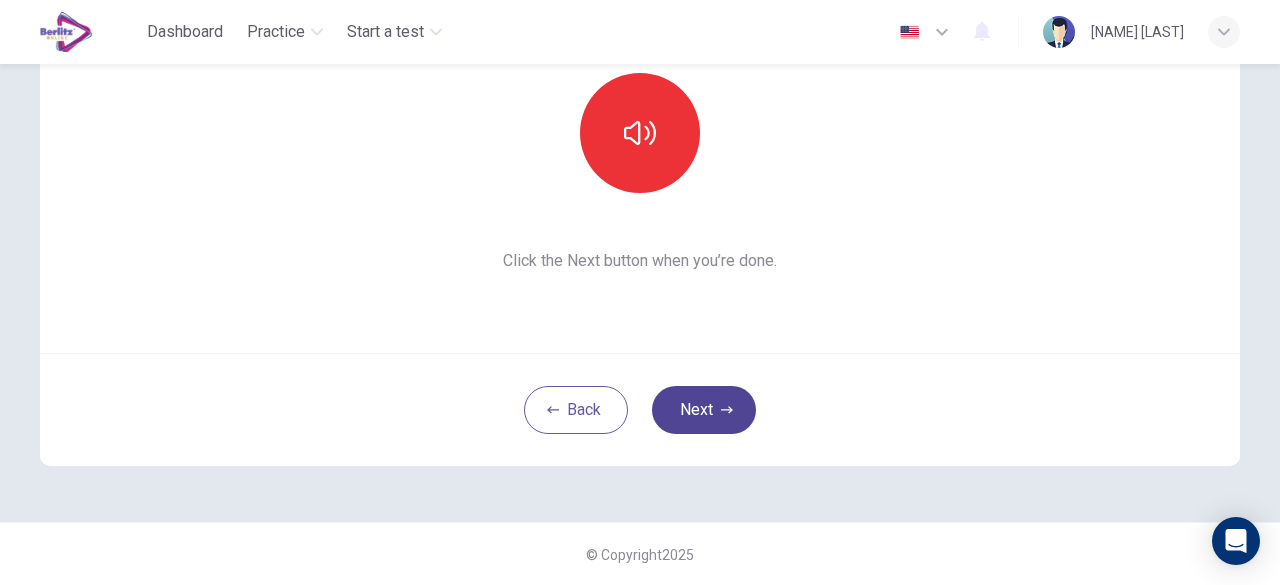 click on "Next" at bounding box center [704, 410] 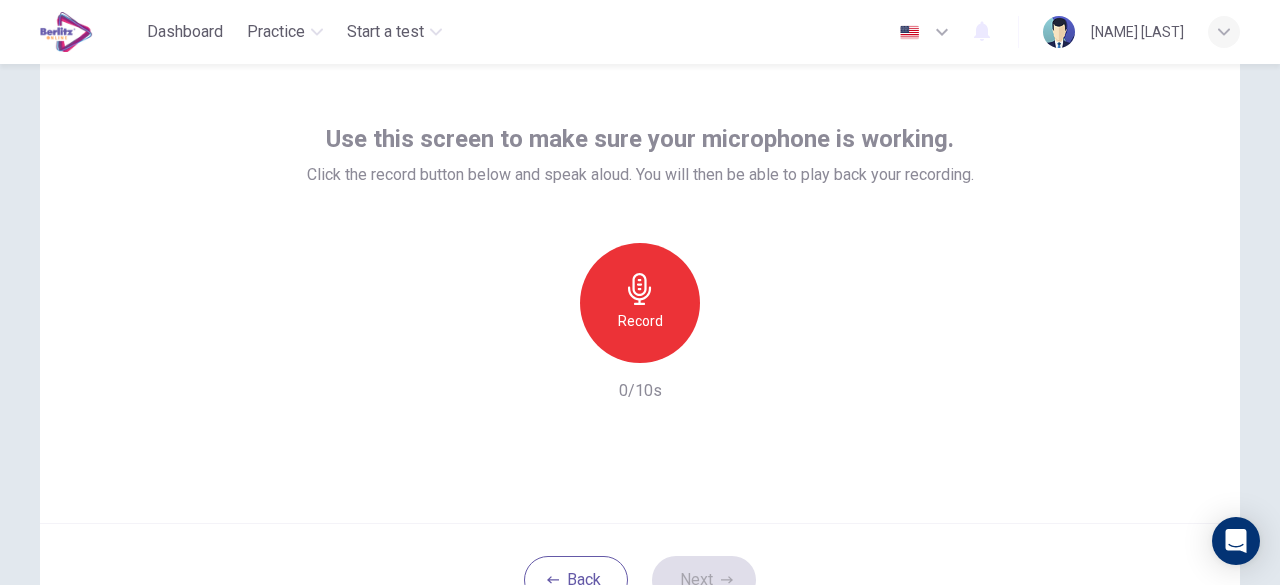 scroll, scrollTop: 70, scrollLeft: 0, axis: vertical 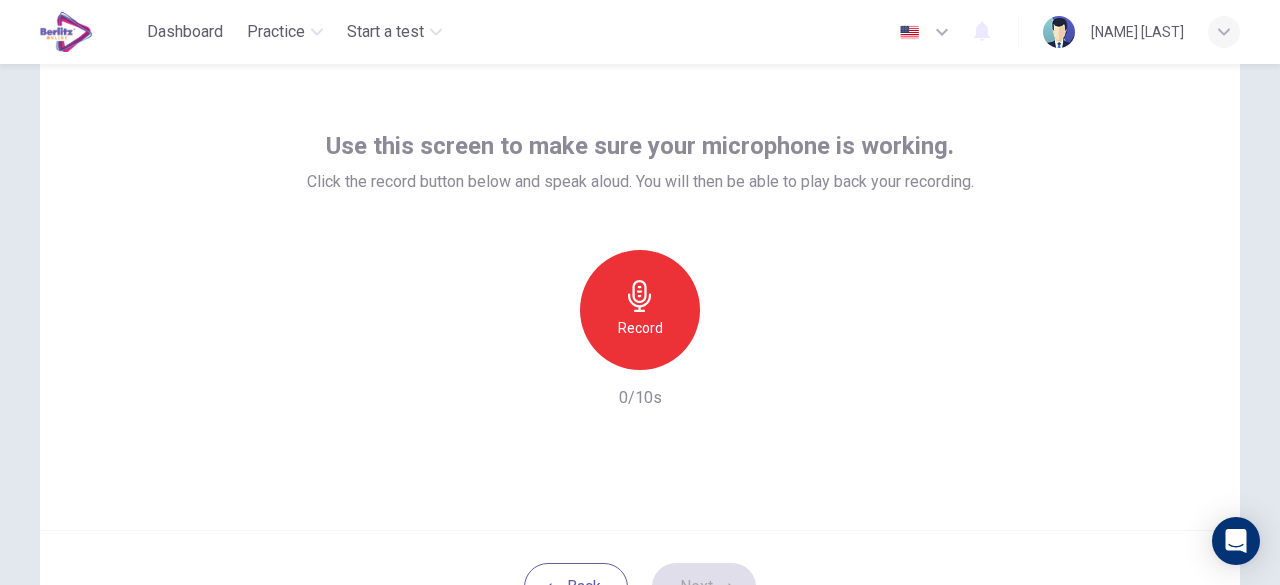 click on "Use this screen to make sure your microphone is working. Click the record button below and speak aloud. You will then be able to play back your recording. Record 0/10s" at bounding box center (640, 270) 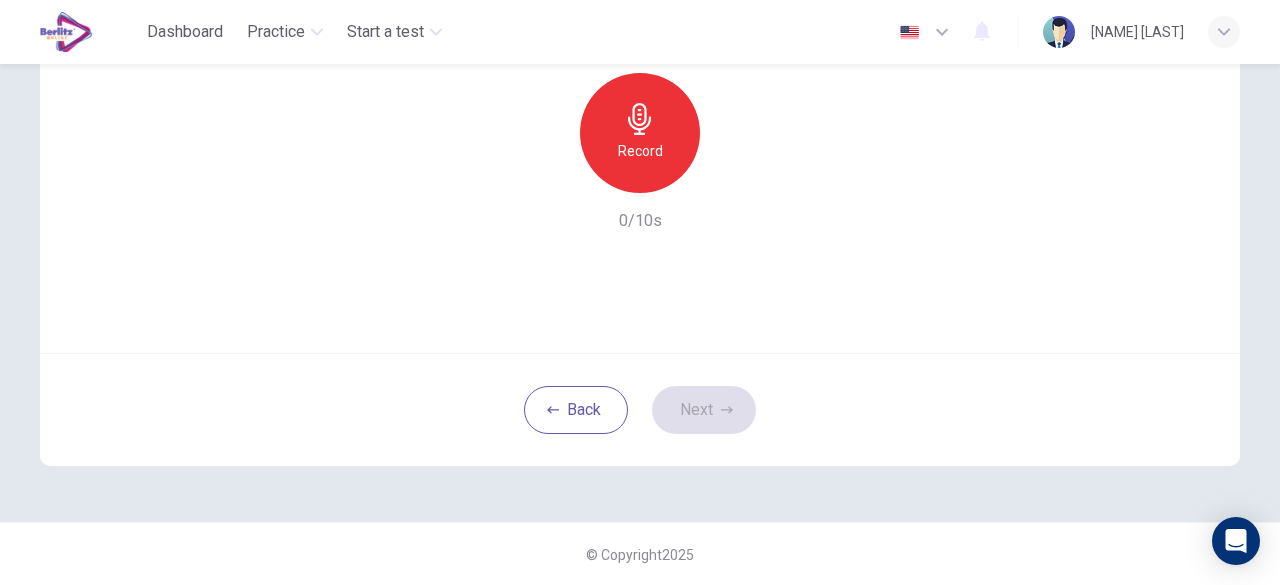 scroll, scrollTop: 144, scrollLeft: 0, axis: vertical 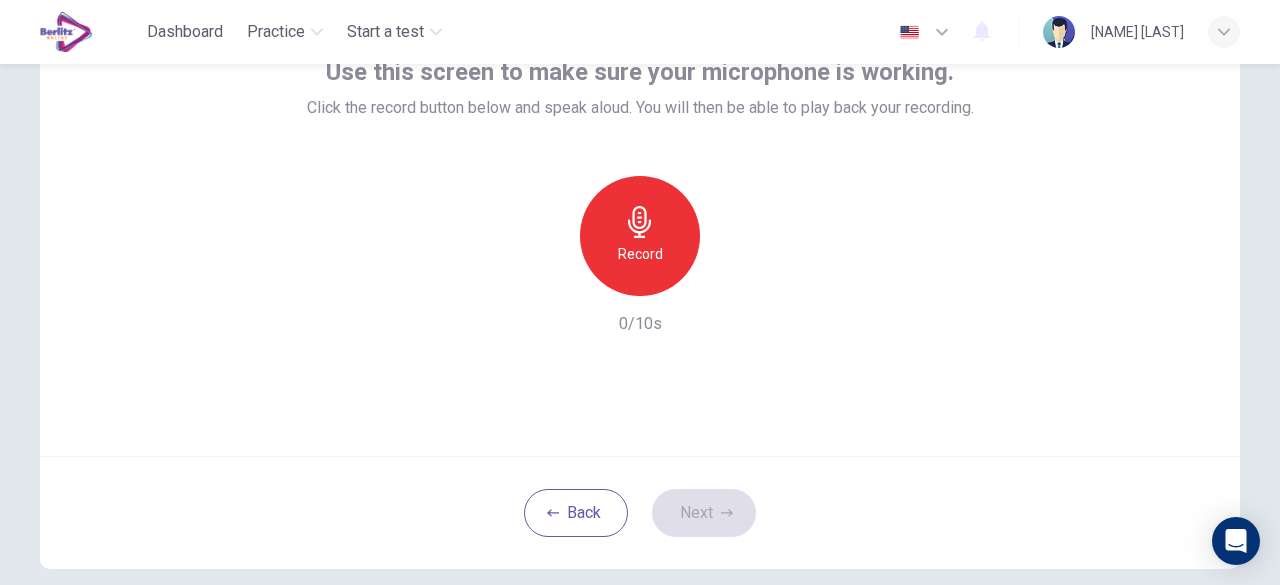 click on "Record" at bounding box center [640, 236] 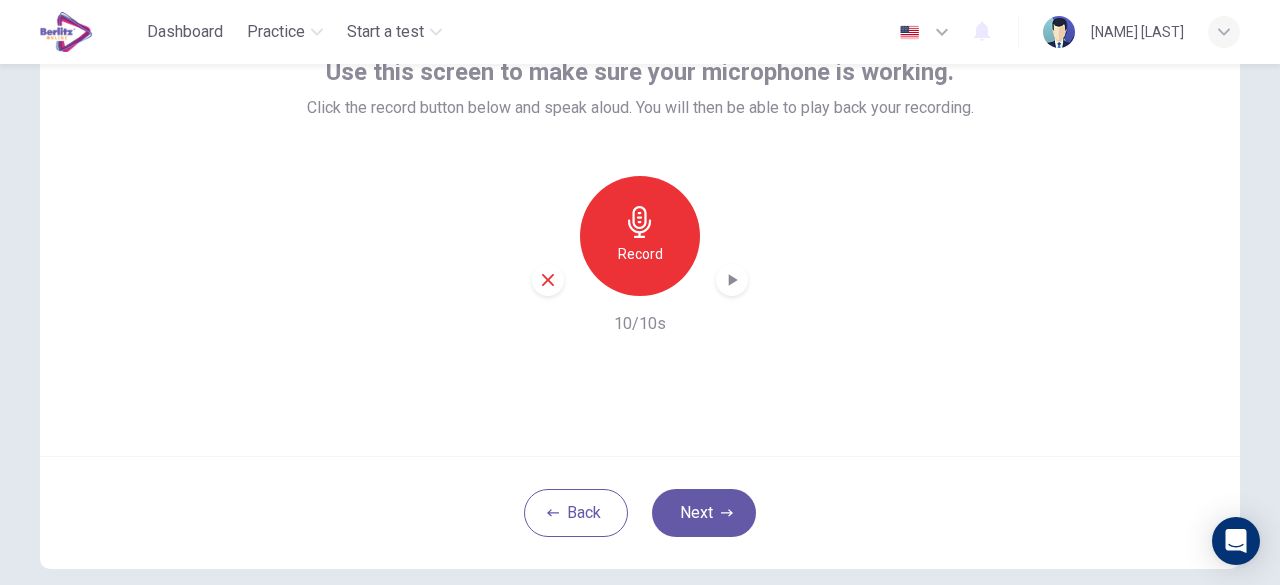 click on "Record" at bounding box center [640, 254] 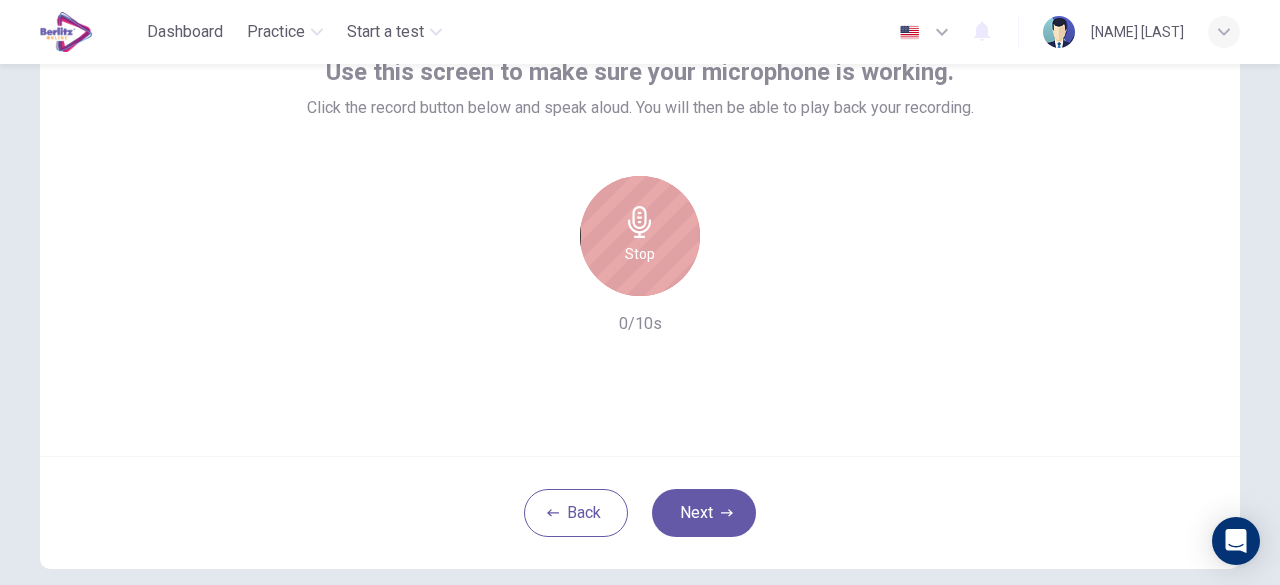 click 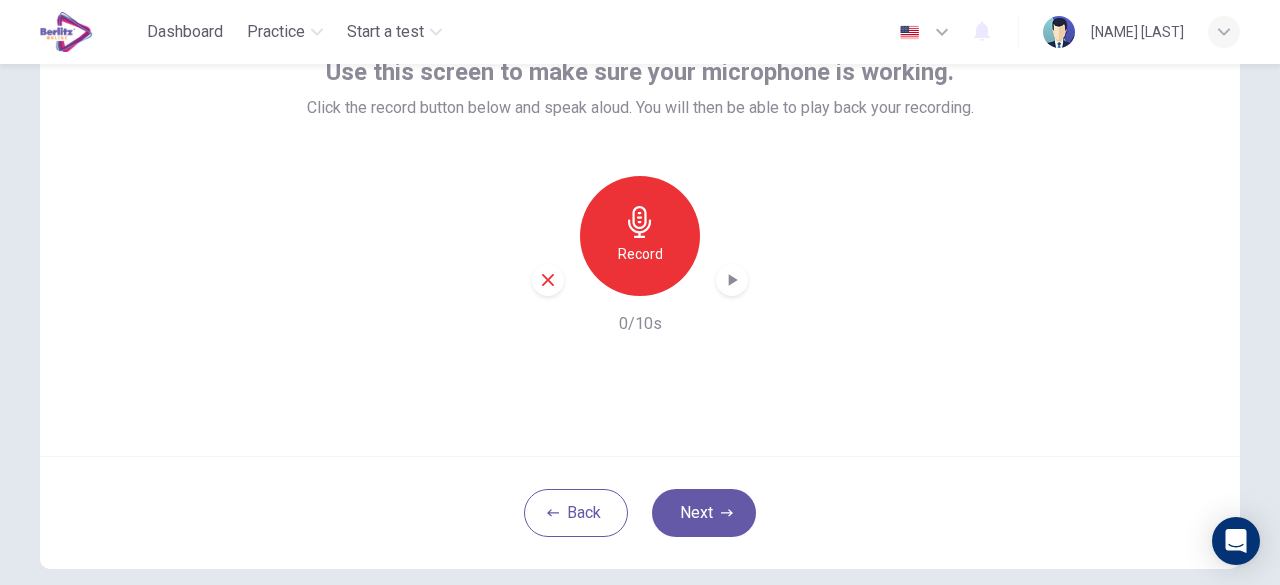 click on "Record" at bounding box center [640, 236] 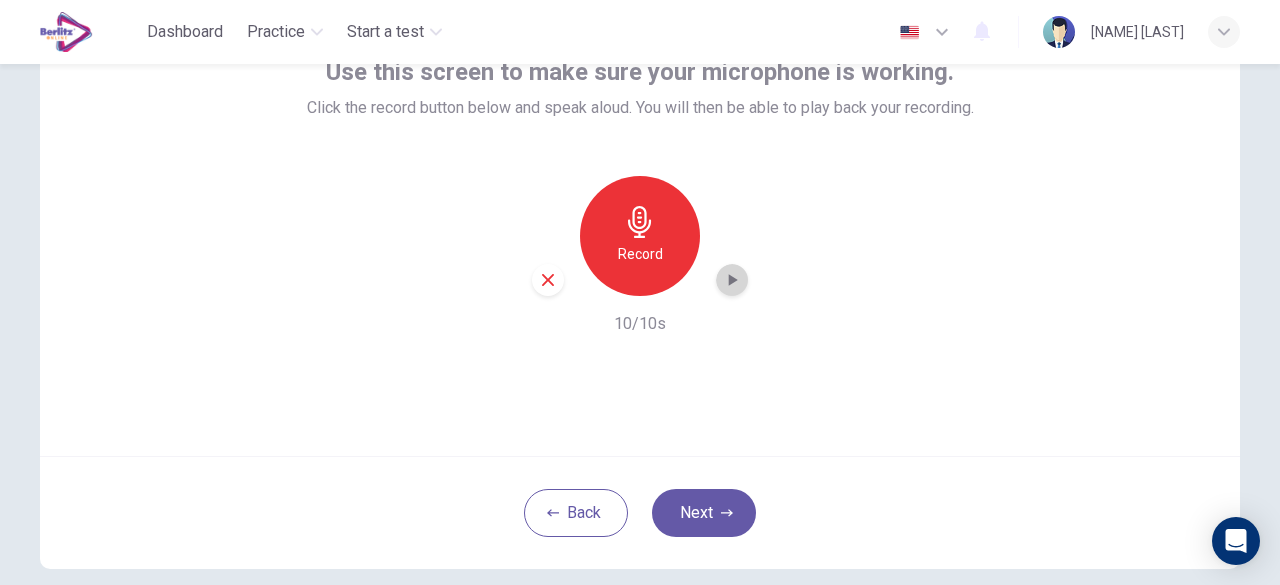 click 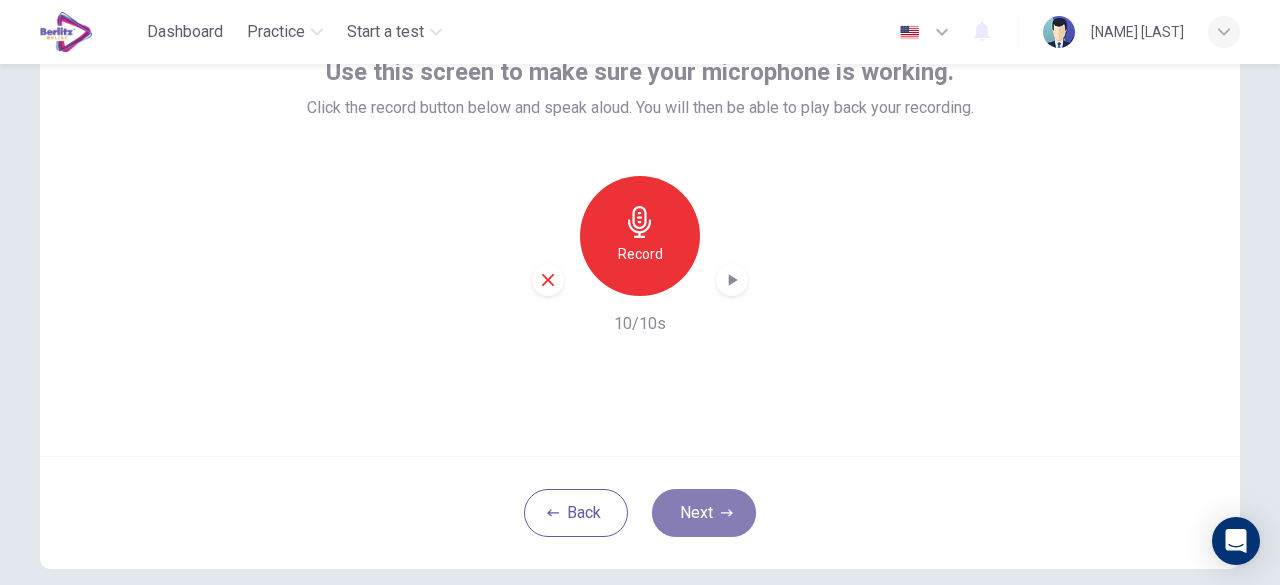 click on "Next" at bounding box center (704, 513) 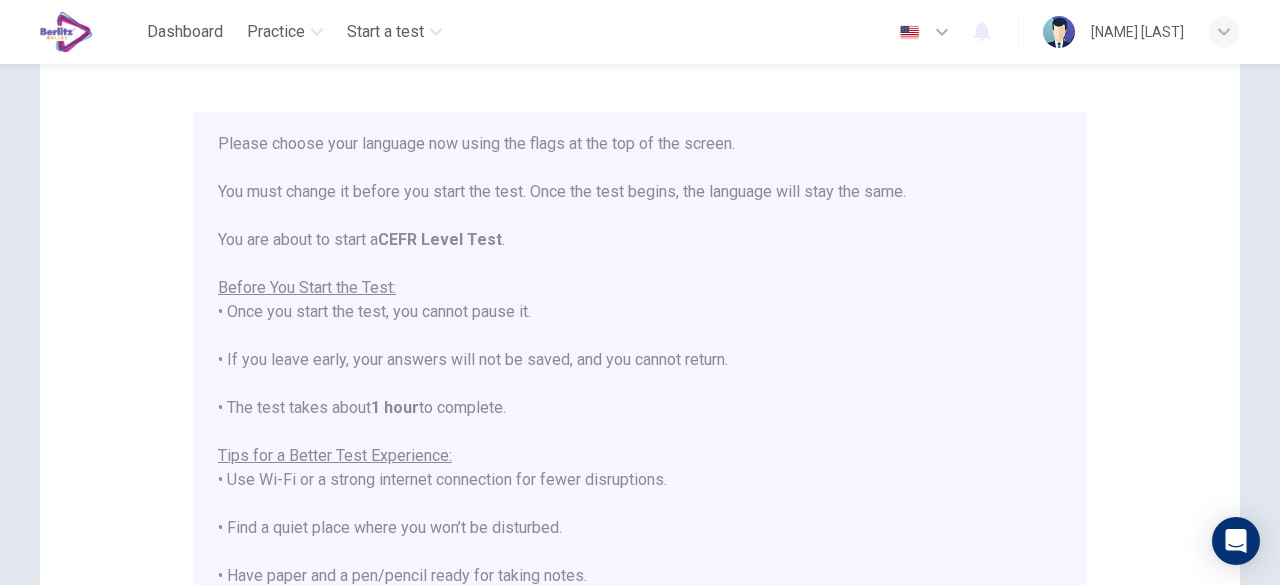 scroll, scrollTop: 0, scrollLeft: 0, axis: both 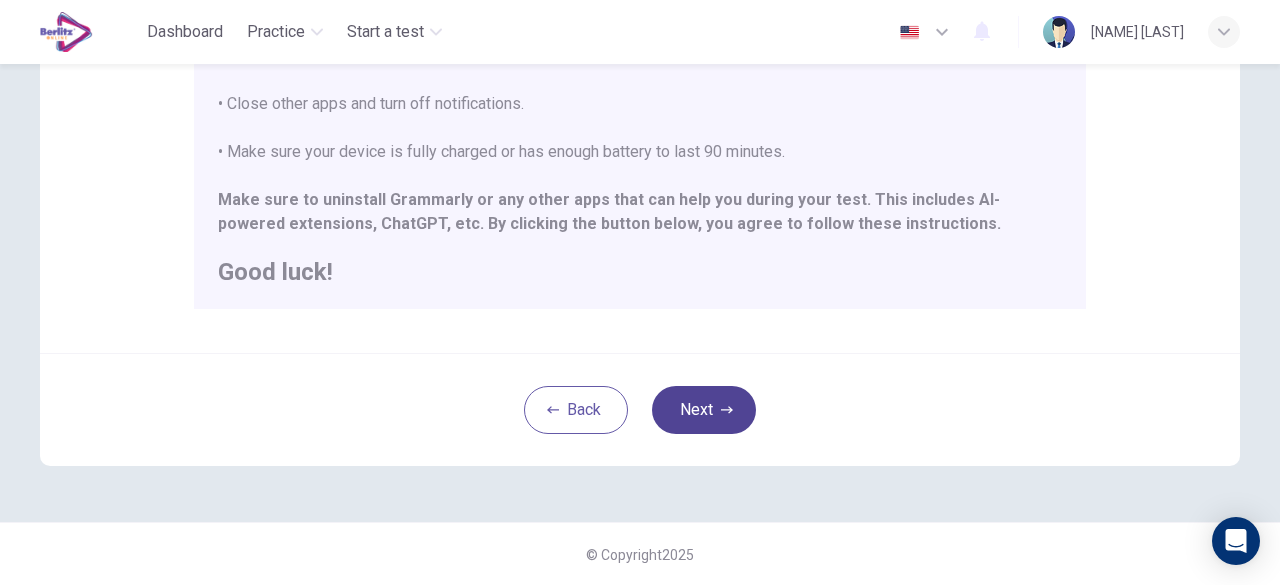 click on "Next" at bounding box center (704, 410) 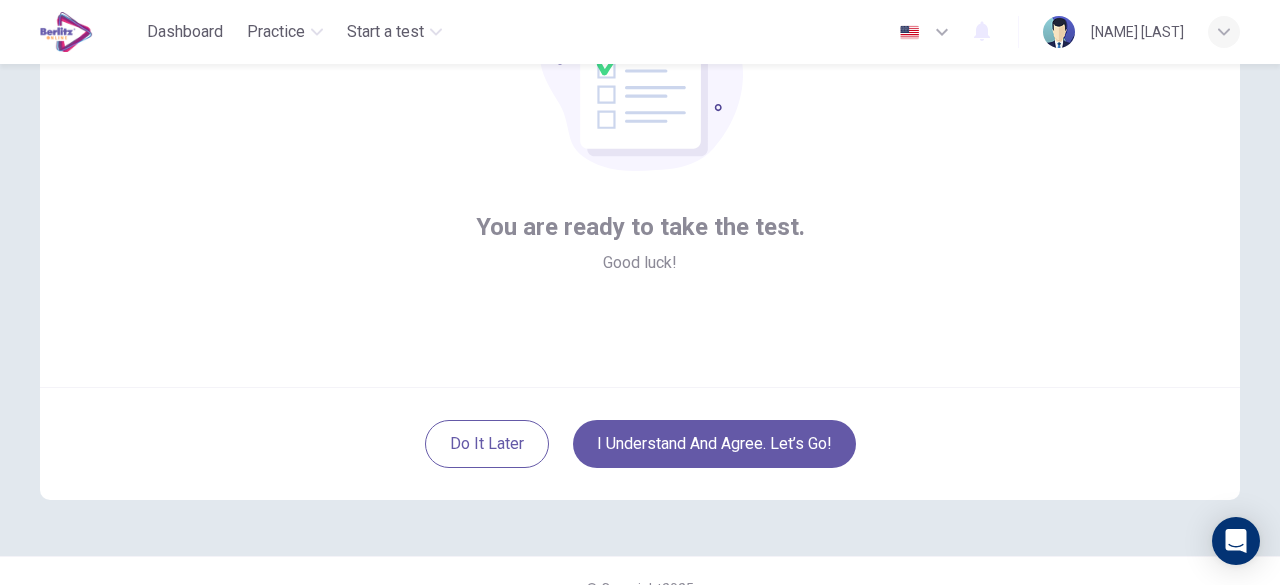 scroll, scrollTop: 247, scrollLeft: 0, axis: vertical 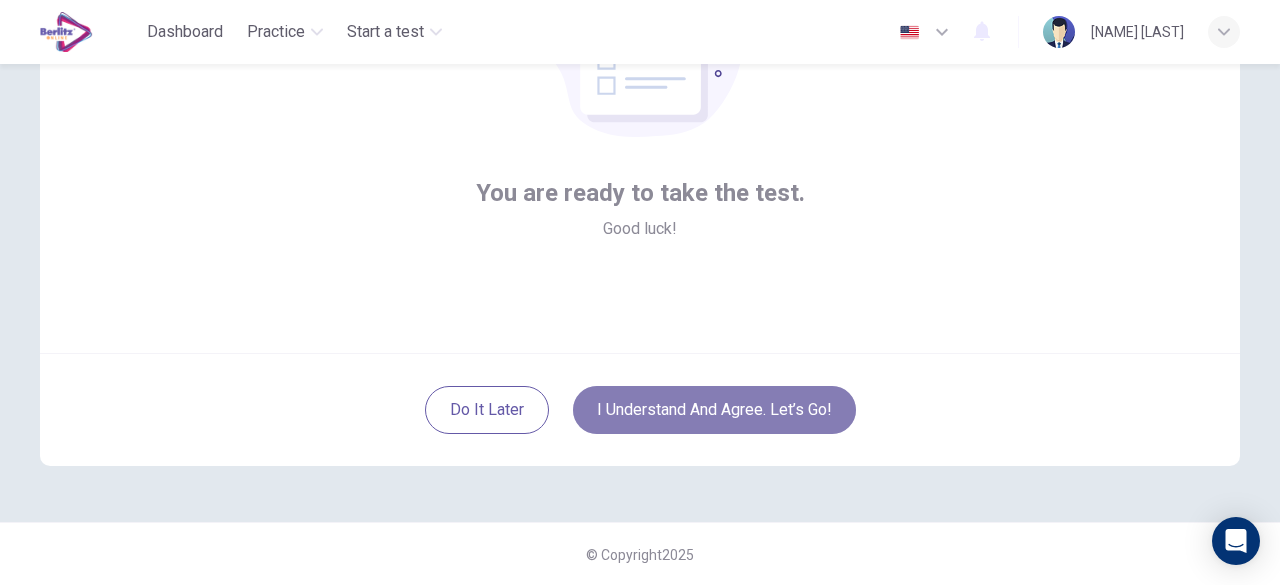 click on "I understand and agree. Let’s go!" at bounding box center (714, 410) 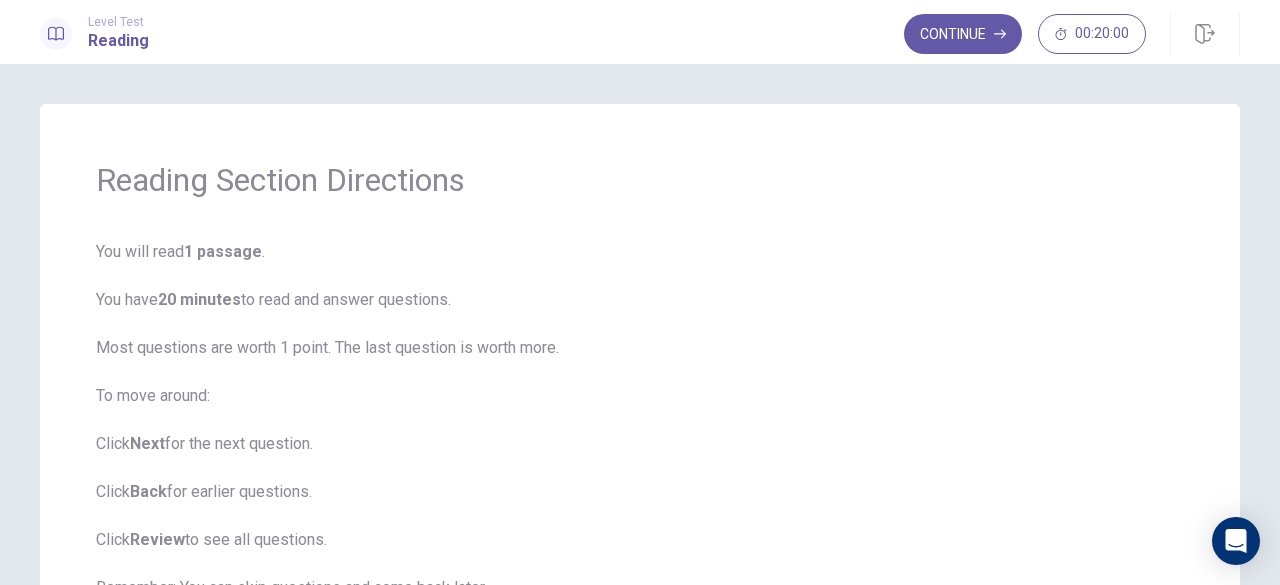 click on "Reading Section Directions You will read  1 passage .
You have  20 minutes  to read and answer questions.
Most questions are worth 1 point. The last question is worth more.
To move around:
Click  Next  for the next question.
Click  Back  for earlier questions.
Click  Review  to see all questions.
Remember: You can skip questions and come back later.
You have  20 minutes  total.
Click  Continue  to start." at bounding box center (640, 428) 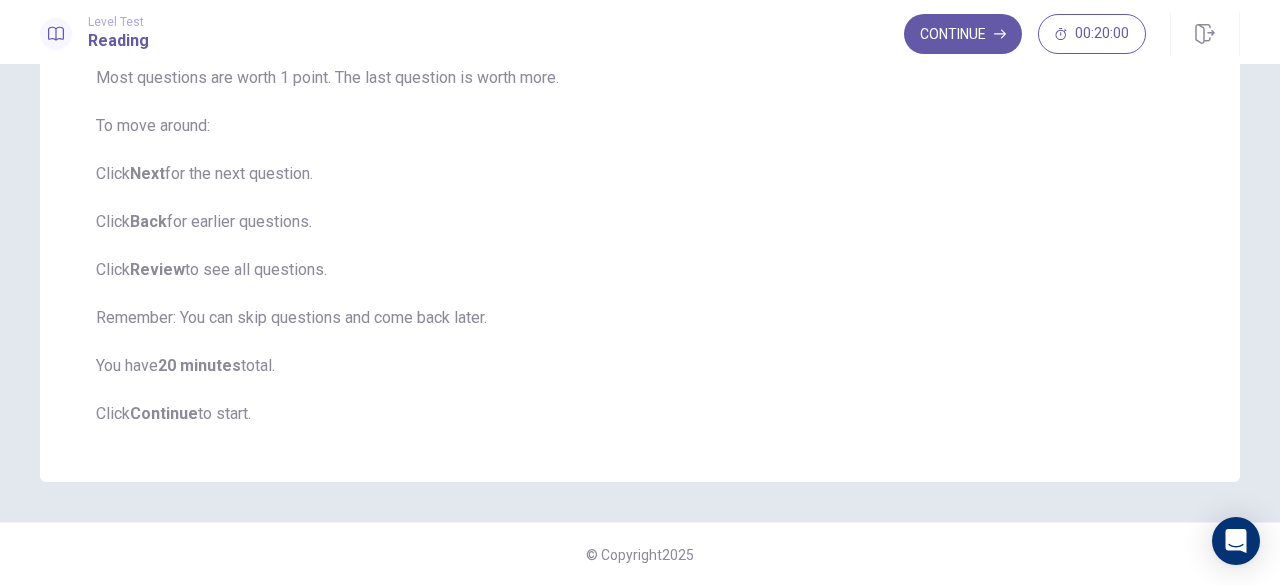 scroll, scrollTop: 0, scrollLeft: 0, axis: both 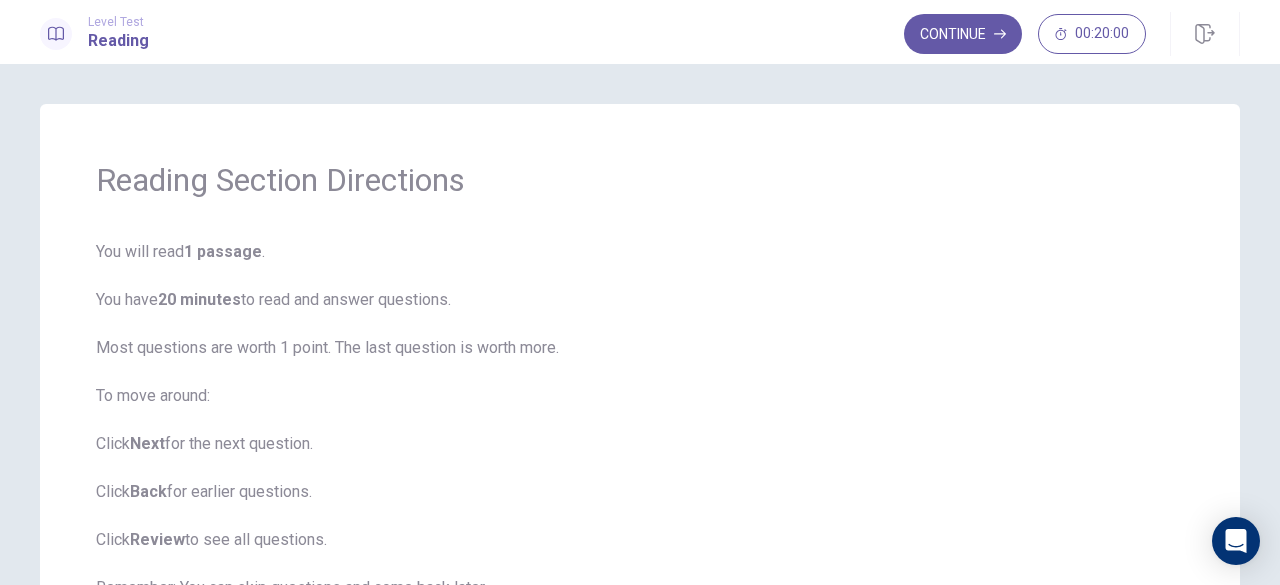 click on "Level Test   Reading Continue 00:20:00" at bounding box center (640, 32) 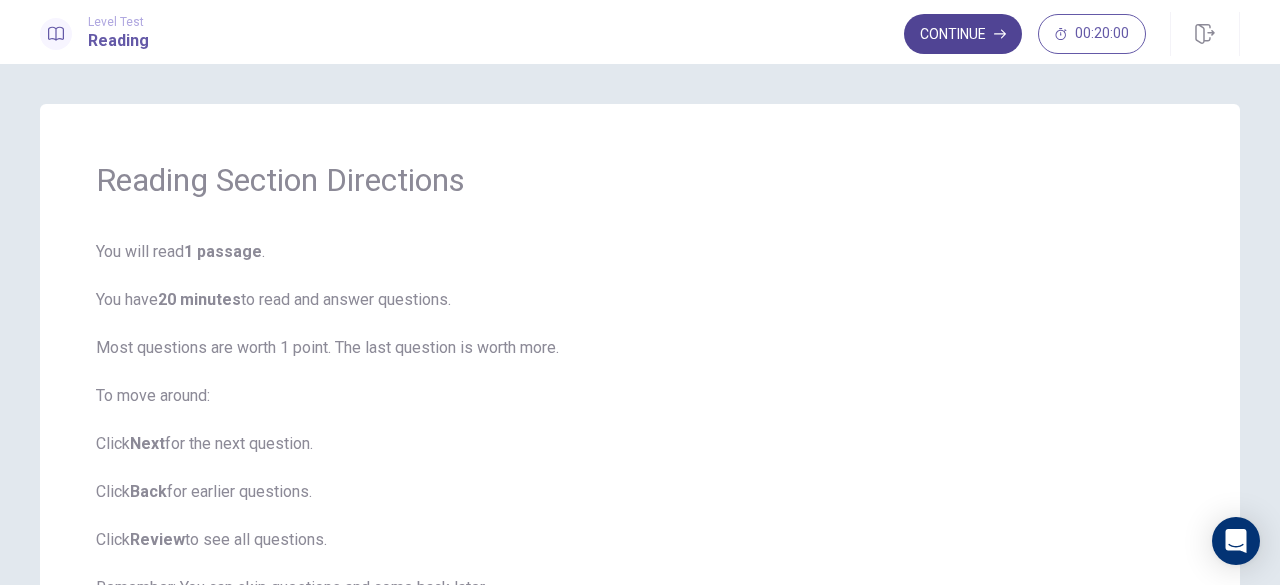 click on "Continue" at bounding box center [963, 34] 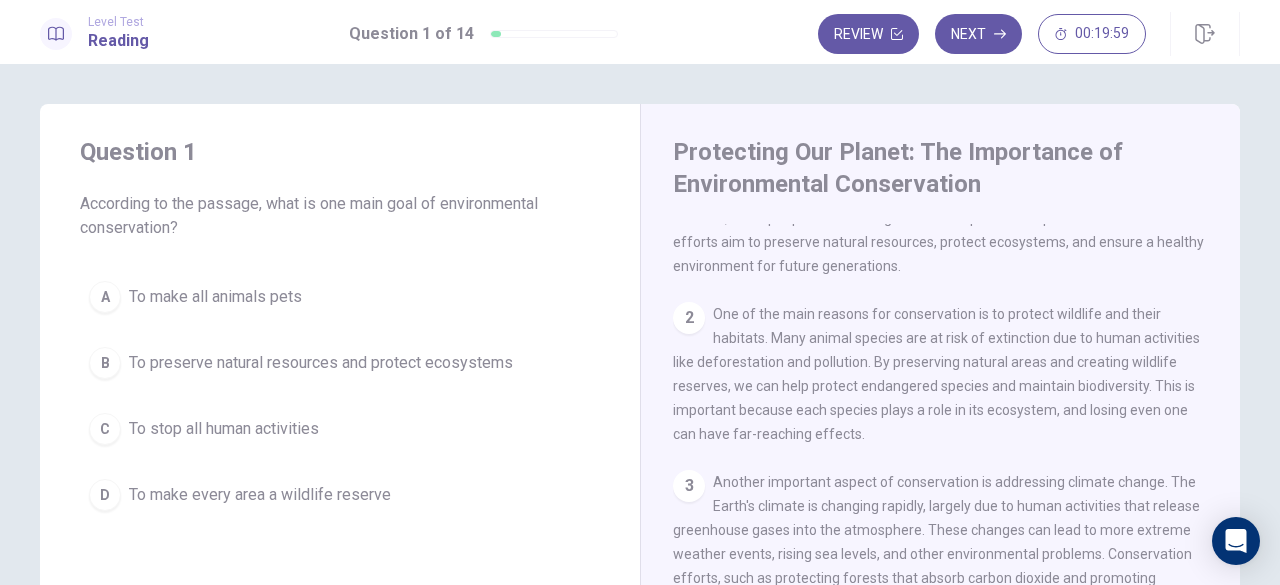 scroll, scrollTop: 0, scrollLeft: 0, axis: both 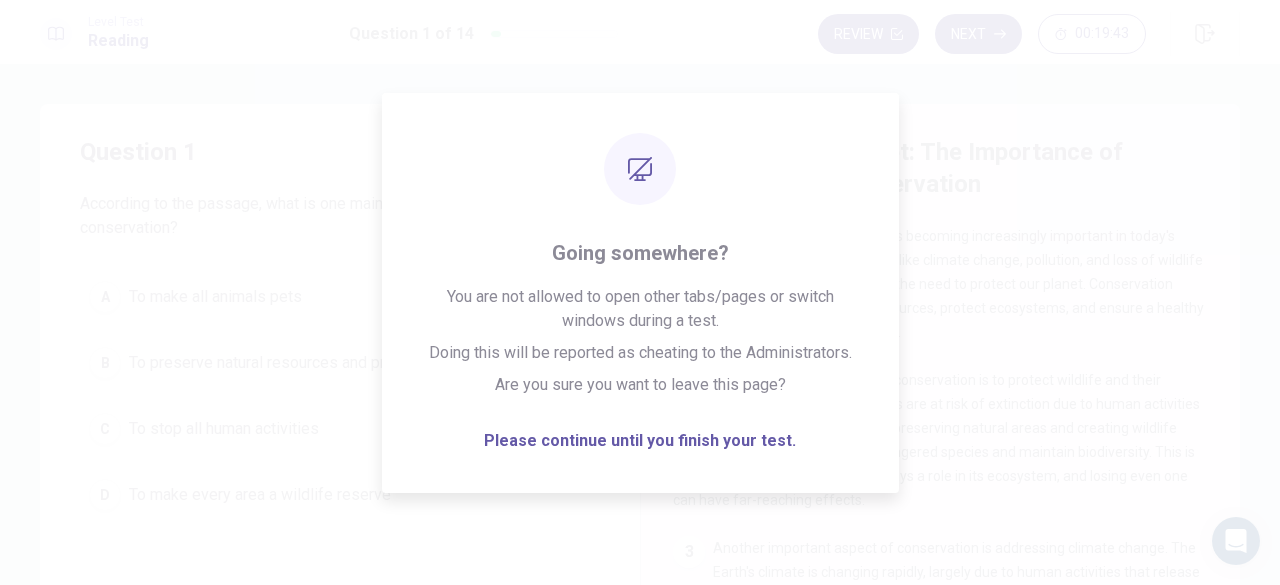 click on "Environmental conservation is becoming increasingly important in today's world. As we face challenges like climate change, pollution, and loss of wildlife habitats, more people are realizing the need to protect our planet. Conservation efforts aim to preserve natural resources, protect ecosystems, and ensure a healthy environment for future generations." at bounding box center (938, 284) 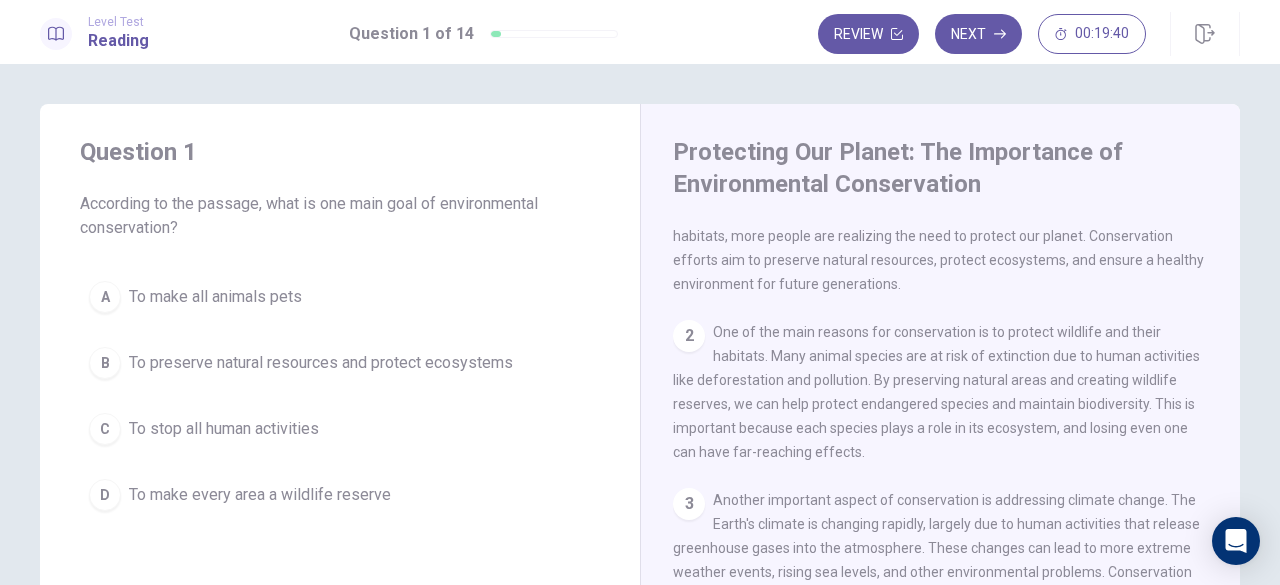 scroll, scrollTop: 0, scrollLeft: 0, axis: both 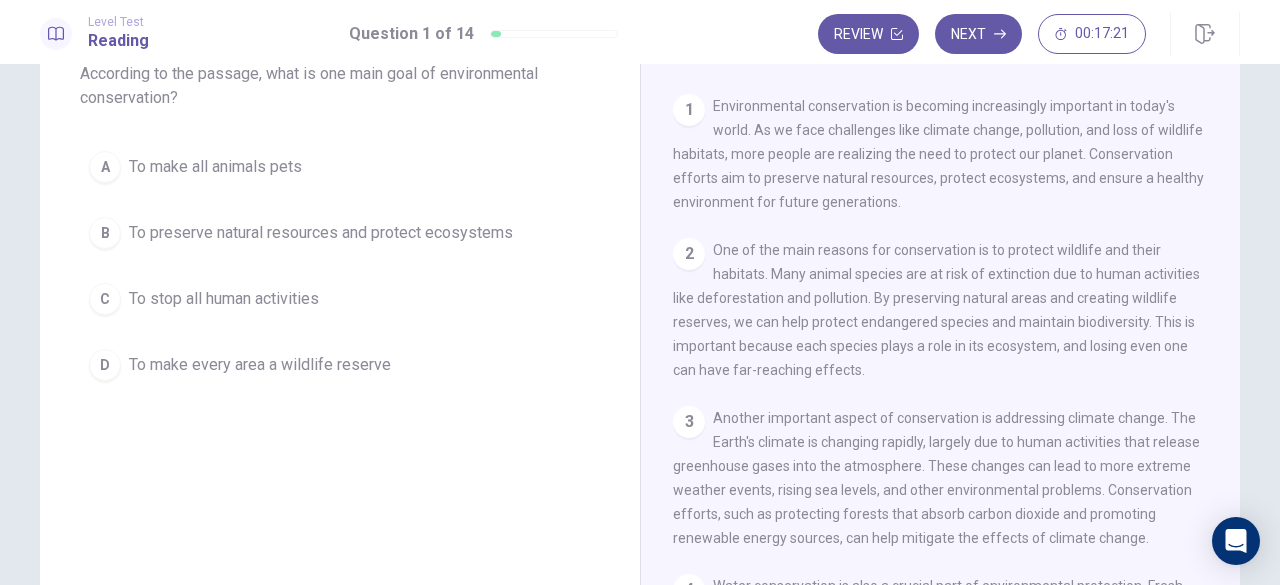 click on "B" at bounding box center (105, 233) 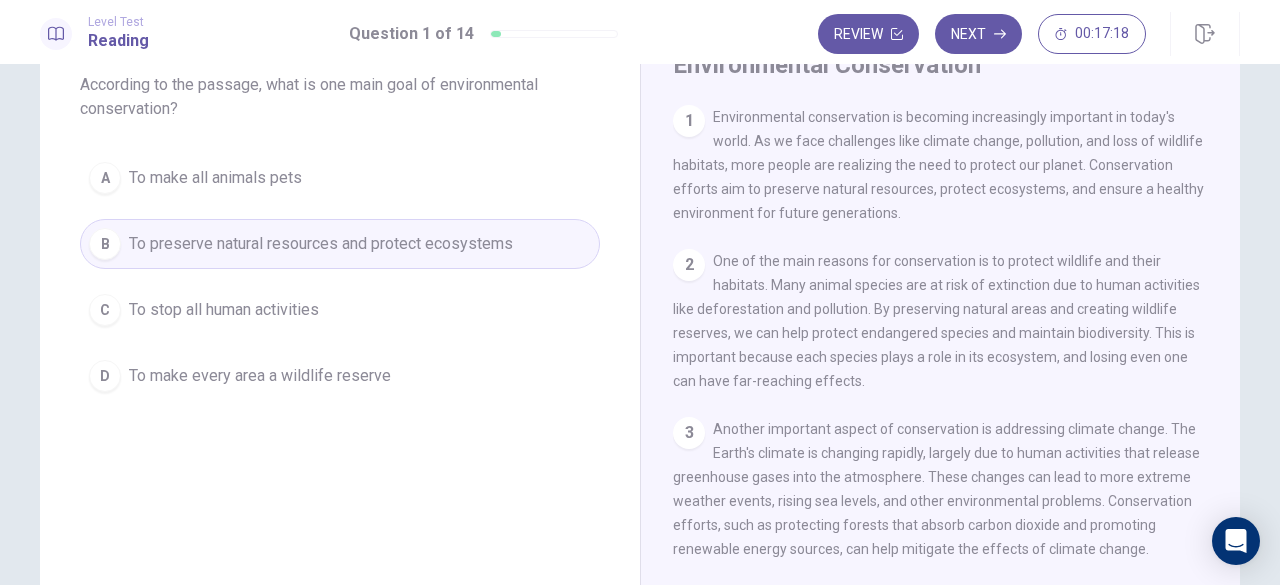 scroll, scrollTop: 0, scrollLeft: 0, axis: both 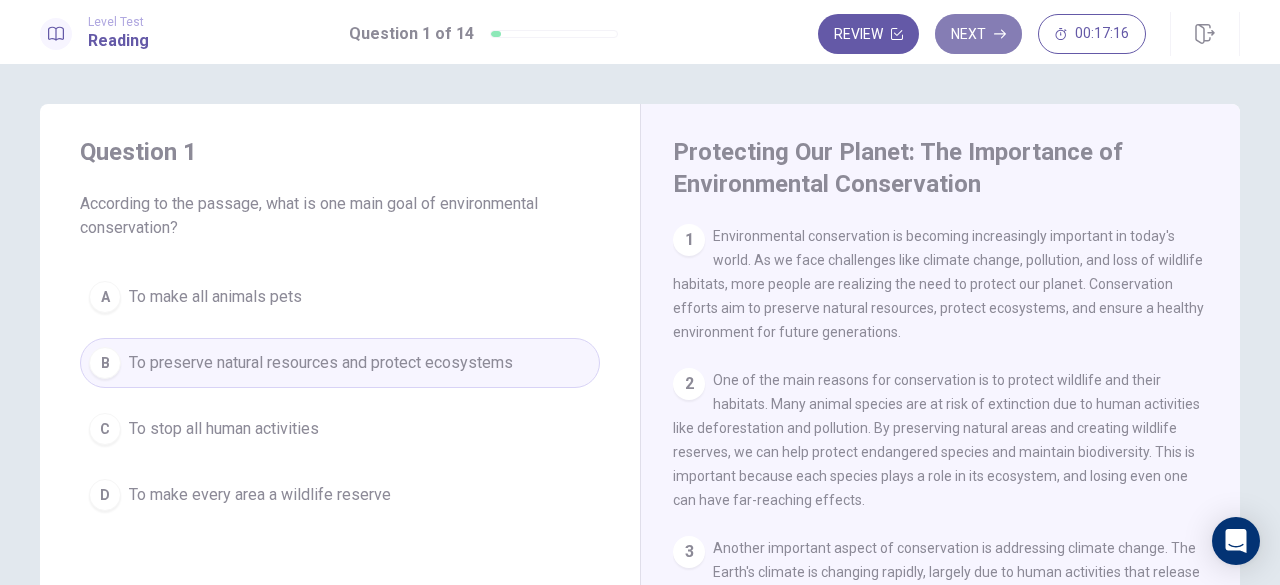 click on "Next" at bounding box center [978, 34] 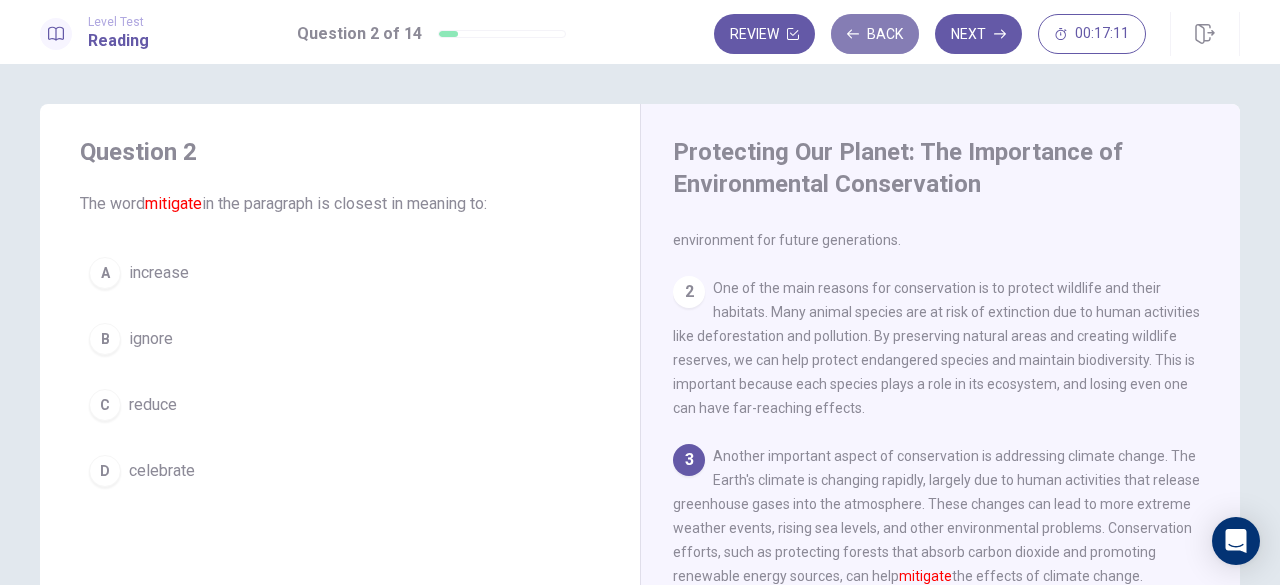 click on "Back" at bounding box center [875, 34] 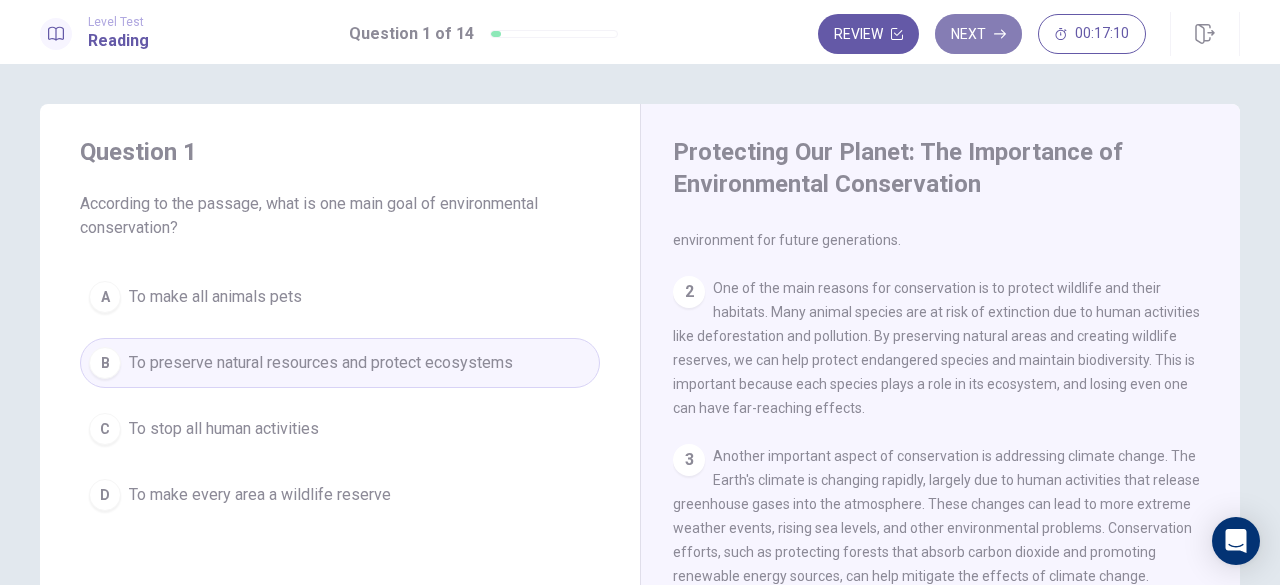 click on "Next" at bounding box center (978, 34) 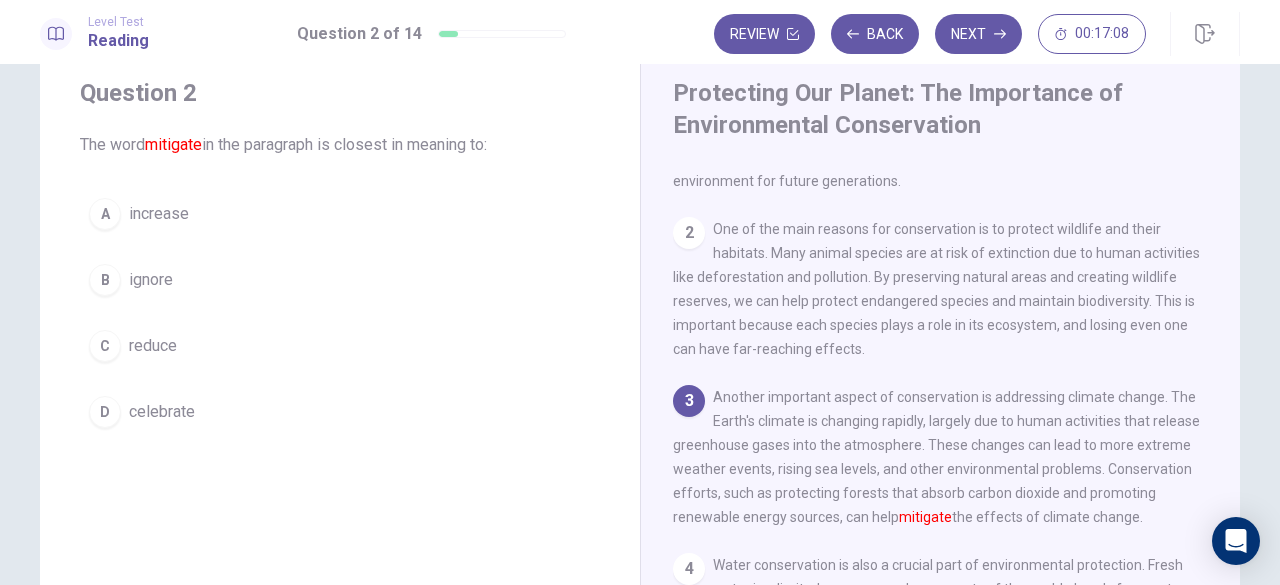 scroll, scrollTop: 60, scrollLeft: 0, axis: vertical 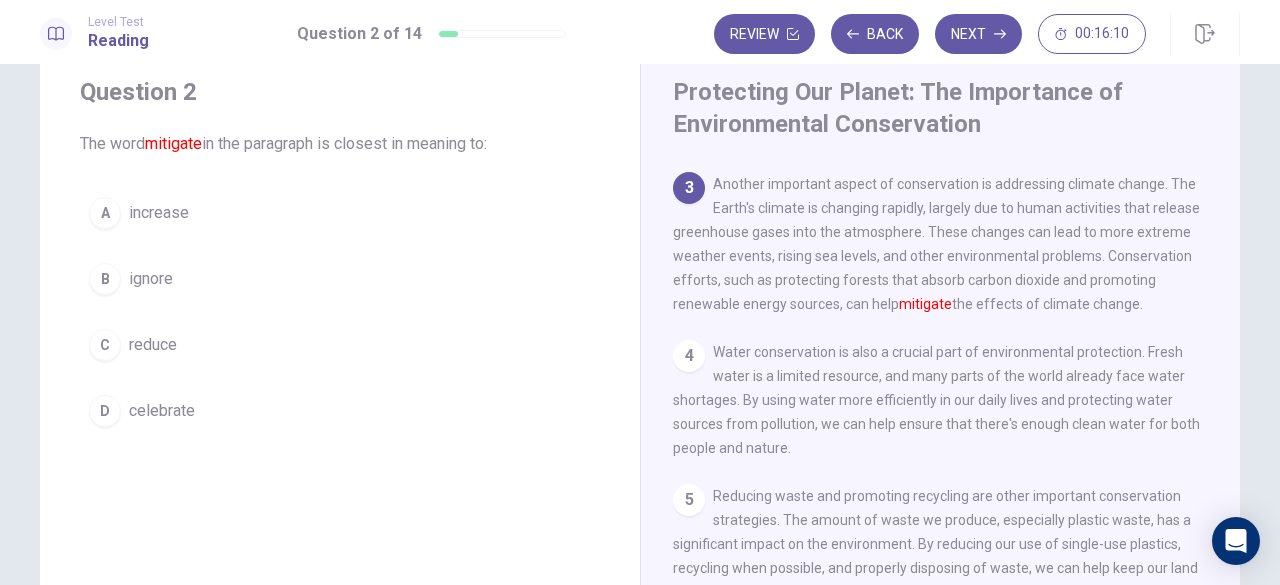 click on "C" at bounding box center (105, 345) 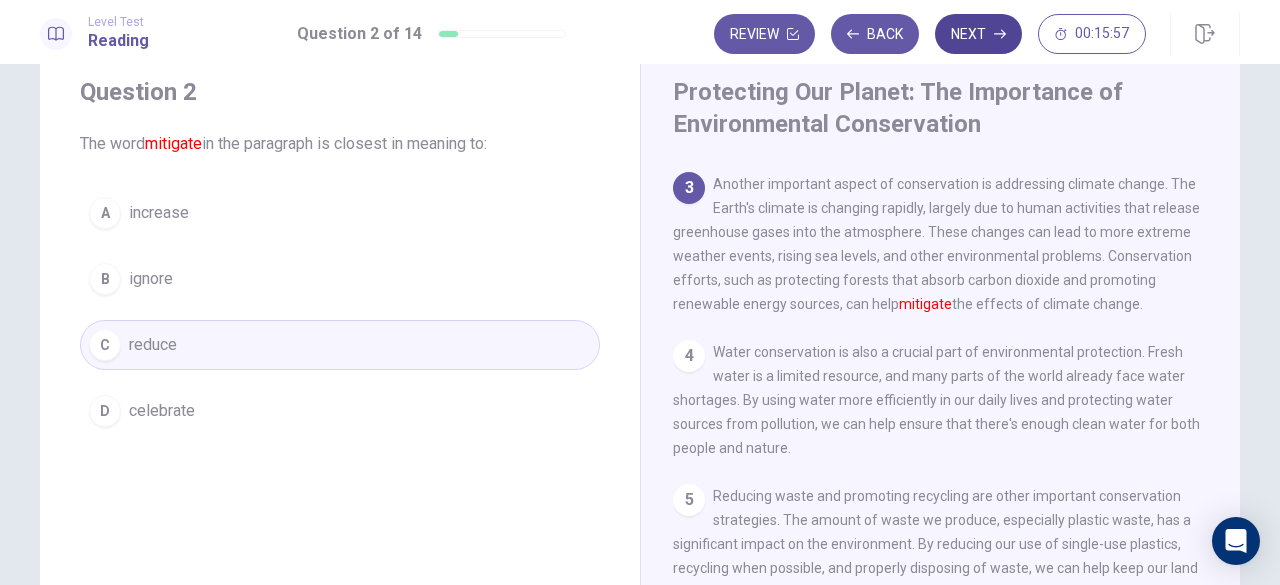 click on "Next" at bounding box center (978, 34) 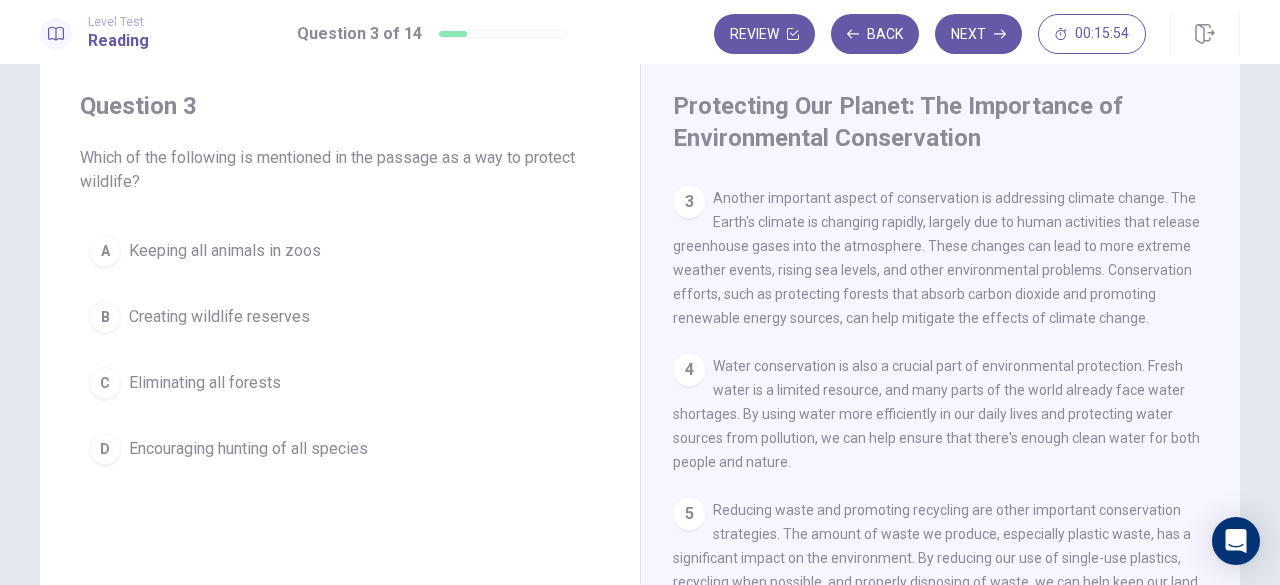 scroll, scrollTop: 46, scrollLeft: 0, axis: vertical 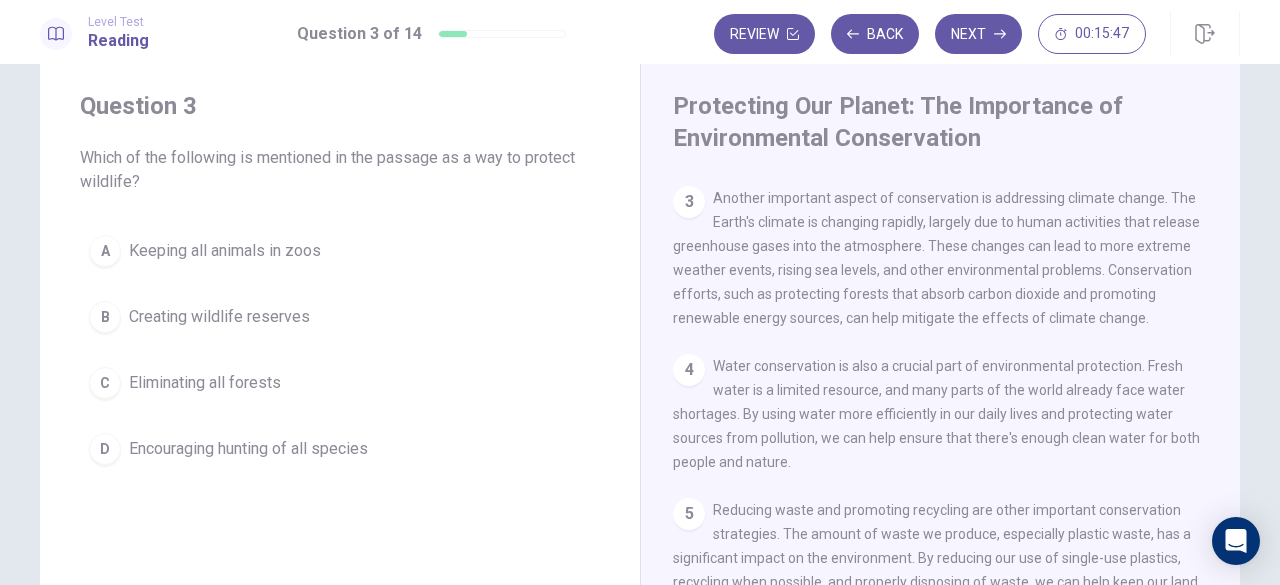 click on "B" at bounding box center [105, 317] 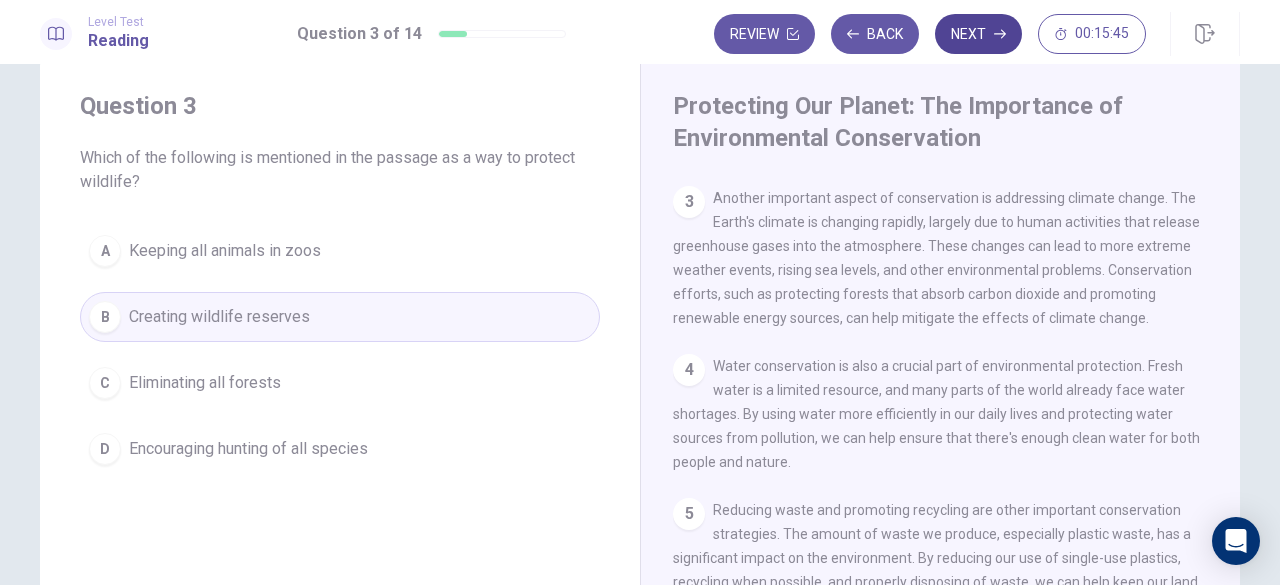 click on "Next" at bounding box center [978, 34] 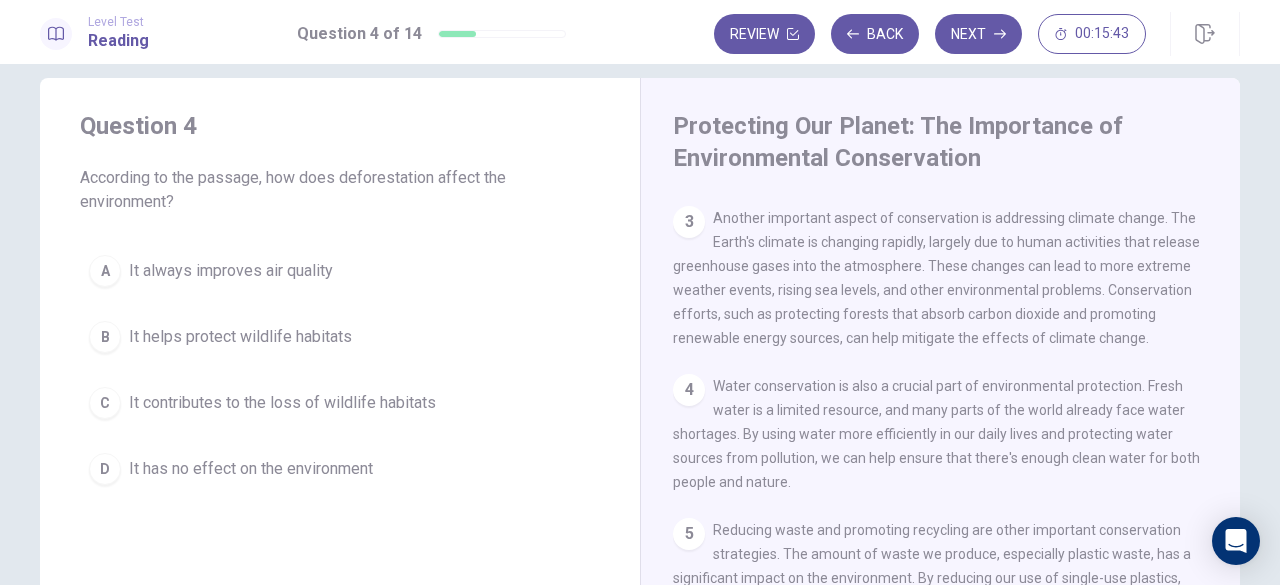 scroll, scrollTop: 26, scrollLeft: 0, axis: vertical 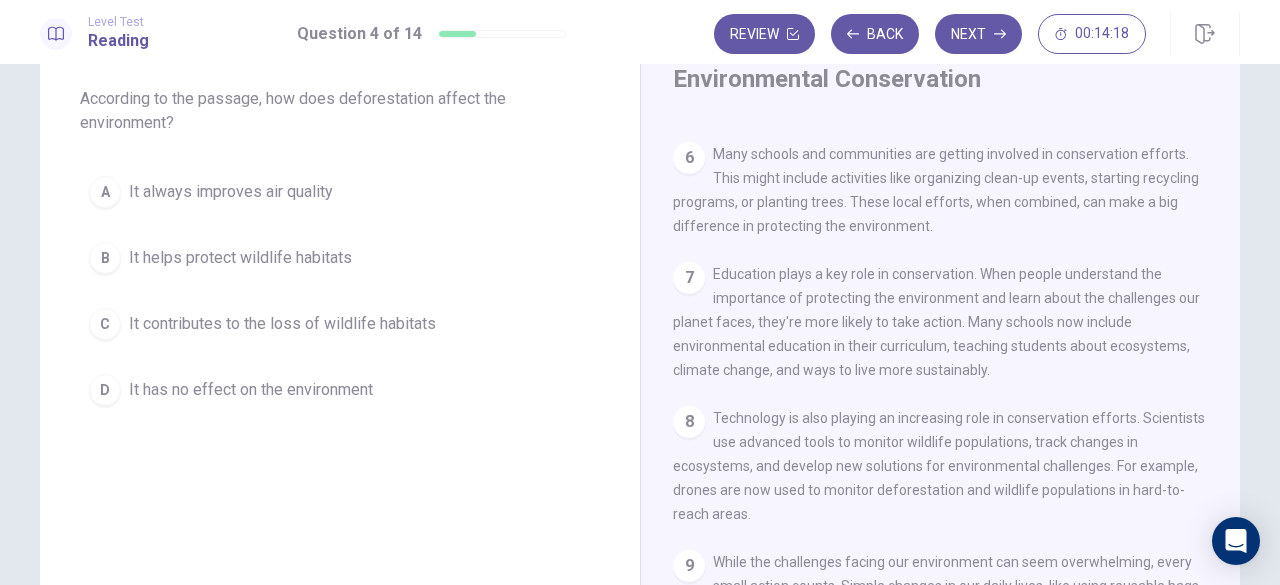 click on "B" at bounding box center (105, 258) 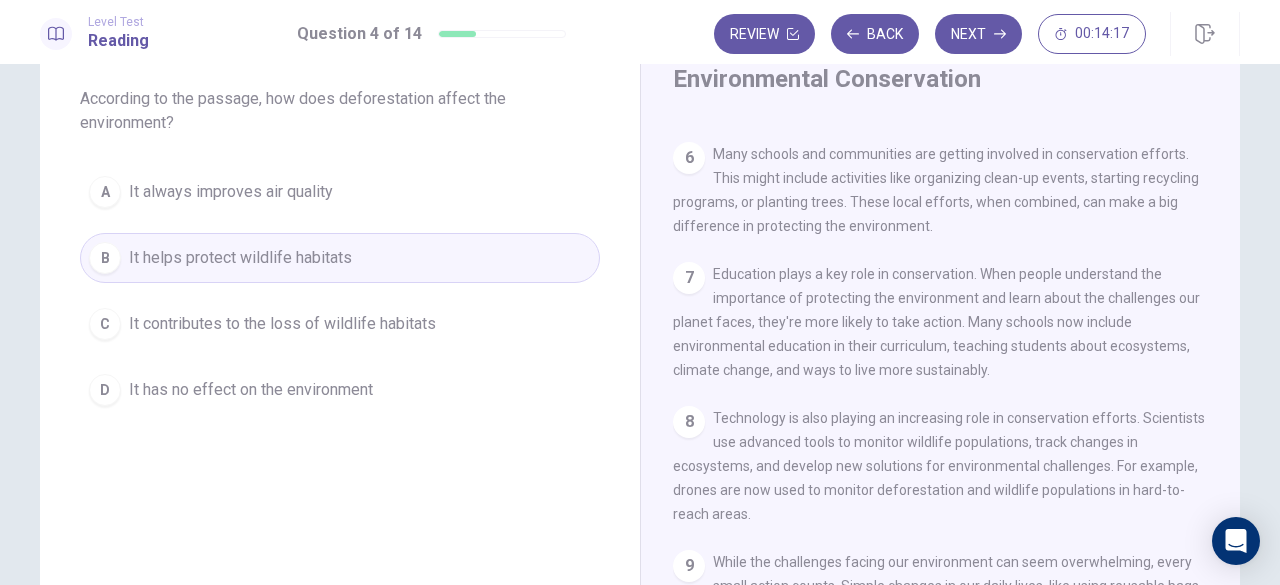 scroll, scrollTop: 25, scrollLeft: 0, axis: vertical 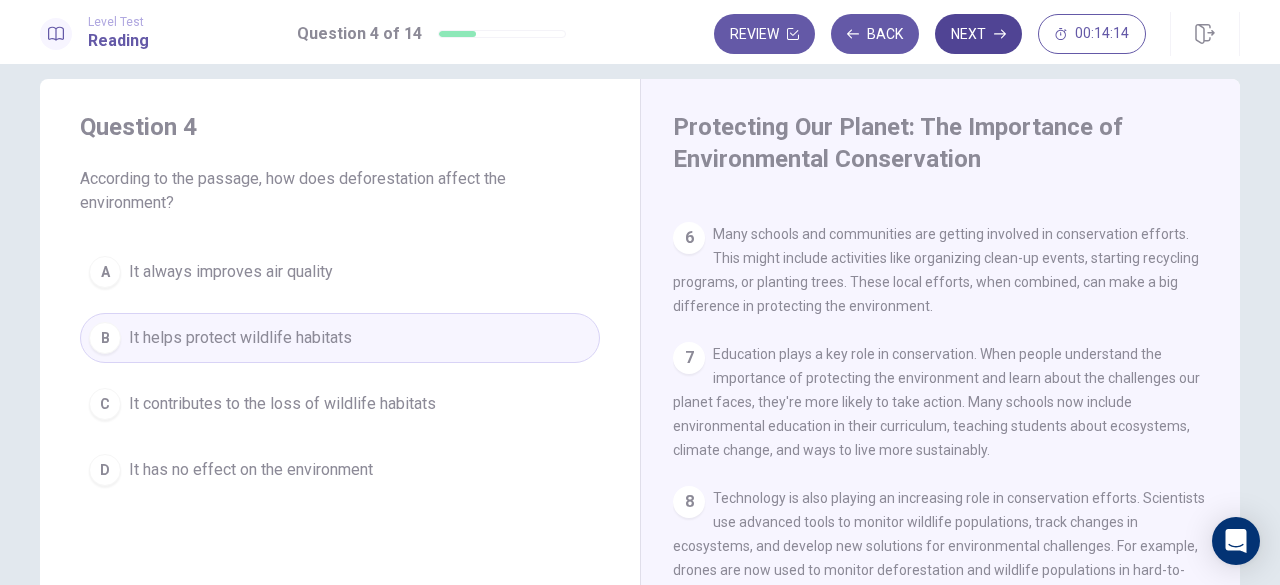 click on "Next" at bounding box center [978, 34] 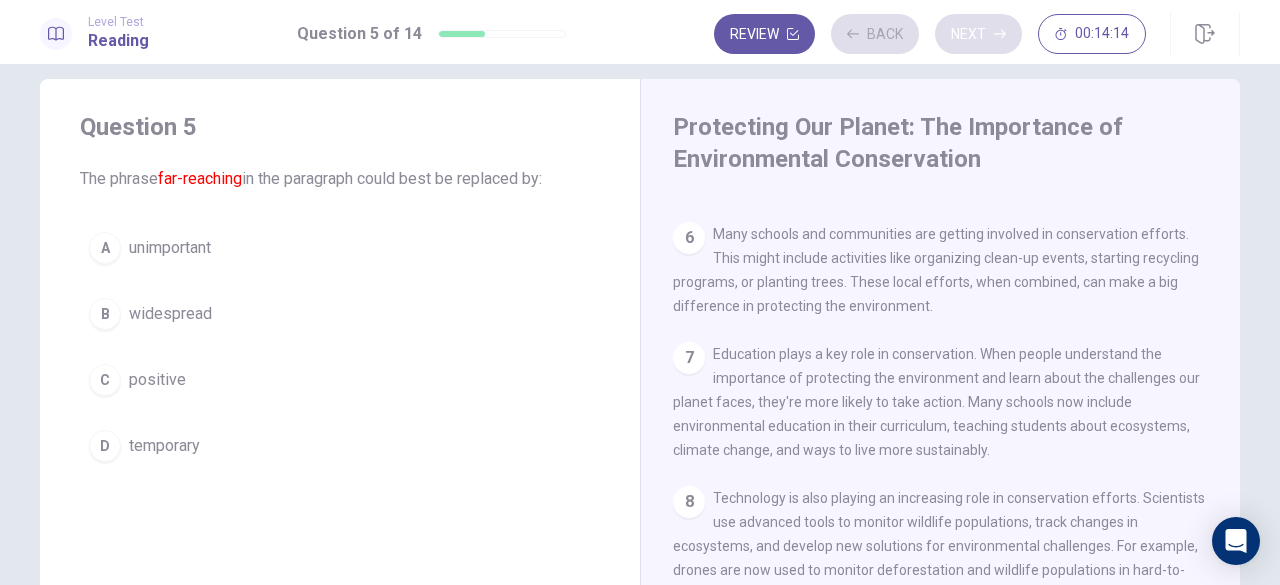 scroll, scrollTop: 147, scrollLeft: 0, axis: vertical 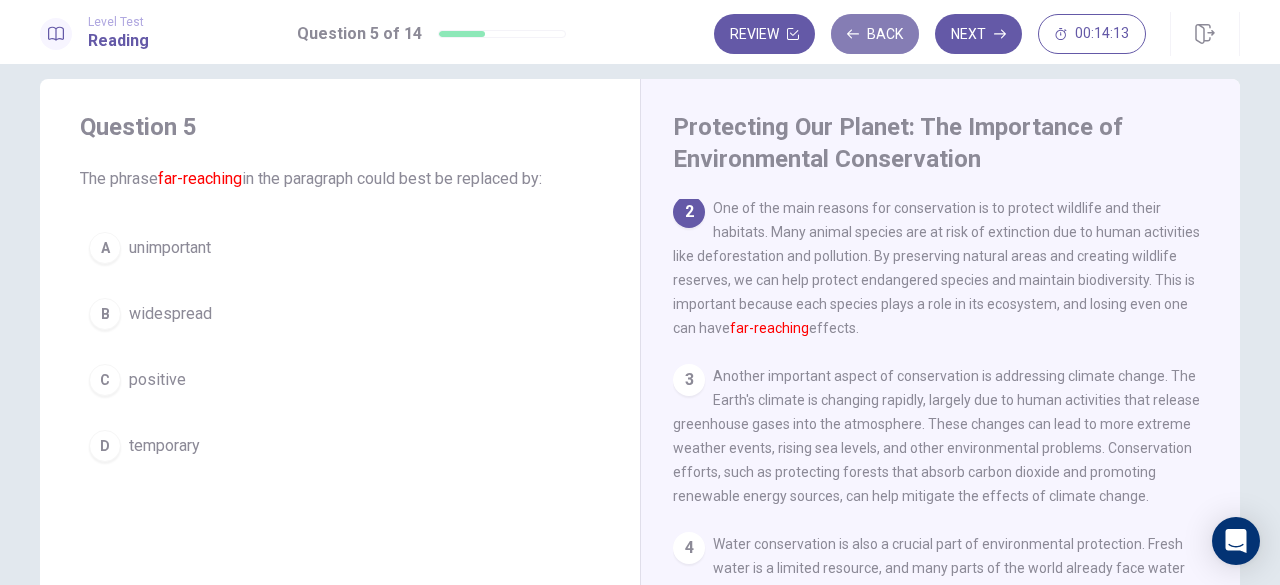 click on "Back" at bounding box center [875, 34] 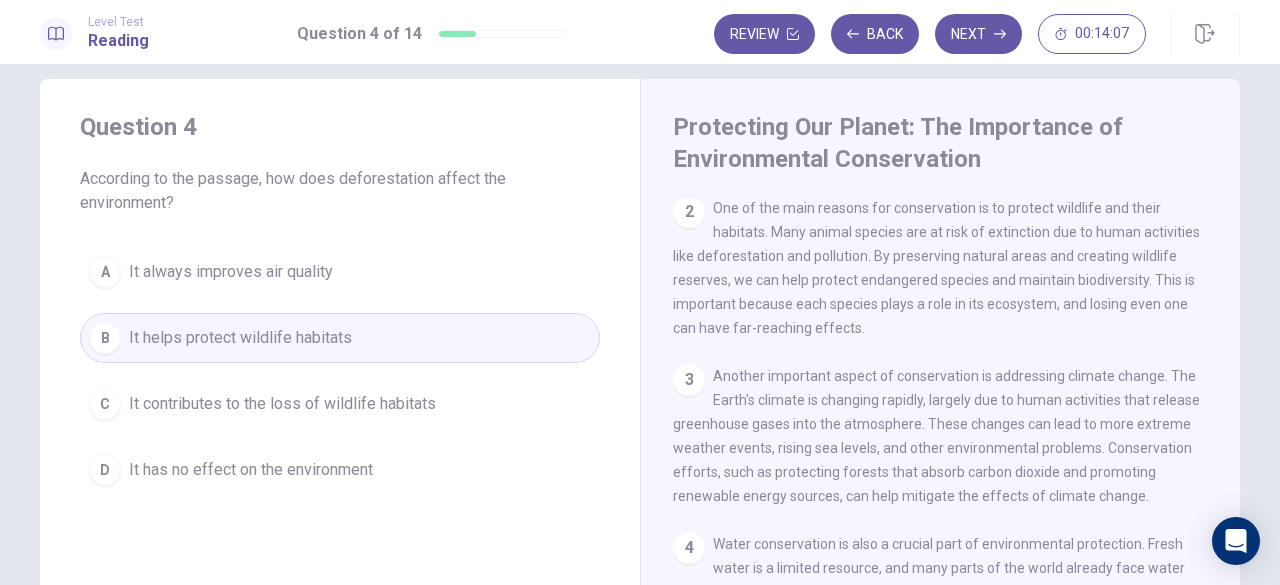click on "It contributes to the loss of wildlife habitats" at bounding box center [282, 404] 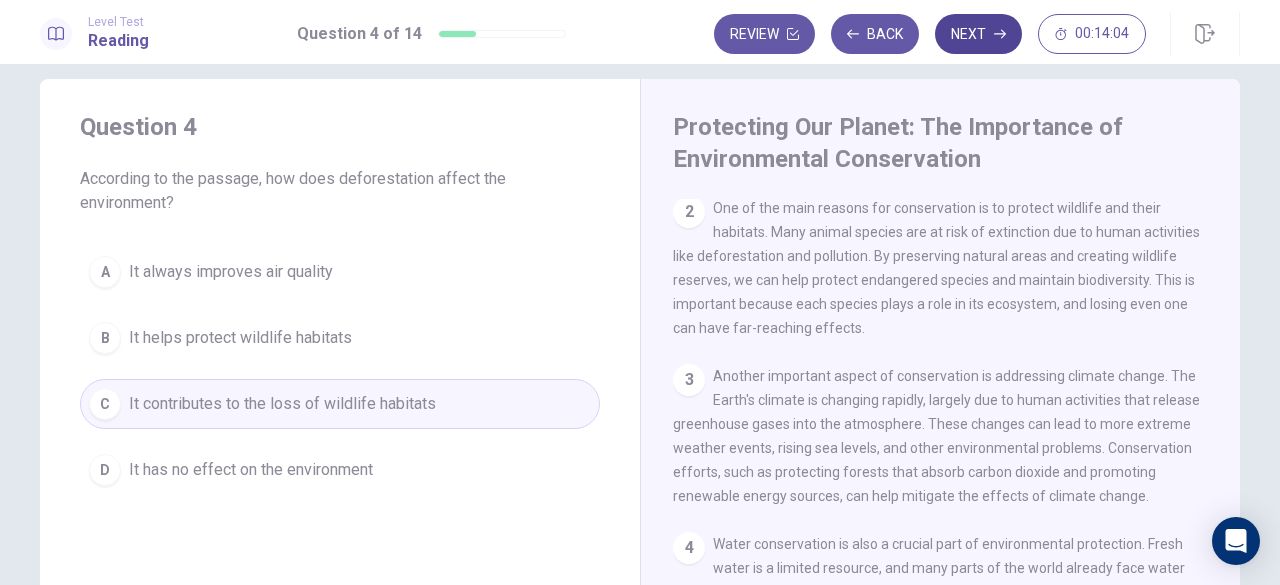 click on "Next" at bounding box center (978, 34) 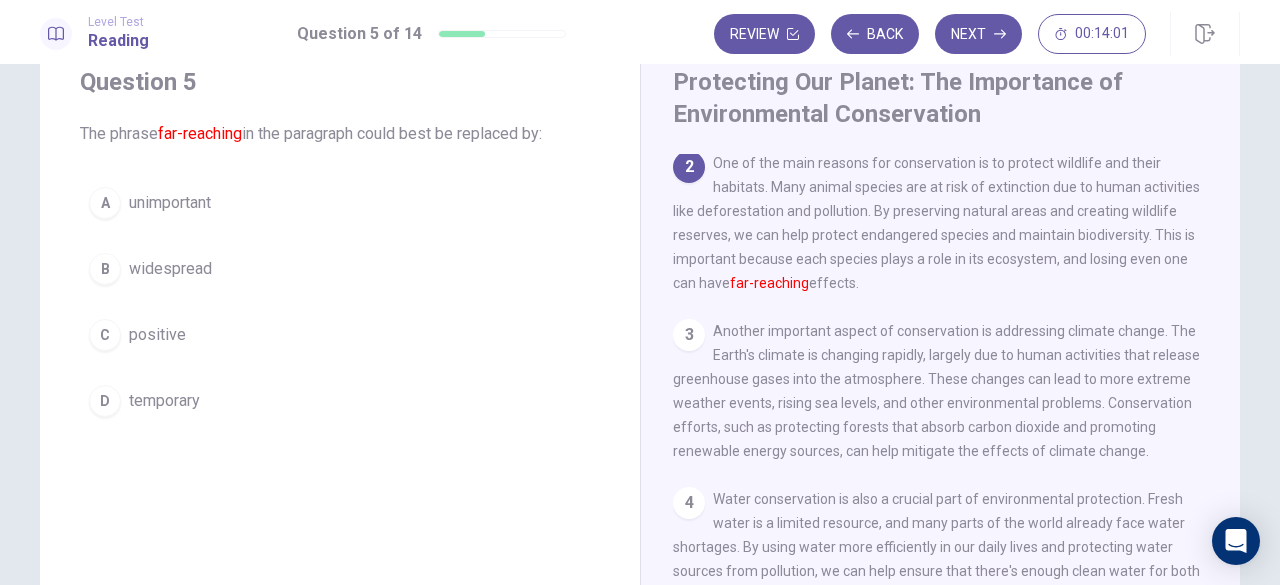 scroll, scrollTop: 69, scrollLeft: 0, axis: vertical 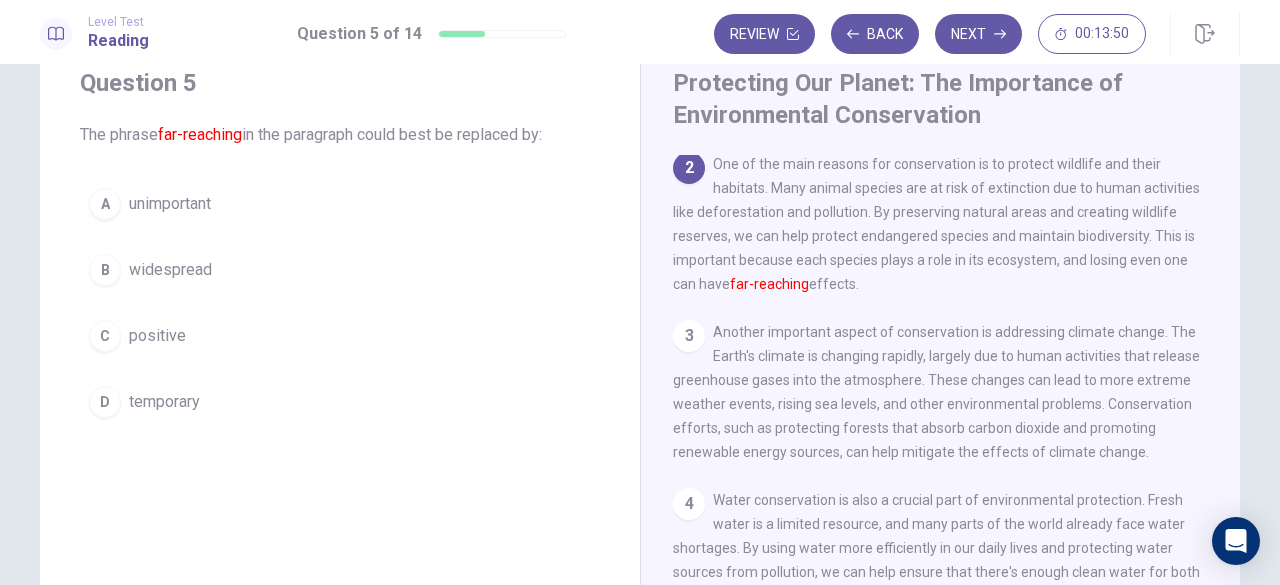 click on "B" at bounding box center [105, 270] 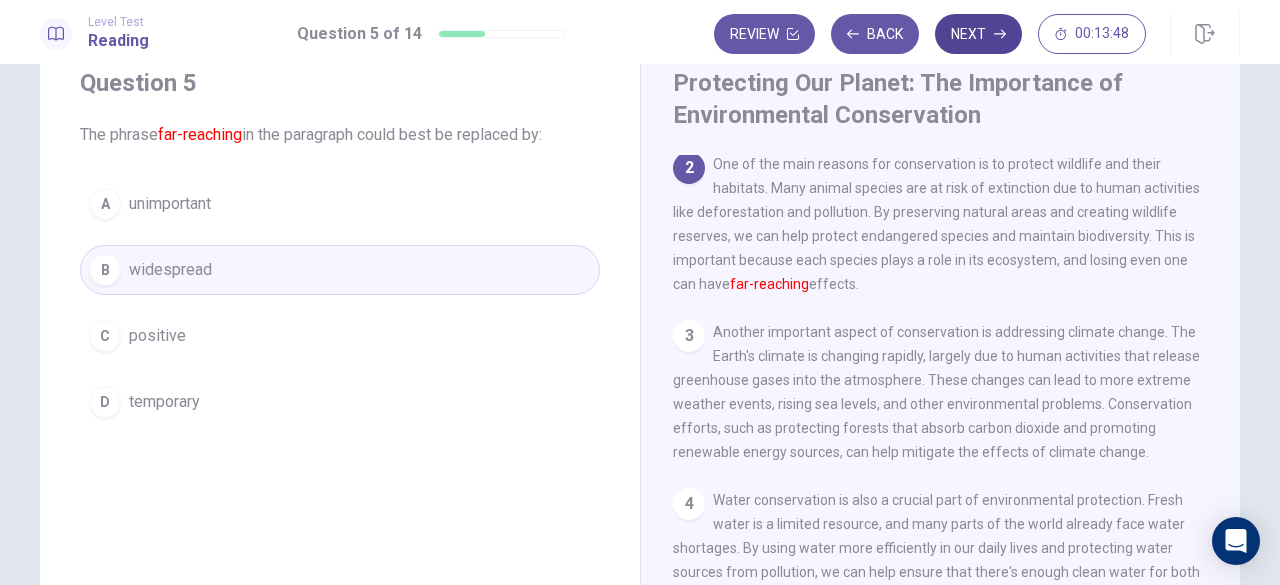 click on "Next" at bounding box center (978, 34) 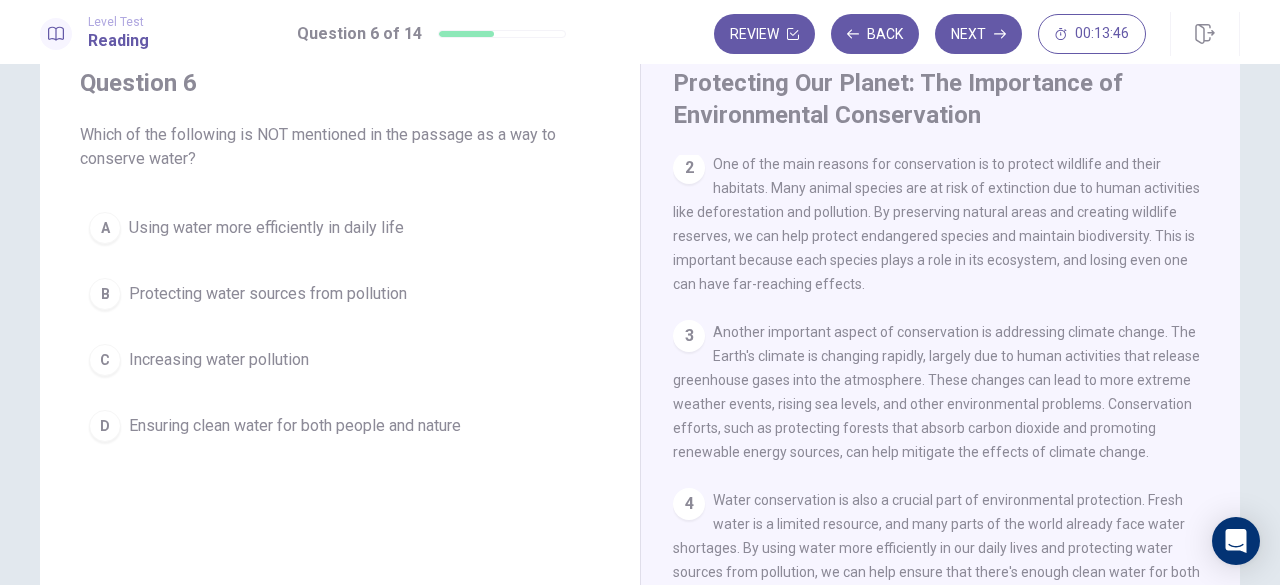 scroll, scrollTop: 42, scrollLeft: 0, axis: vertical 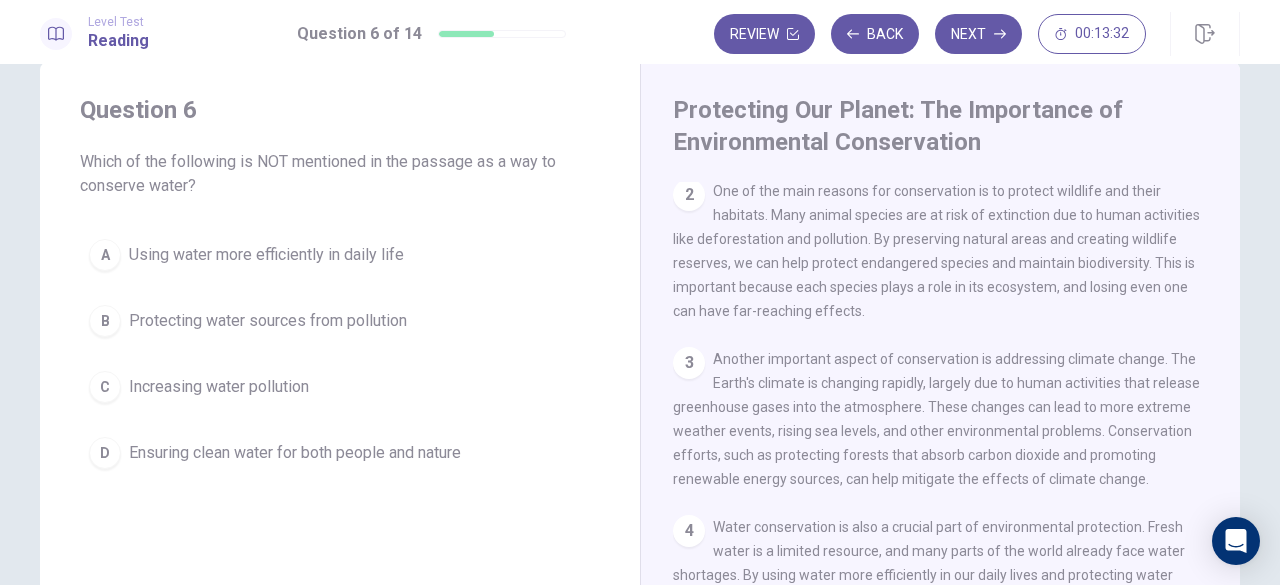 click on "Increasing water pollution" at bounding box center (219, 387) 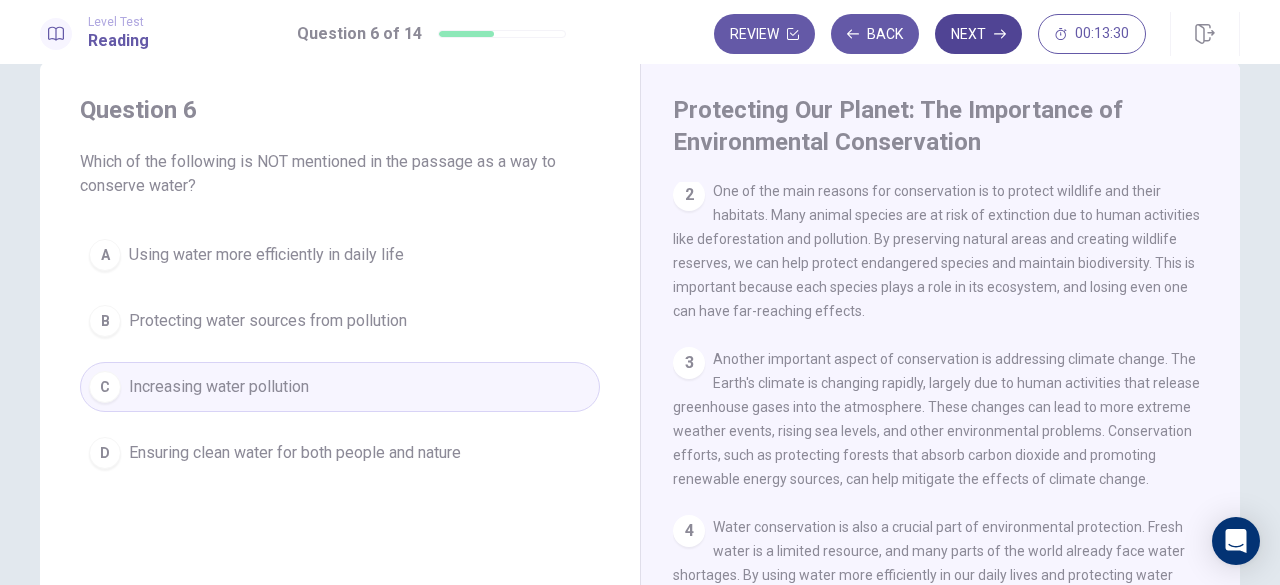 click on "Next" at bounding box center (978, 34) 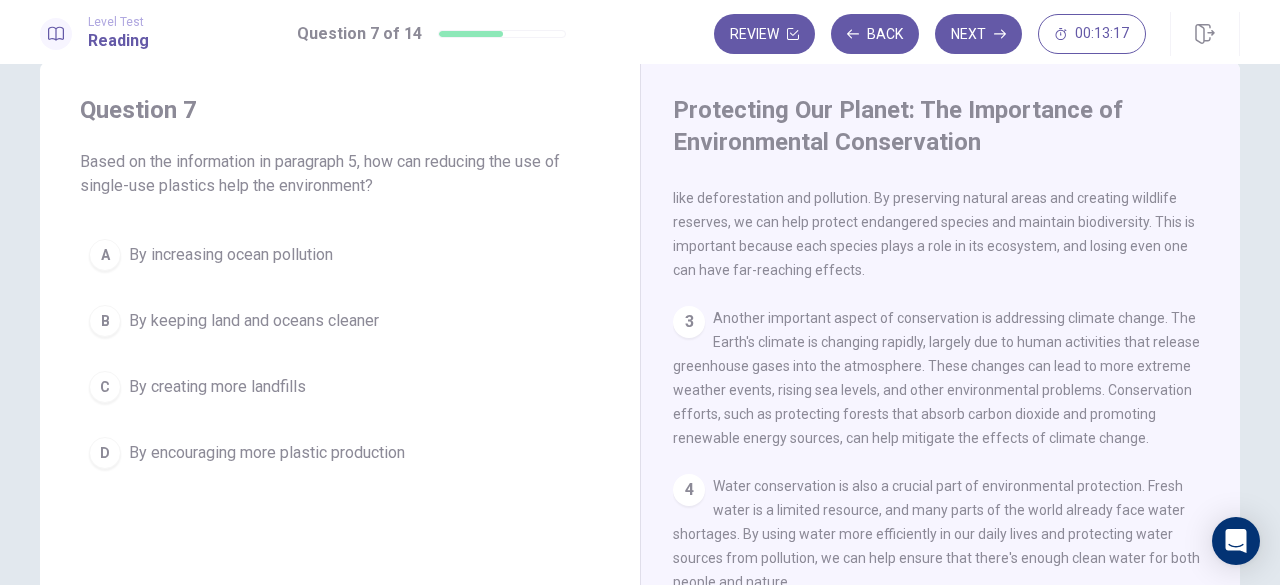 scroll, scrollTop: 189, scrollLeft: 0, axis: vertical 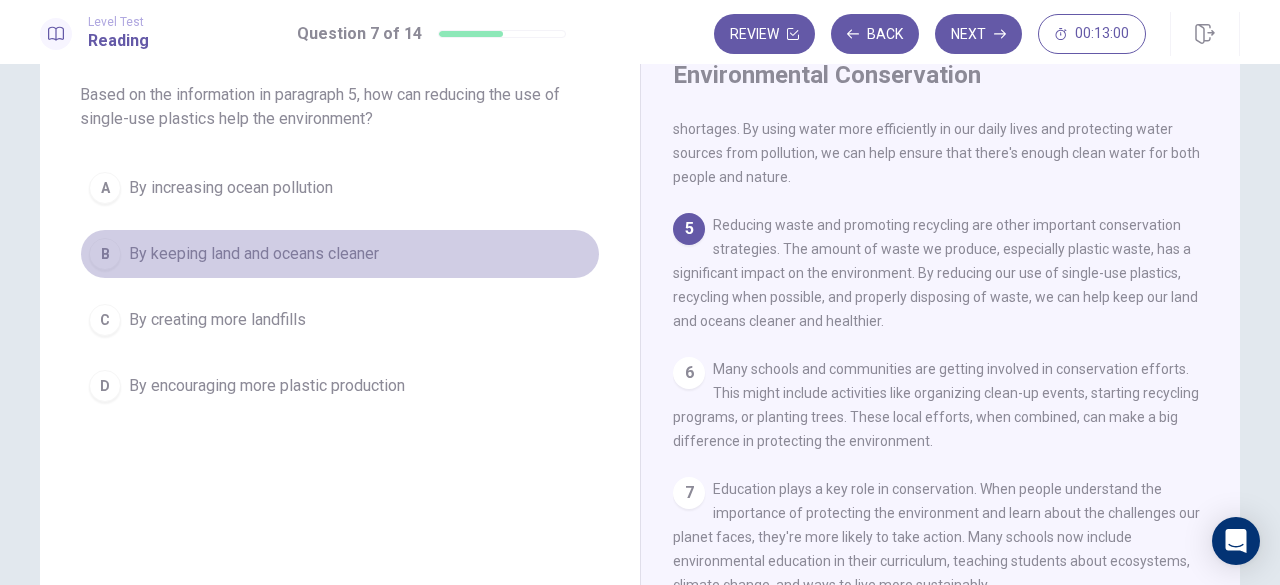 click on "By keeping land and oceans cleaner" at bounding box center (254, 254) 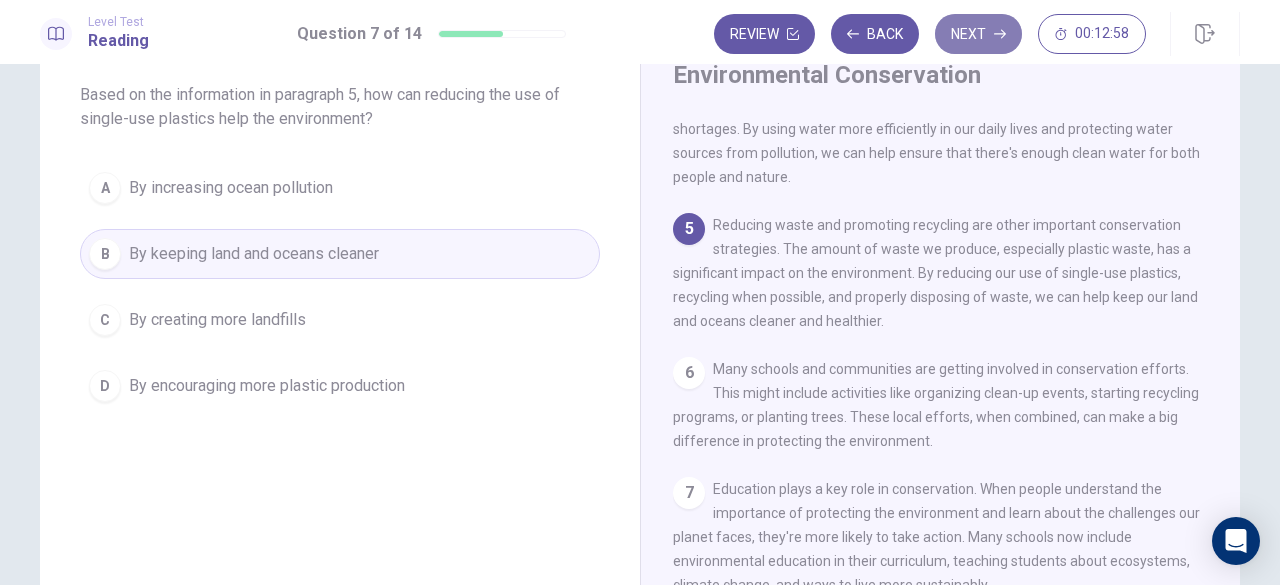 click on "Next" at bounding box center [978, 34] 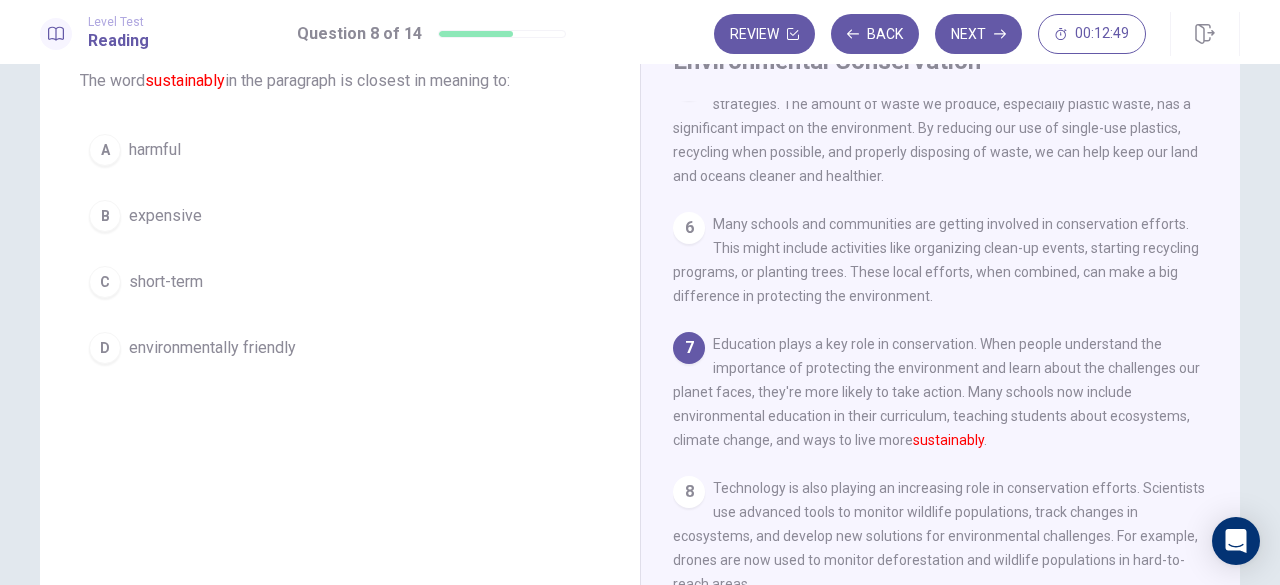 scroll, scrollTop: 122, scrollLeft: 0, axis: vertical 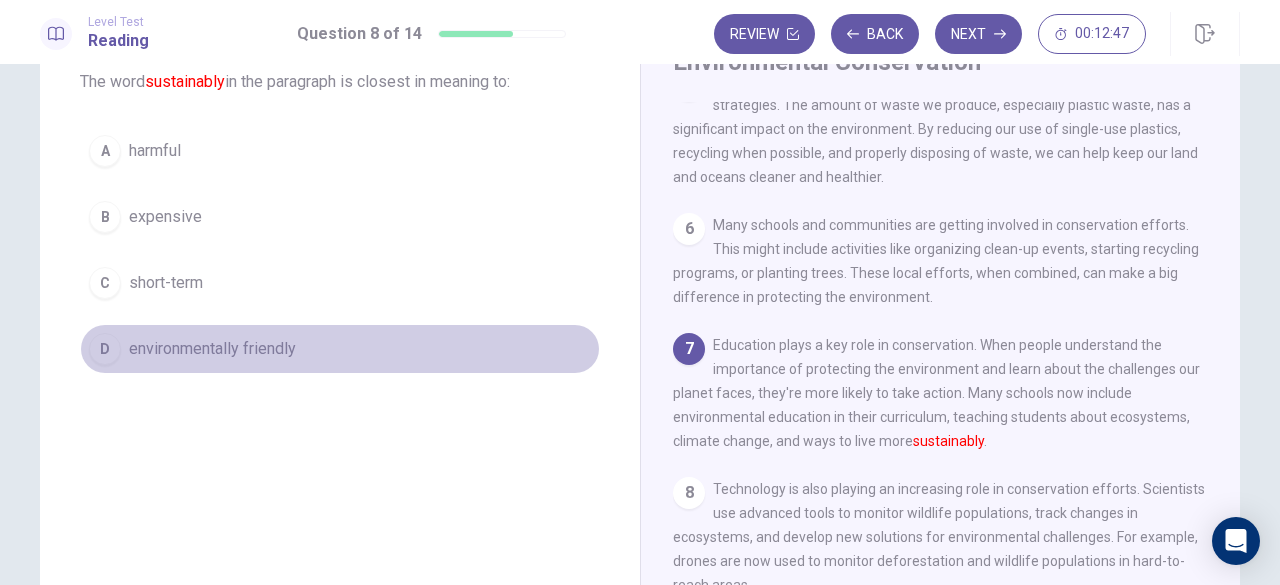 click on "environmentally friendly" at bounding box center (212, 349) 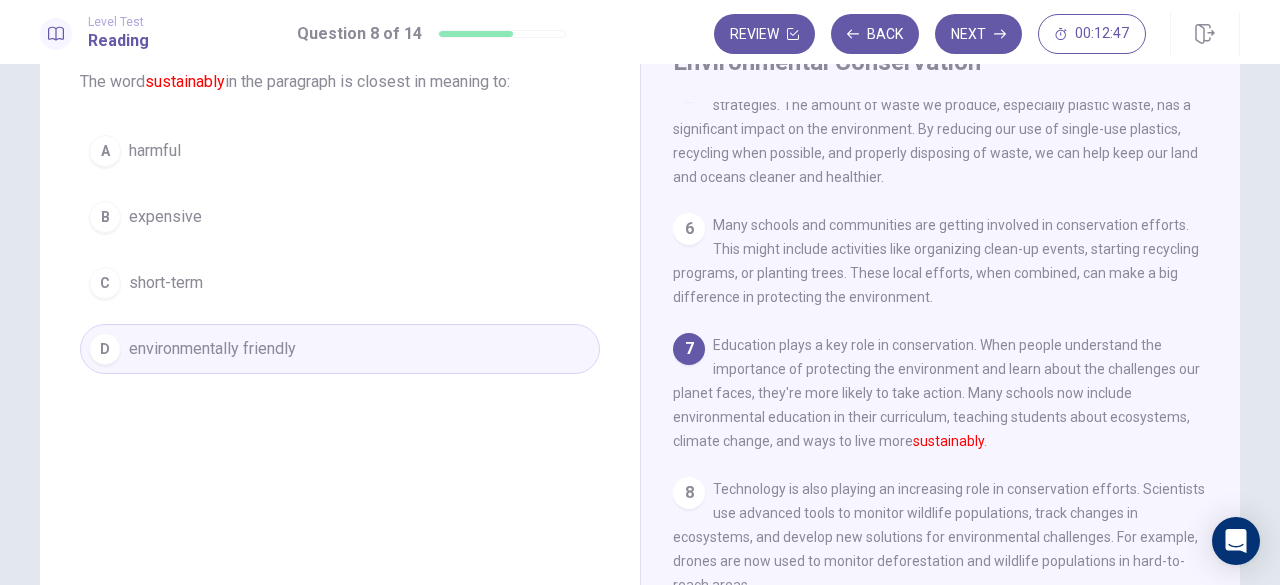 scroll, scrollTop: 23, scrollLeft: 0, axis: vertical 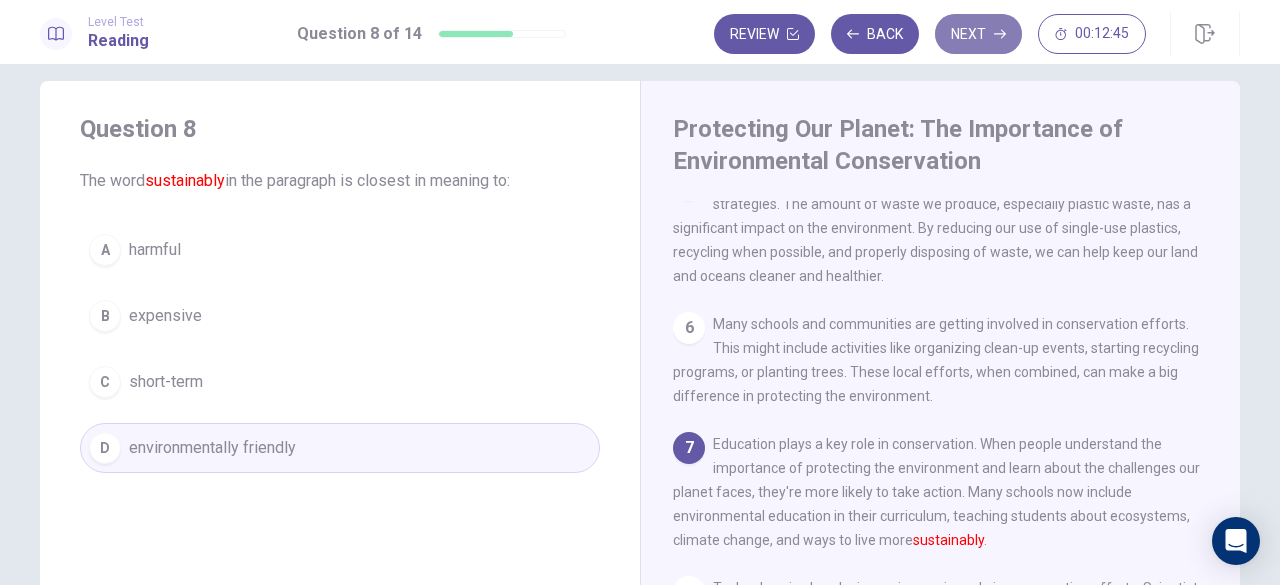click on "Next" at bounding box center (978, 34) 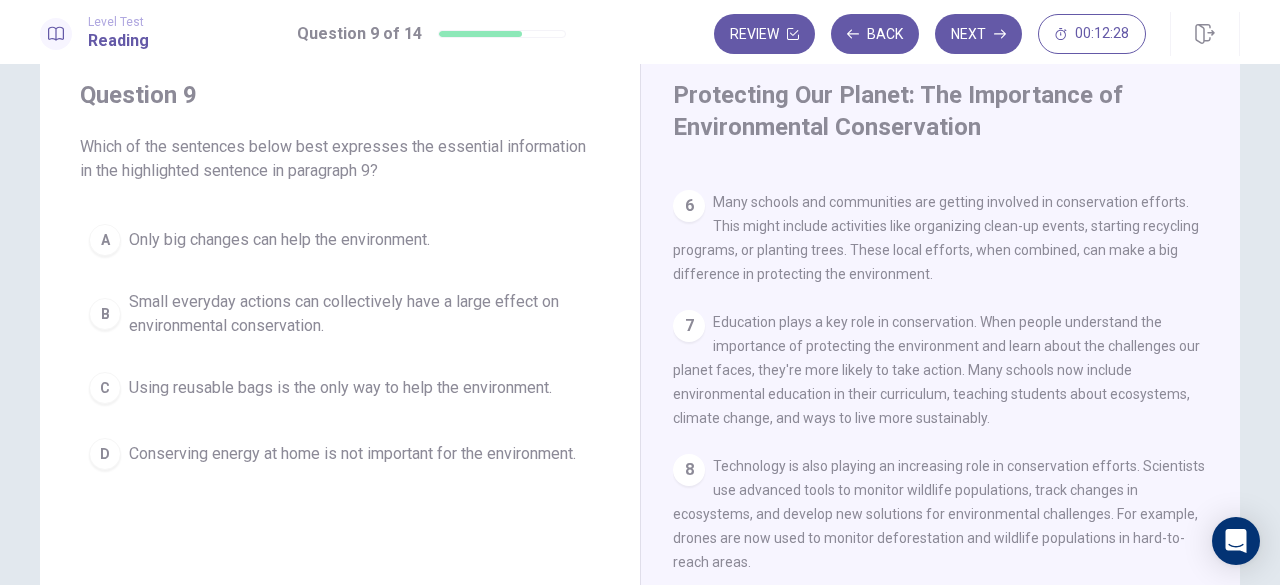 scroll, scrollTop: 166, scrollLeft: 0, axis: vertical 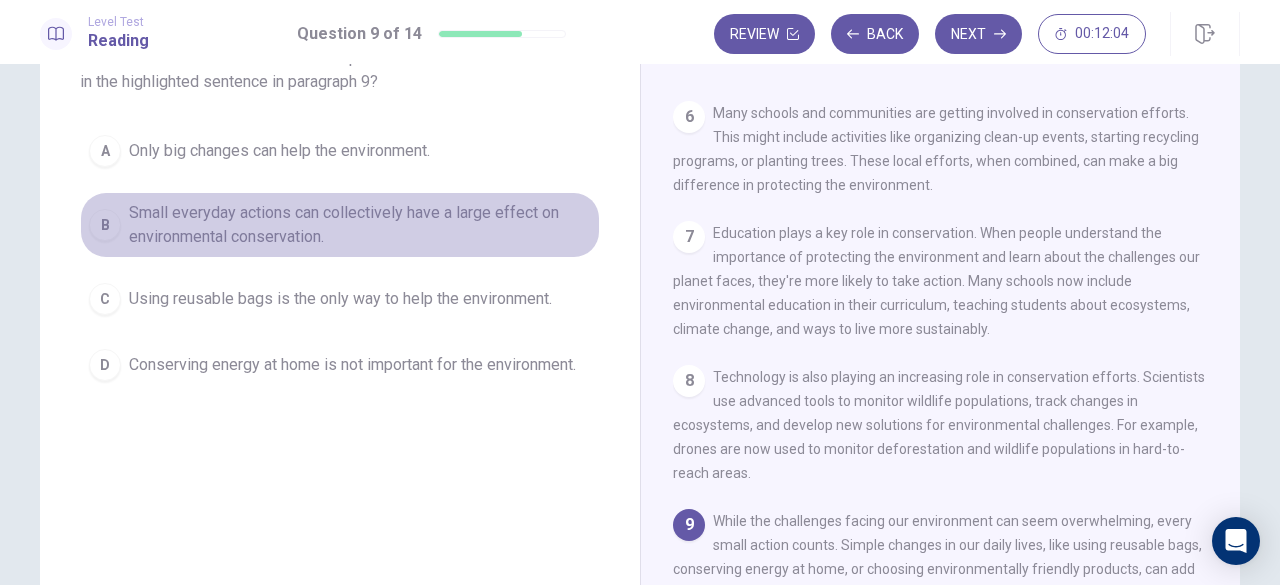 click on "Small everyday actions can collectively have a large effect on environmental conservation." at bounding box center (360, 225) 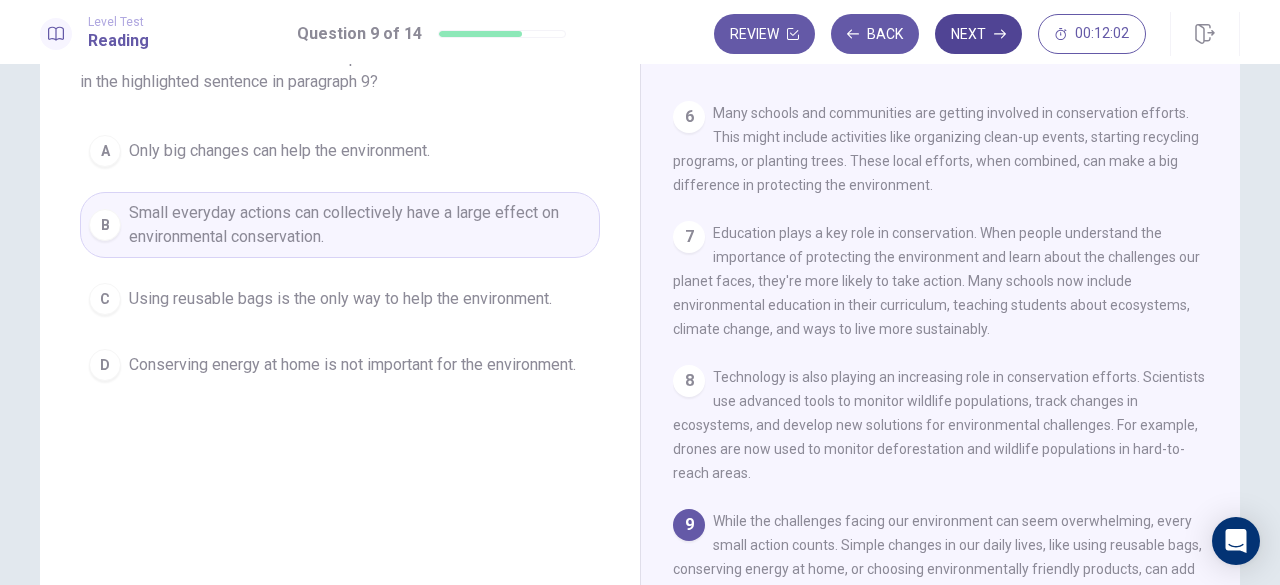 click on "Next" at bounding box center (978, 34) 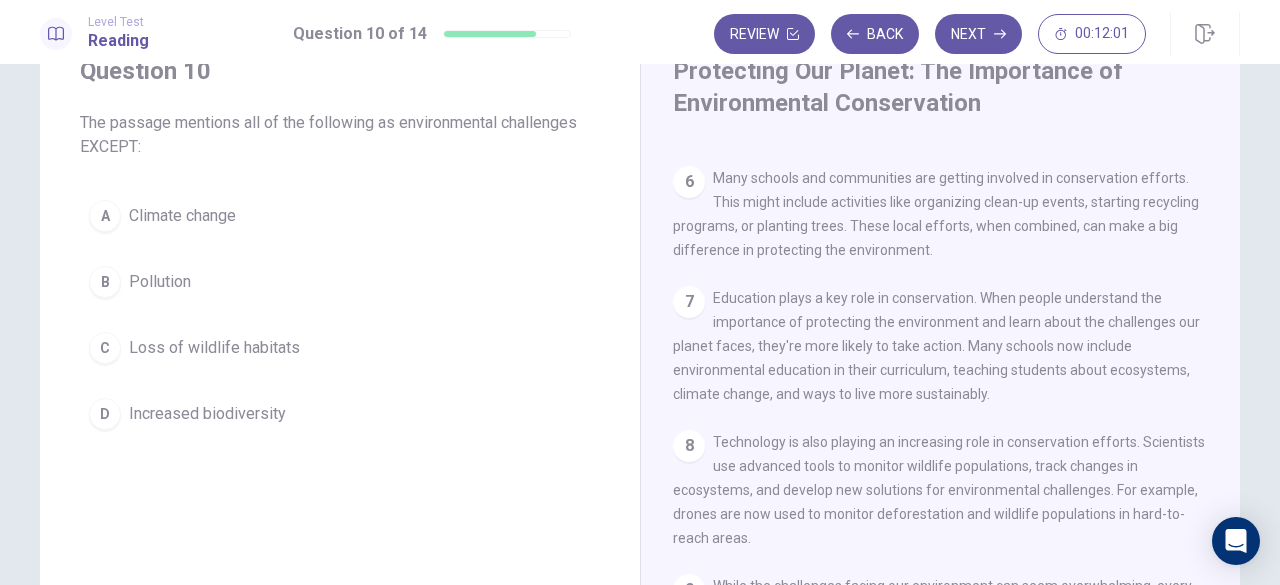 scroll, scrollTop: 62, scrollLeft: 0, axis: vertical 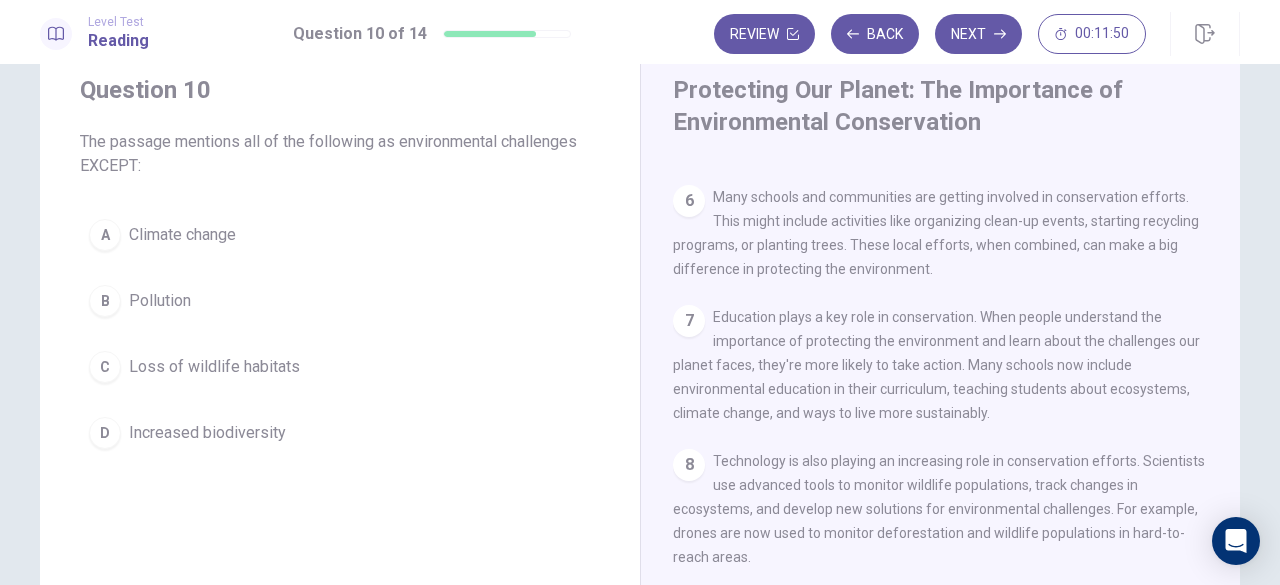 click on "Increased biodiversity" at bounding box center (207, 433) 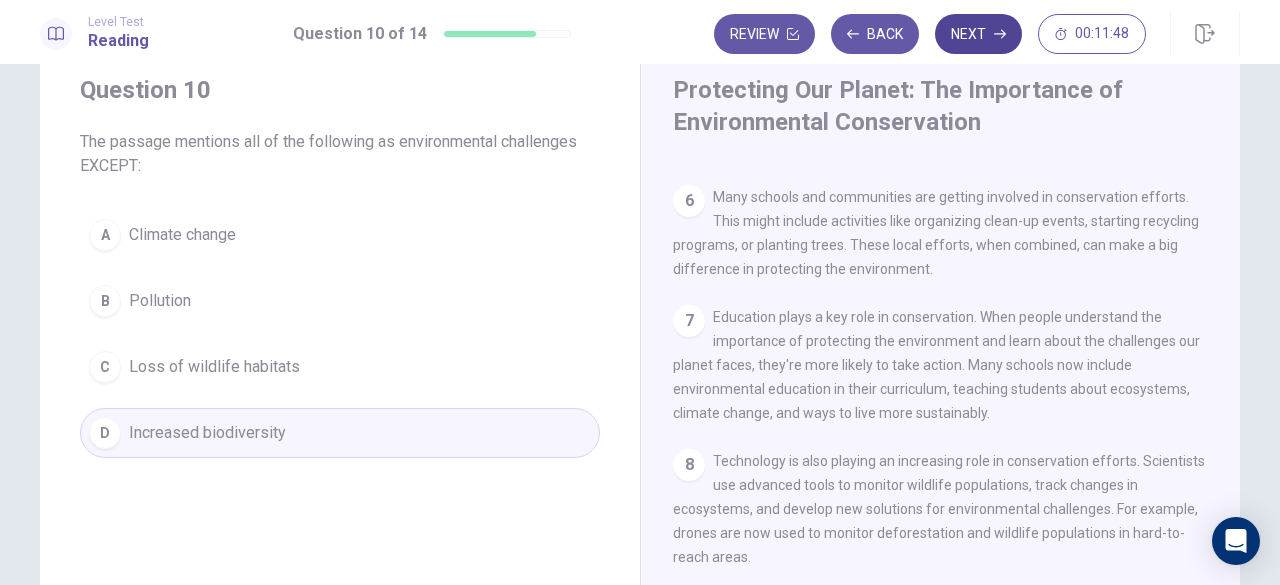 click on "Next" at bounding box center (978, 34) 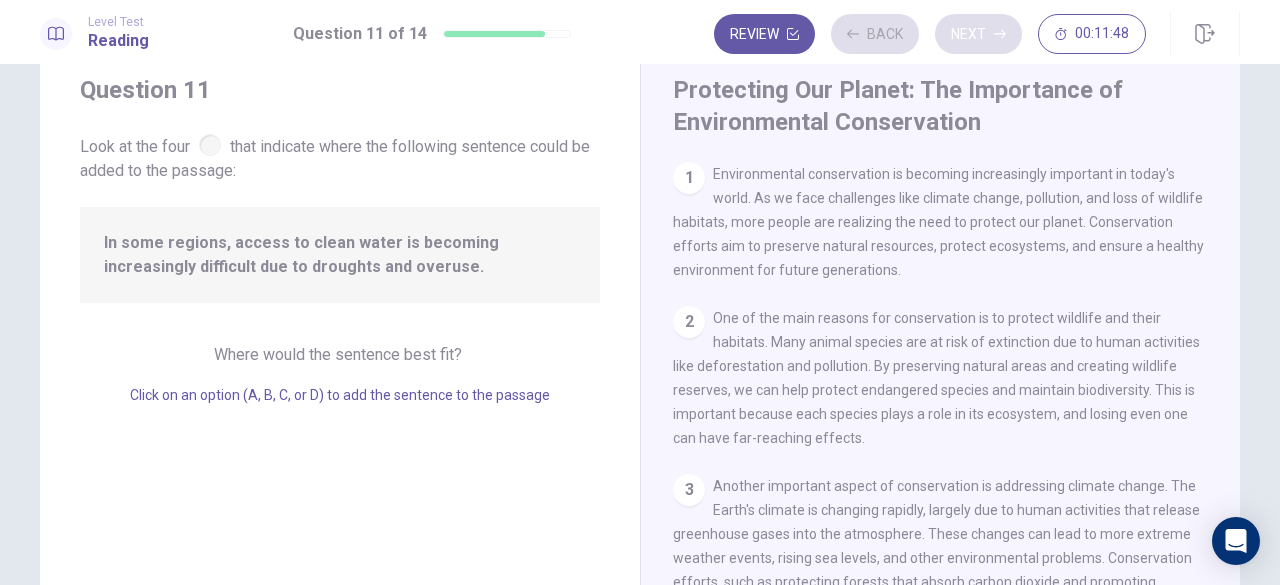 scroll, scrollTop: 268, scrollLeft: 0, axis: vertical 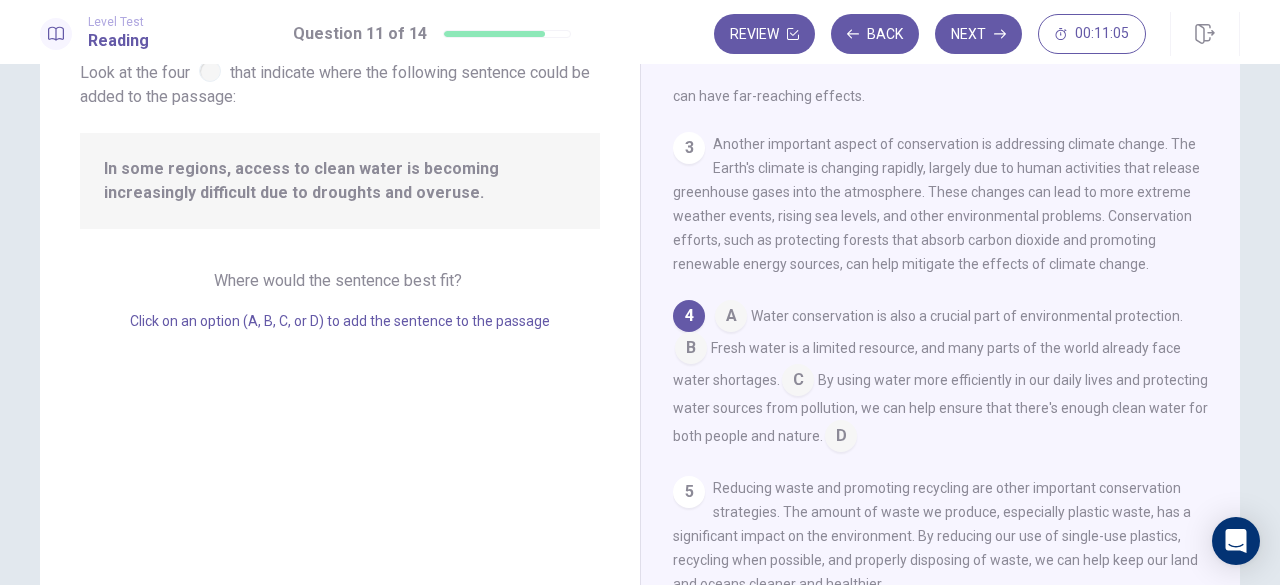 click at bounding box center (691, 350) 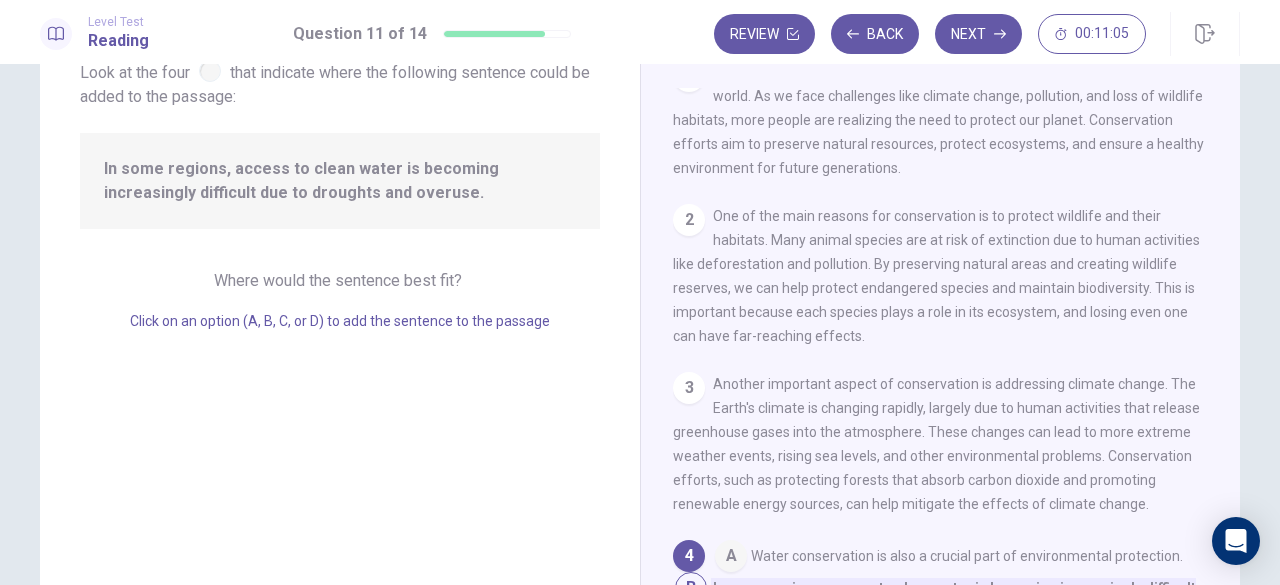 scroll, scrollTop: 0, scrollLeft: 0, axis: both 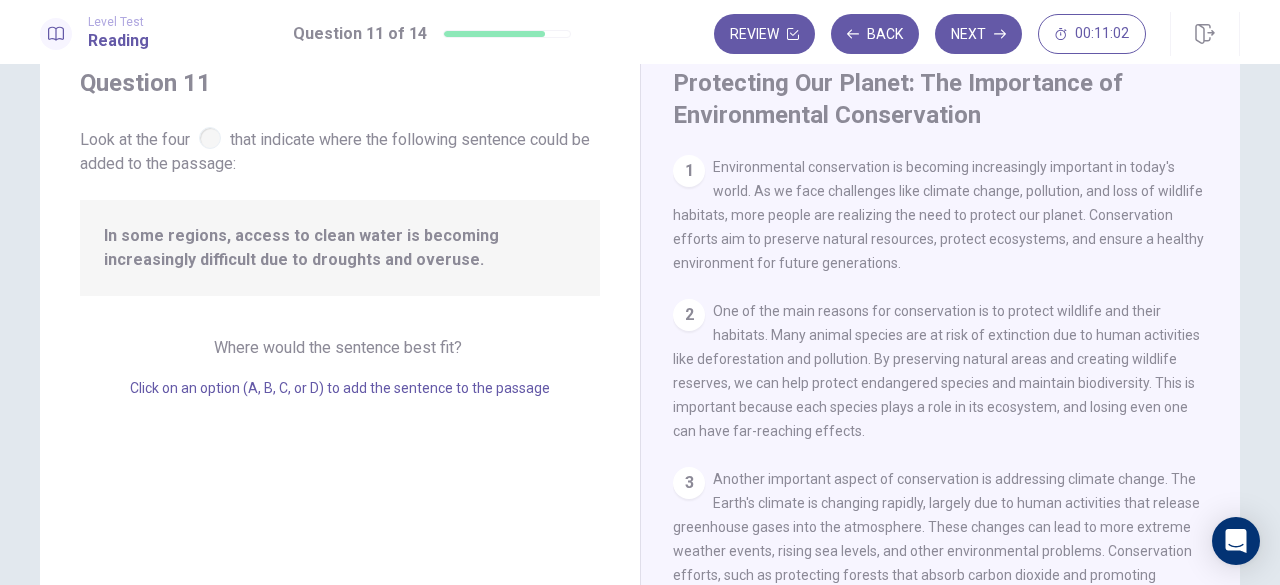 click at bounding box center [210, 138] 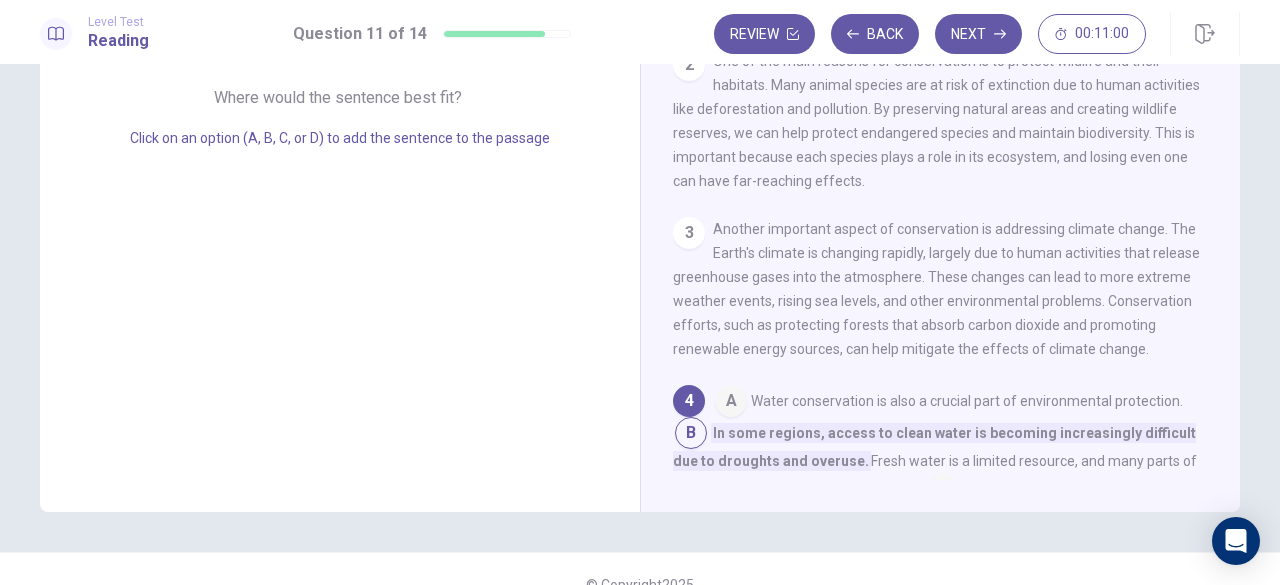 scroll, scrollTop: 0, scrollLeft: 0, axis: both 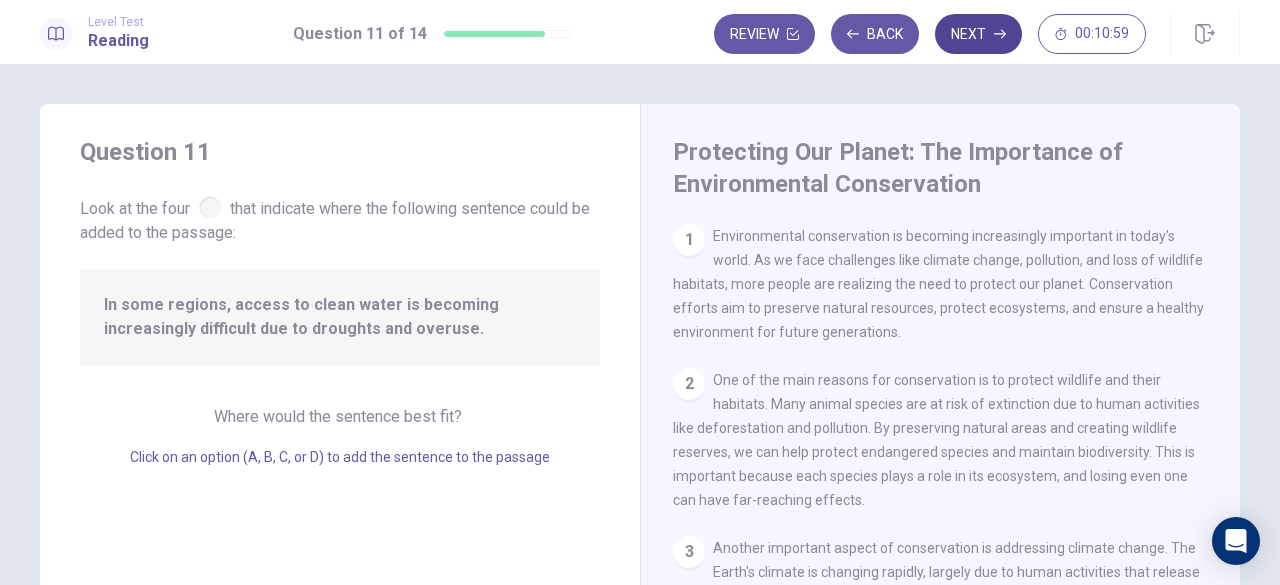 click on "Next" at bounding box center (978, 34) 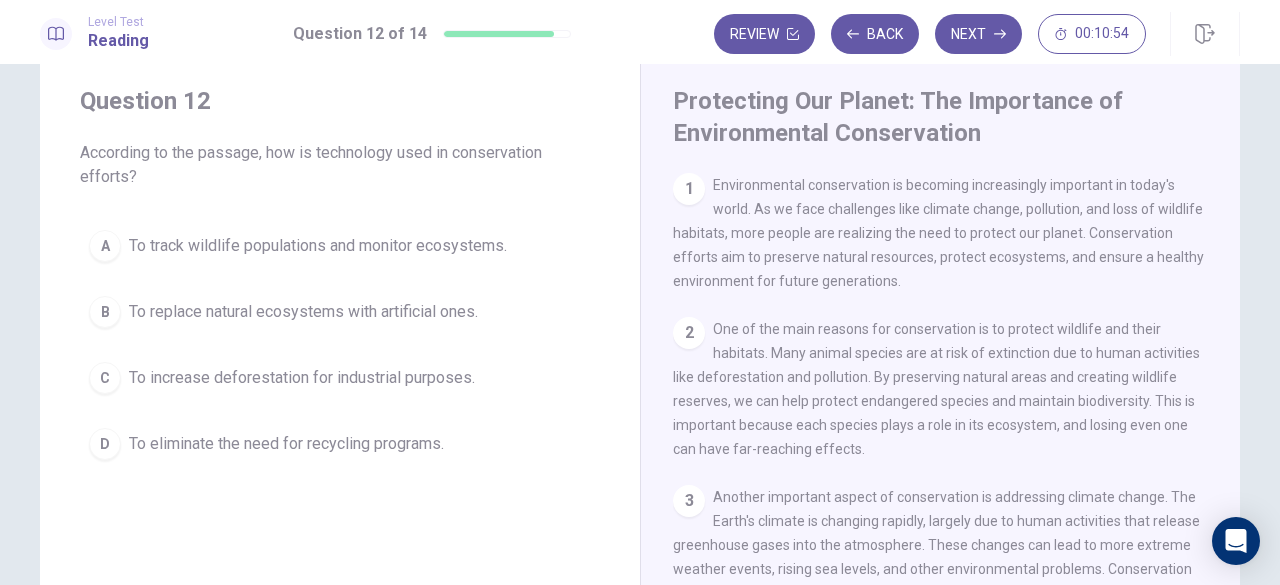 scroll, scrollTop: 10, scrollLeft: 0, axis: vertical 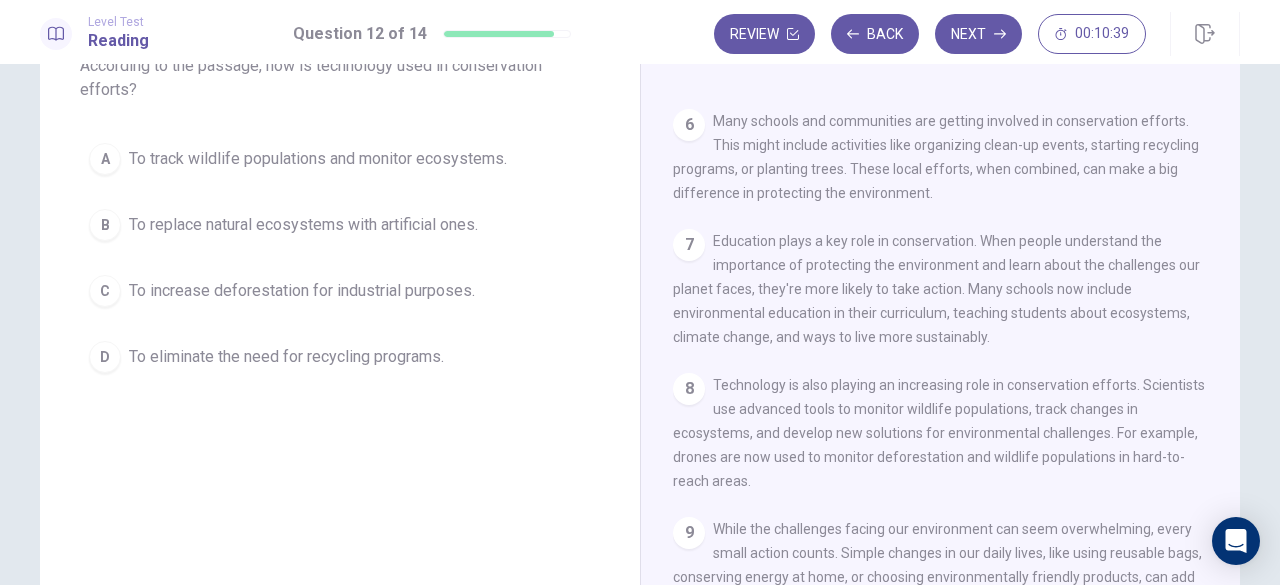 click on "To track wildlife populations and monitor ecosystems." at bounding box center [318, 159] 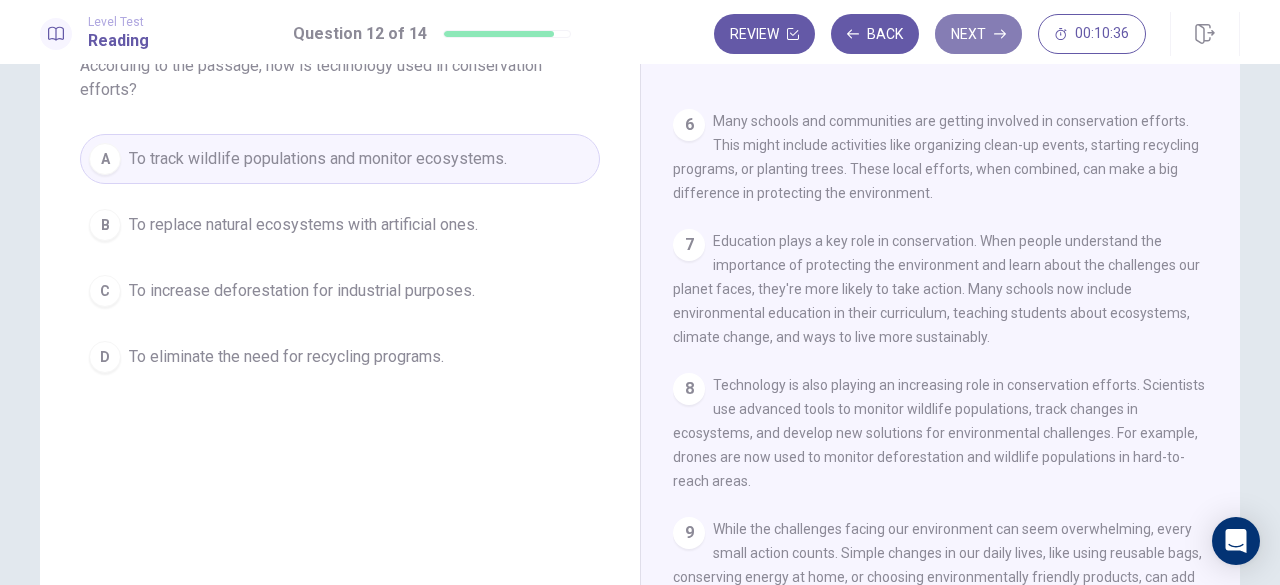 click on "Next" at bounding box center [978, 34] 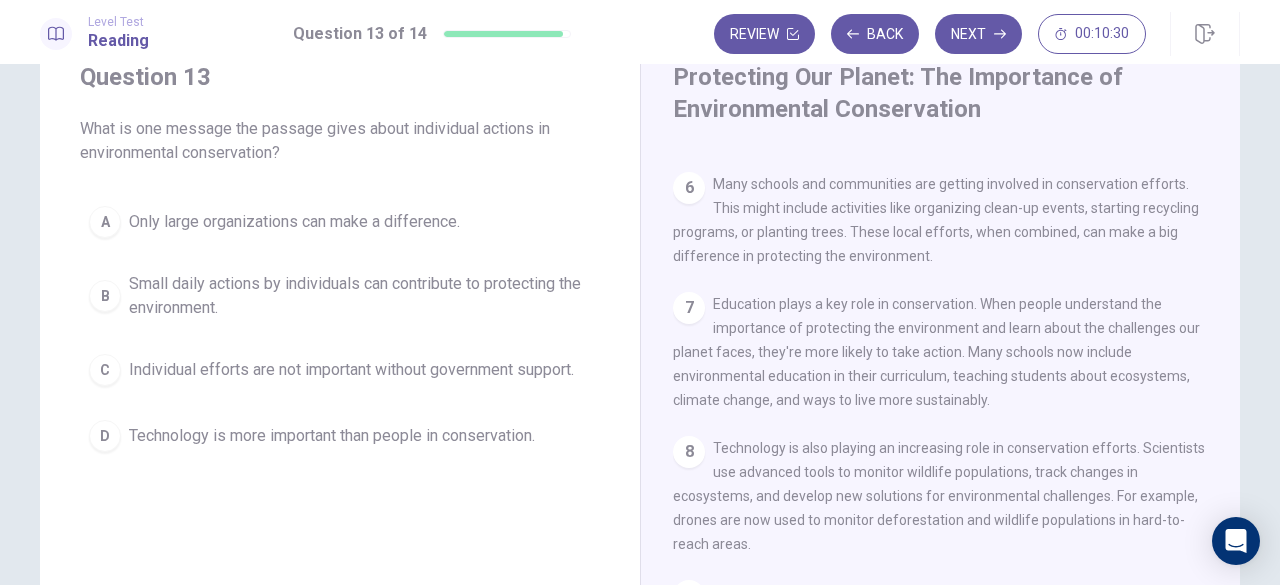scroll, scrollTop: 82, scrollLeft: 0, axis: vertical 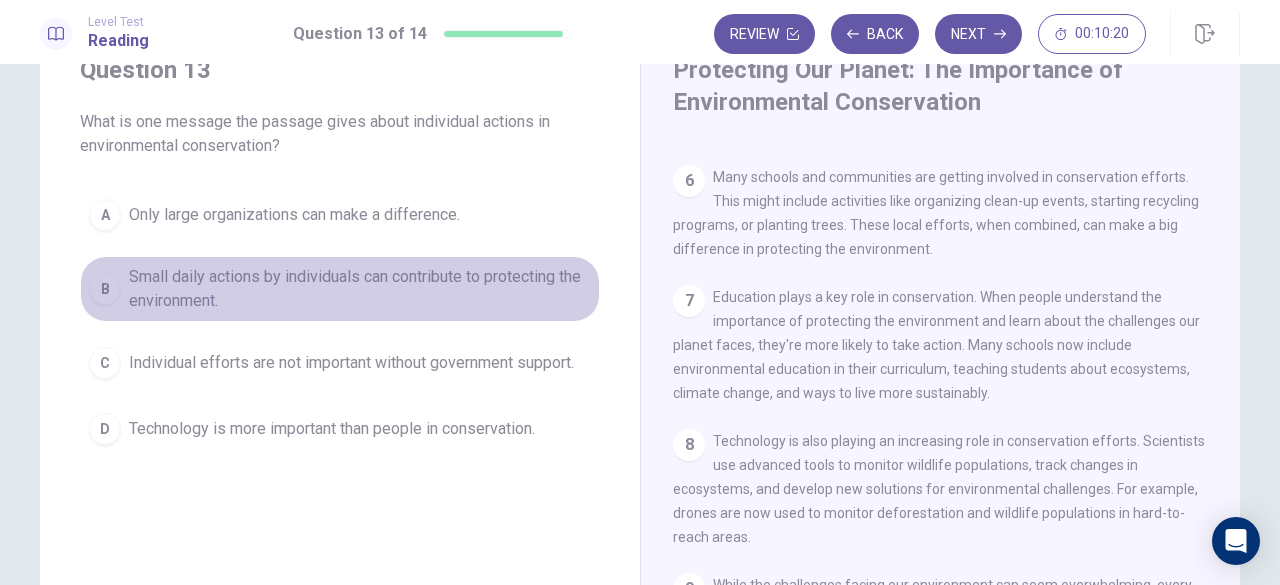 click on "Small daily actions by individuals can contribute to protecting the environment." at bounding box center (360, 289) 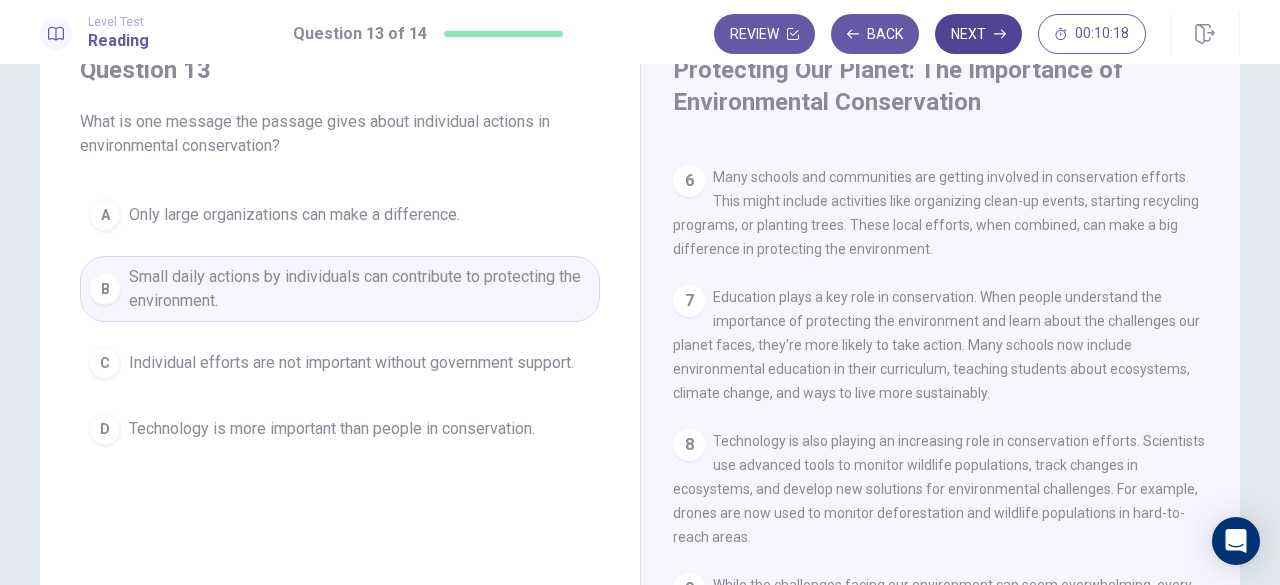 click on "Next" at bounding box center (978, 34) 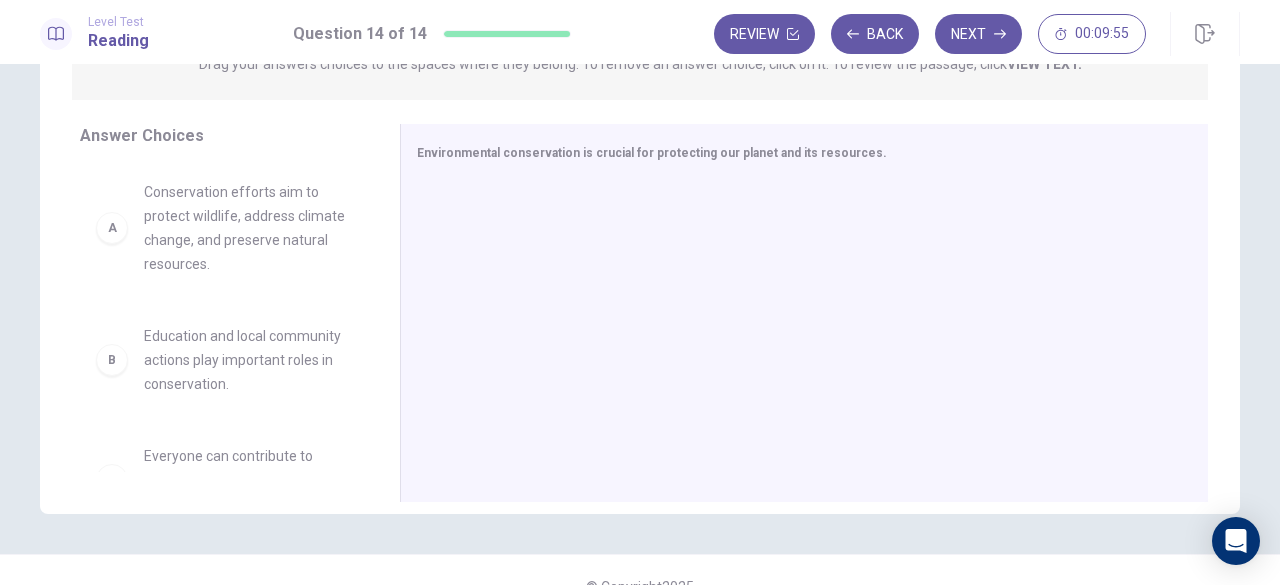 scroll, scrollTop: 287, scrollLeft: 0, axis: vertical 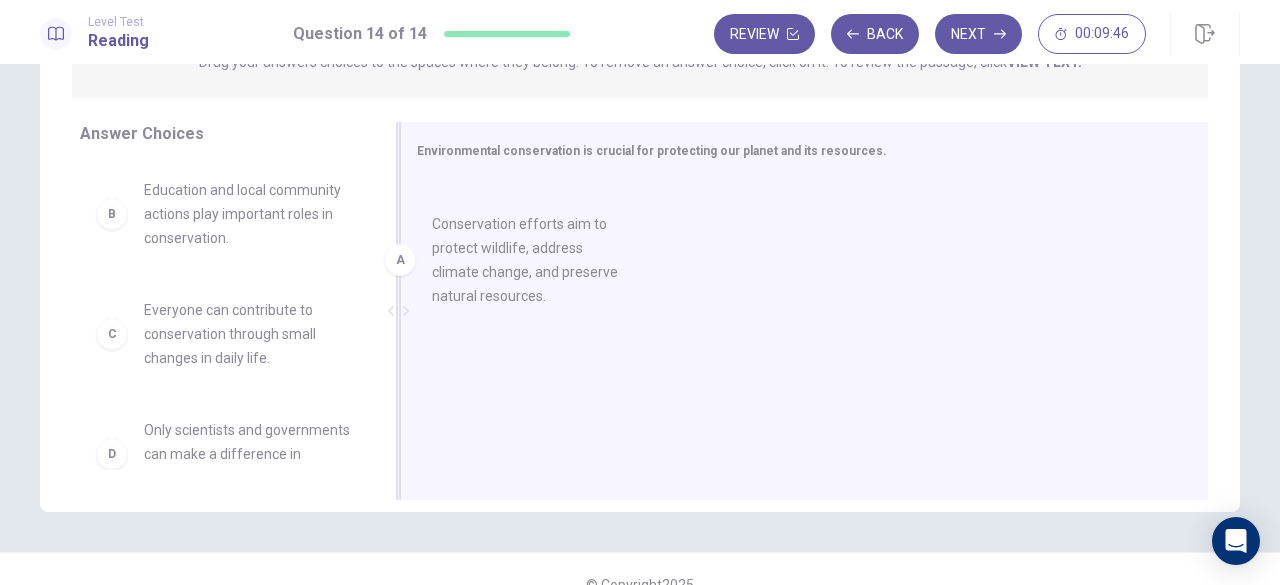drag, startPoint x: 255, startPoint y: 232, endPoint x: 562, endPoint y: 267, distance: 308.98868 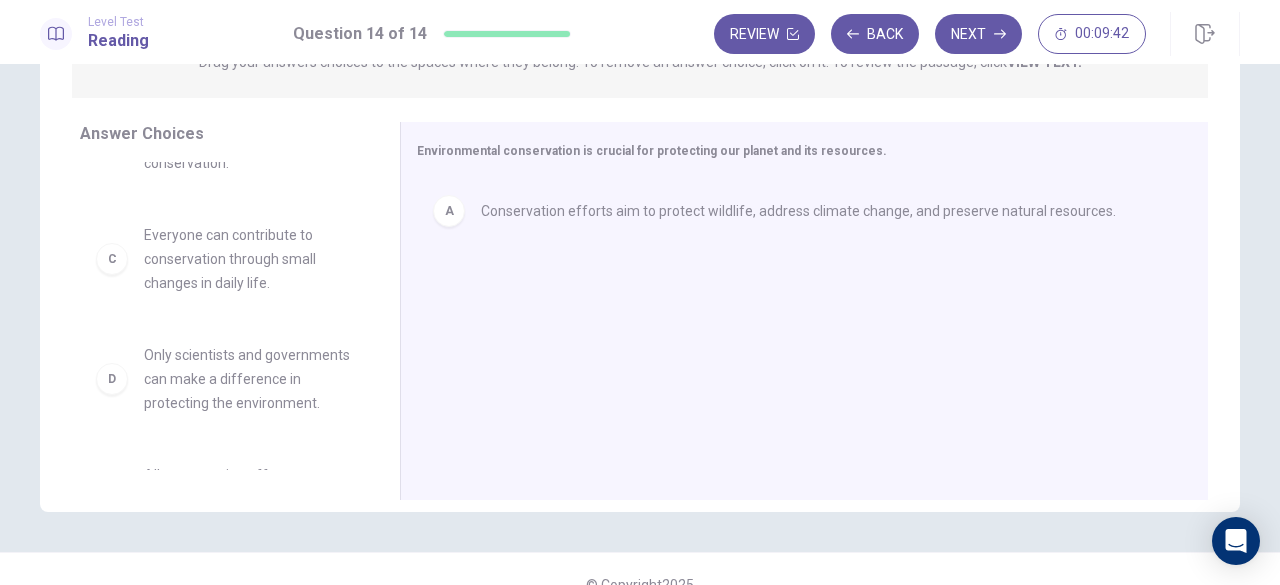 scroll, scrollTop: 82, scrollLeft: 0, axis: vertical 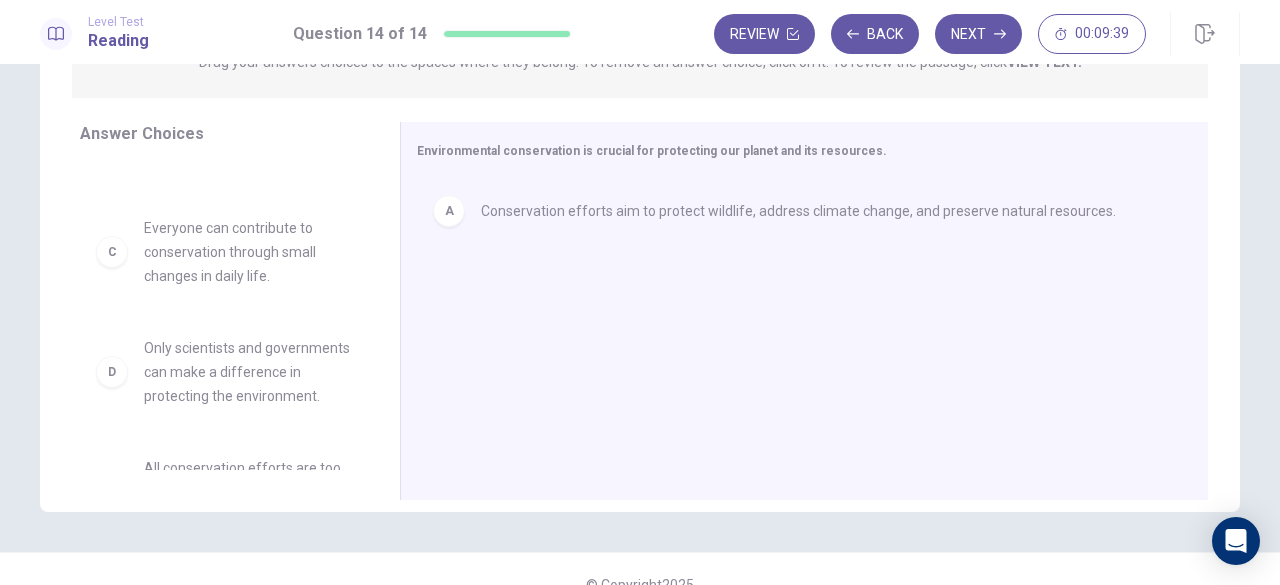 click on "Everyone can contribute to conservation through small changes in daily life." at bounding box center (248, 252) 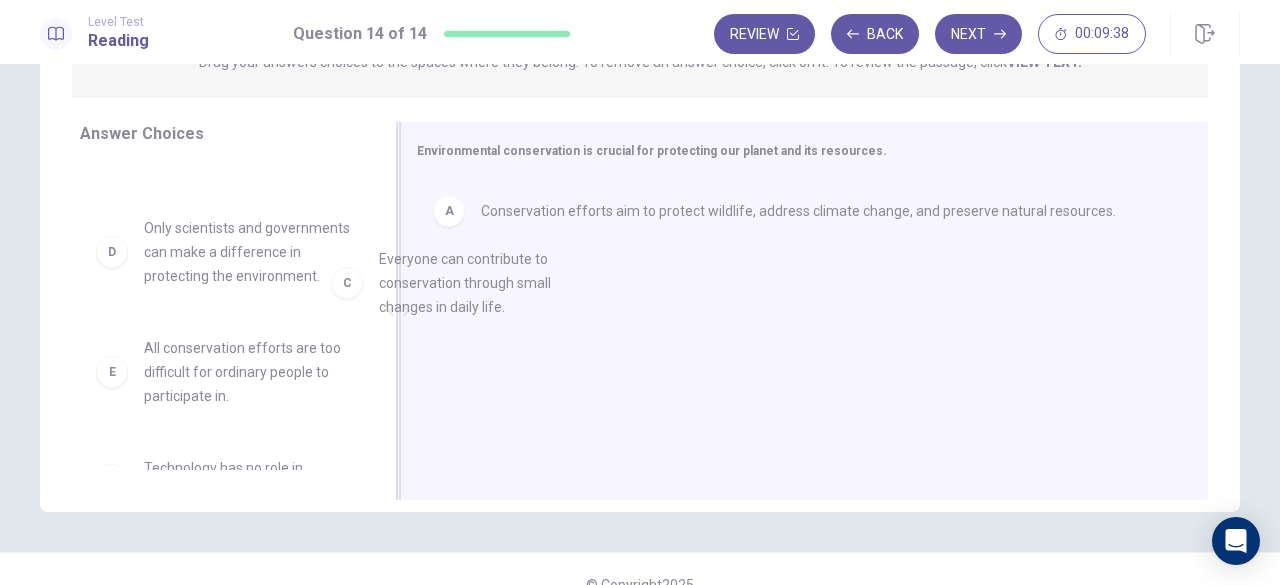 drag, startPoint x: 270, startPoint y: 260, endPoint x: 550, endPoint y: 309, distance: 284.25516 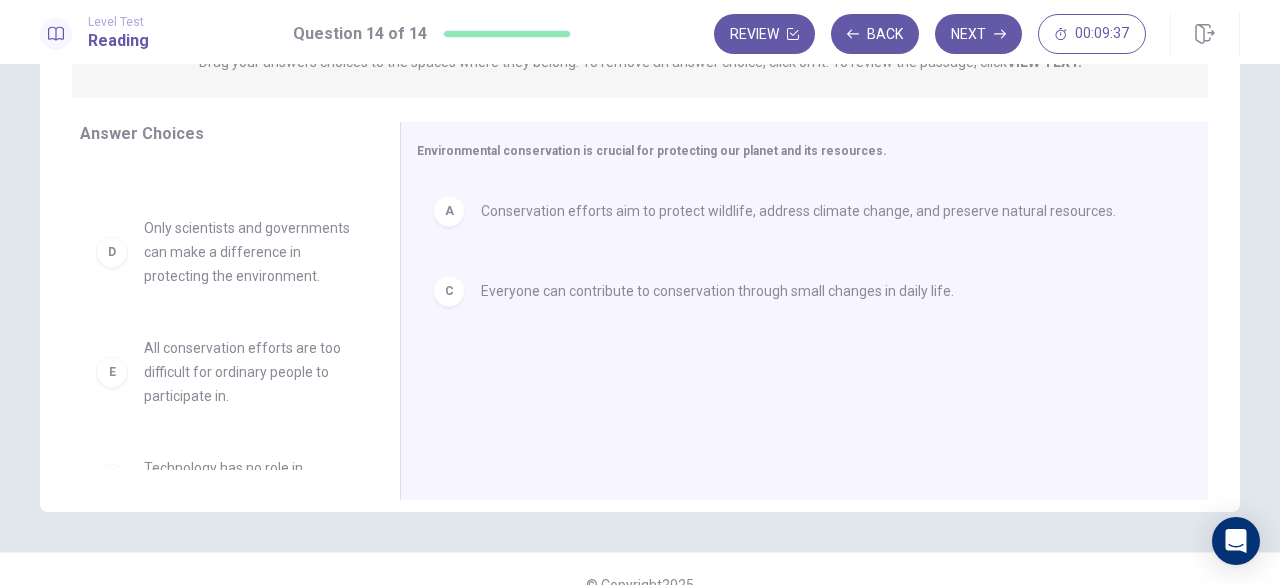 scroll, scrollTop: 0, scrollLeft: 0, axis: both 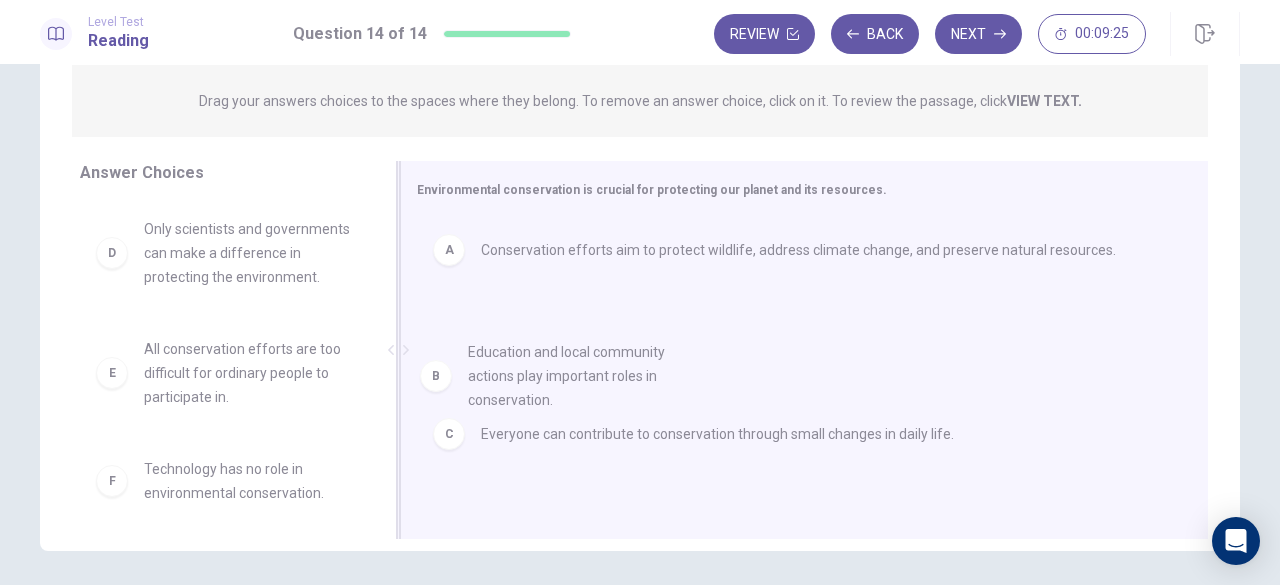 drag, startPoint x: 256, startPoint y: 259, endPoint x: 591, endPoint y: 384, distance: 357.5612 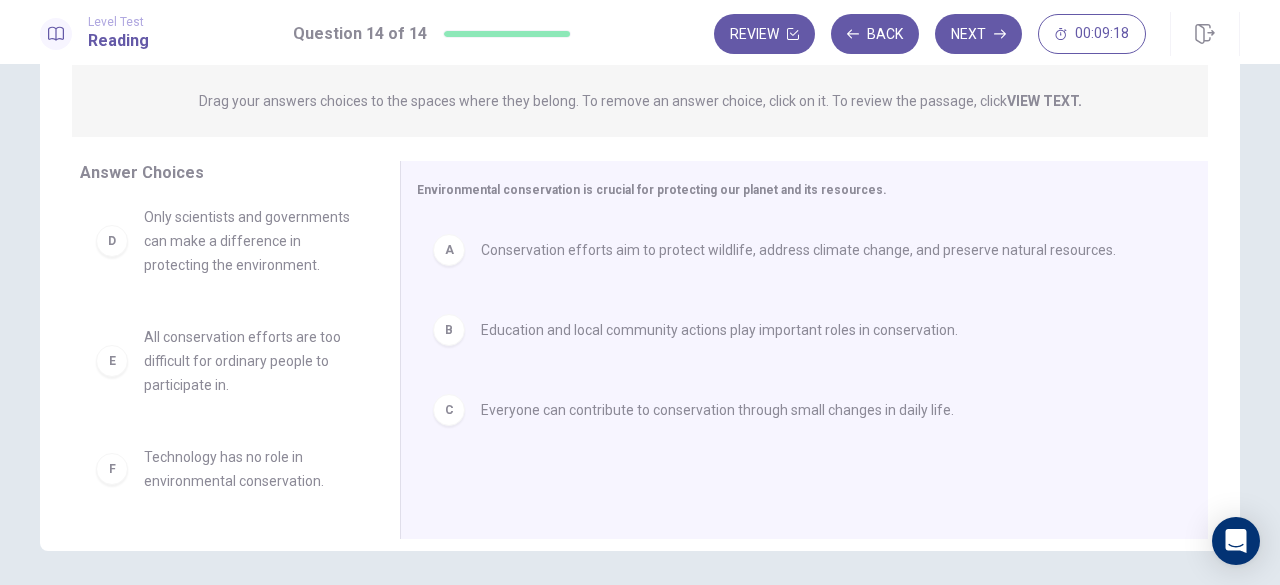 scroll, scrollTop: 0, scrollLeft: 0, axis: both 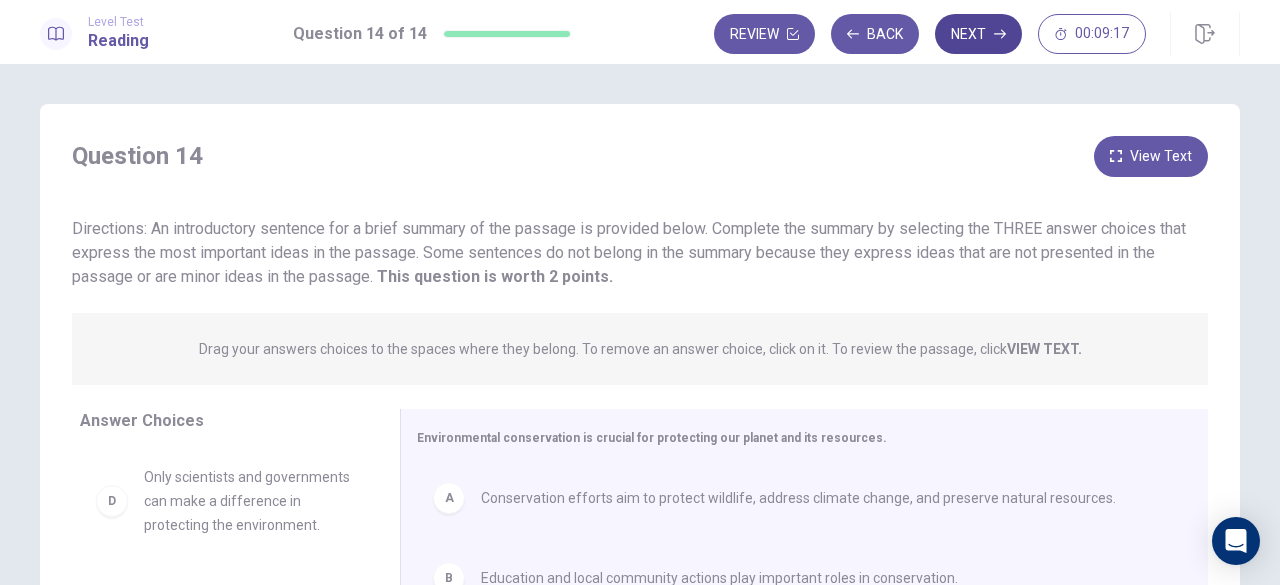 click on "Next" at bounding box center (978, 34) 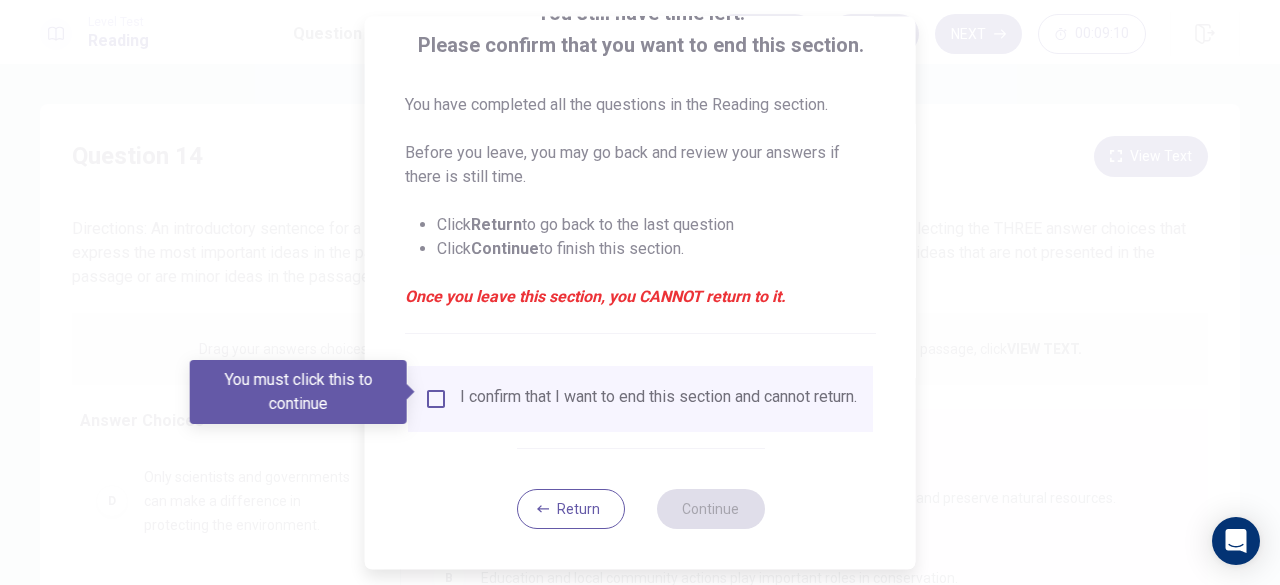 scroll, scrollTop: 160, scrollLeft: 0, axis: vertical 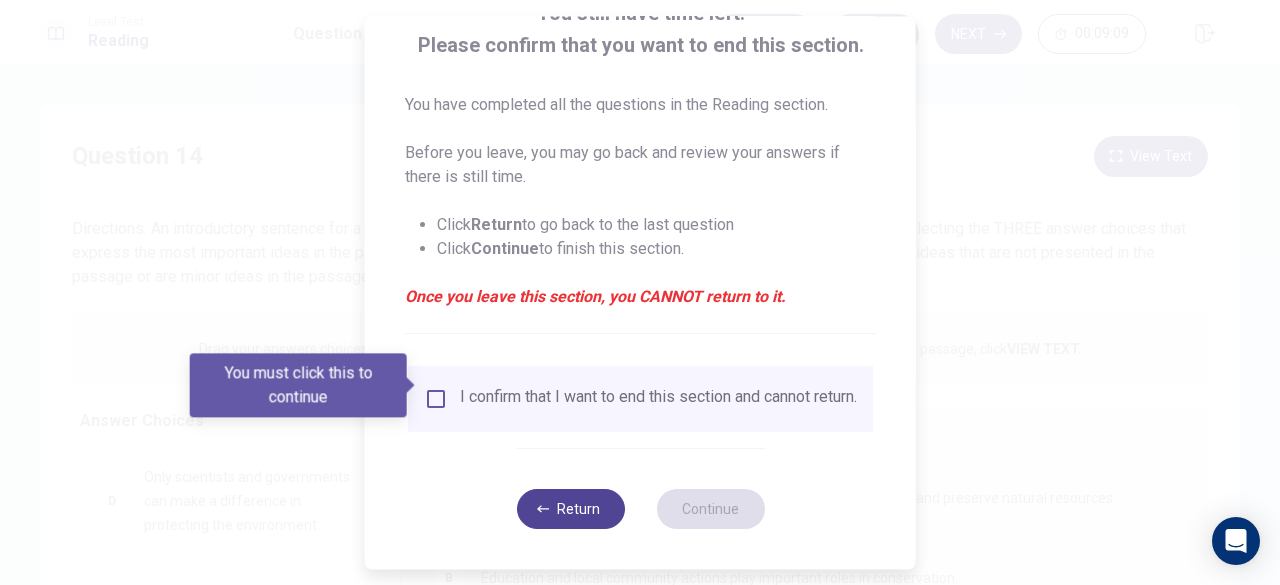 click on "Return" at bounding box center (570, 509) 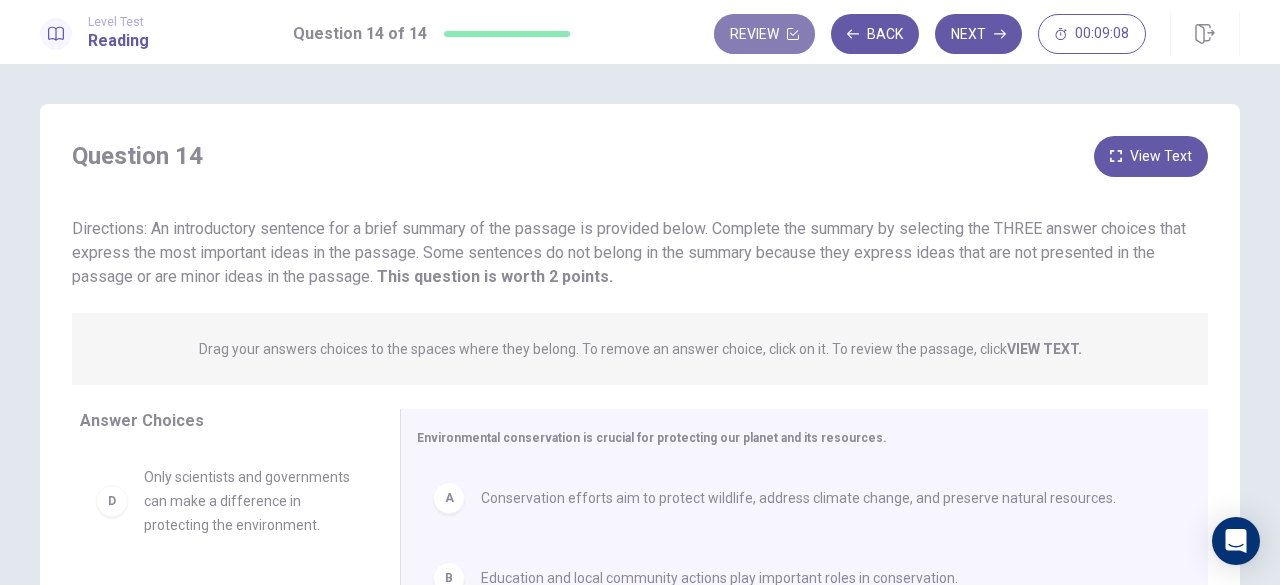 click on "Review" at bounding box center (764, 34) 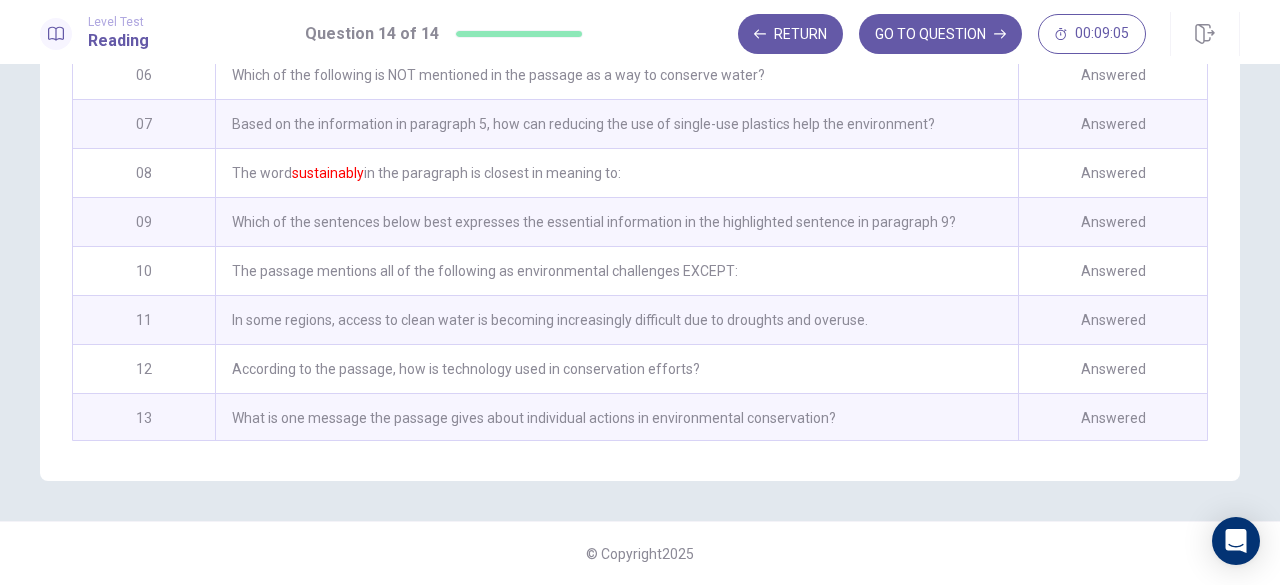 scroll, scrollTop: 242, scrollLeft: 0, axis: vertical 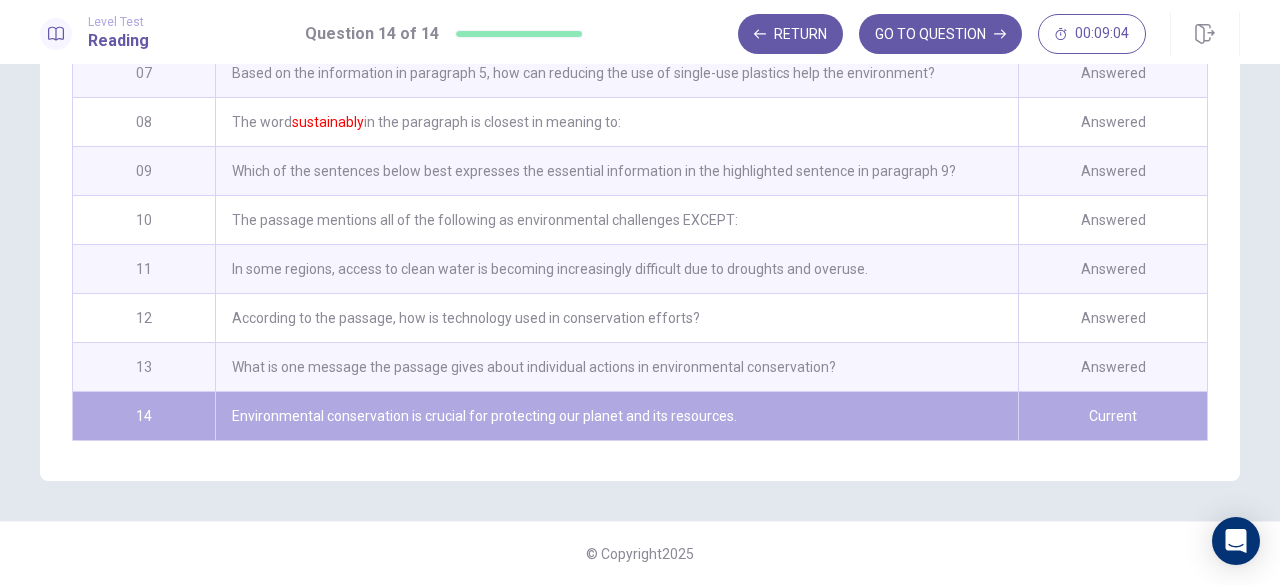 click on "What is one message the passage gives about individual actions in environmental conservation?" at bounding box center (616, 367) 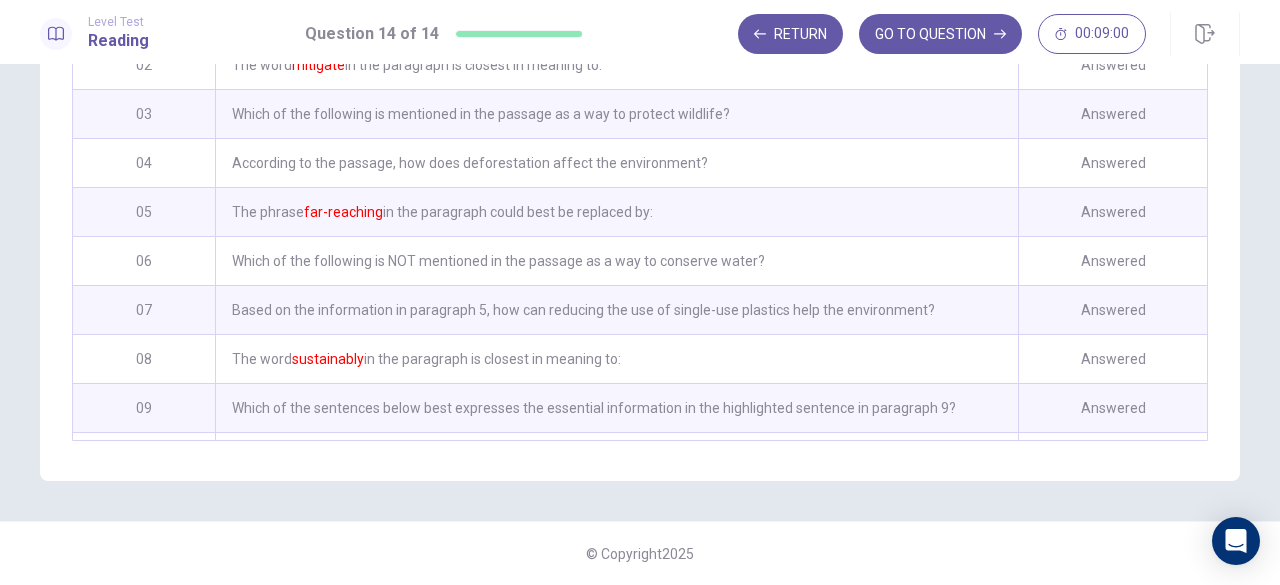 scroll, scrollTop: 242, scrollLeft: 0, axis: vertical 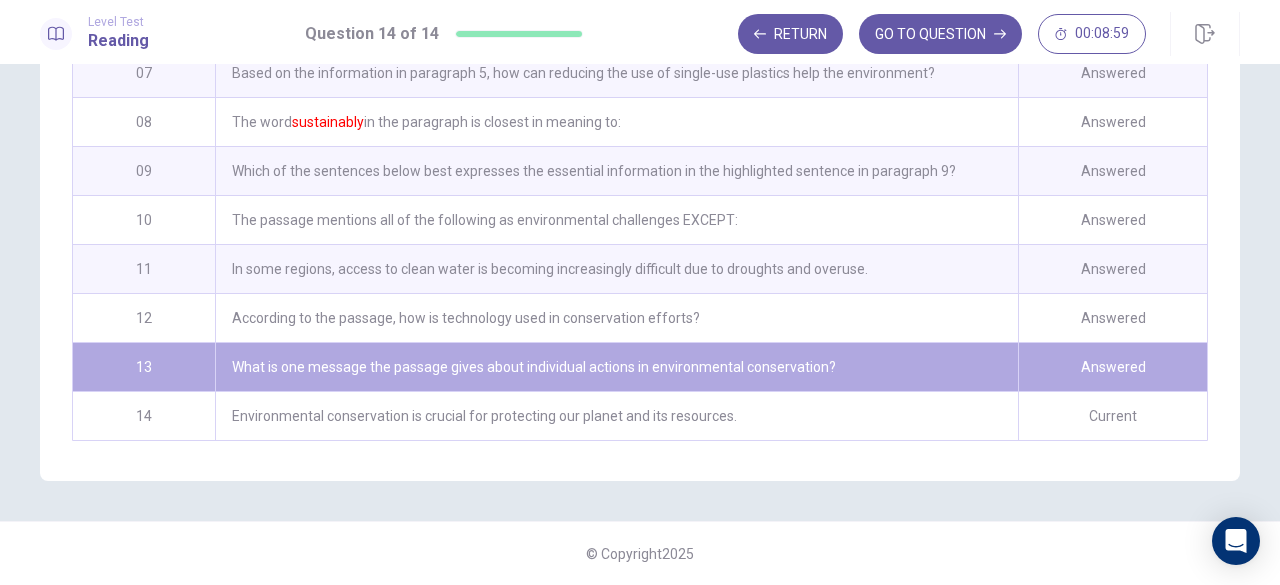 click on "Environmental conservation is crucial for protecting our planet and its resources." at bounding box center (616, 416) 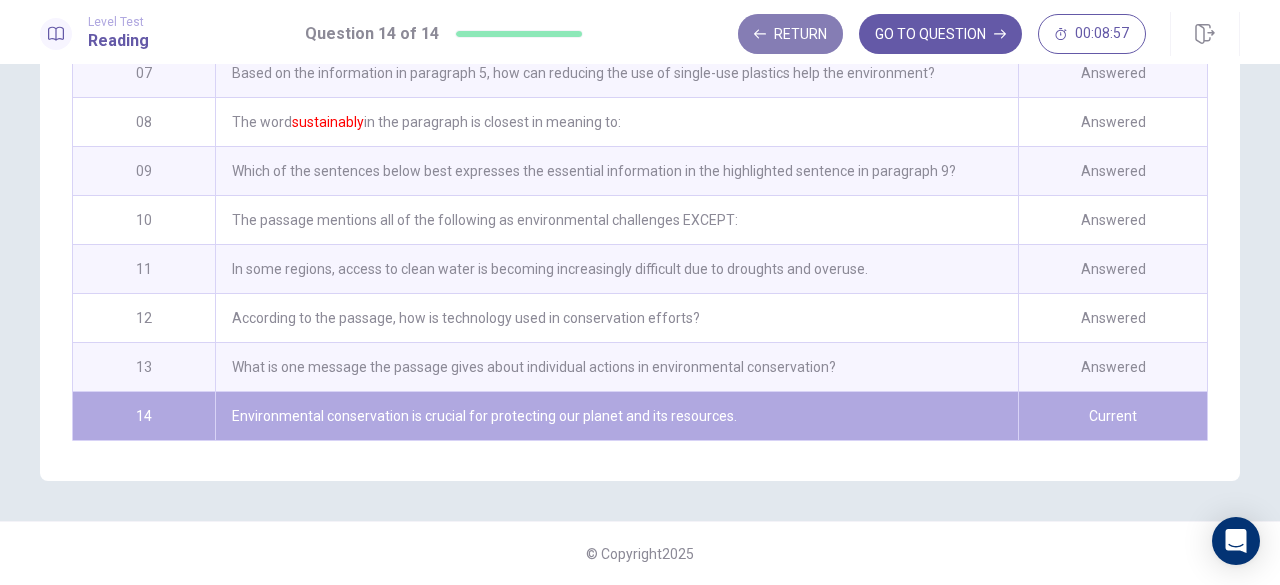 click on "Return" at bounding box center [790, 34] 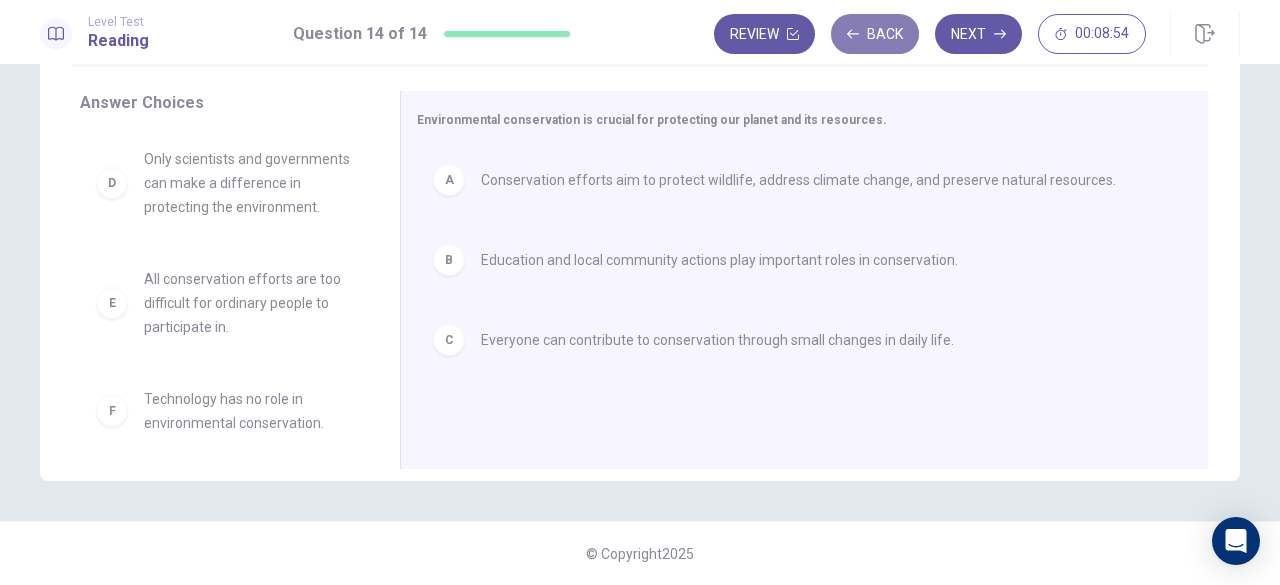 click on "Back" at bounding box center [875, 34] 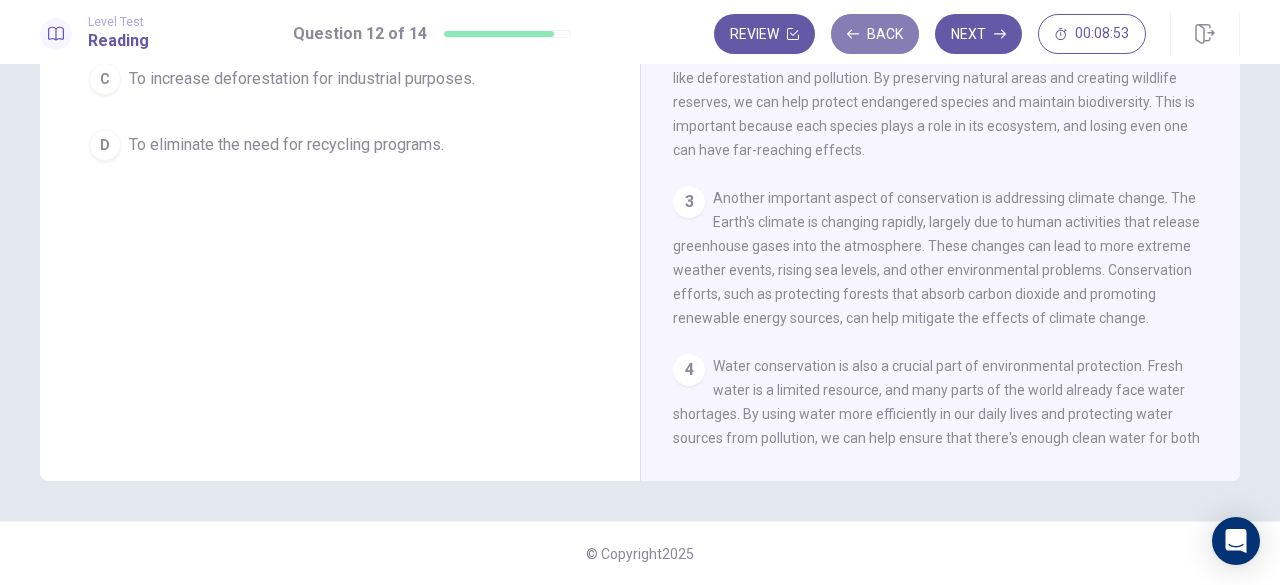 click on "Back" at bounding box center (875, 34) 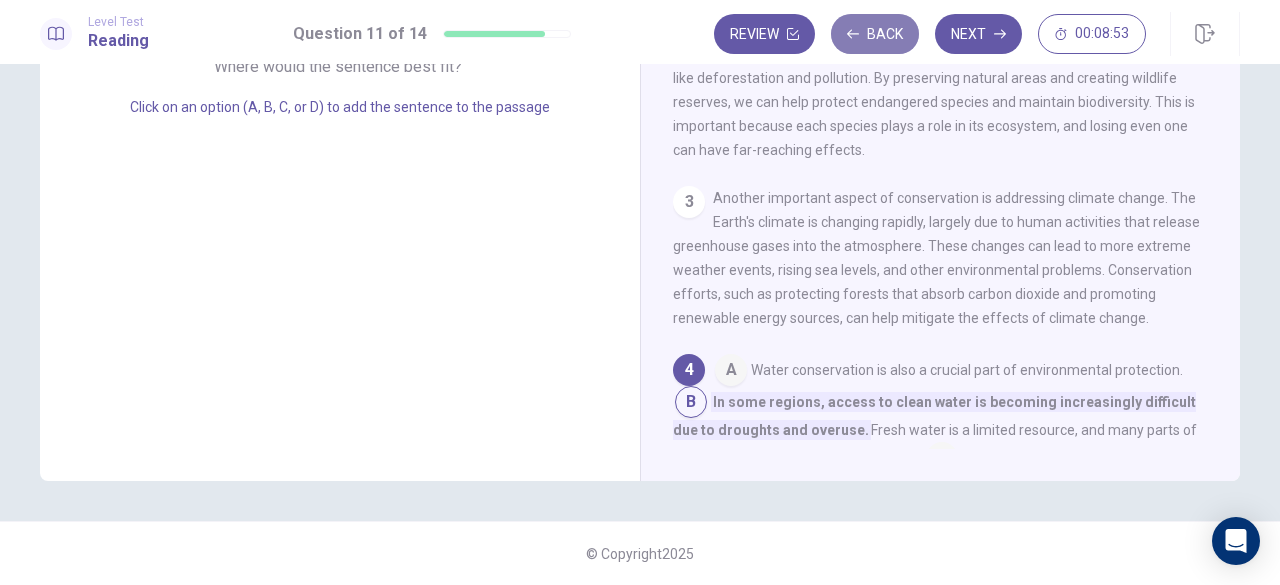 click on "Back" at bounding box center (875, 34) 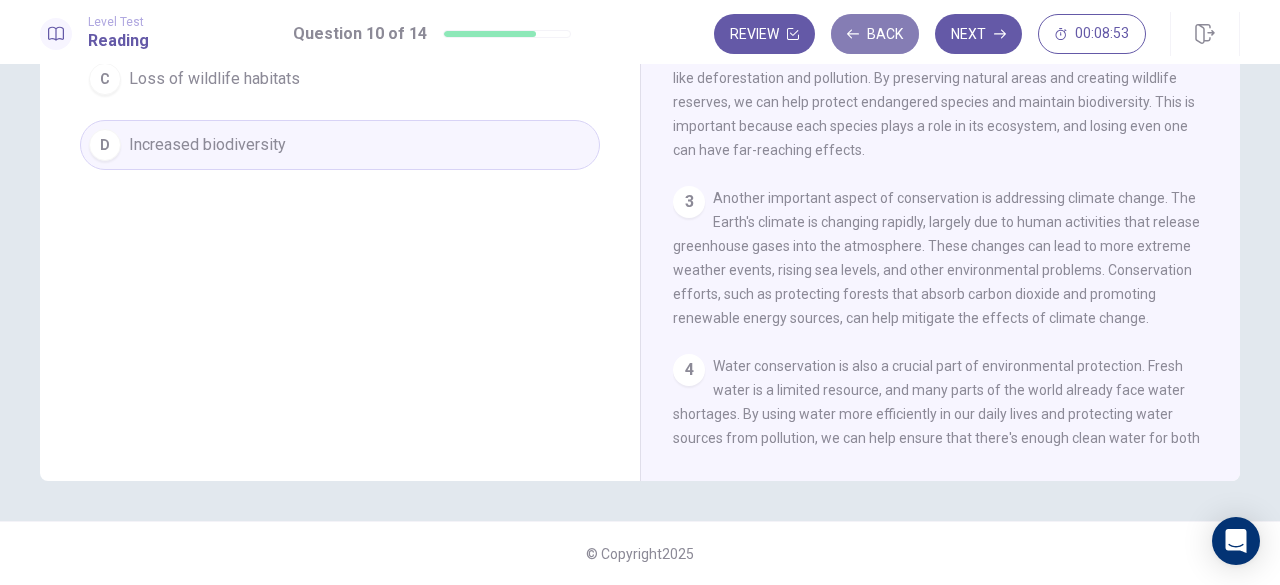 click on "Back" at bounding box center [875, 34] 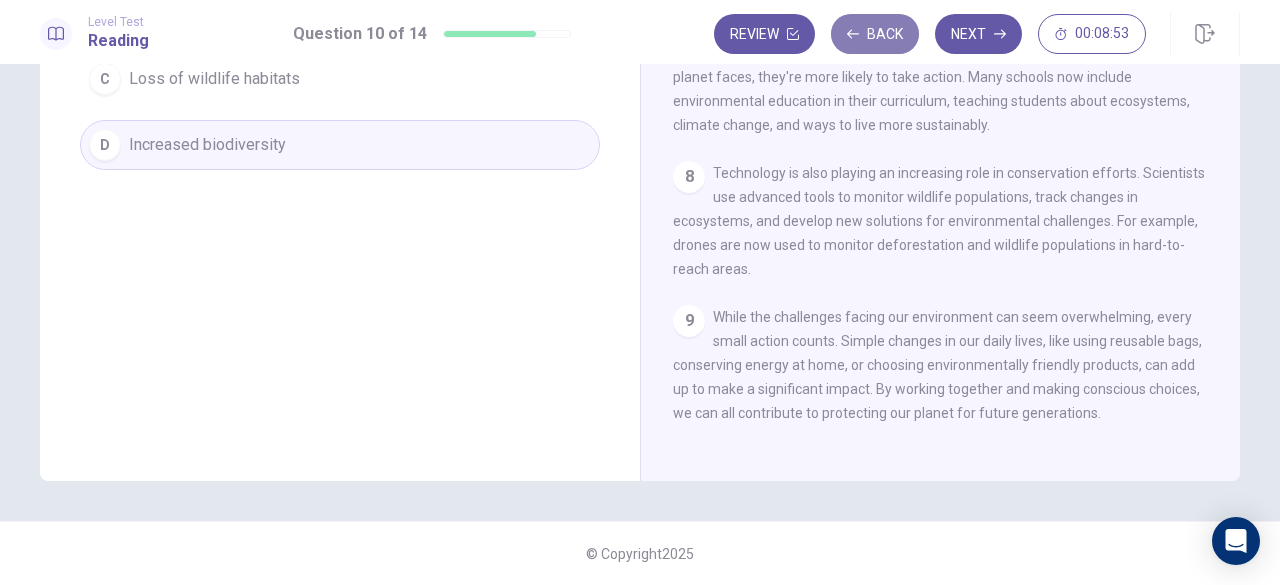 click on "Back" at bounding box center [875, 34] 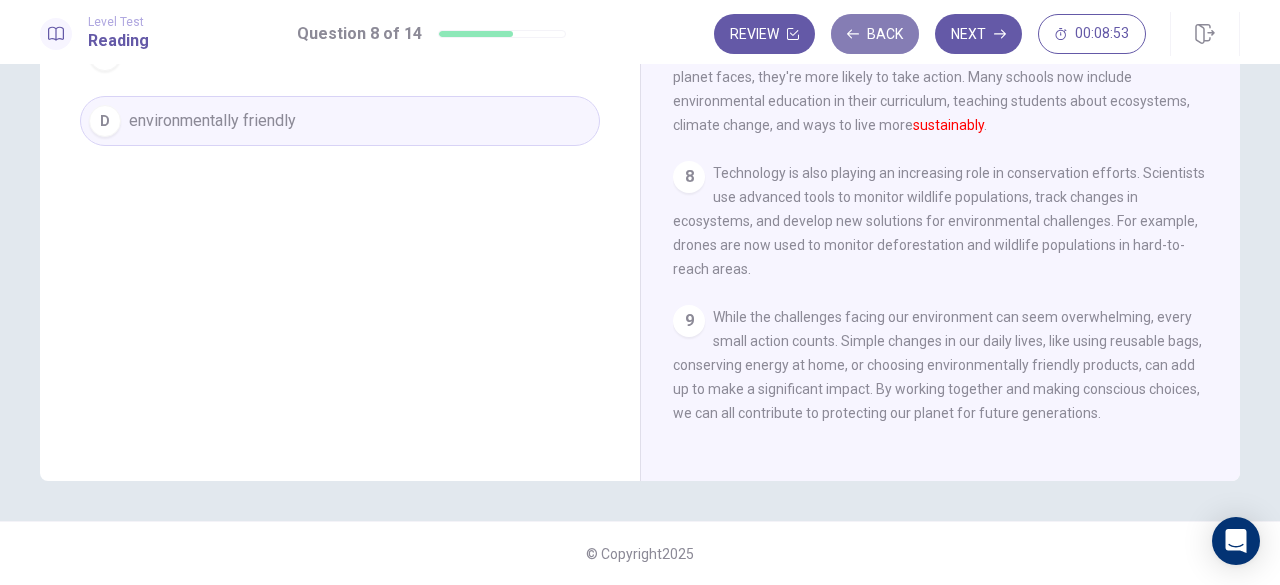 scroll, scrollTop: 326, scrollLeft: 0, axis: vertical 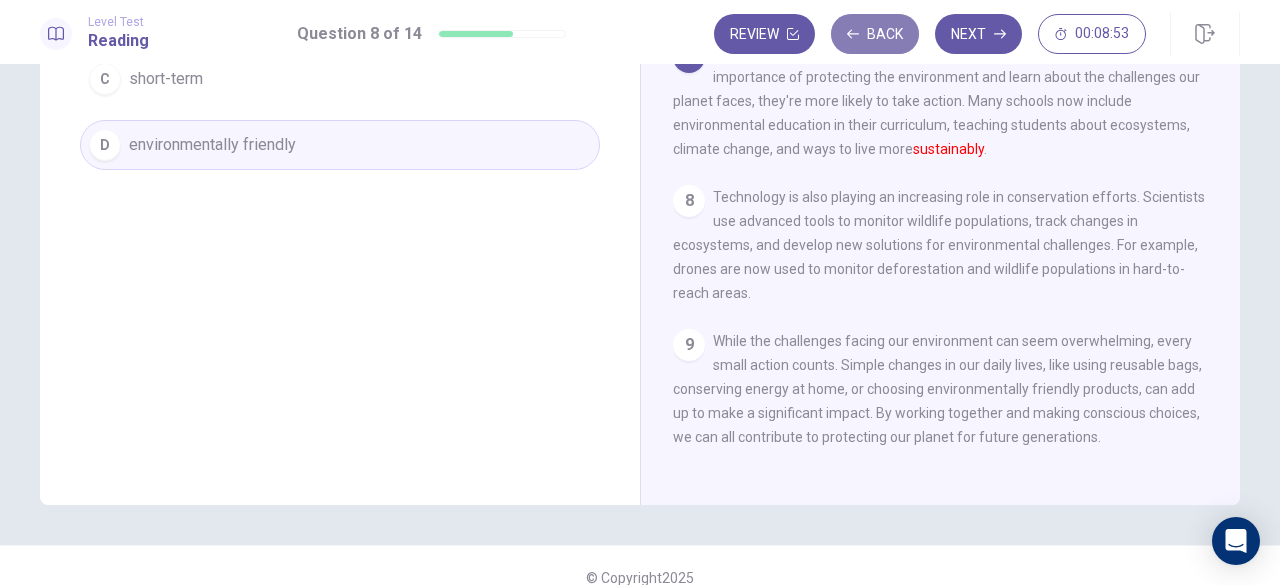 click on "Back" at bounding box center [875, 34] 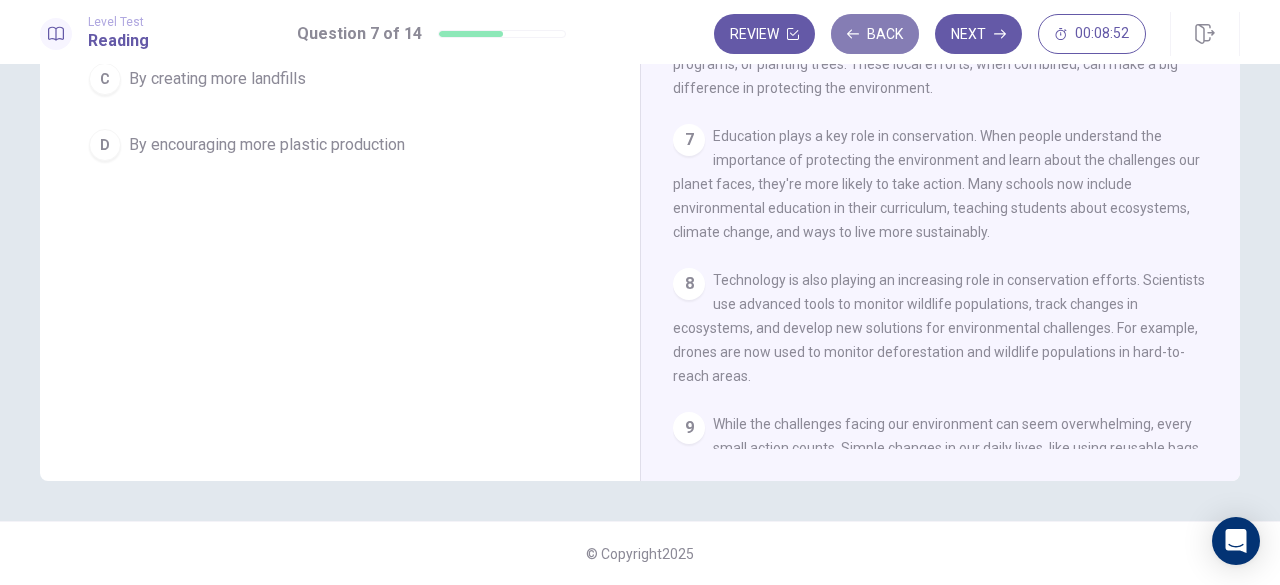 click on "Back" at bounding box center (875, 34) 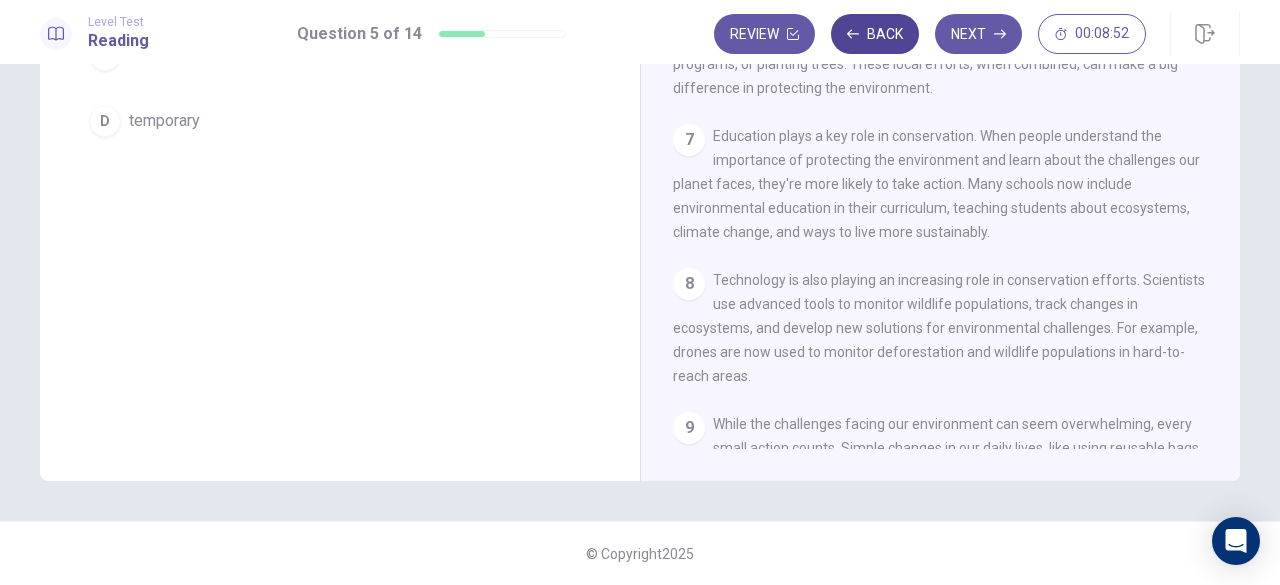 scroll, scrollTop: 147, scrollLeft: 0, axis: vertical 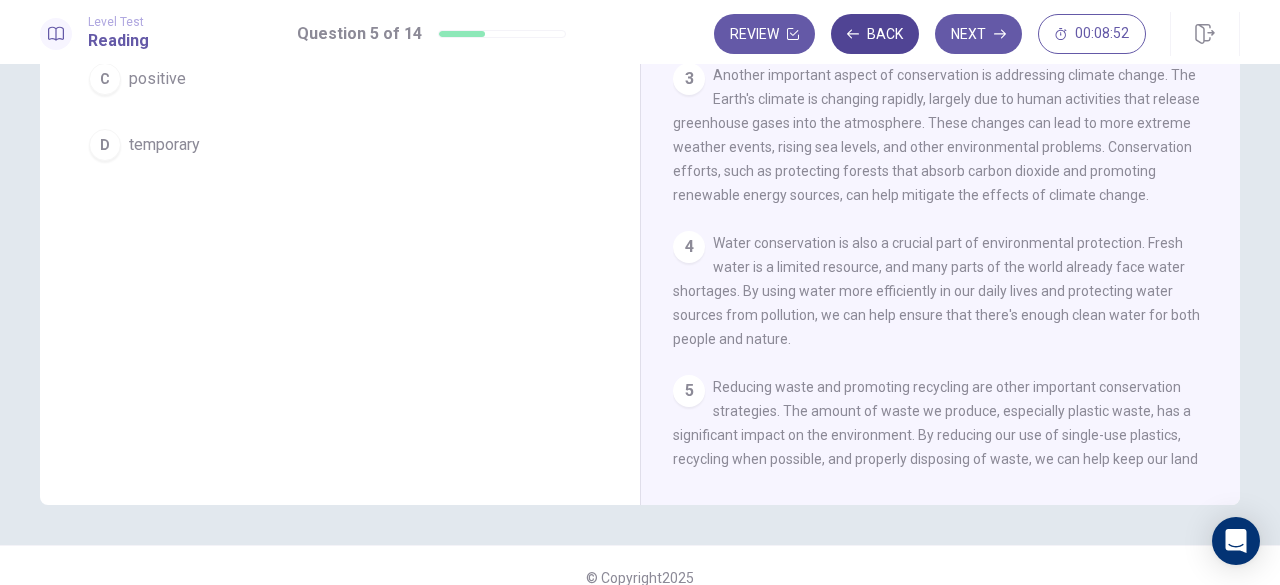 click on "Back" at bounding box center (875, 34) 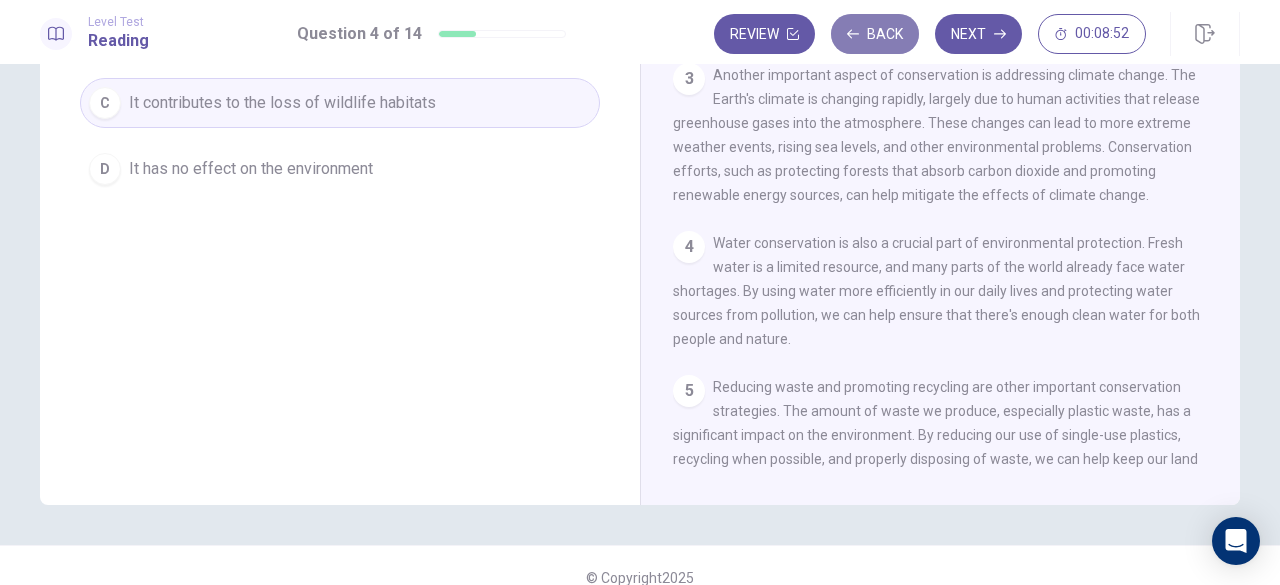 scroll, scrollTop: 350, scrollLeft: 0, axis: vertical 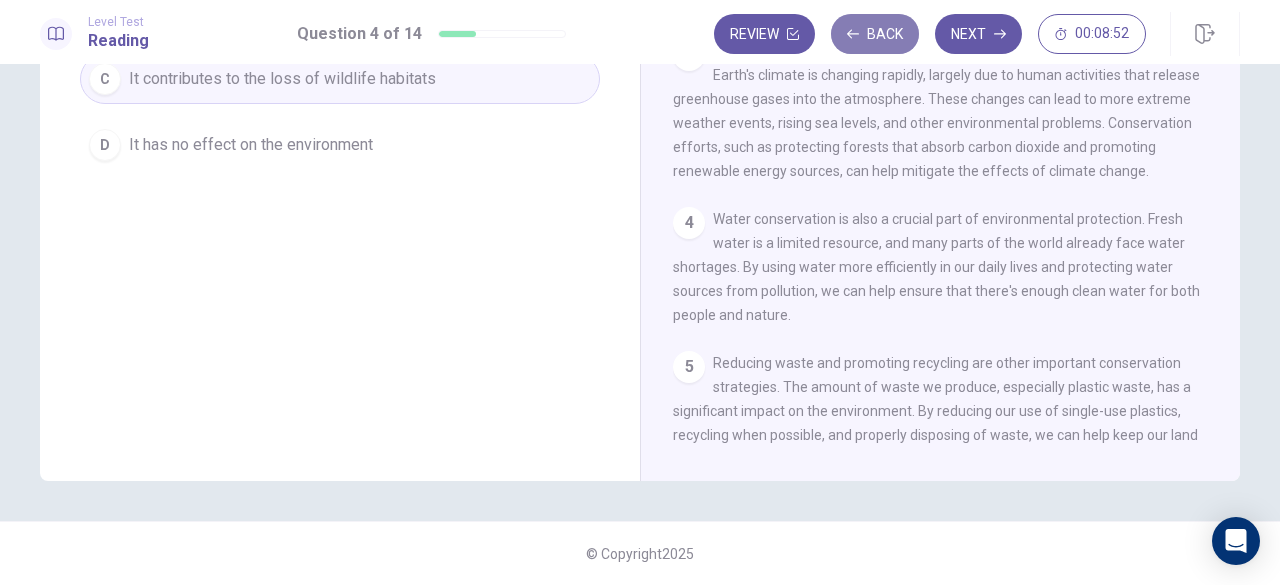 click on "Back" at bounding box center (875, 34) 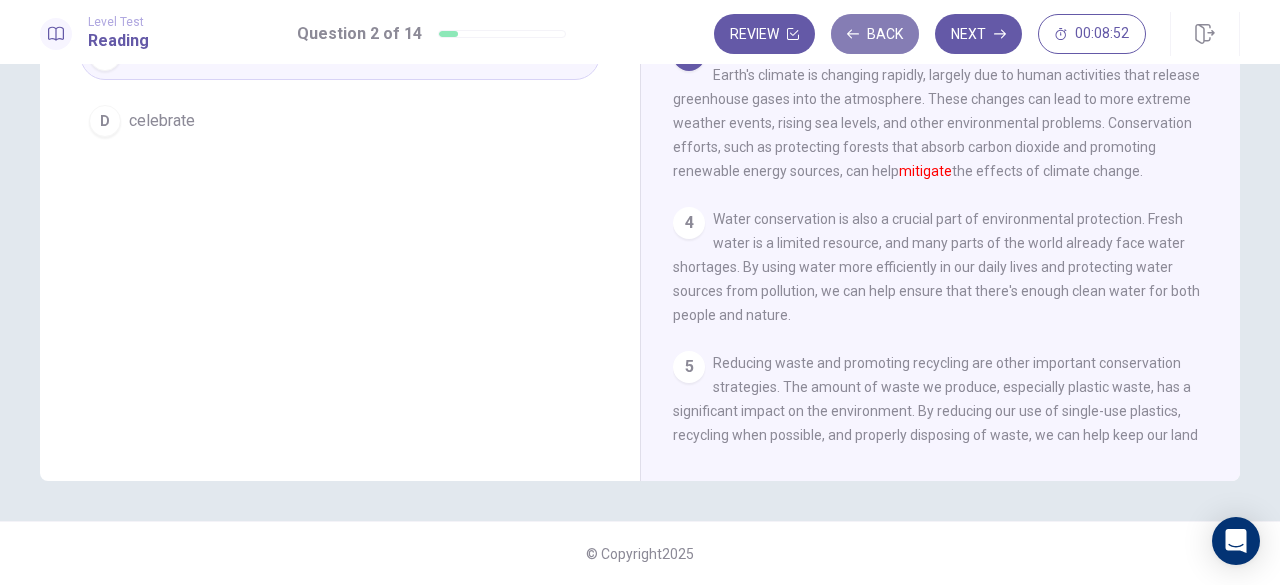 scroll, scrollTop: 319, scrollLeft: 0, axis: vertical 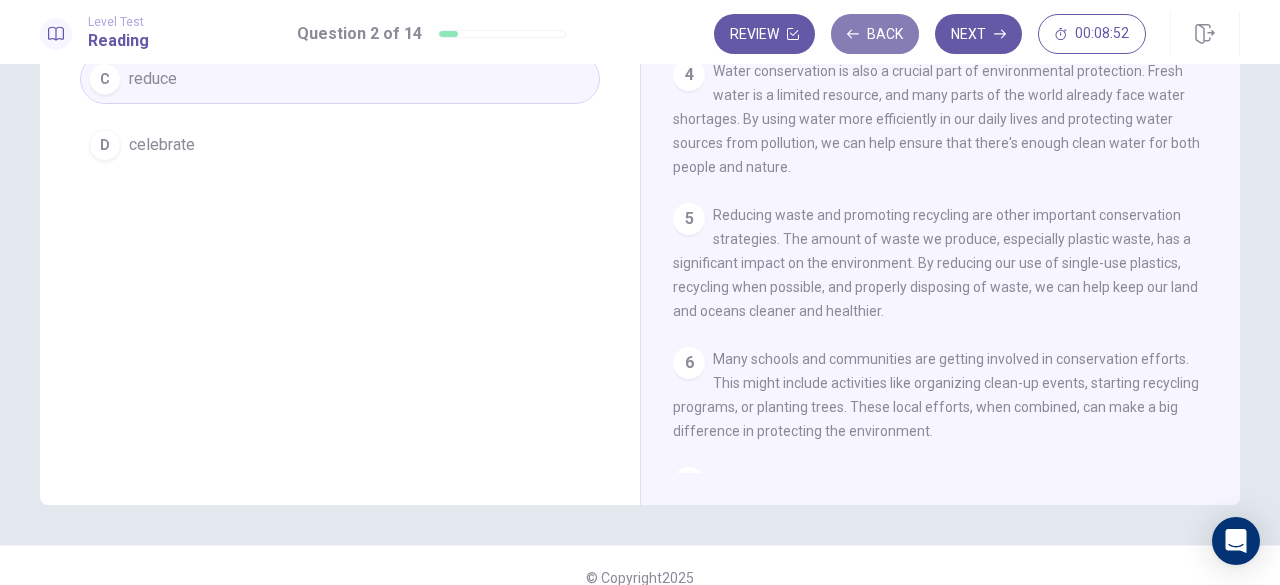 click on "Back" at bounding box center [875, 34] 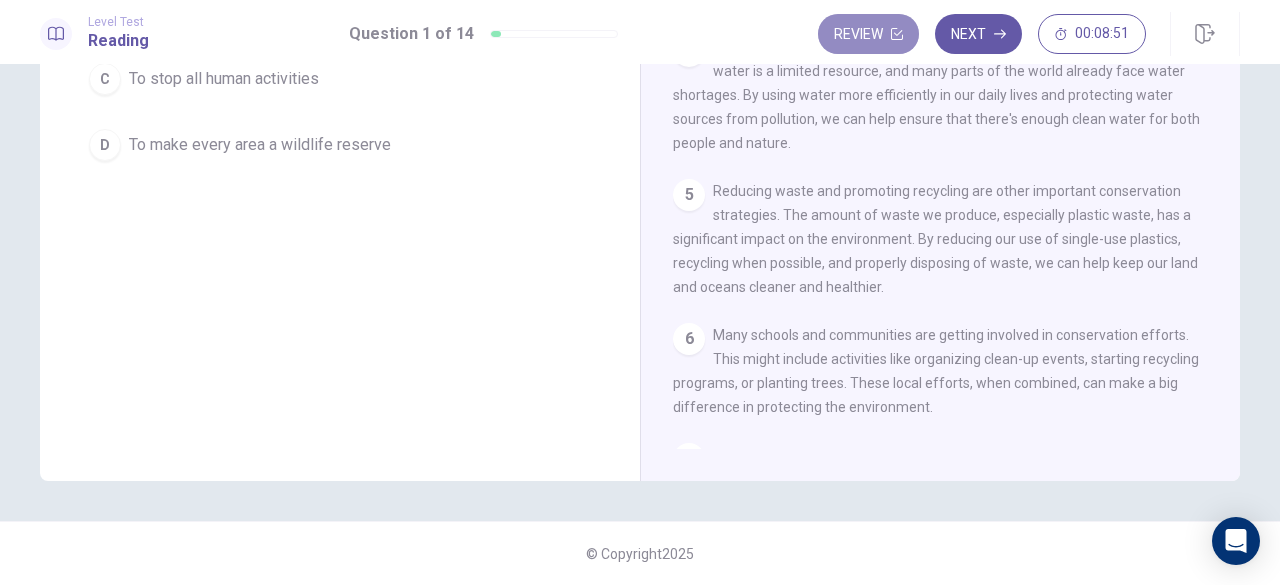 click on "Review" at bounding box center [868, 34] 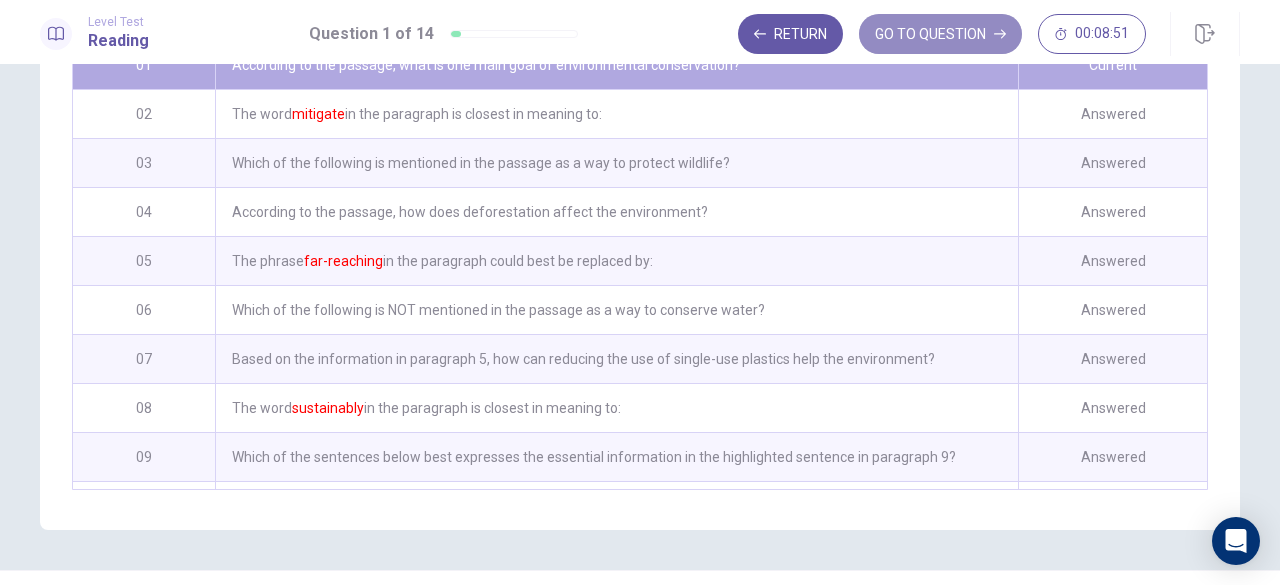 click on "GO TO QUESTION" at bounding box center [940, 34] 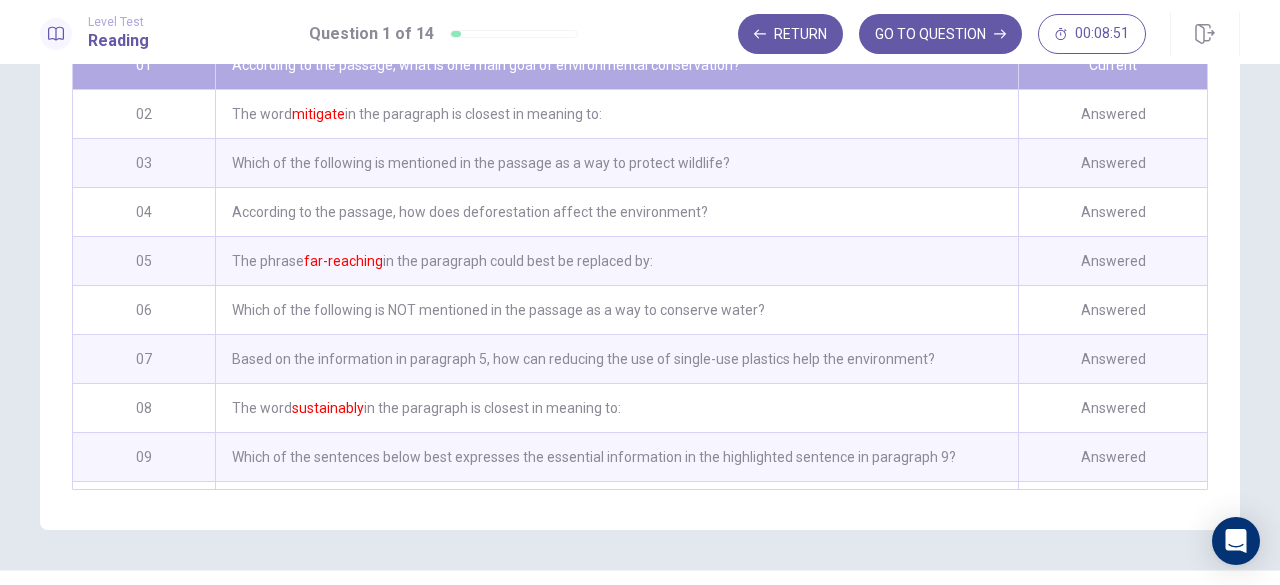 click on "GO TO QUESTION" at bounding box center (940, 34) 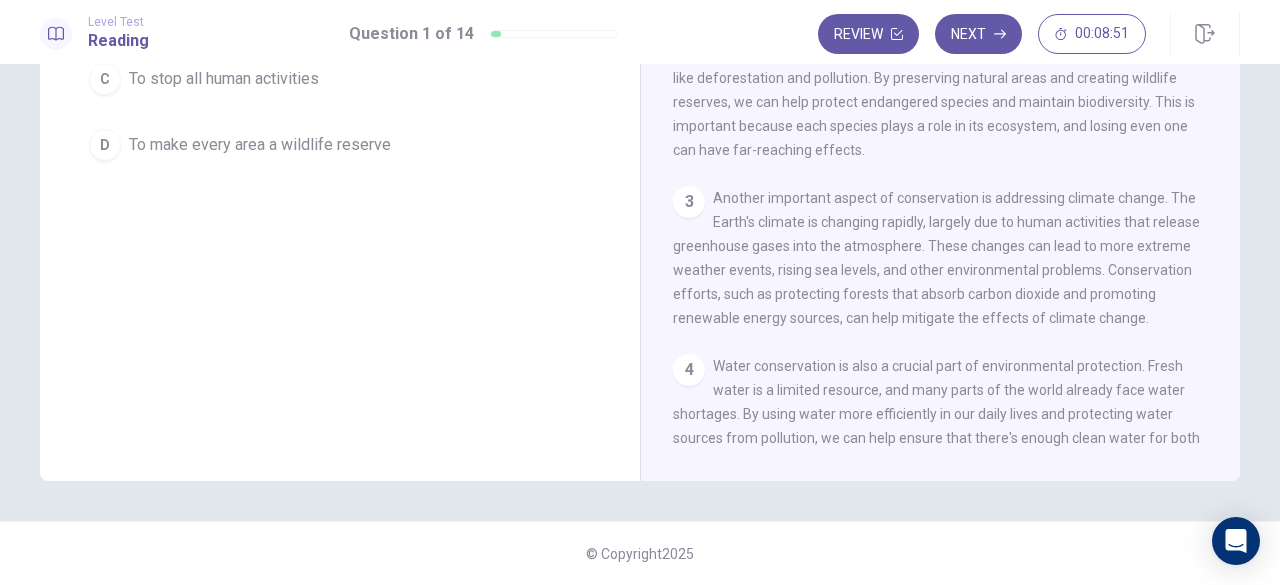 scroll 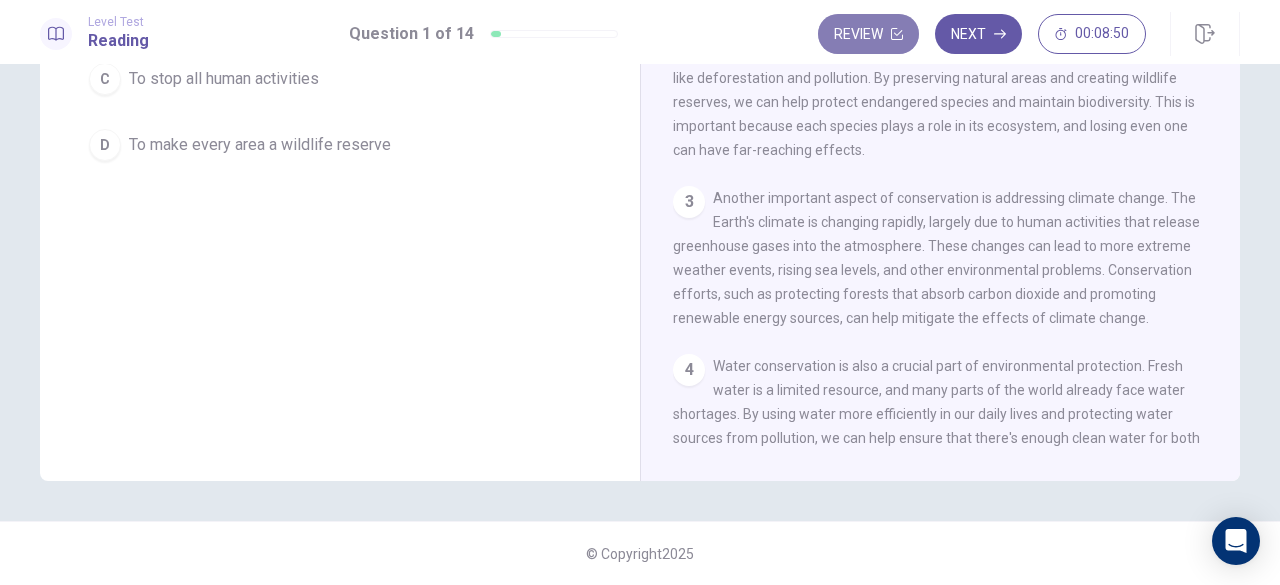 click on "Review" at bounding box center [868, 34] 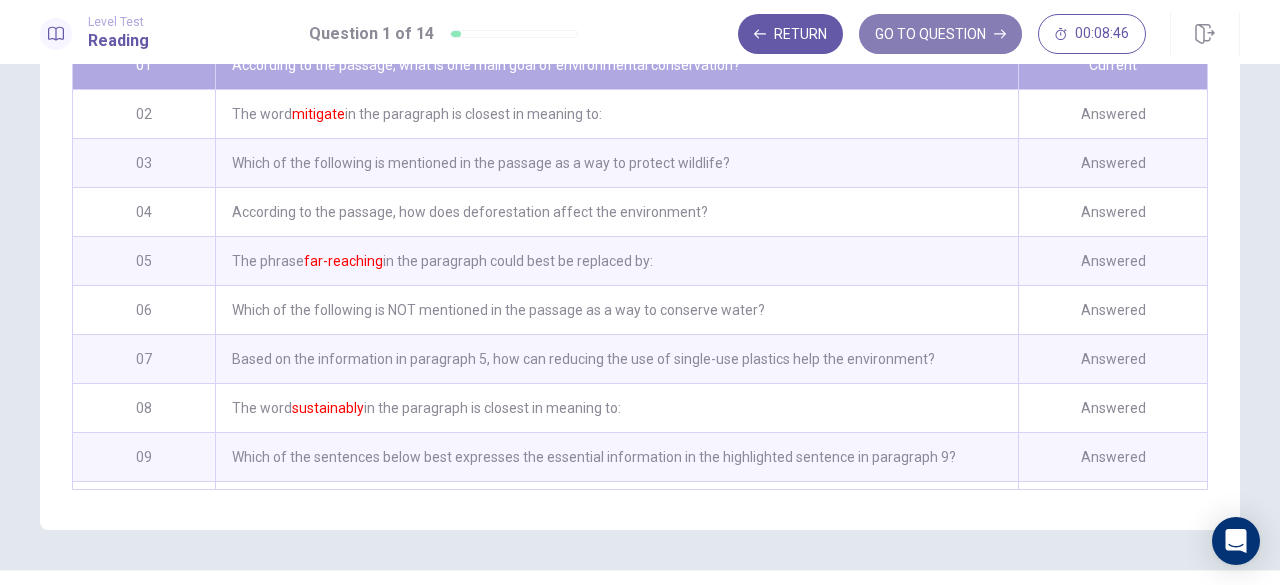 click on "GO TO QUESTION" at bounding box center [940, 34] 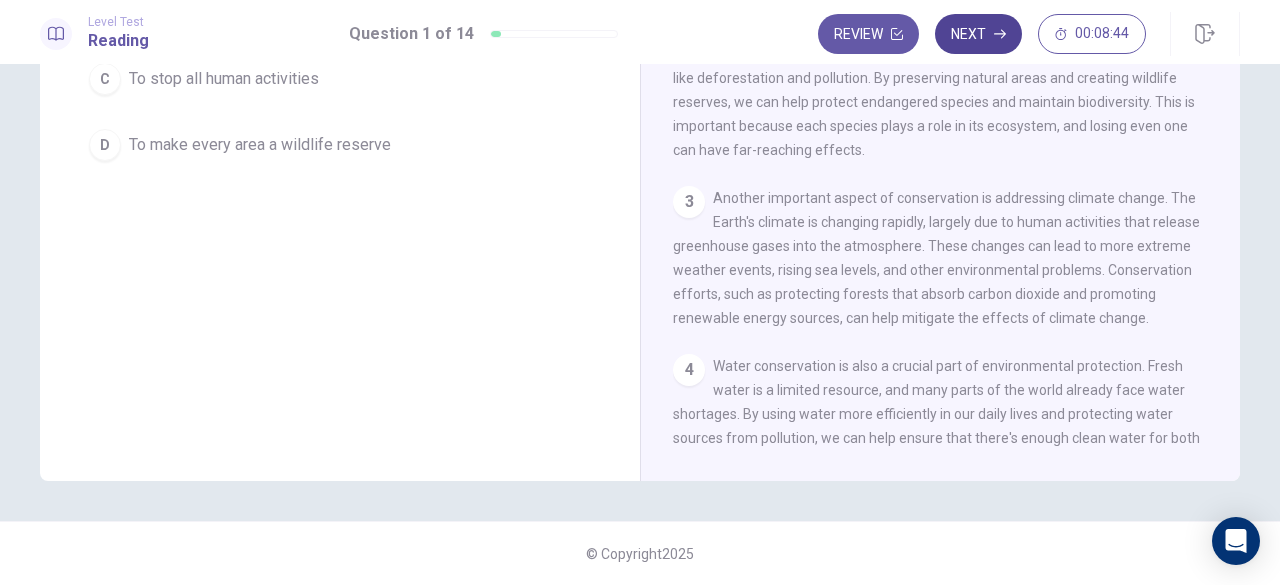 click on "Next" at bounding box center [978, 34] 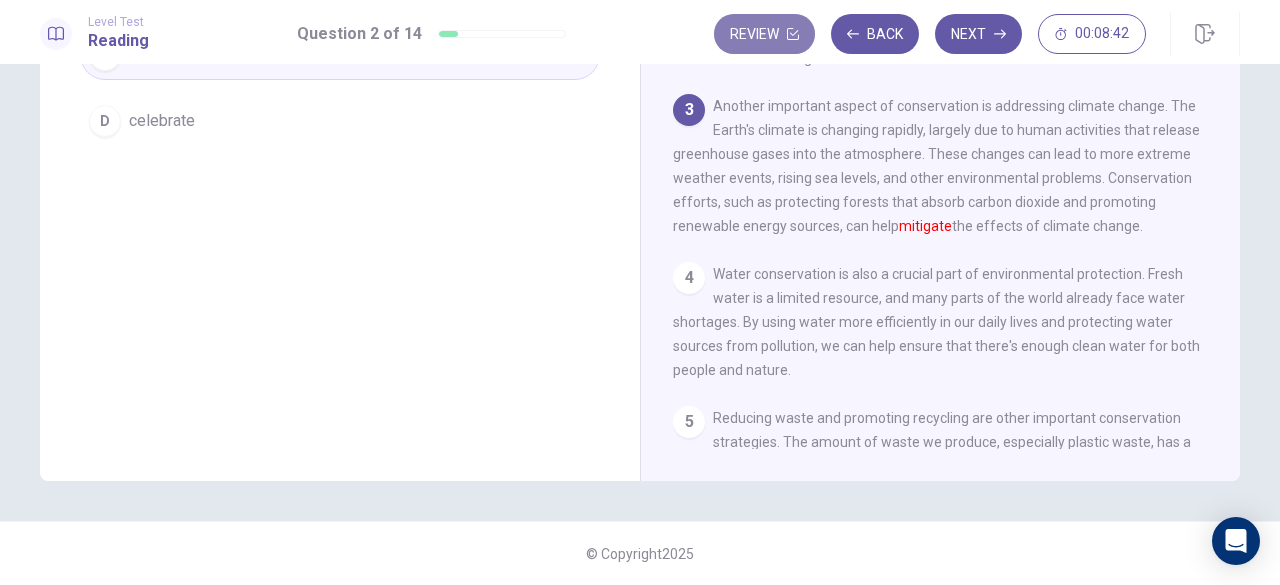 click on "Review" at bounding box center [764, 34] 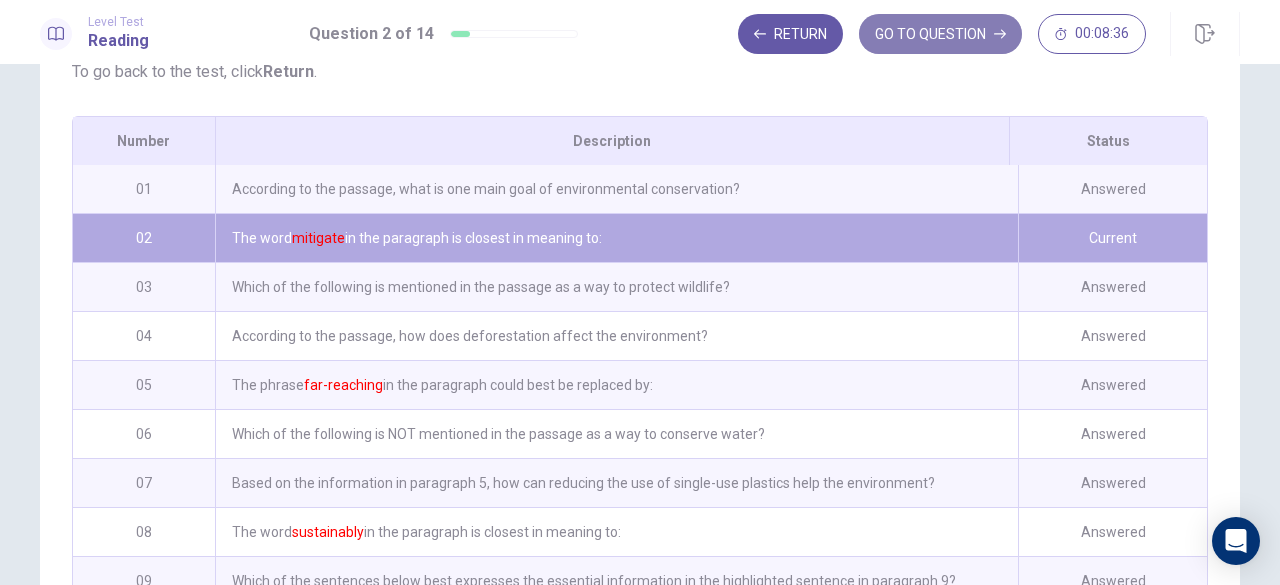 click on "GO TO QUESTION" at bounding box center (940, 34) 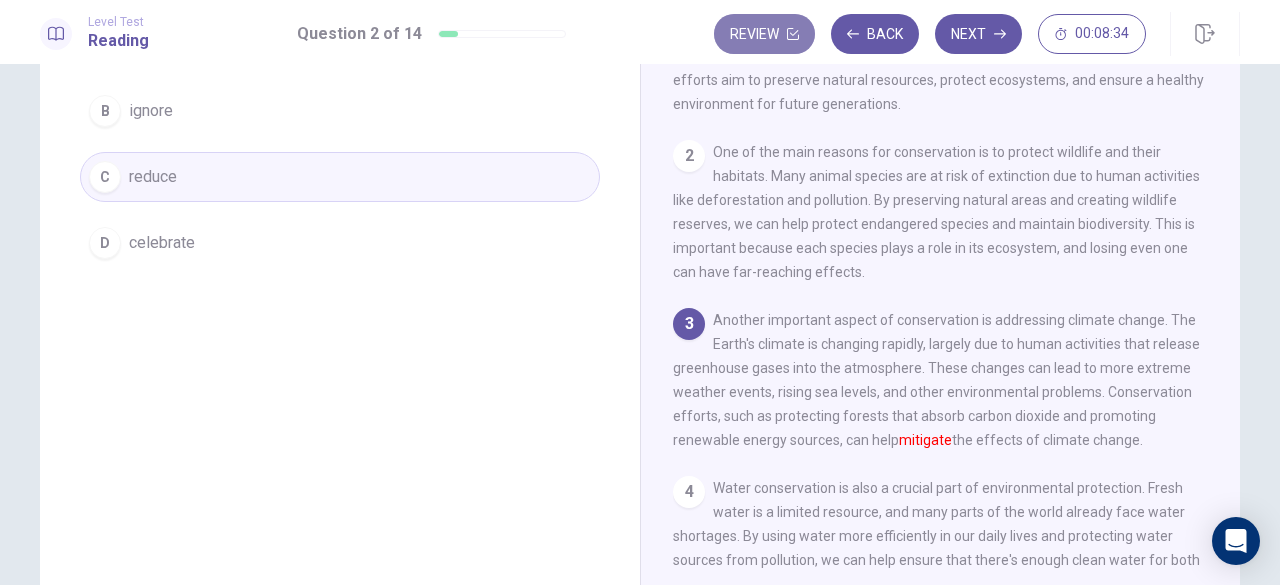 click on "Review" at bounding box center (764, 34) 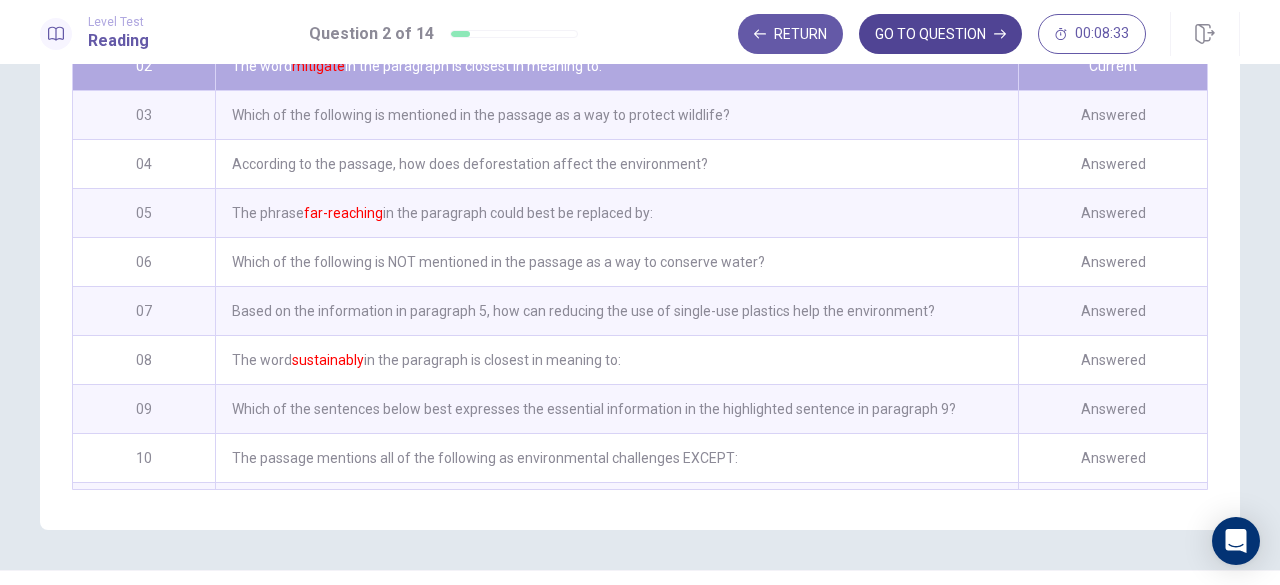 click on "GO TO QUESTION" at bounding box center [940, 34] 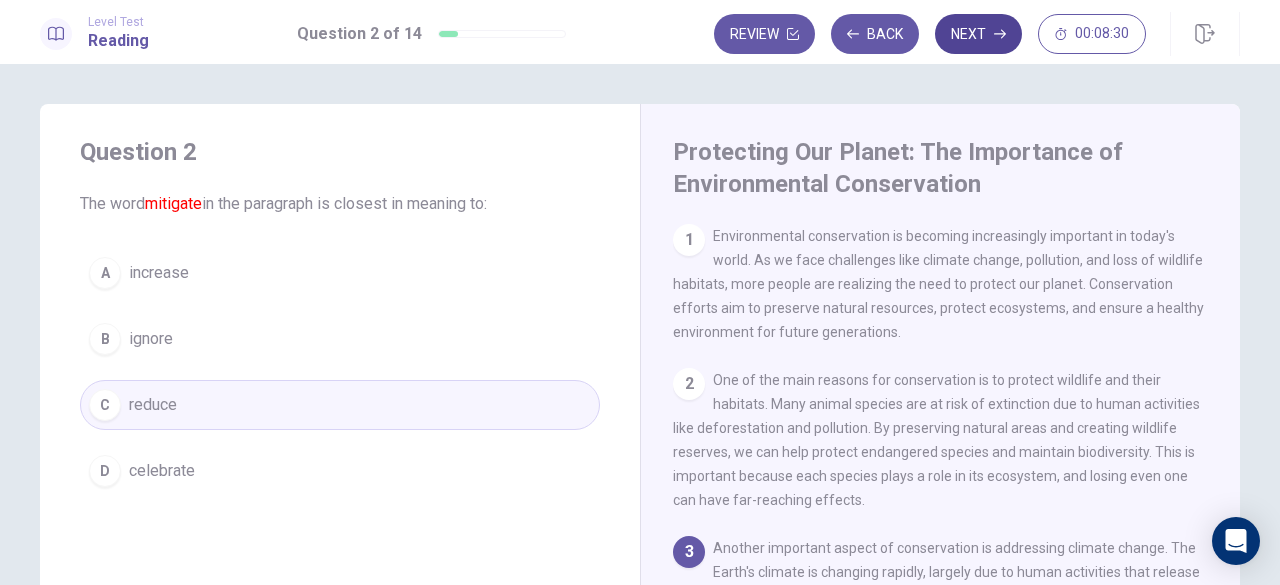 click on "Next" at bounding box center (978, 34) 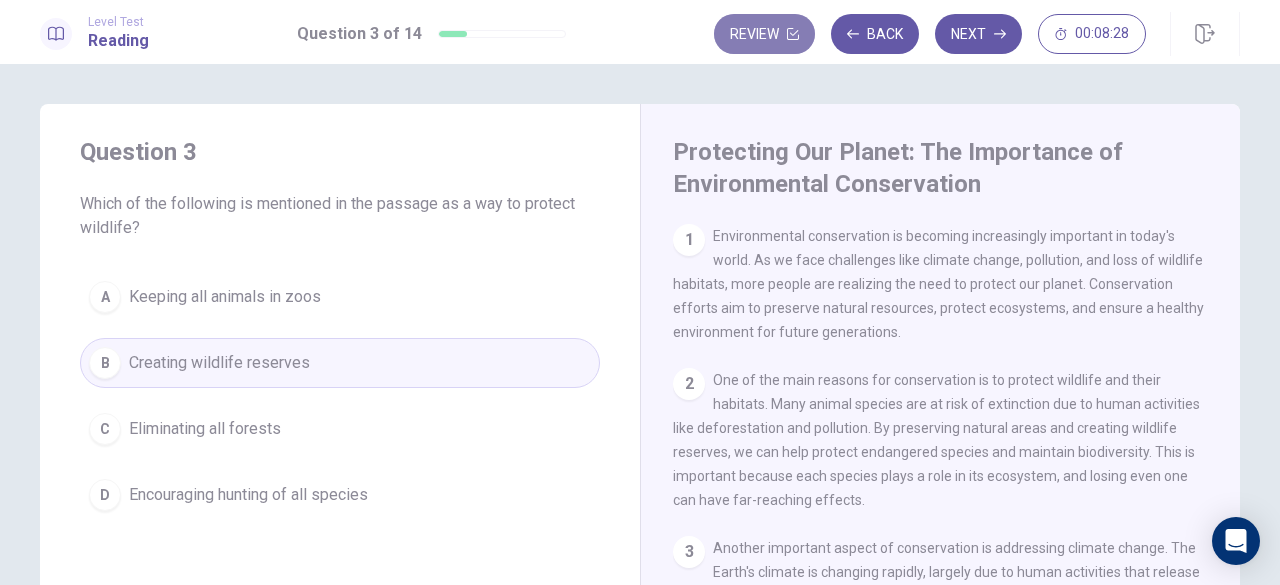 click on "Review" at bounding box center (764, 34) 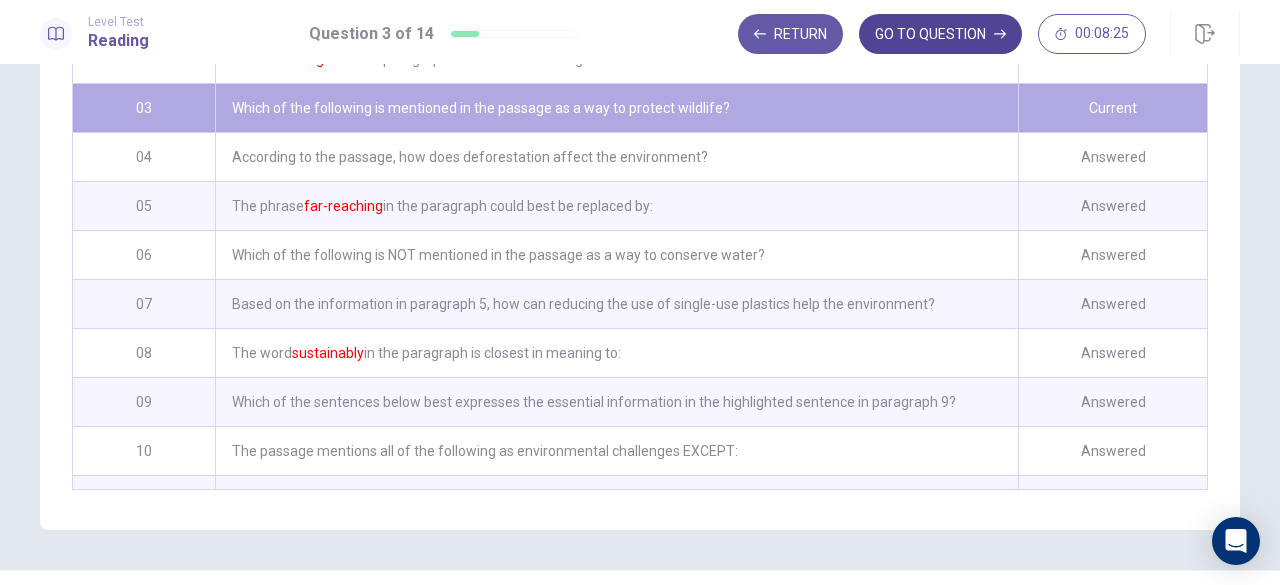 click on "GO TO QUESTION" at bounding box center (940, 34) 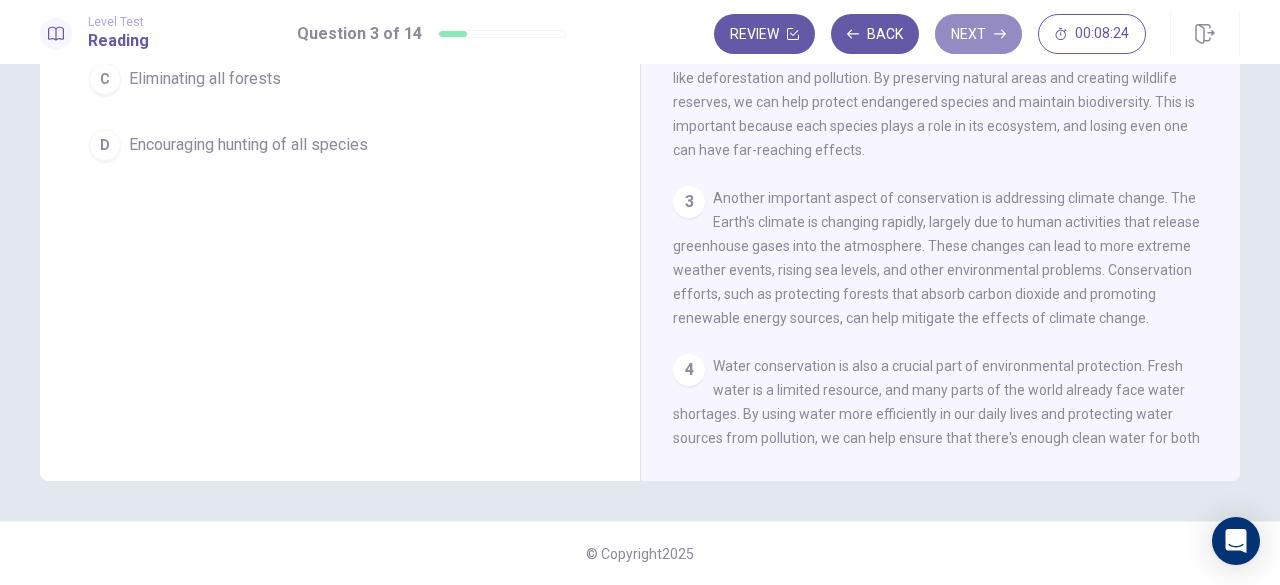 click on "Next" at bounding box center [978, 34] 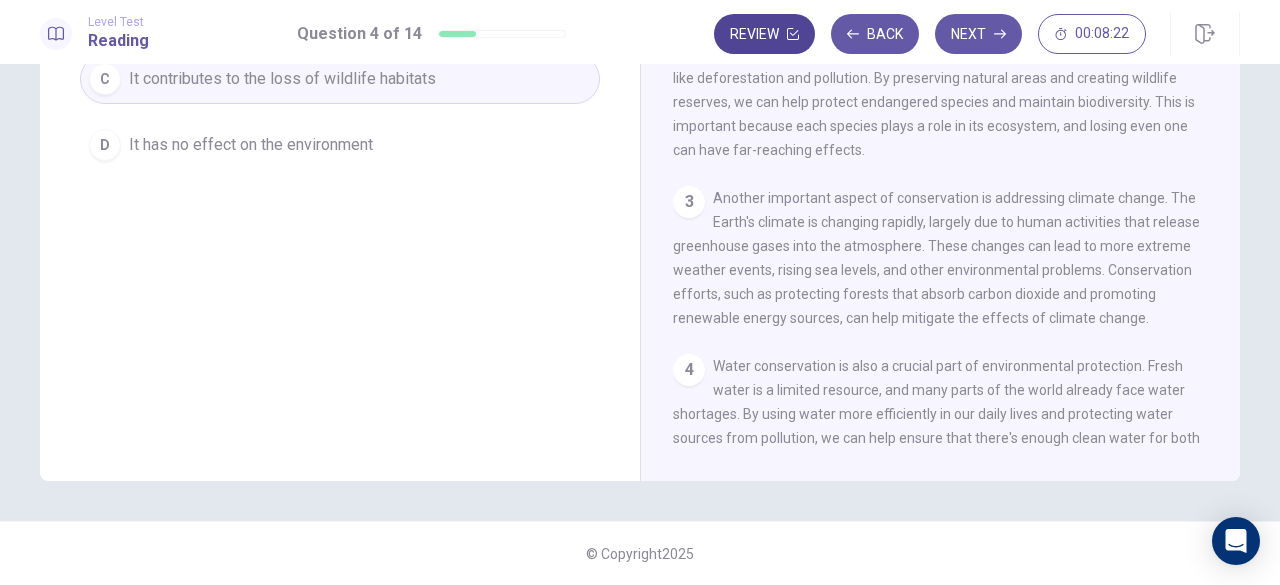 click on "Review" at bounding box center [764, 34] 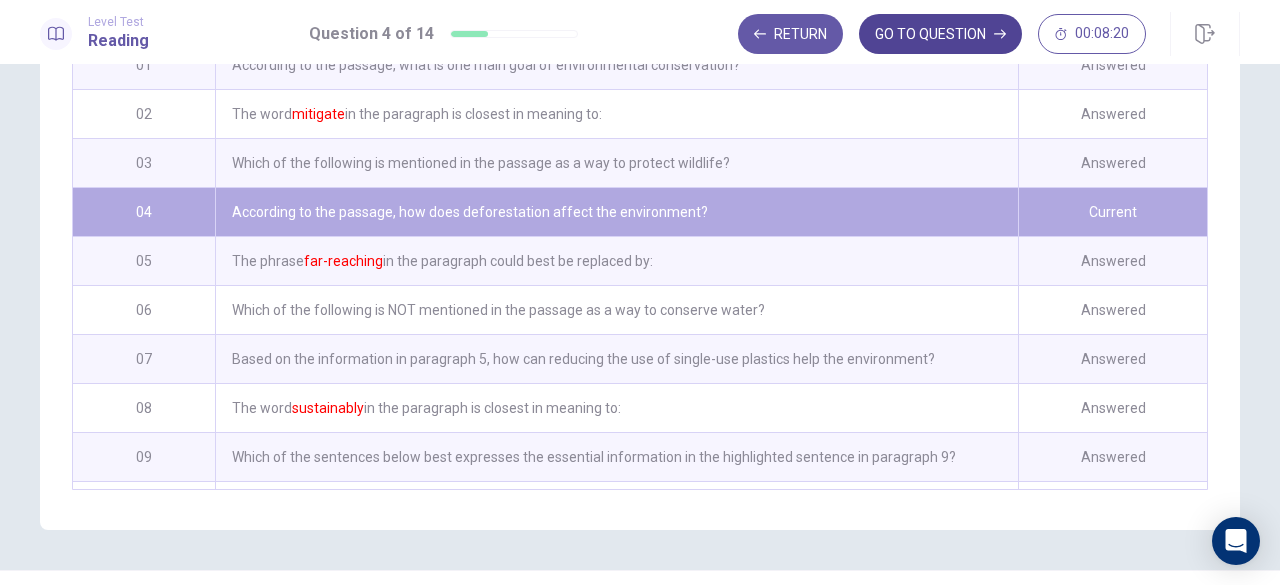 click on "GO TO QUESTION" at bounding box center [940, 34] 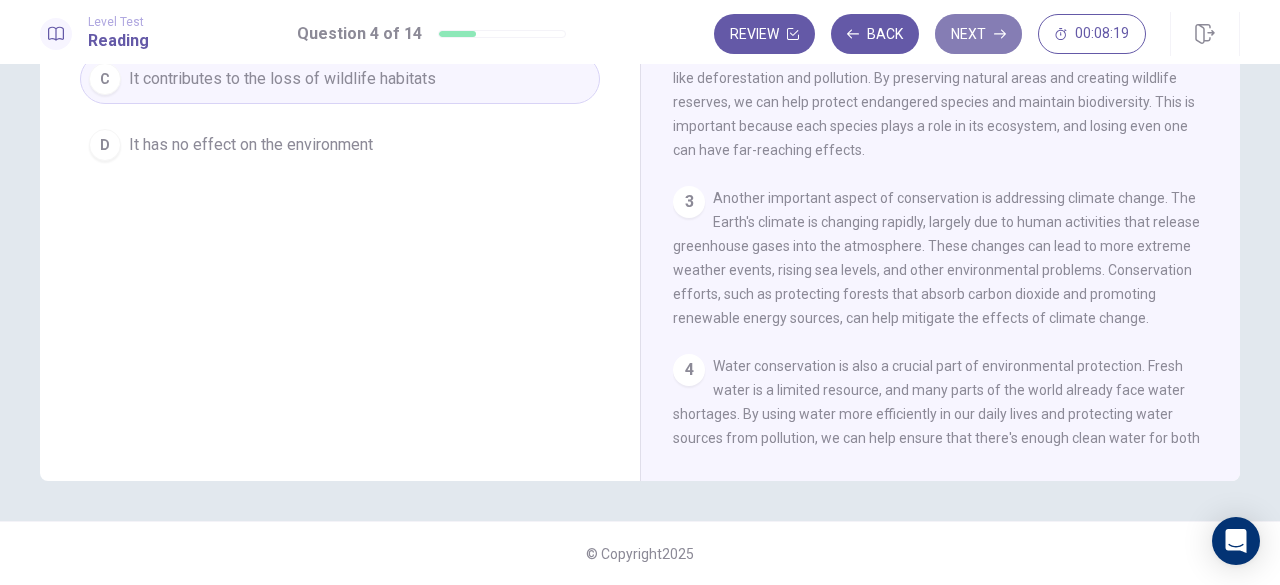 click on "Next" at bounding box center [978, 34] 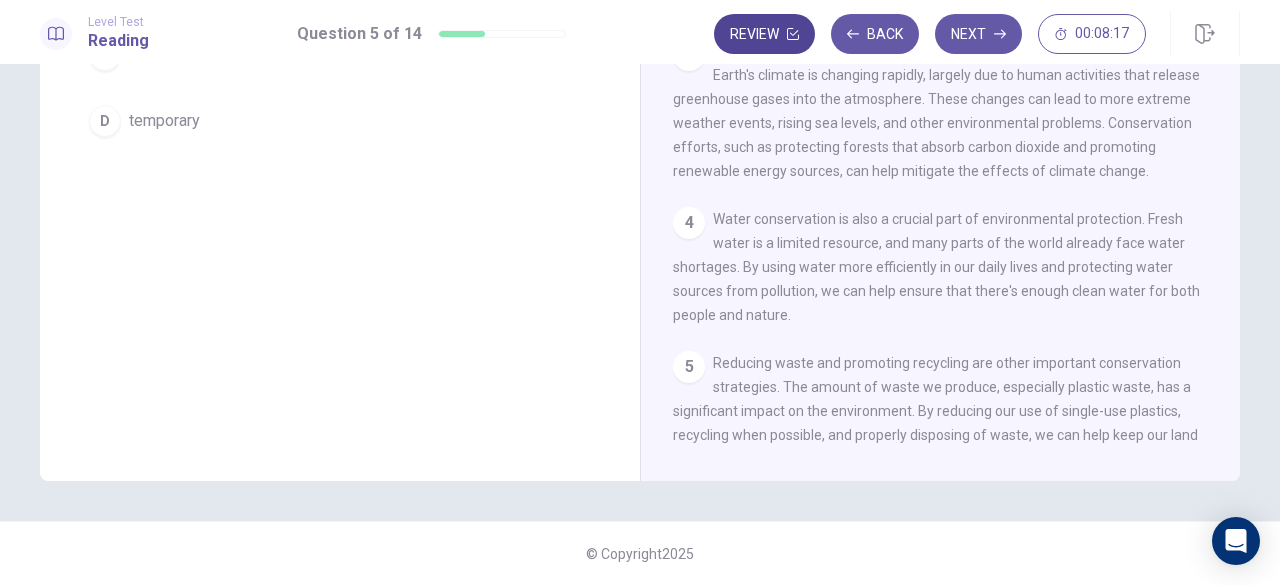 click on "Review" at bounding box center (764, 34) 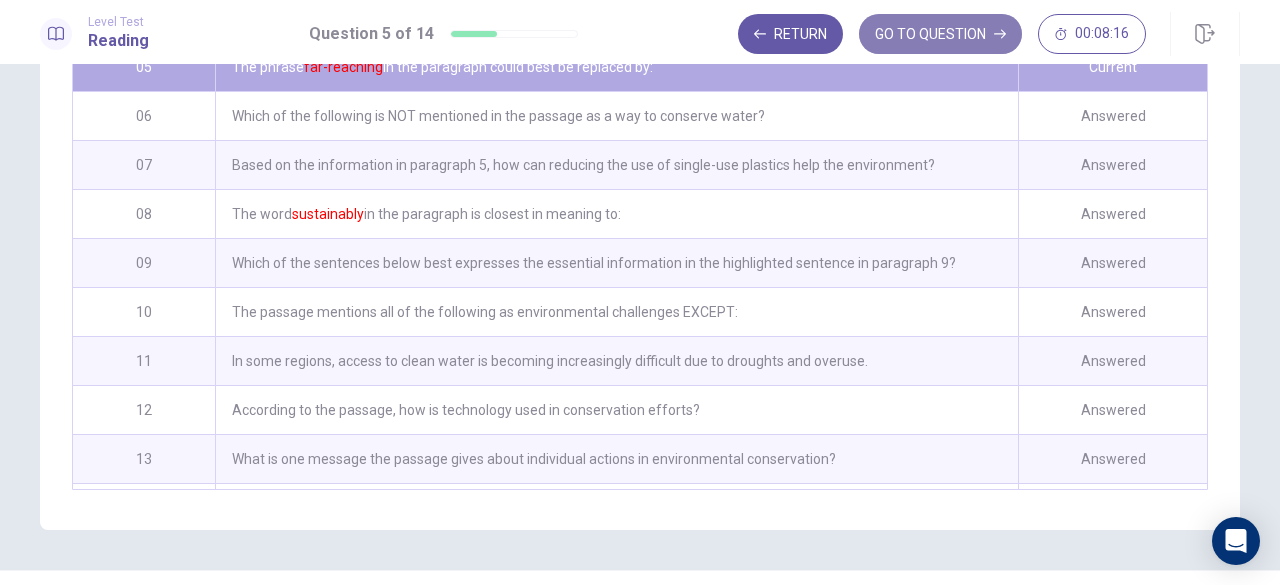 click on "GO TO QUESTION" at bounding box center [940, 34] 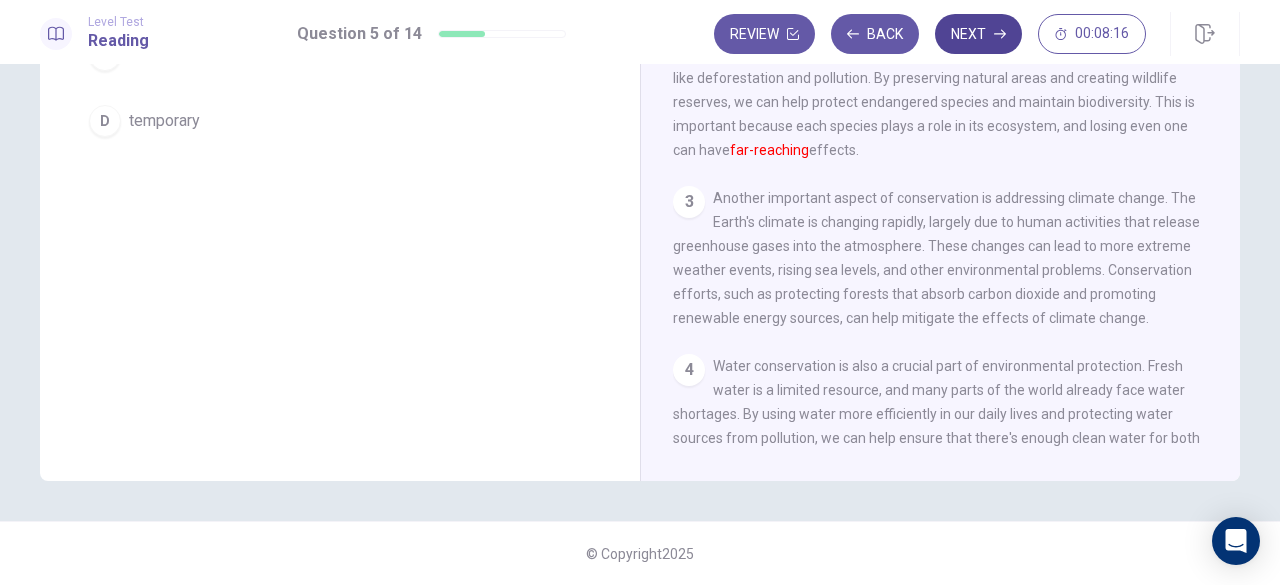 click on "Next" at bounding box center (978, 34) 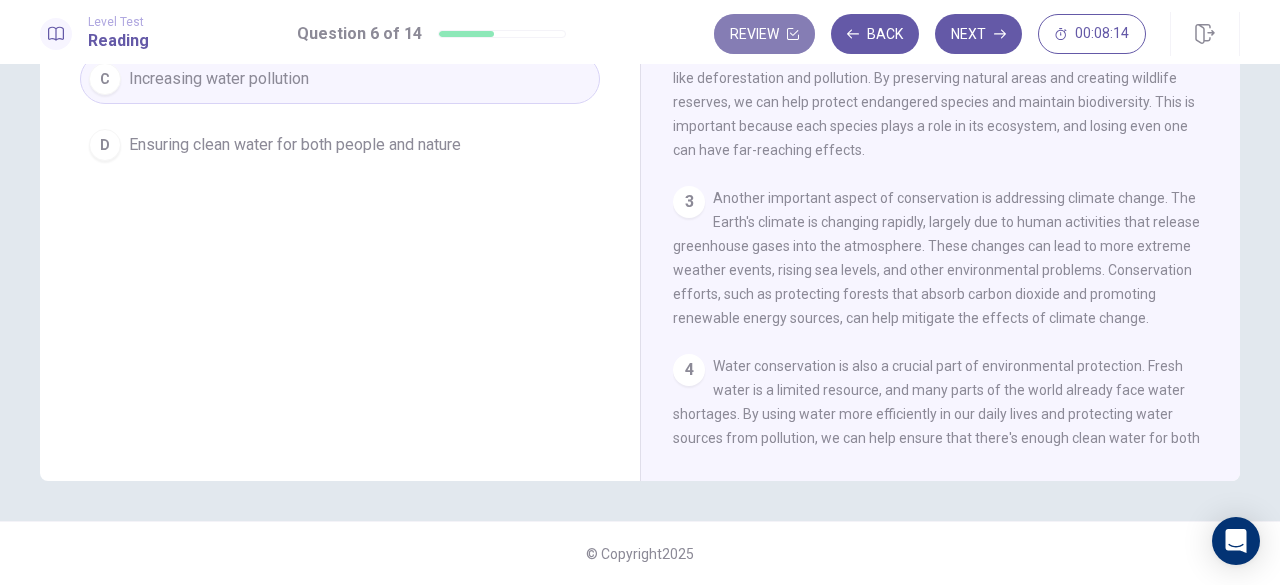click on "Review" at bounding box center (764, 34) 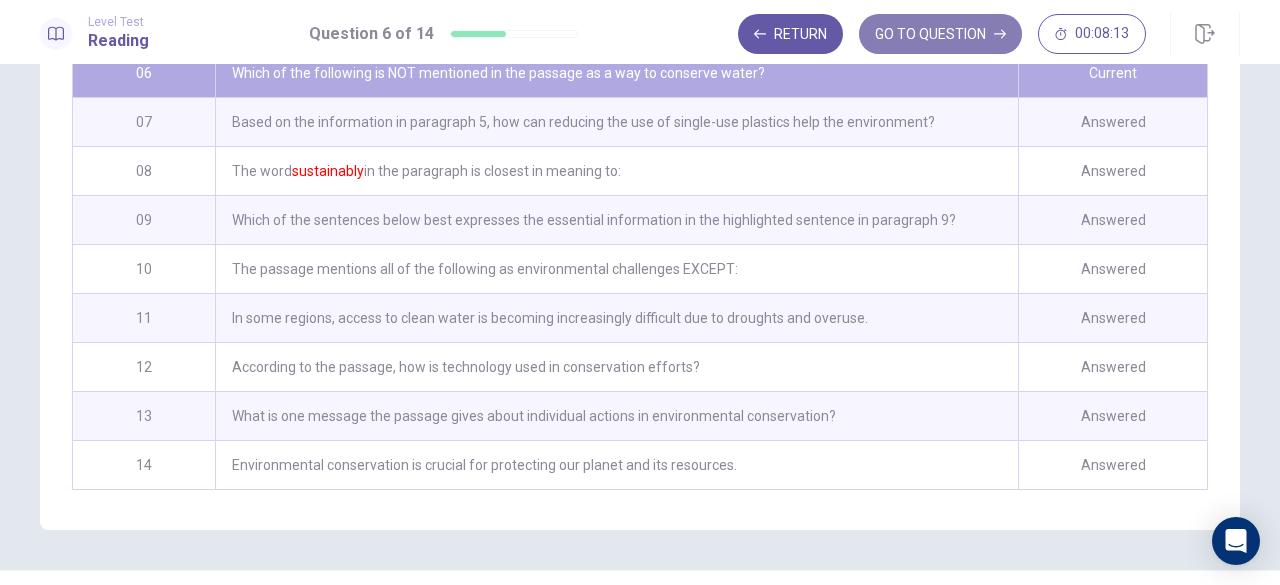 click on "GO TO QUESTION" at bounding box center [940, 34] 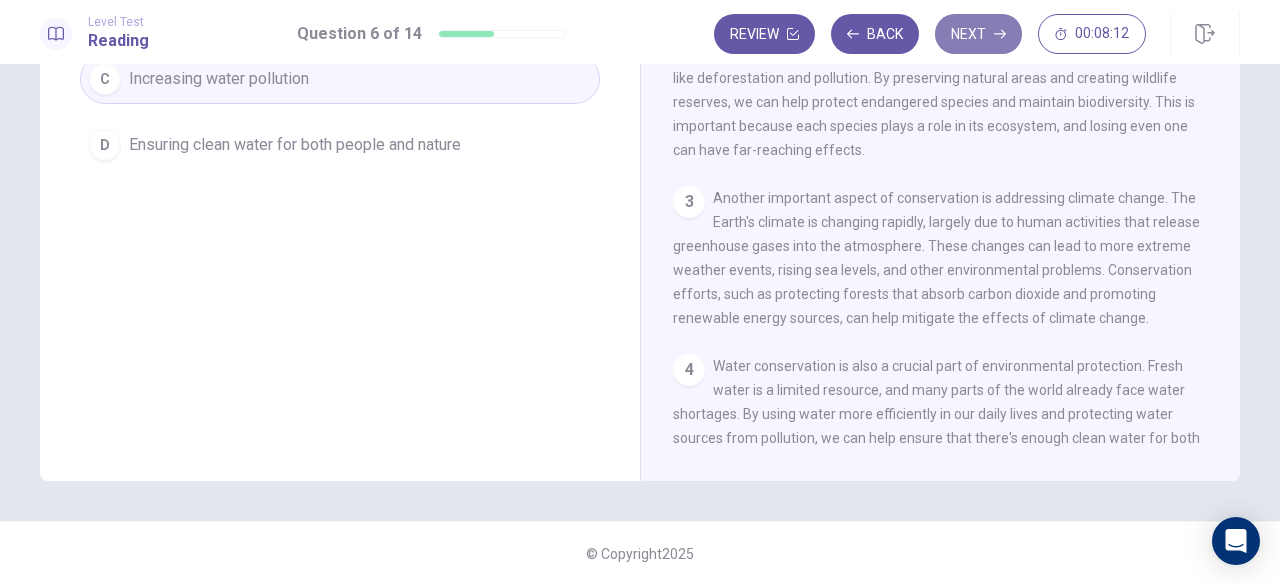 click on "Next" at bounding box center (978, 34) 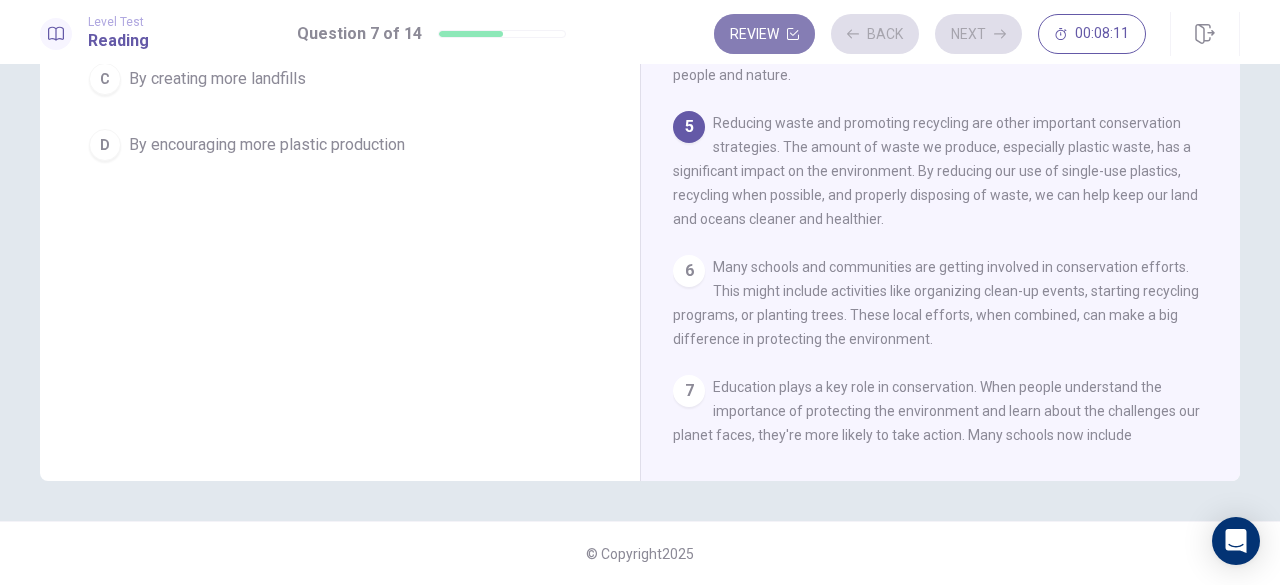 click on "Review" at bounding box center [764, 34] 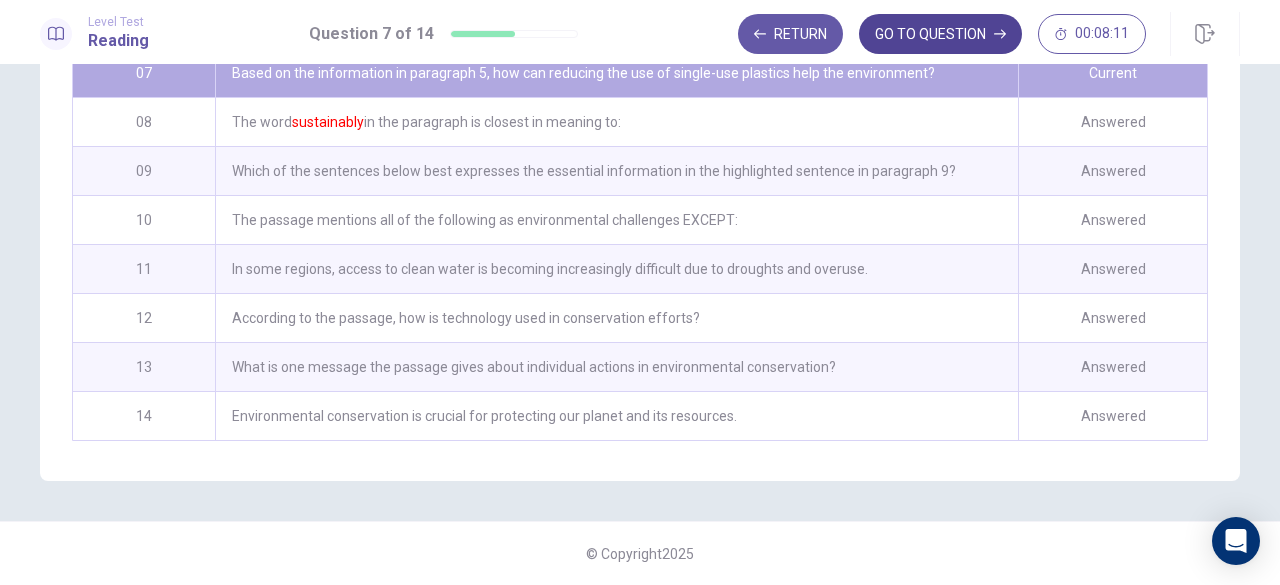 click on "GO TO QUESTION" at bounding box center [940, 34] 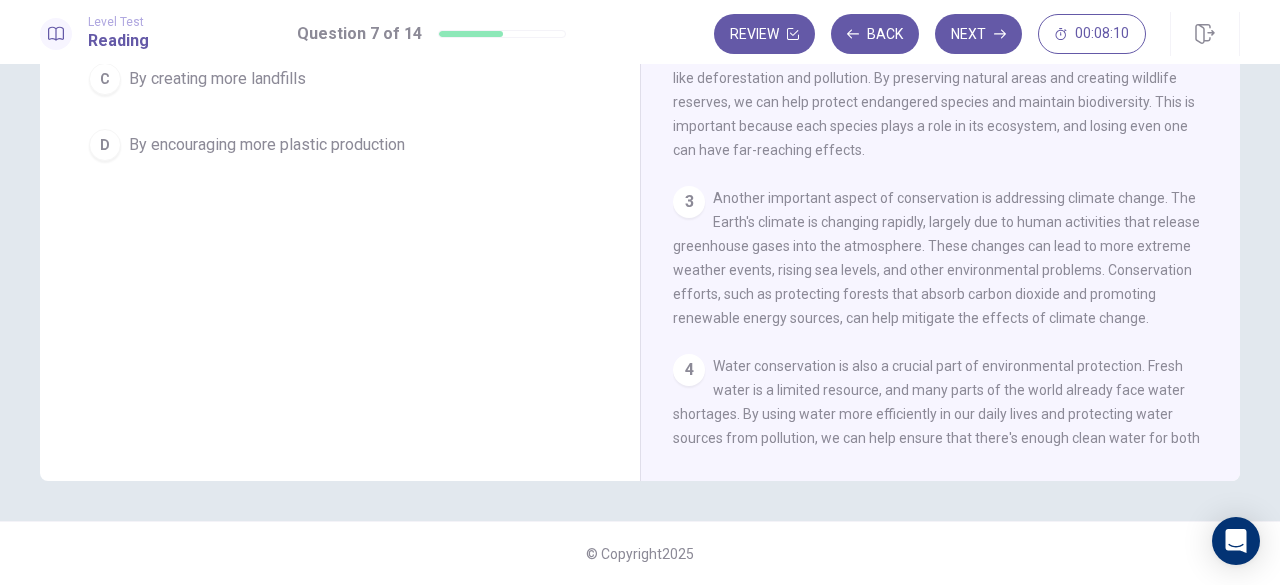 click on "Next" at bounding box center [978, 34] 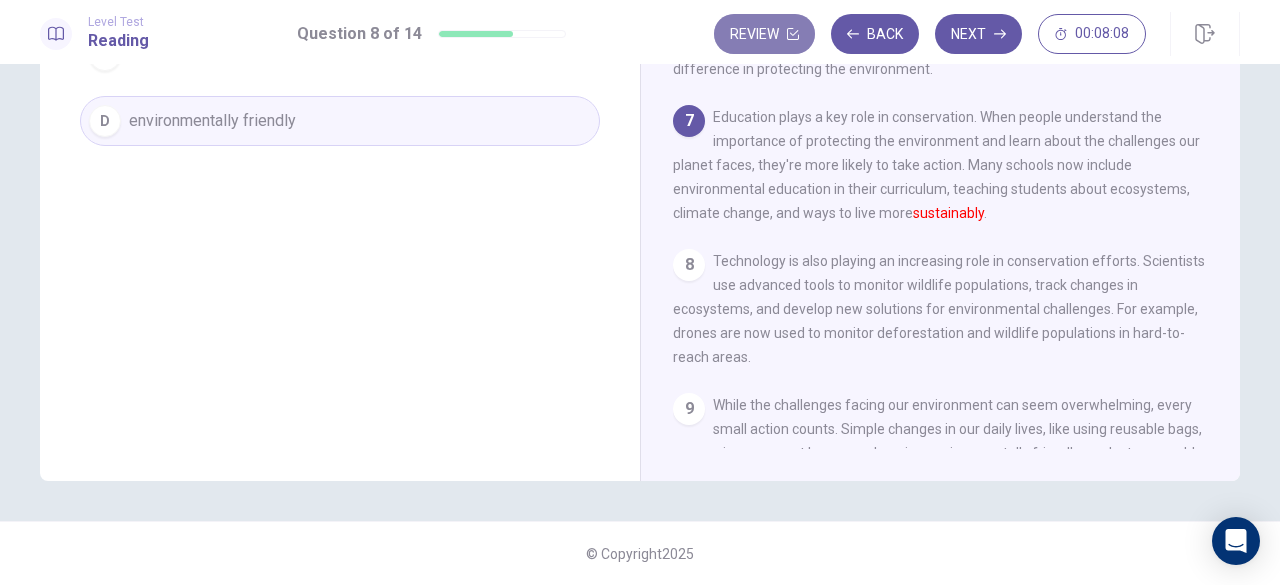 click on "Review" at bounding box center (764, 34) 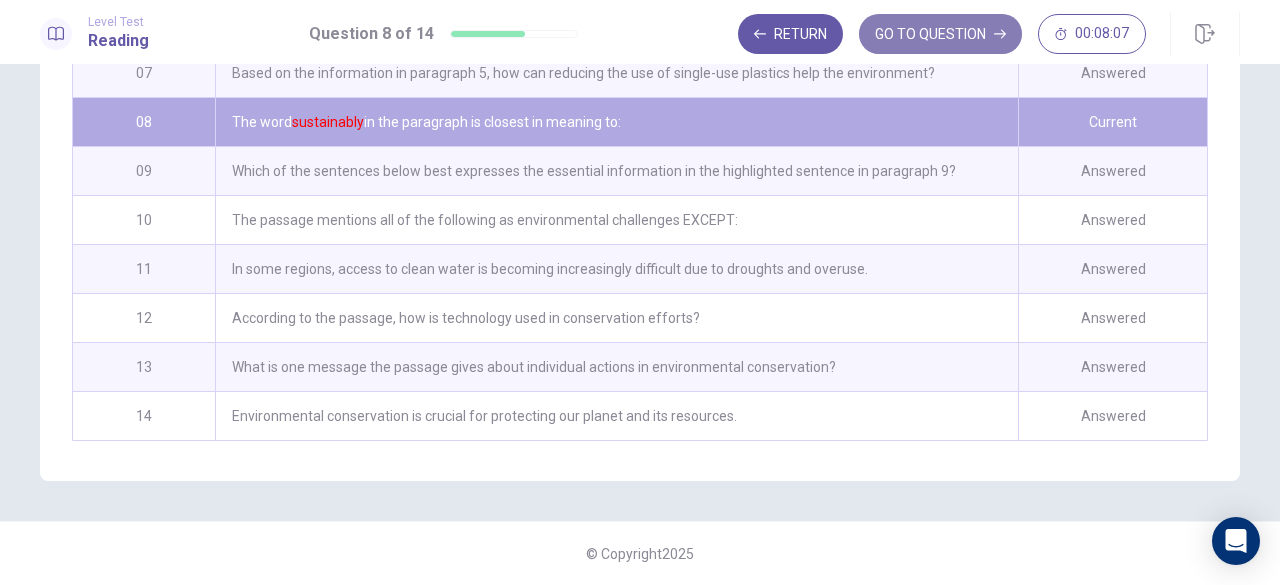 click on "GO TO QUESTION" at bounding box center [940, 34] 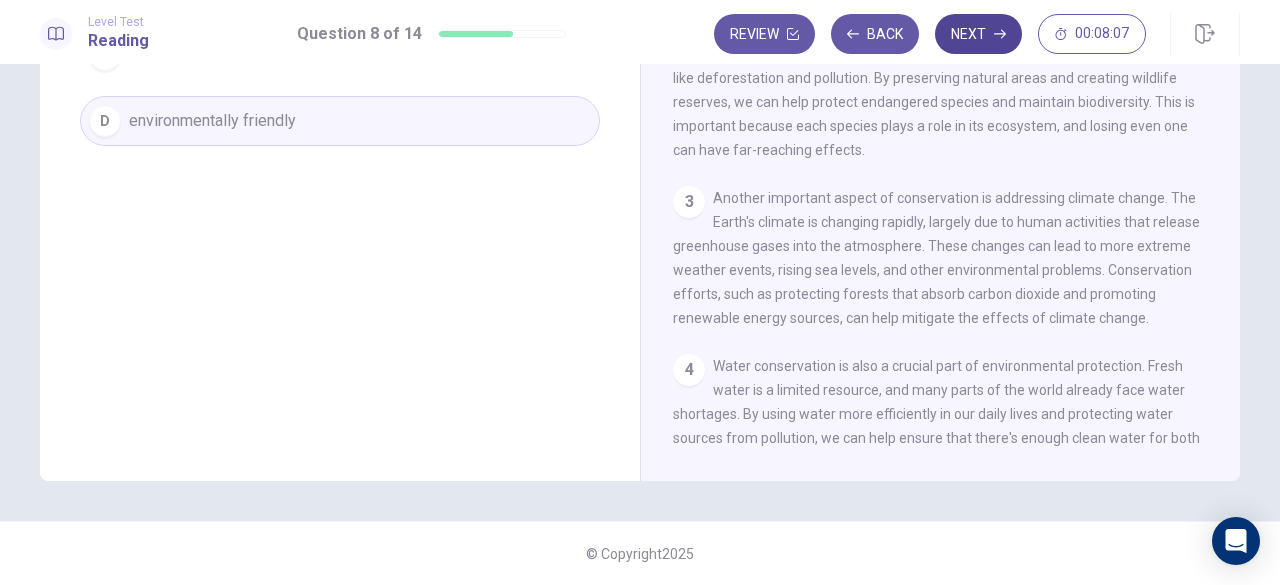 click on "Next" at bounding box center (978, 34) 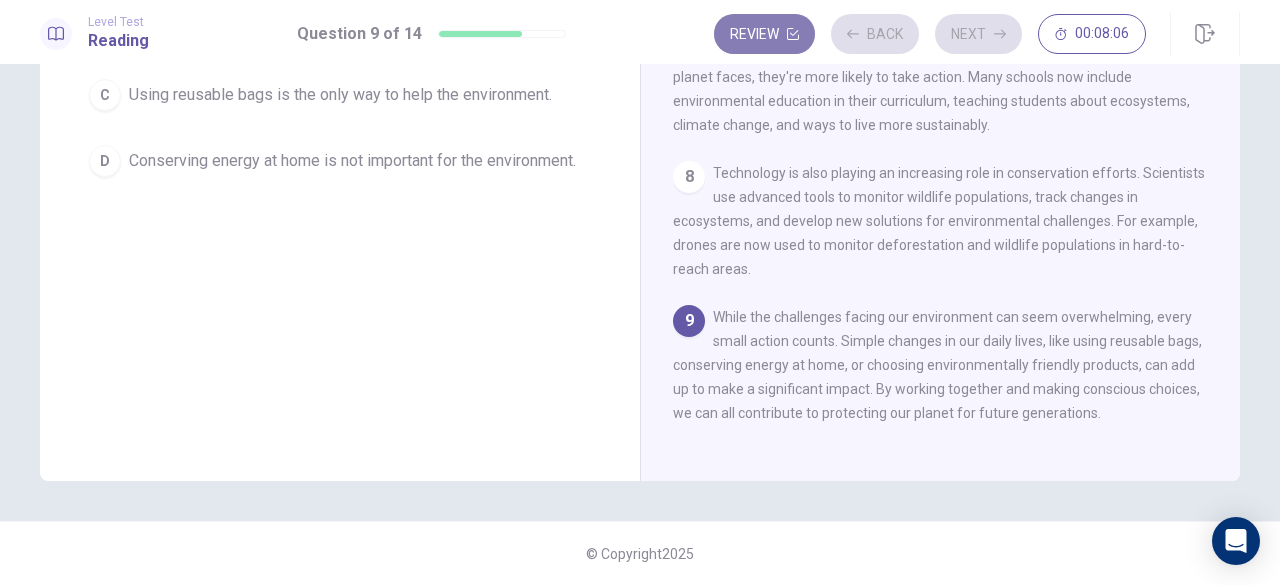 click on "Review" at bounding box center [764, 34] 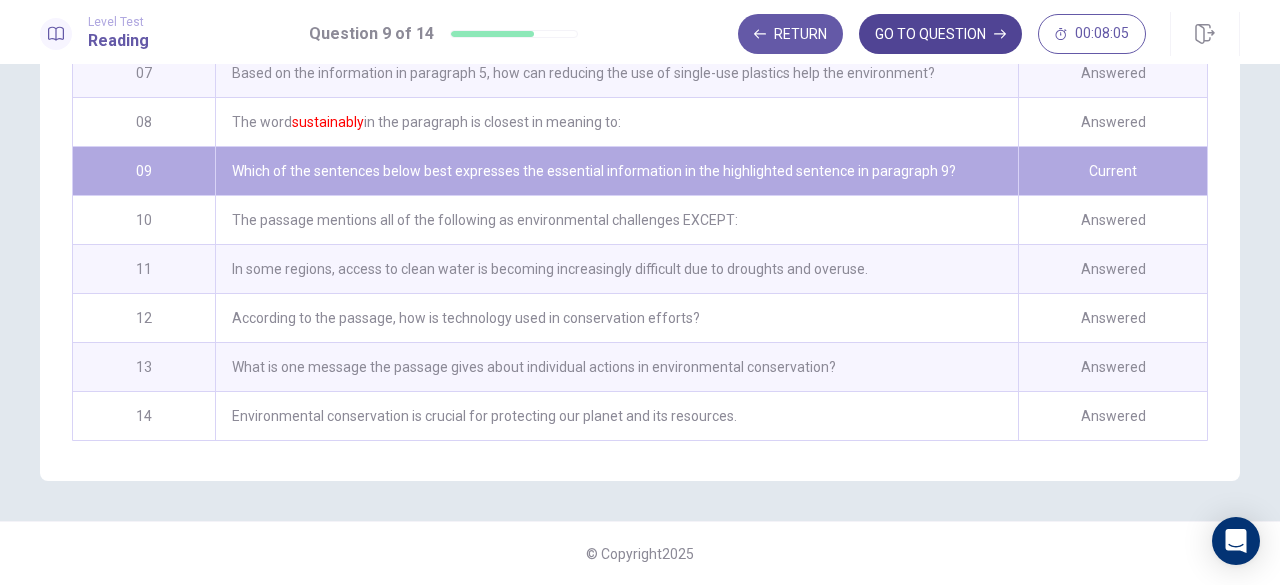 click on "GO TO QUESTION" at bounding box center (940, 34) 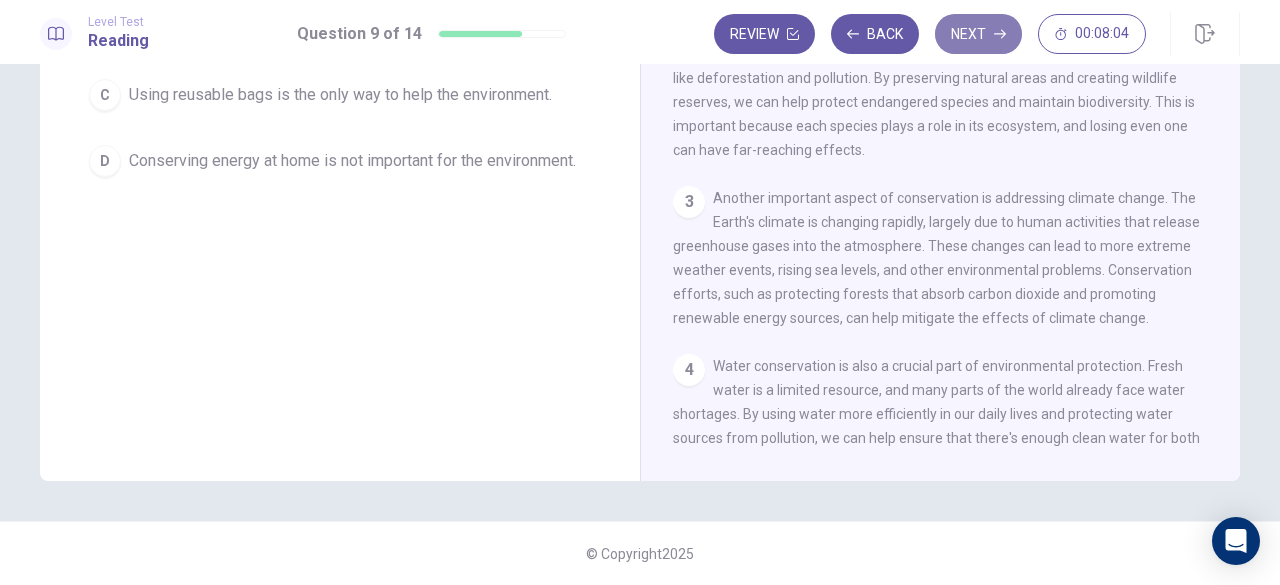 click on "Next" at bounding box center (978, 34) 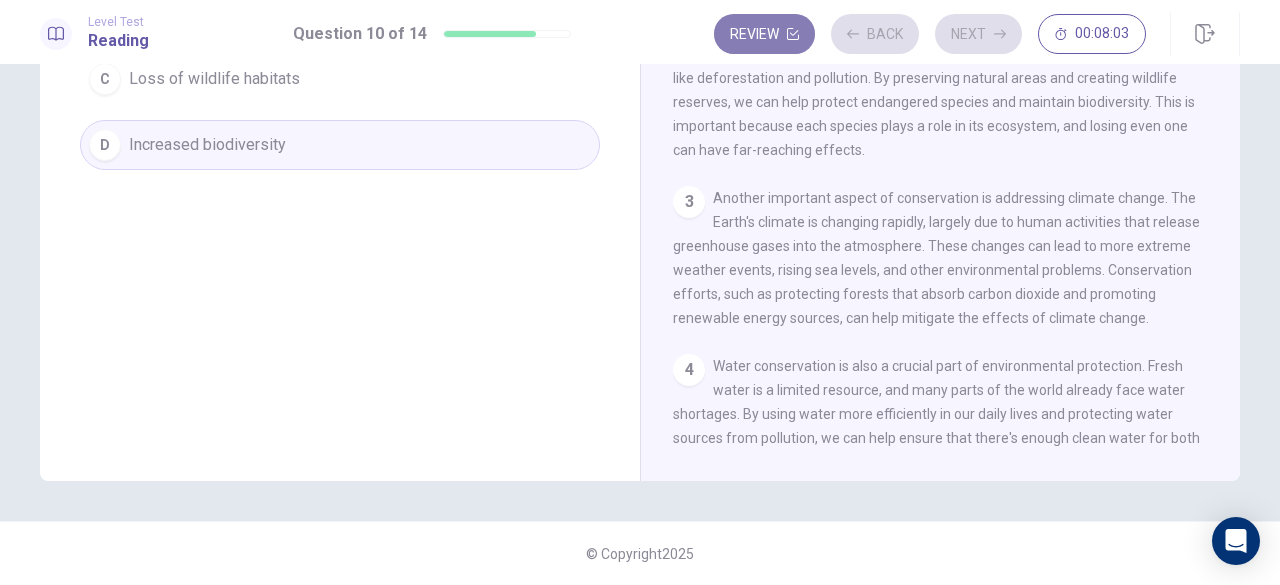 click 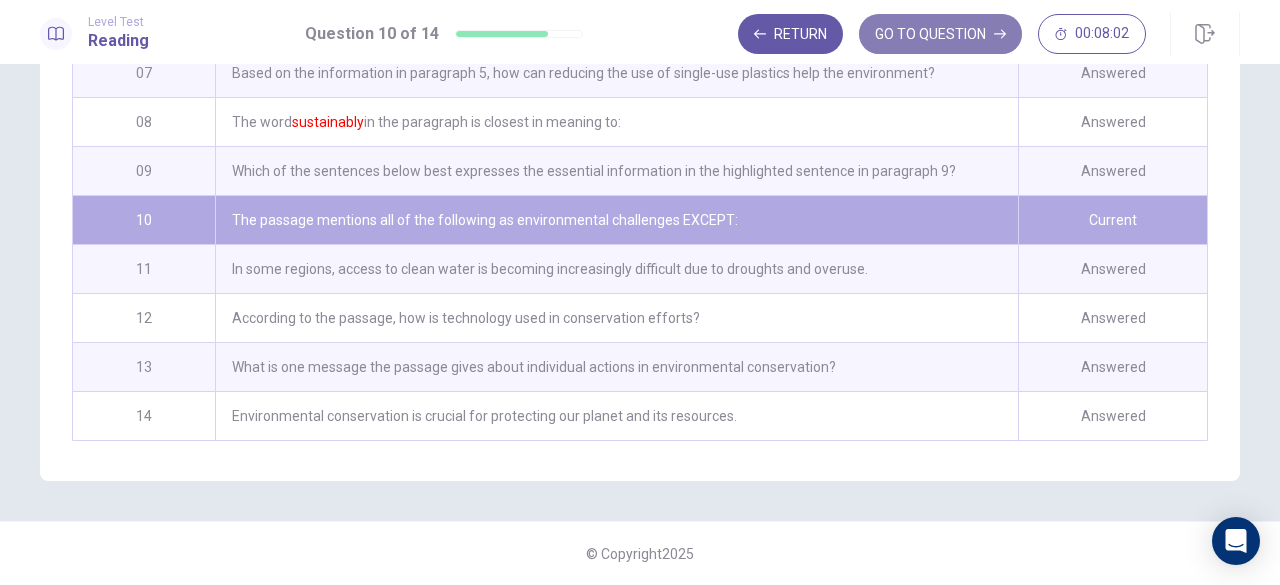 click on "GO TO QUESTION" at bounding box center (940, 34) 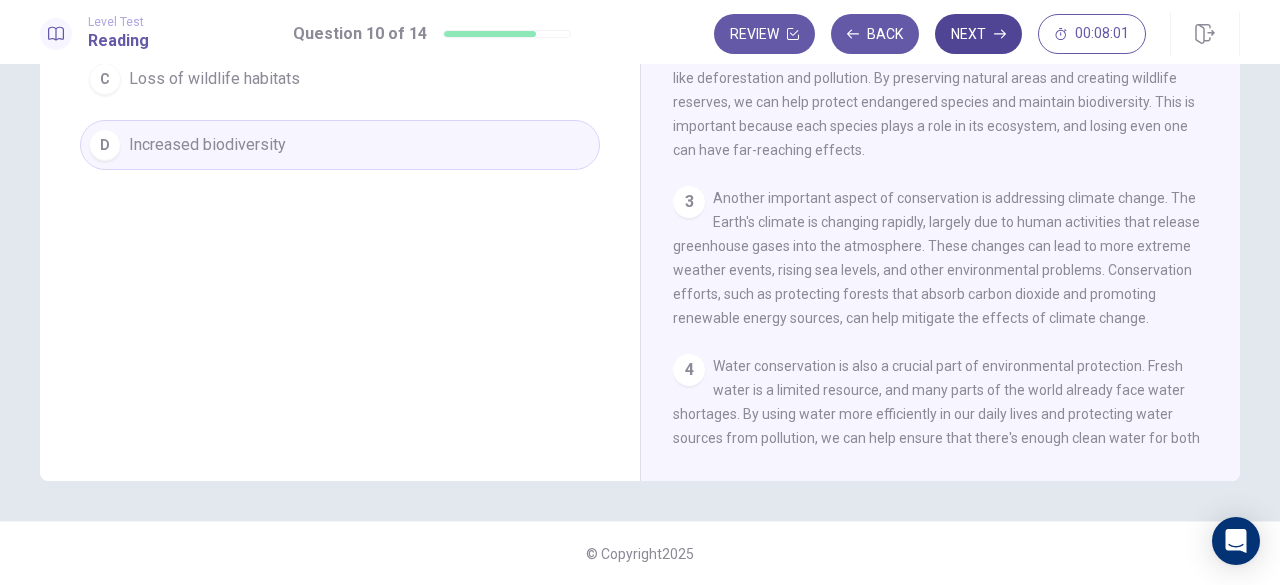 click on "Next" at bounding box center [978, 34] 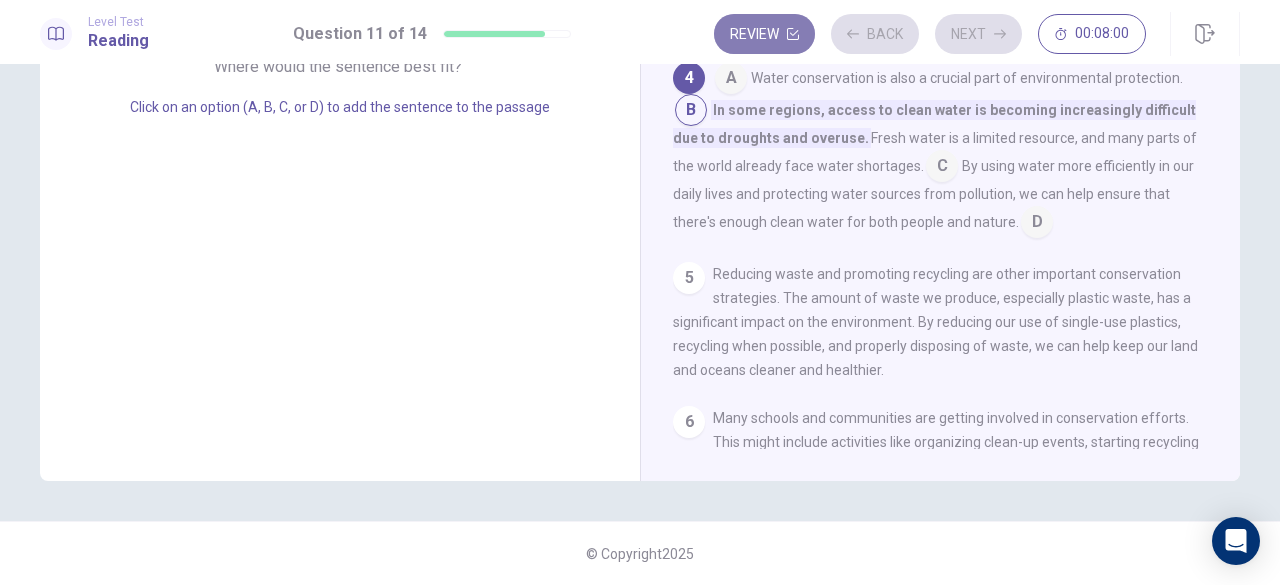 click on "Review" at bounding box center [764, 34] 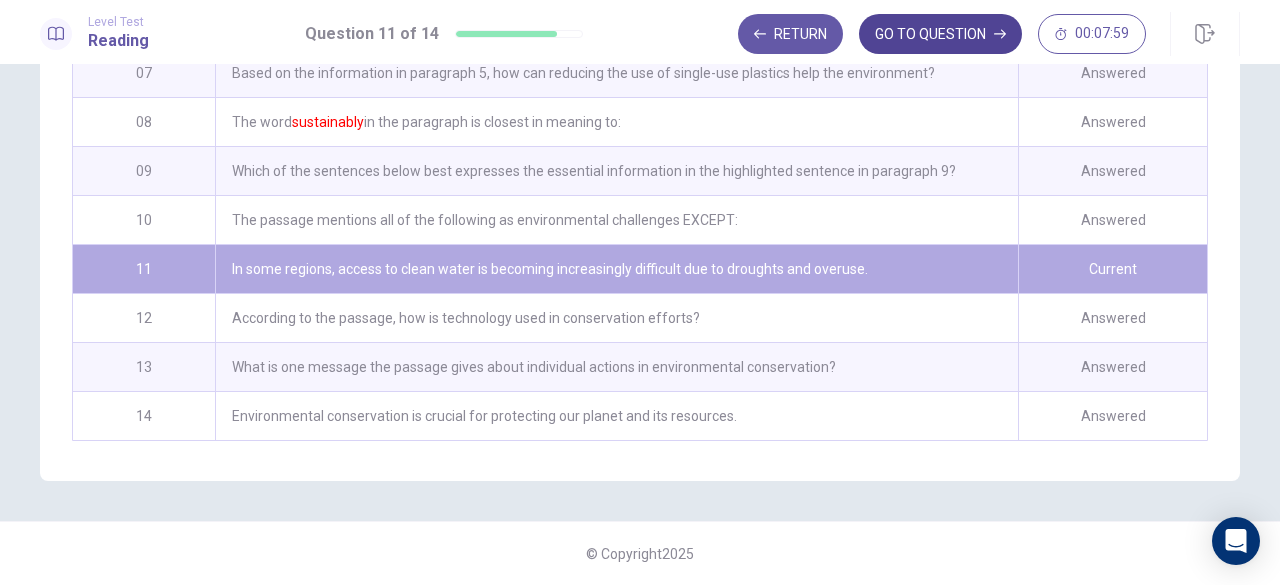 click on "GO TO QUESTION" at bounding box center (940, 34) 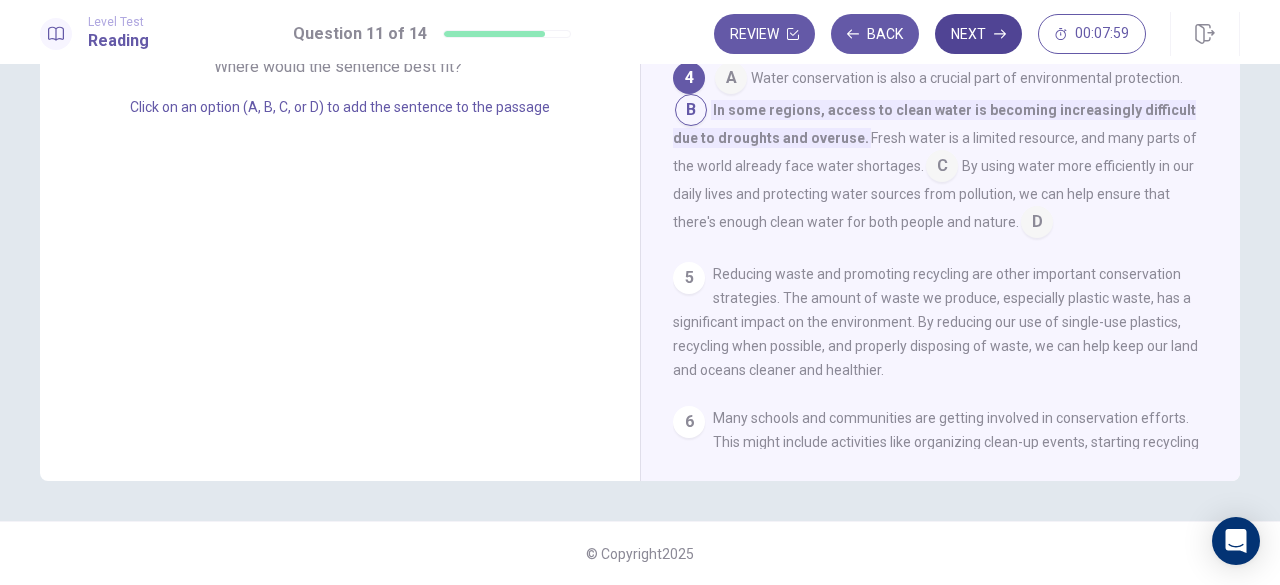 click on "Next" at bounding box center [978, 34] 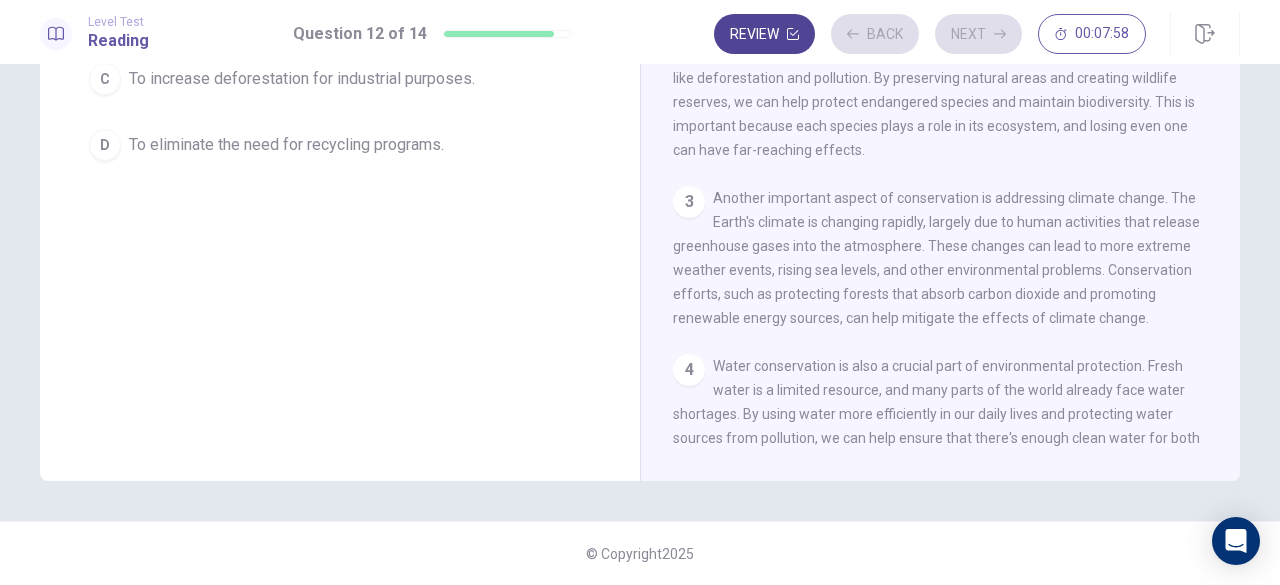 click 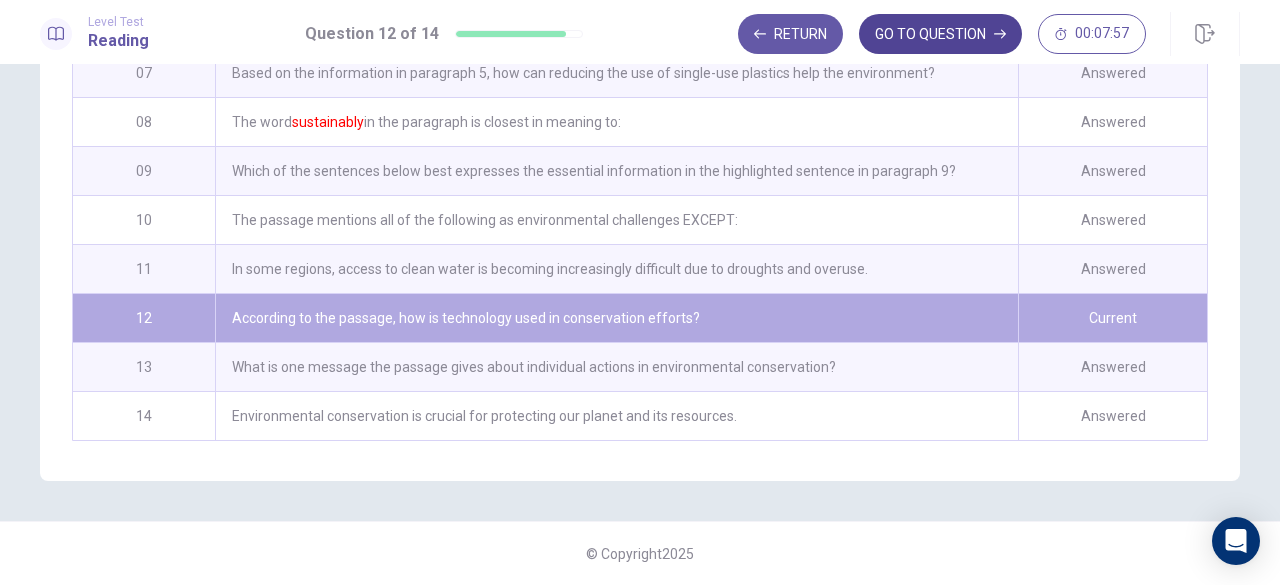 click on "GO TO QUESTION" at bounding box center (940, 34) 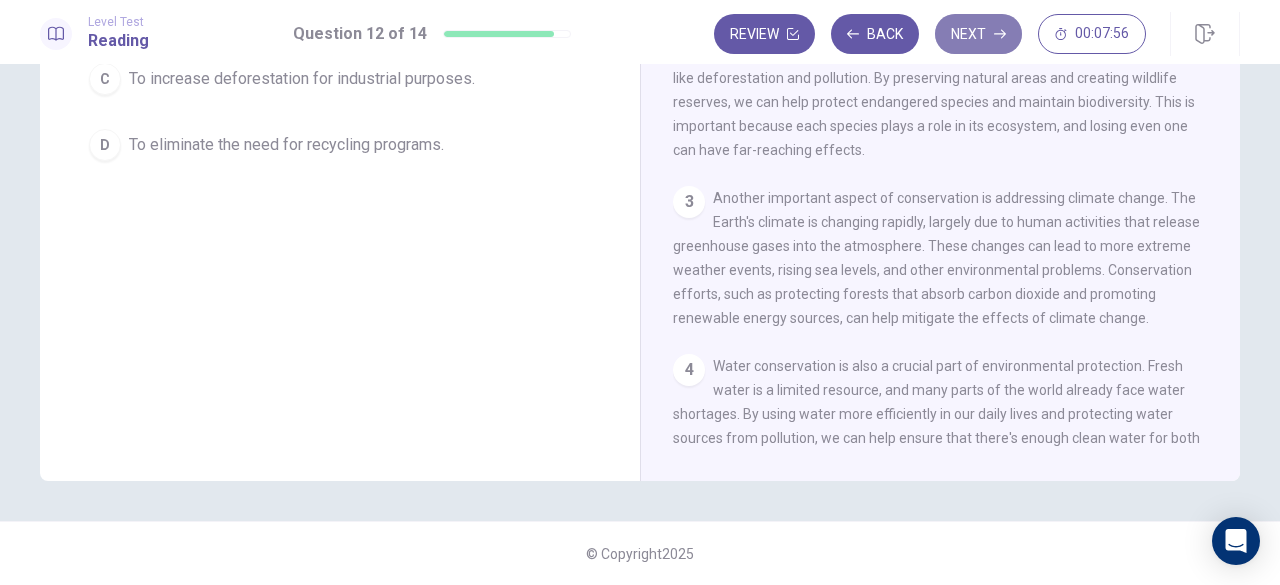 click on "Next" at bounding box center [978, 34] 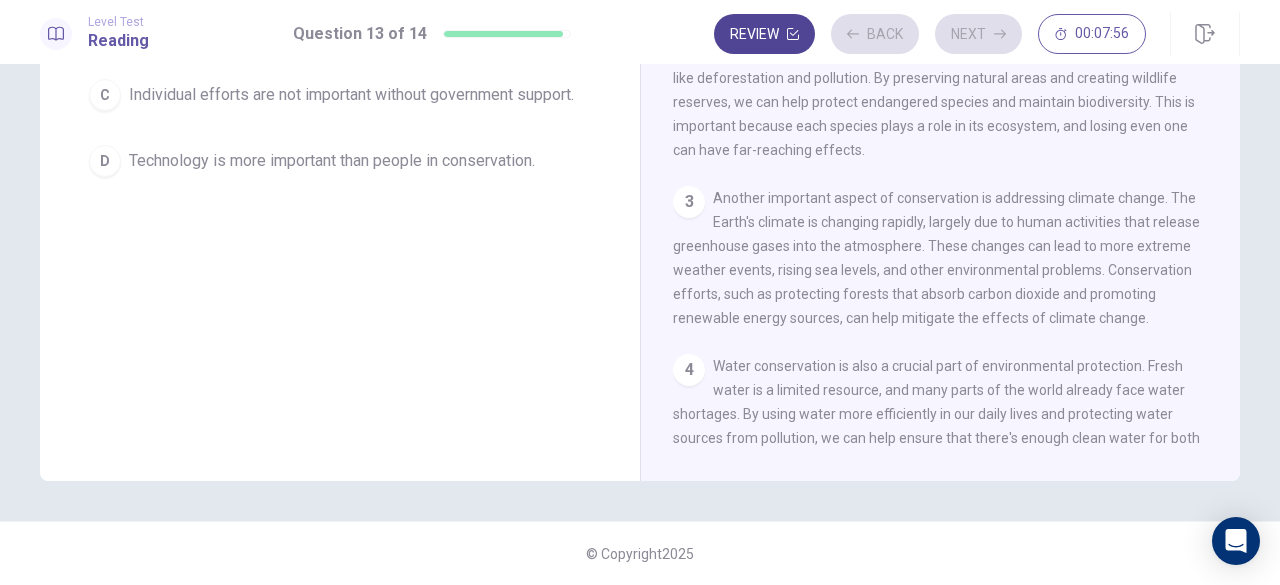 click on "Review" at bounding box center (764, 34) 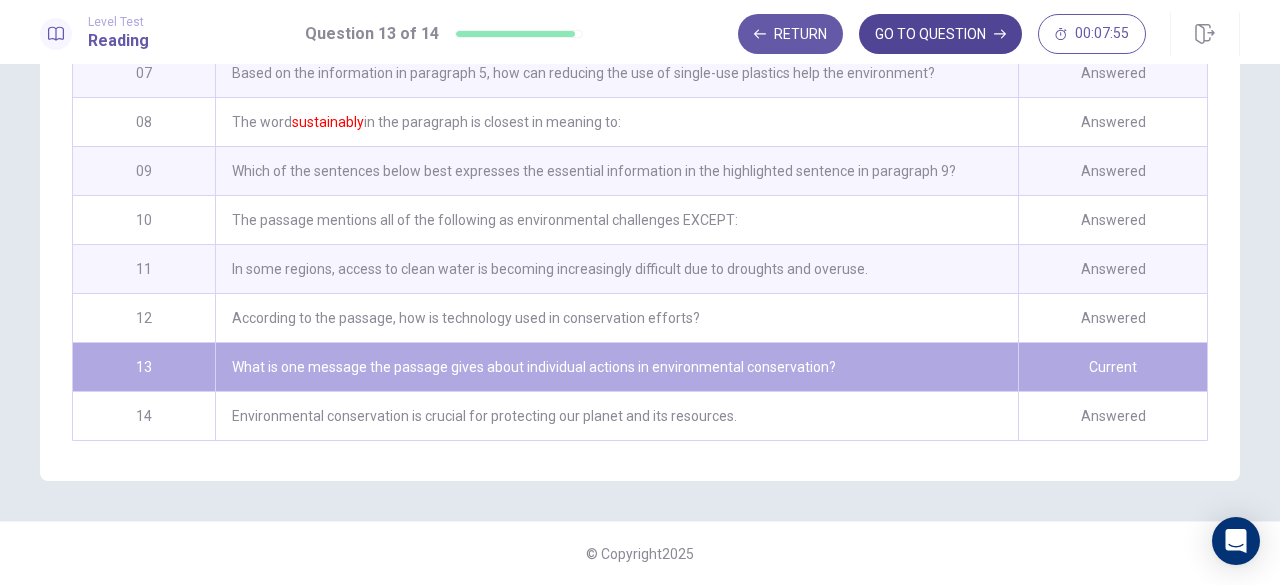 click on "GO TO QUESTION" at bounding box center (940, 34) 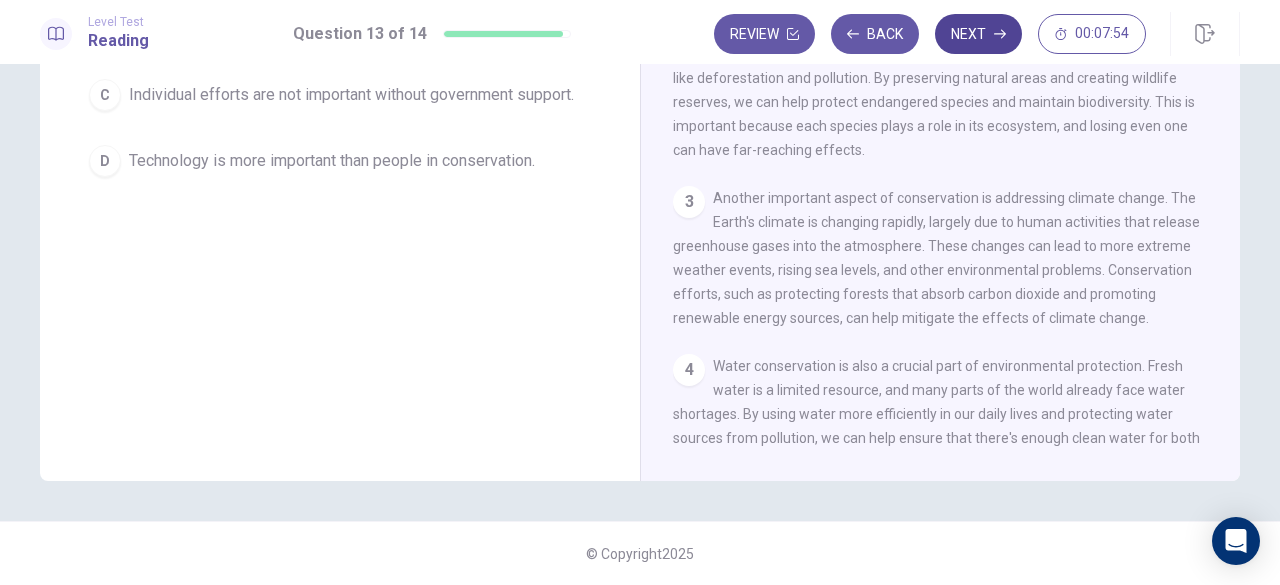 click 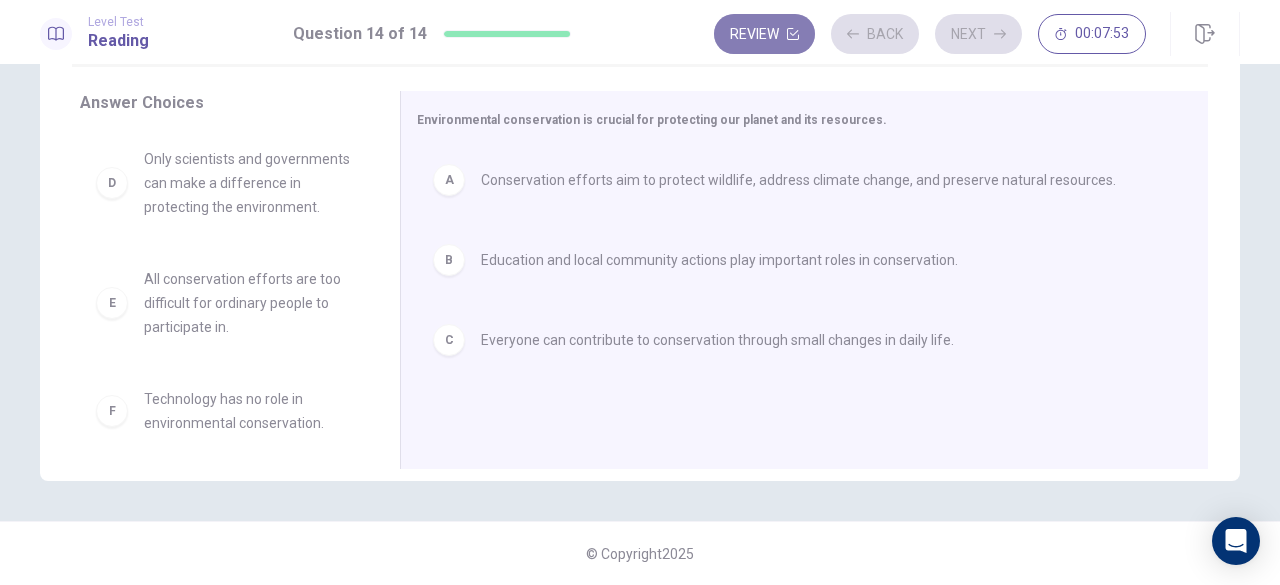 click on "Review" at bounding box center [764, 34] 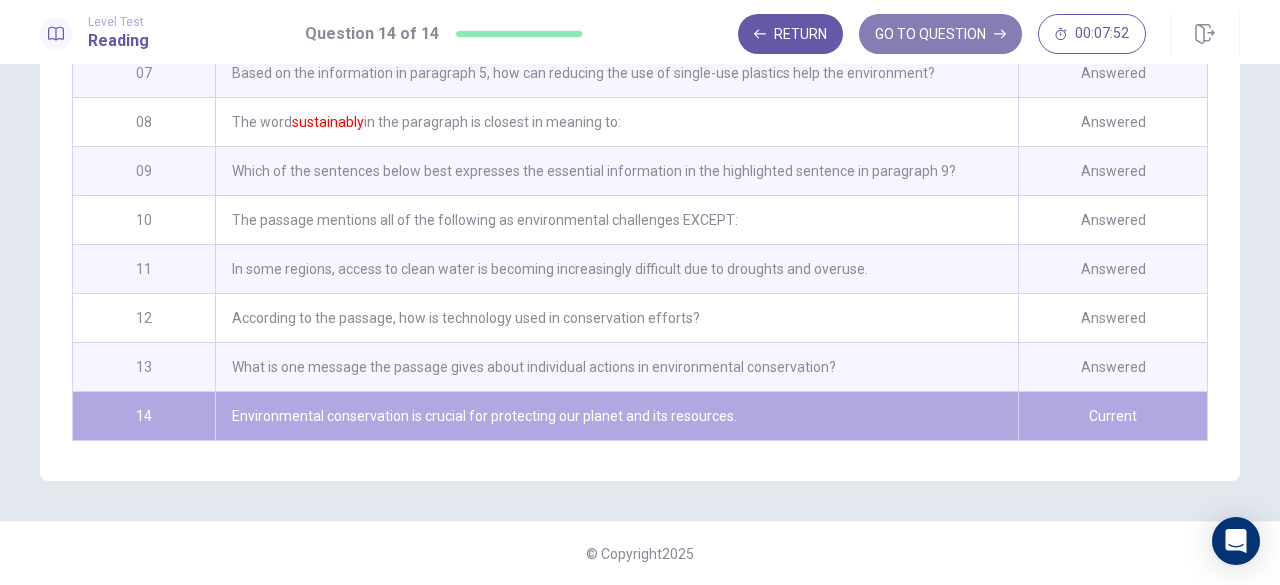click on "GO TO QUESTION" at bounding box center [940, 34] 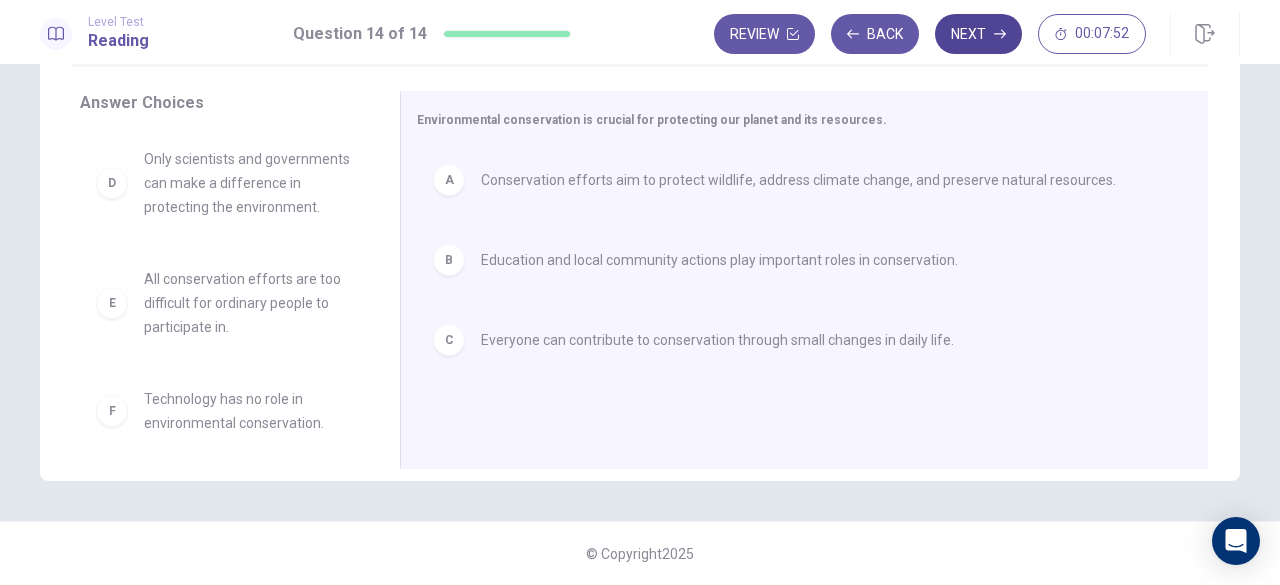click on "Next" at bounding box center [978, 34] 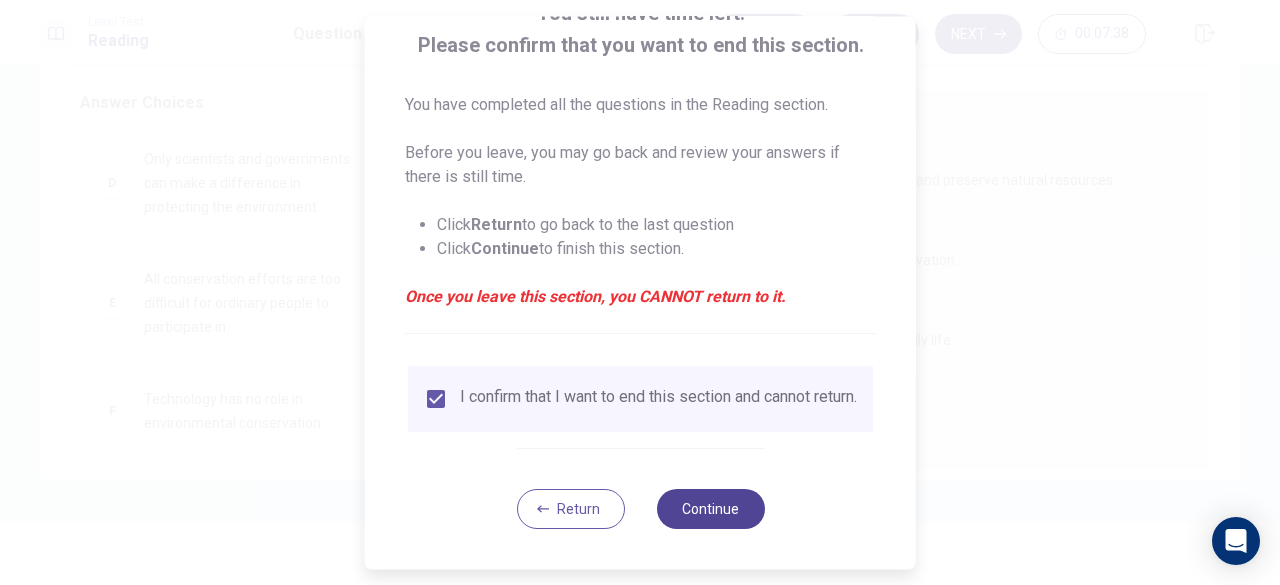 click on "Continue" at bounding box center [710, 509] 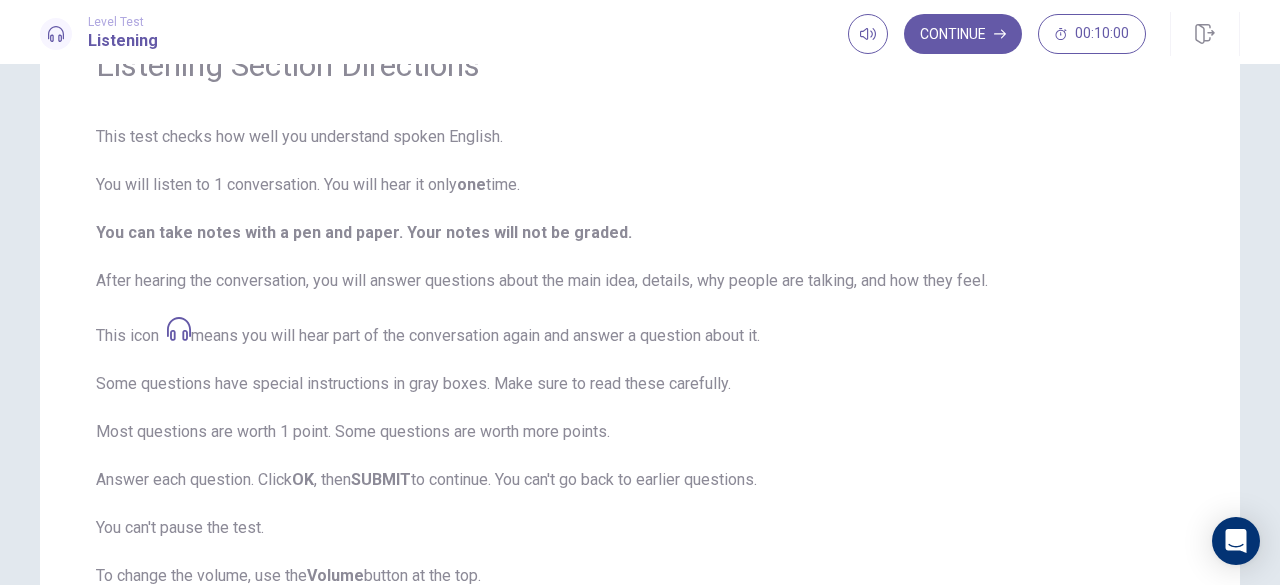scroll, scrollTop: 373, scrollLeft: 0, axis: vertical 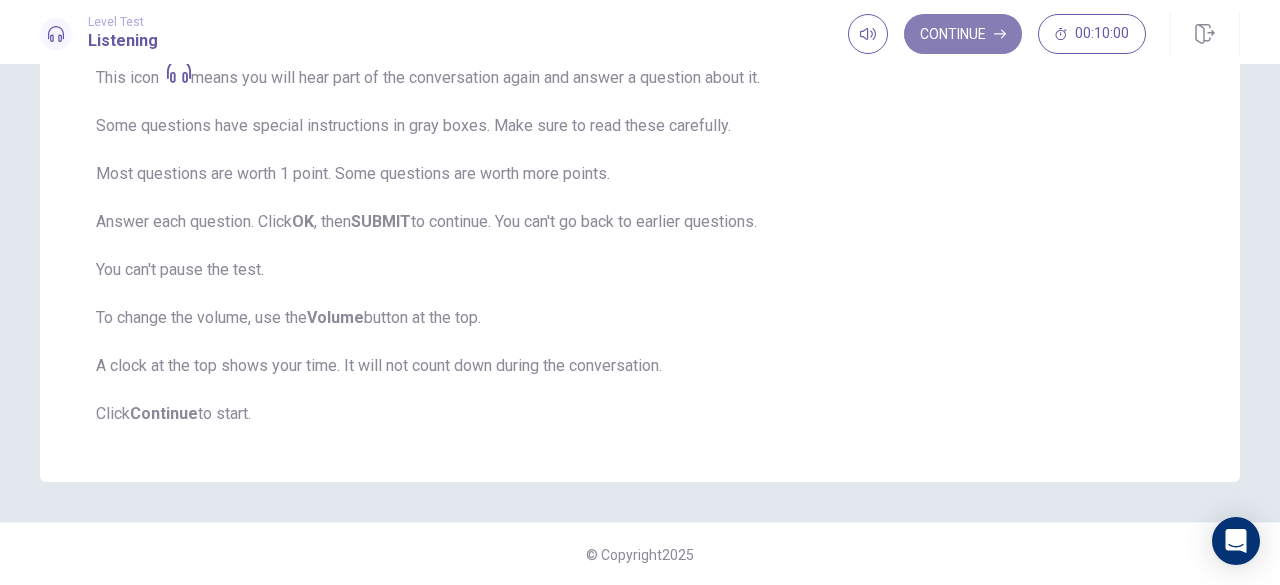 click on "Continue" at bounding box center [963, 34] 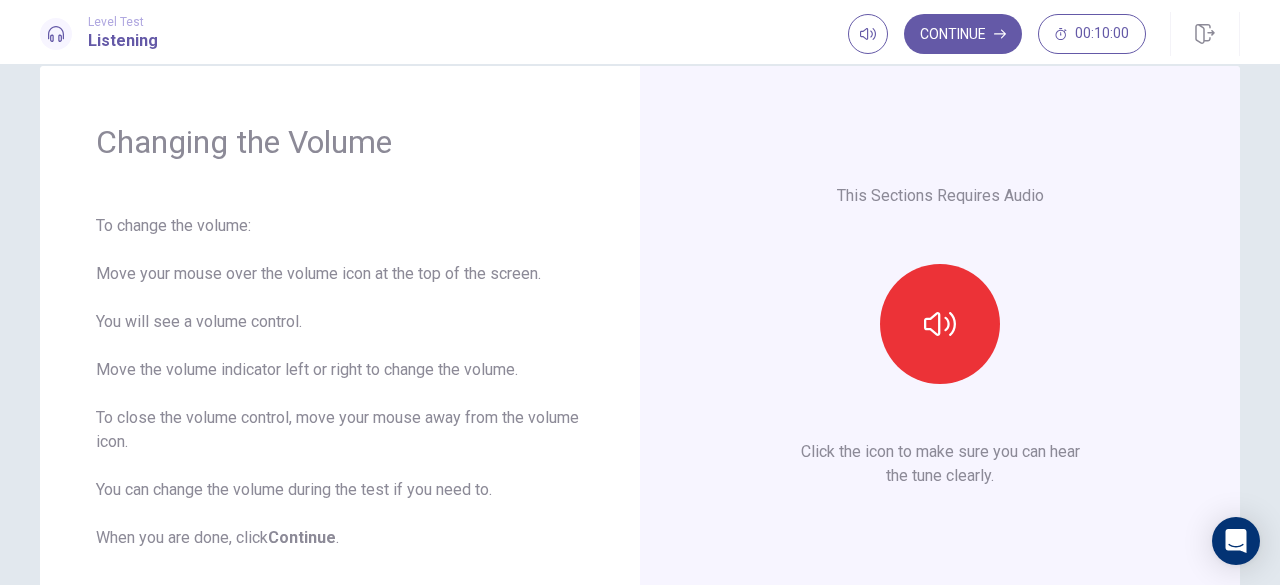 scroll, scrollTop: 34, scrollLeft: 0, axis: vertical 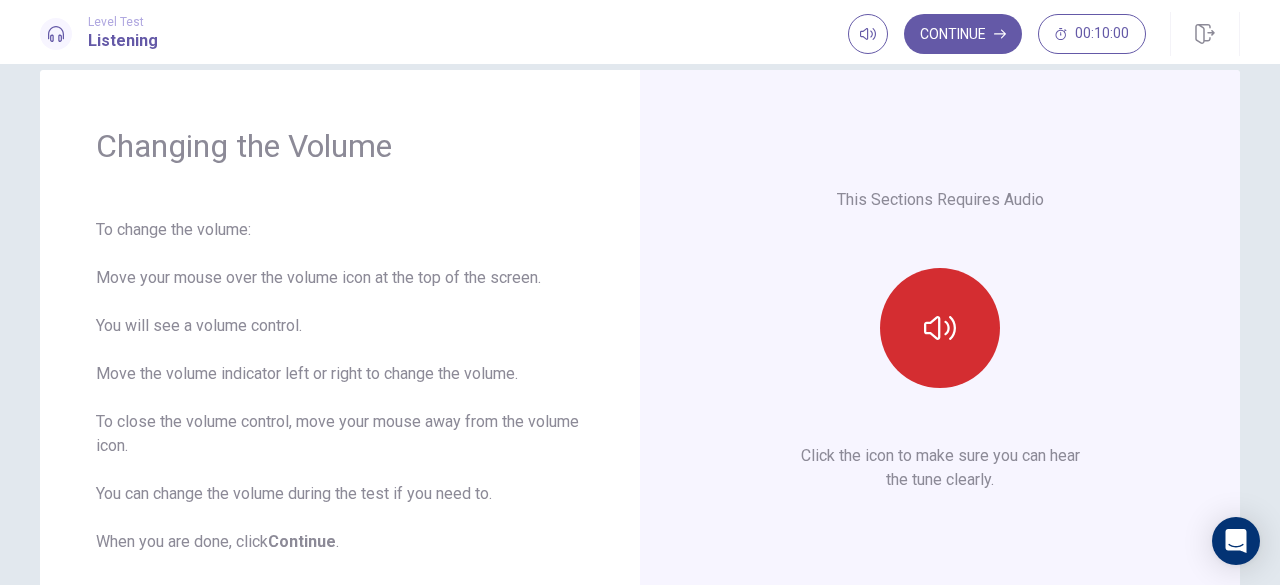 click at bounding box center [940, 328] 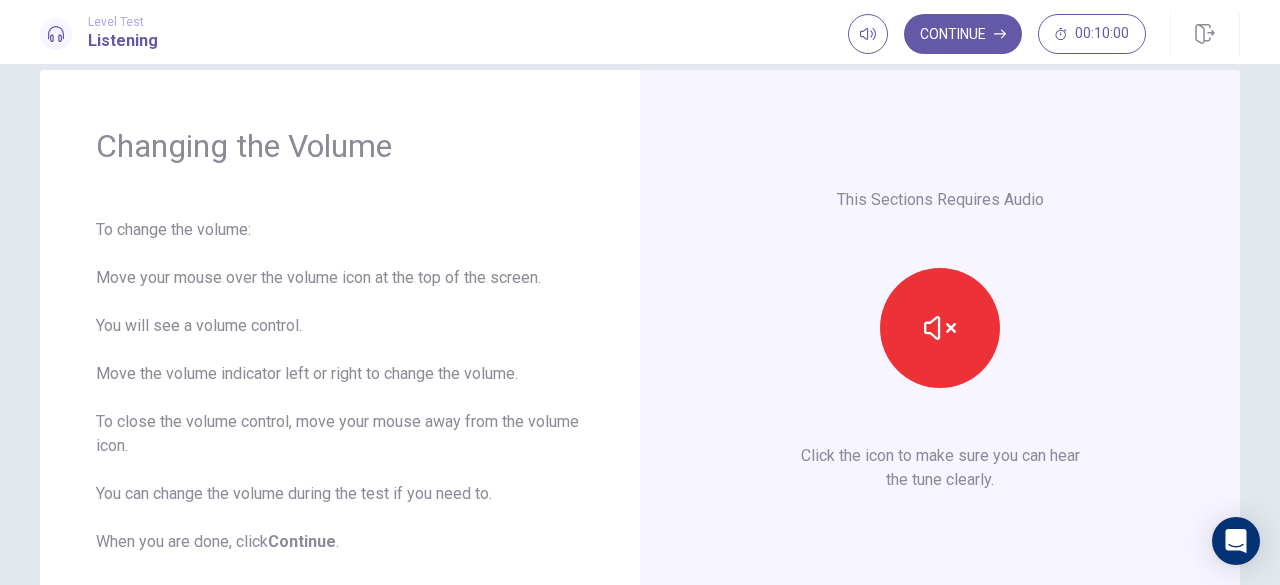 click on "This Sections Requires Audio Click the icon to make sure you can hear   the tune clearly." at bounding box center [940, 340] 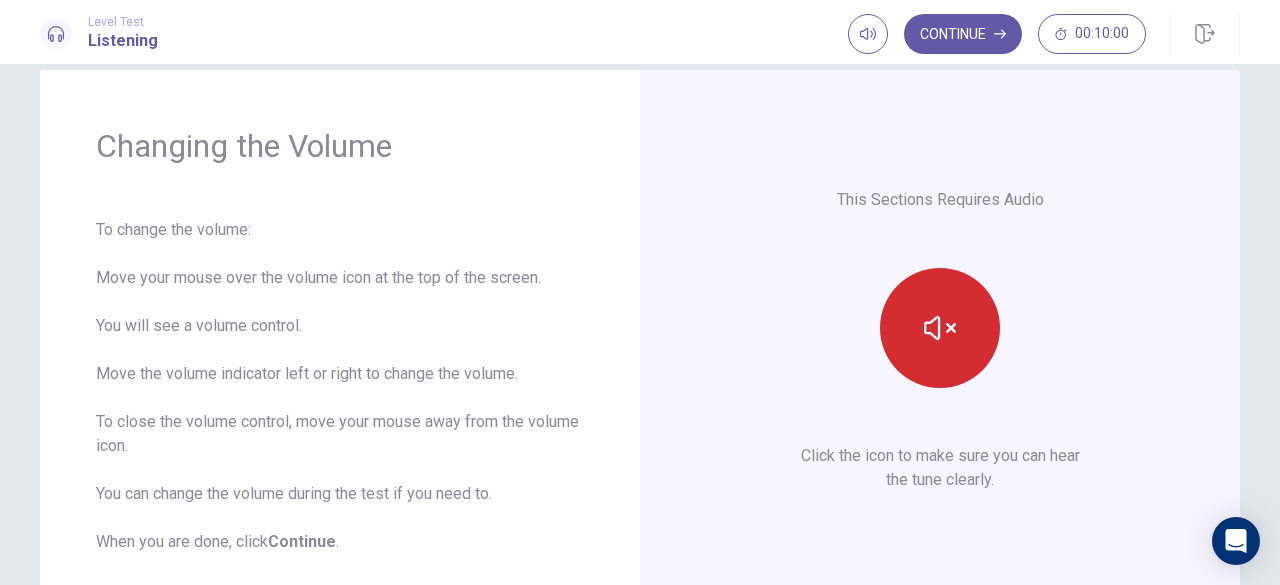 click at bounding box center (940, 328) 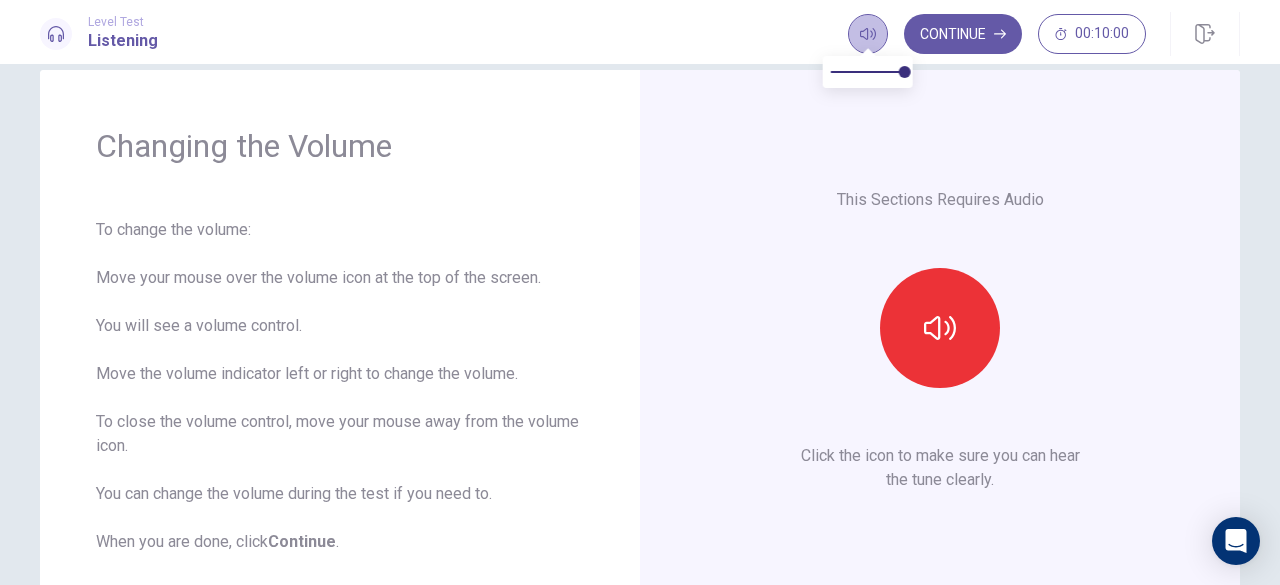 click 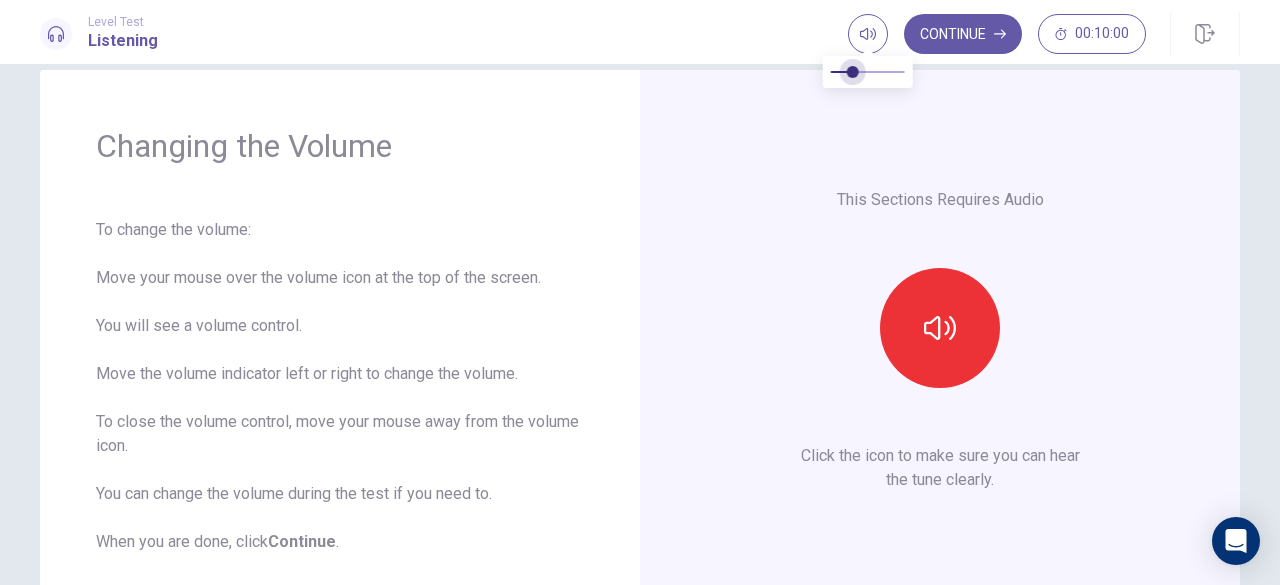 type on "*" 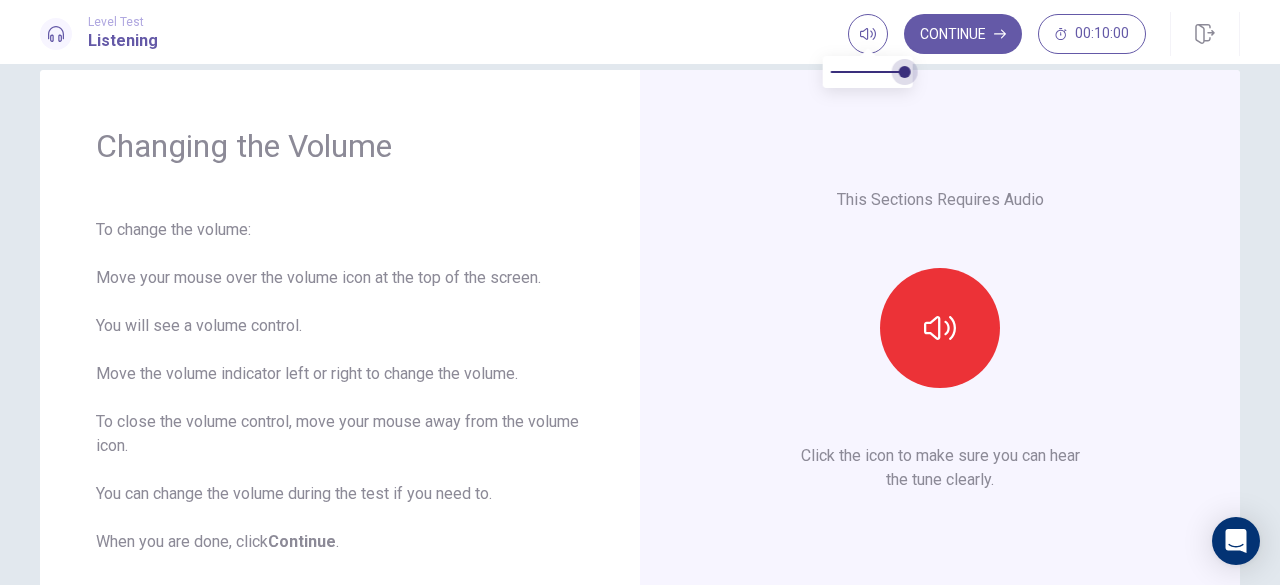 drag, startPoint x: 894, startPoint y: 72, endPoint x: 1031, endPoint y: 116, distance: 143.89232 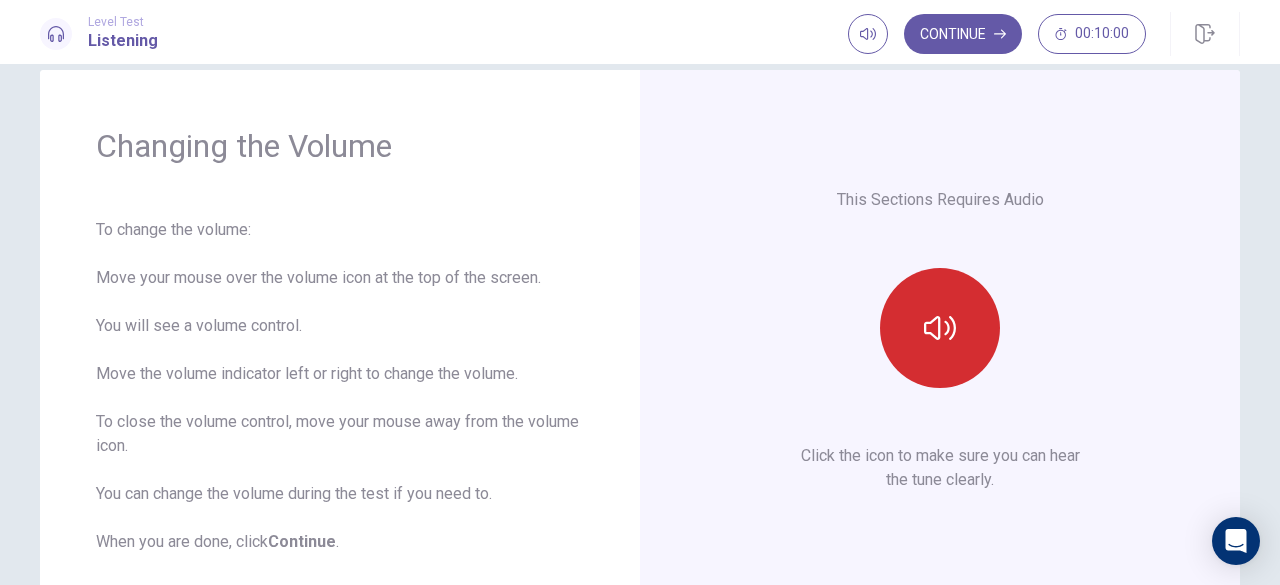 click at bounding box center (940, 328) 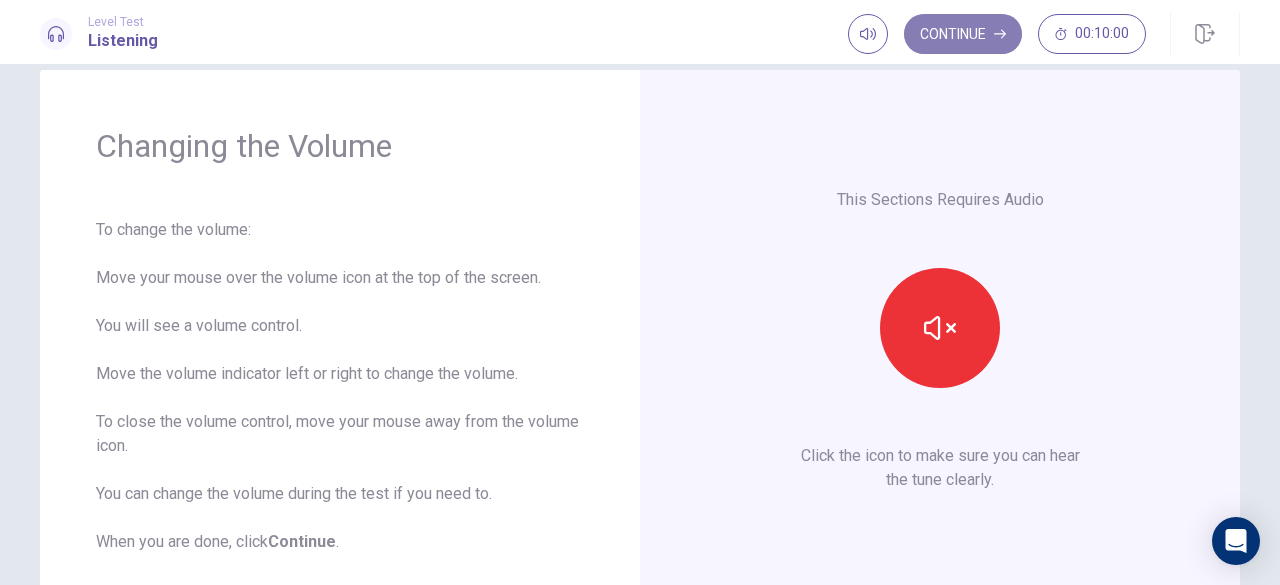 click on "Continue" at bounding box center [963, 34] 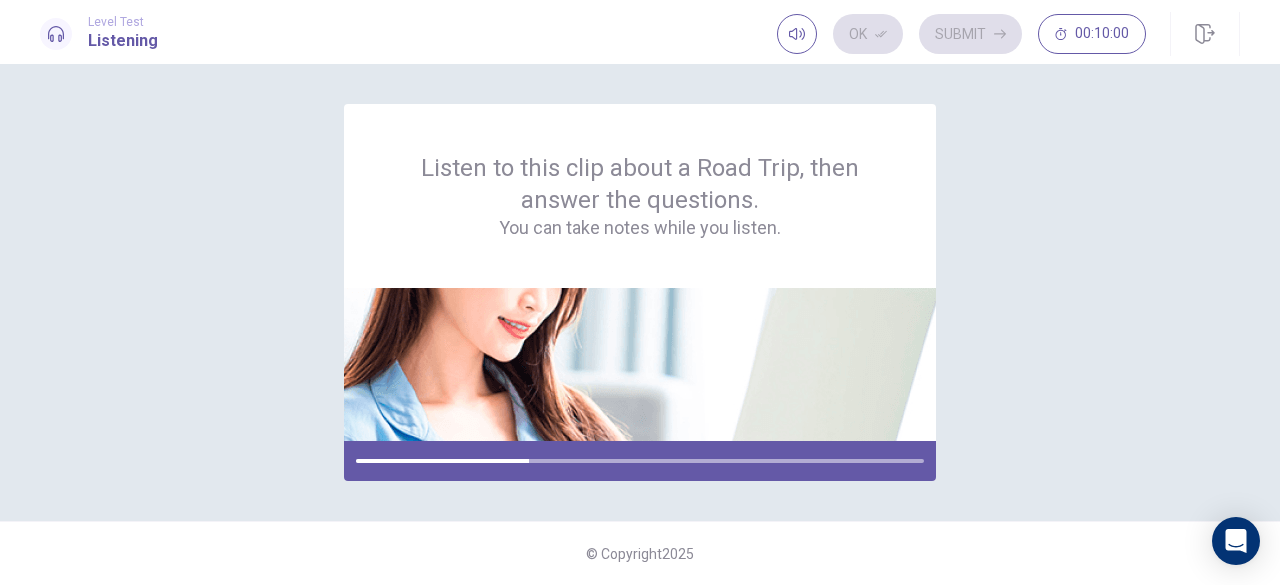 click on "Listen to this clip about a Road Trip, then answer the questions.  You can take notes while you listen." at bounding box center (640, 292) 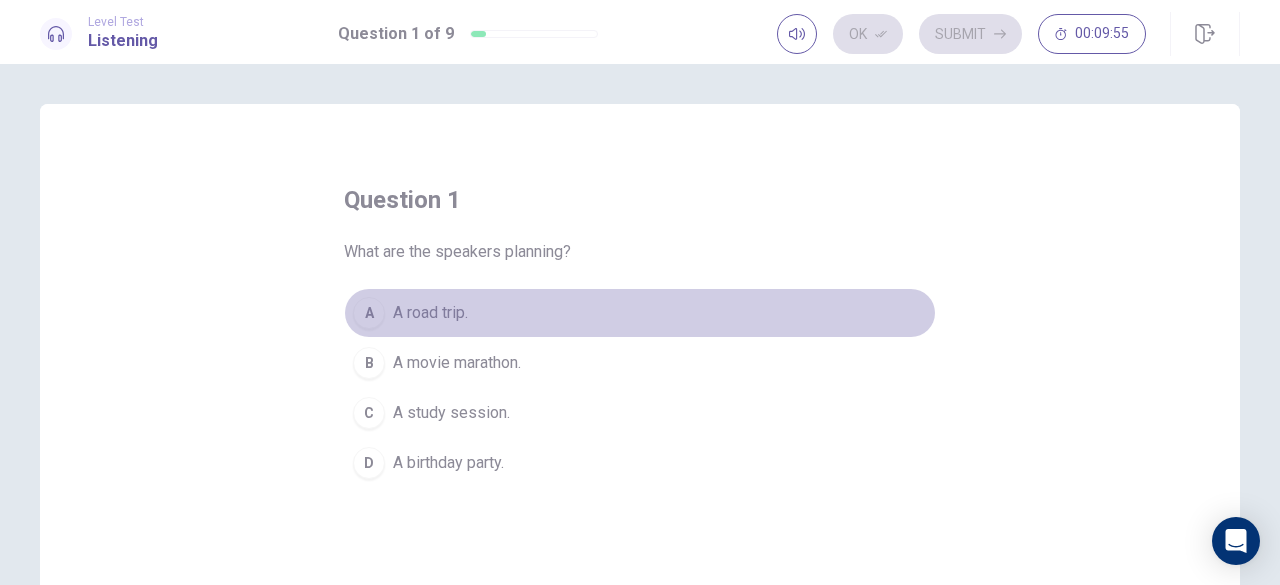 click on "A" at bounding box center [369, 313] 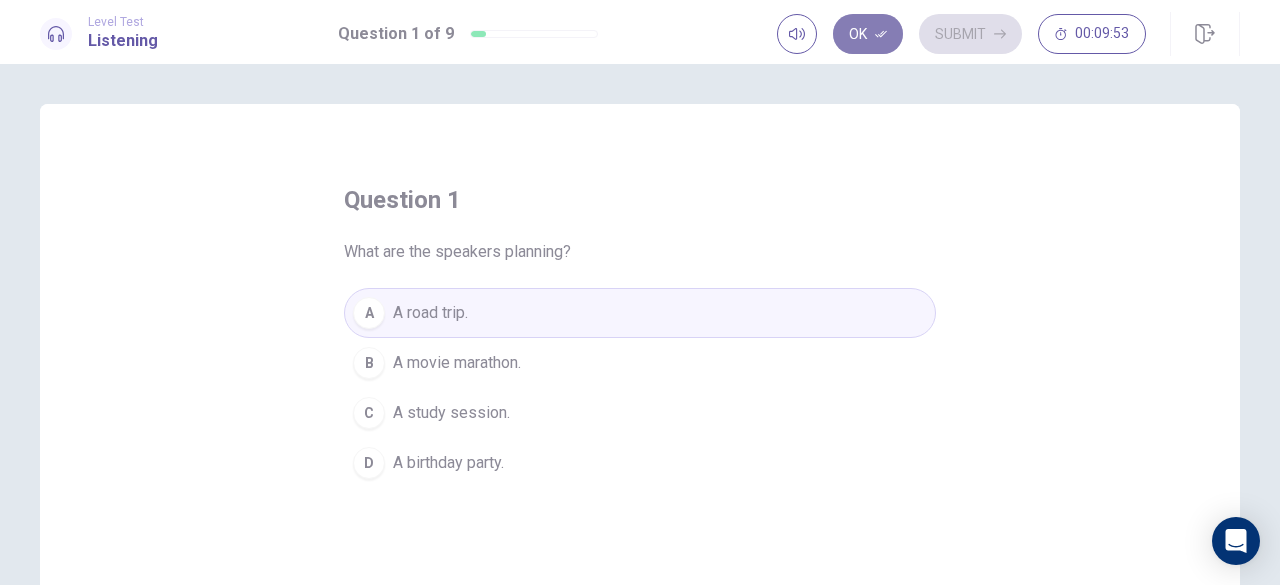 click on "Ok" at bounding box center [868, 34] 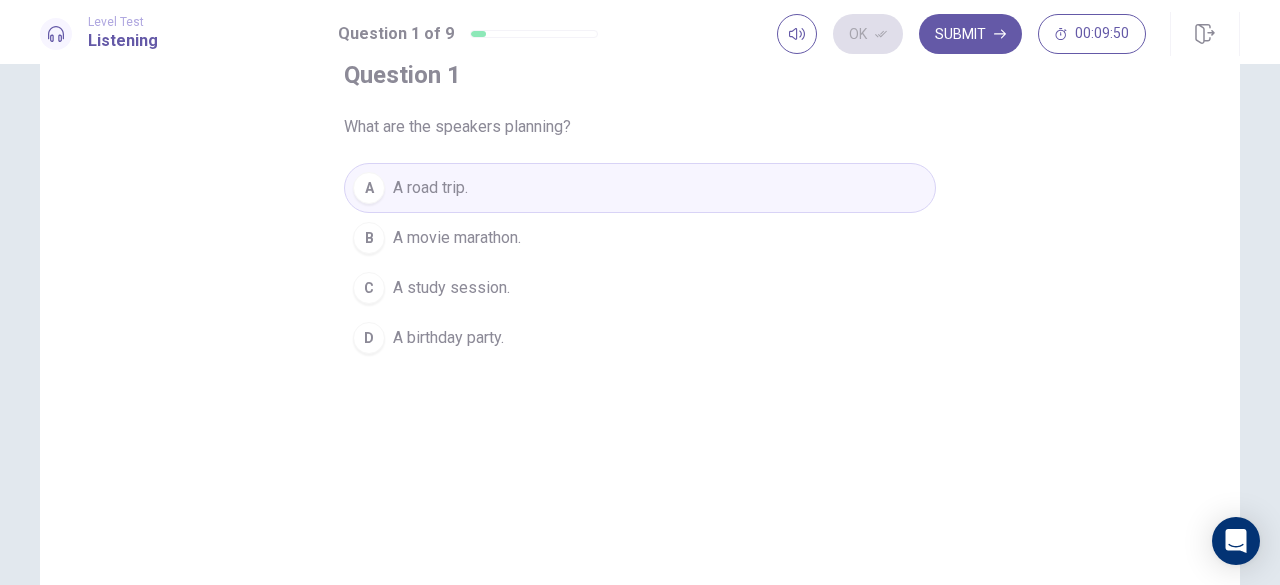scroll, scrollTop: 126, scrollLeft: 0, axis: vertical 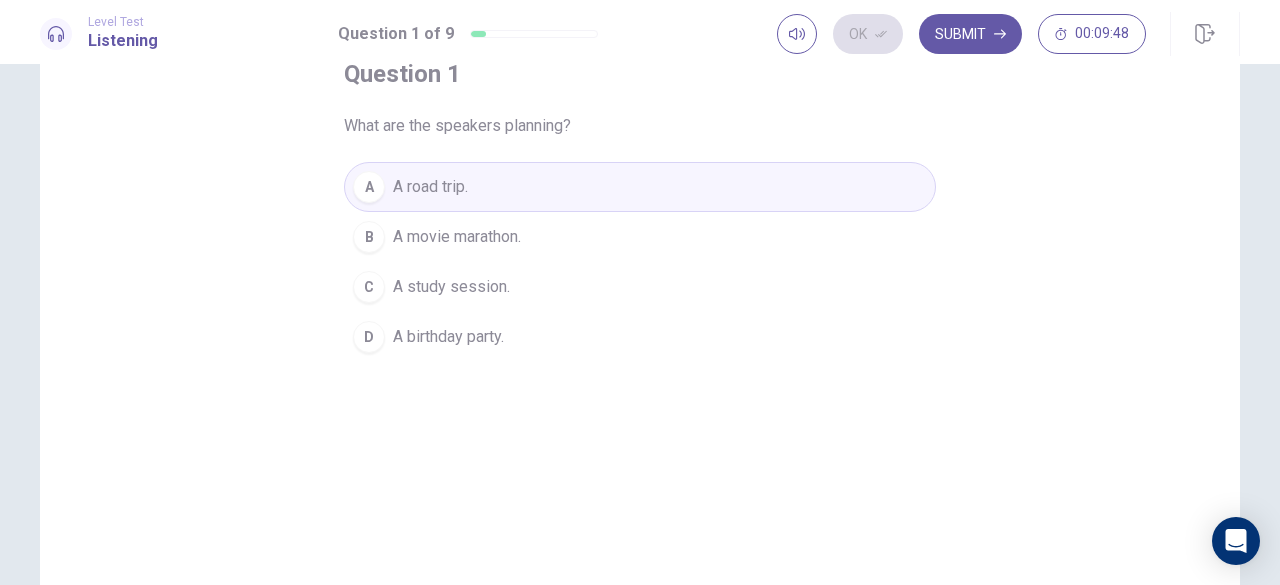 click on "A A road trip." at bounding box center (640, 187) 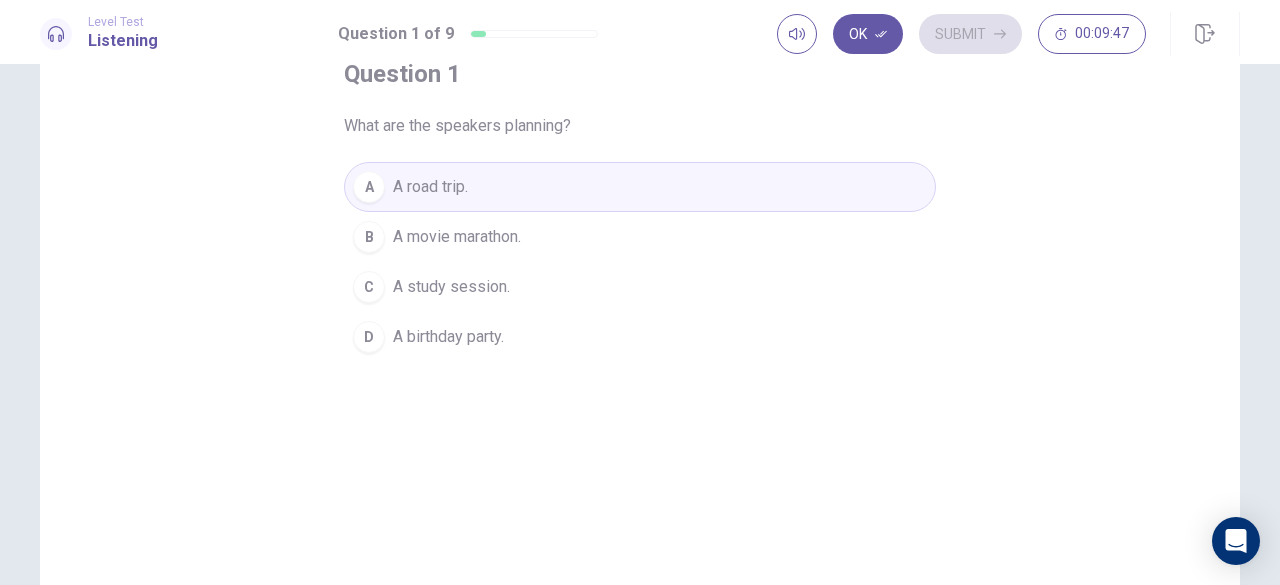 scroll, scrollTop: 0, scrollLeft: 0, axis: both 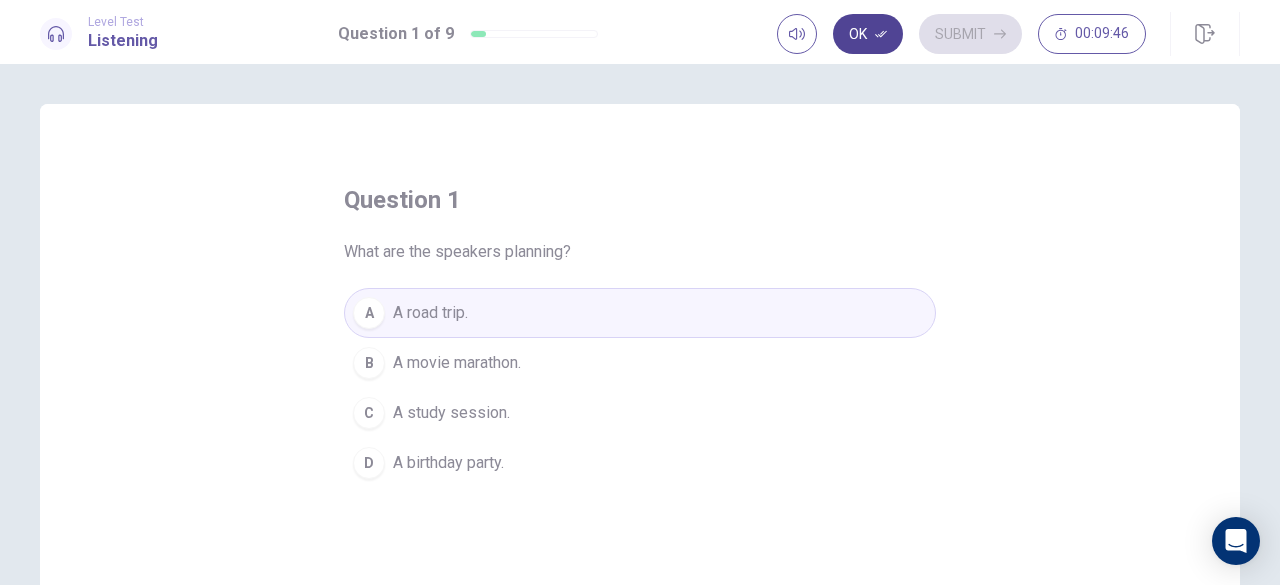 click on "Ok" at bounding box center [868, 34] 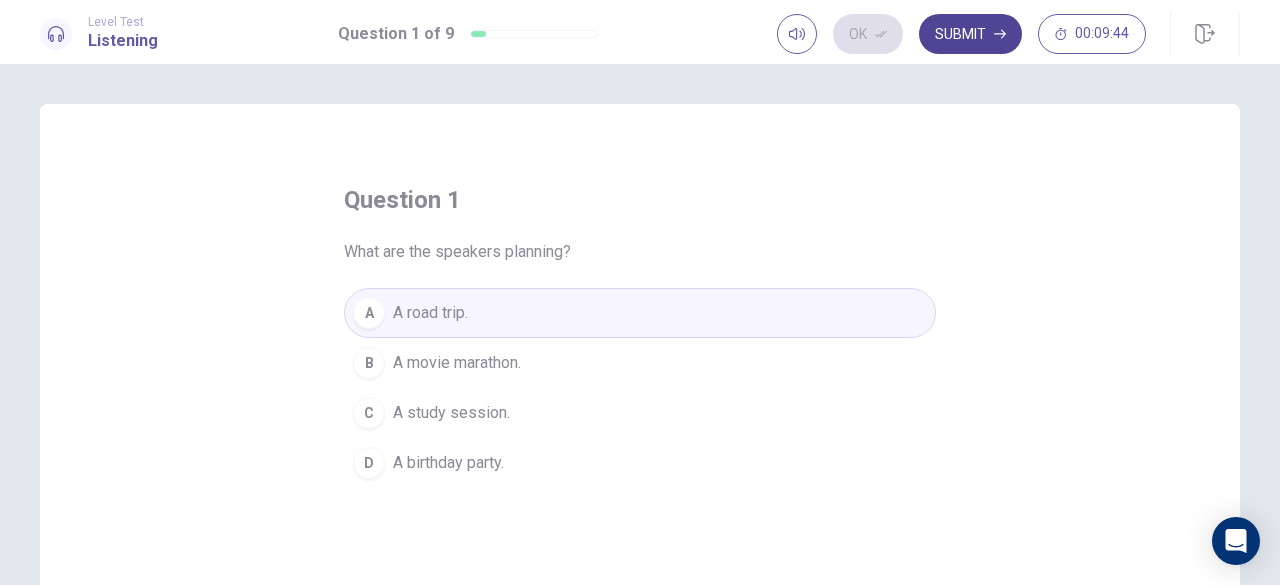click on "Submit" at bounding box center (970, 34) 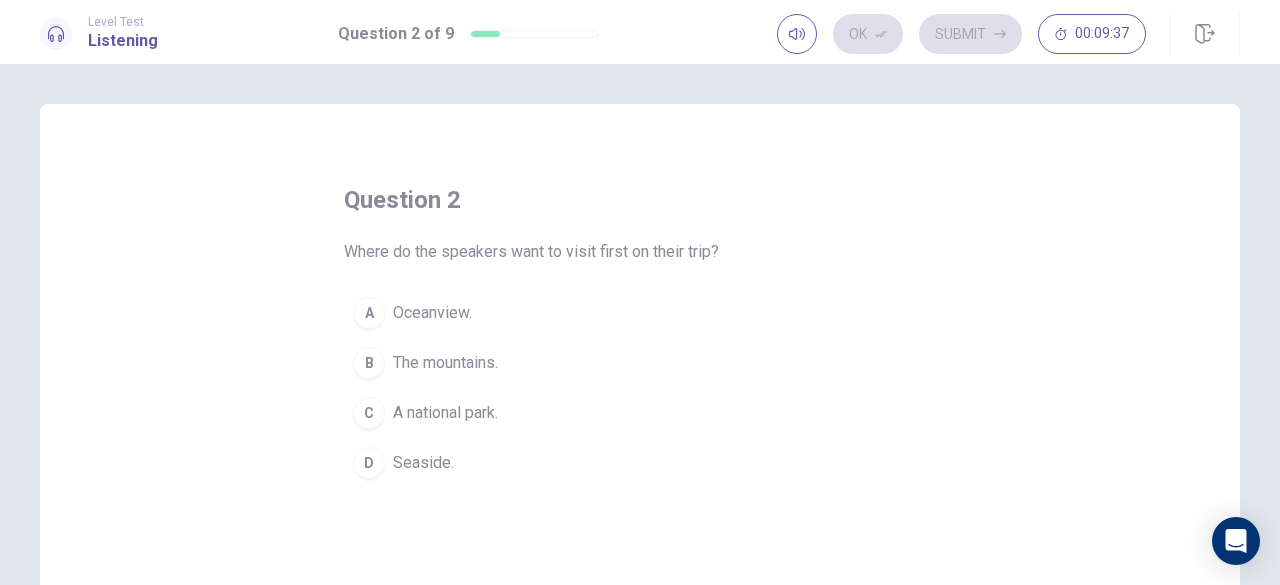 click on "Seaside." at bounding box center (423, 463) 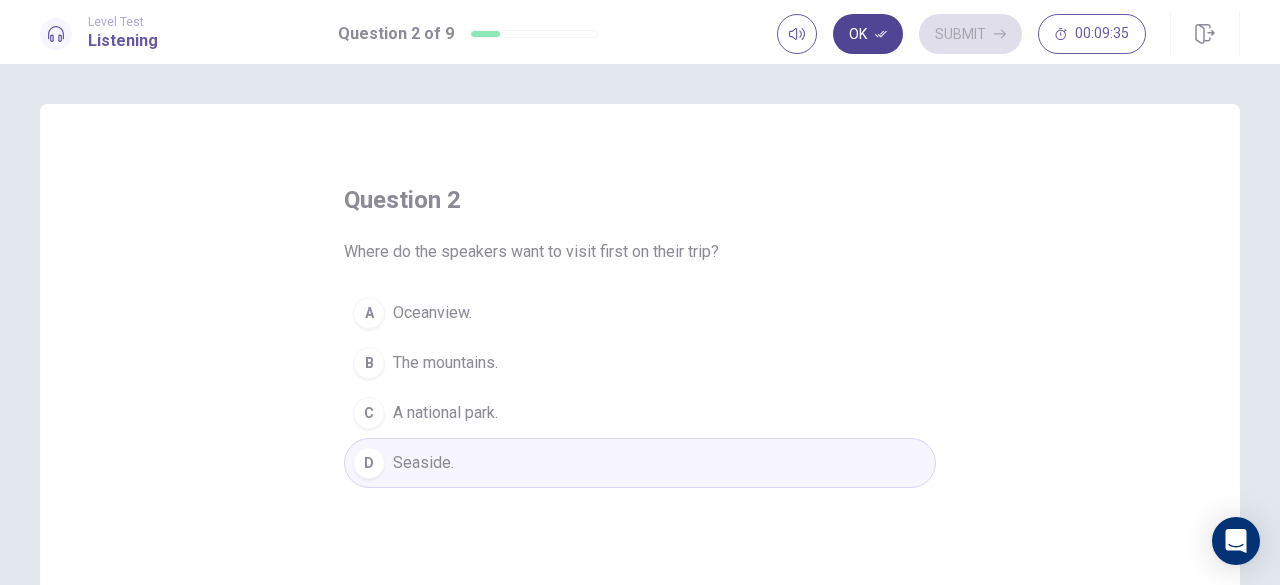 click on "Ok" at bounding box center [868, 34] 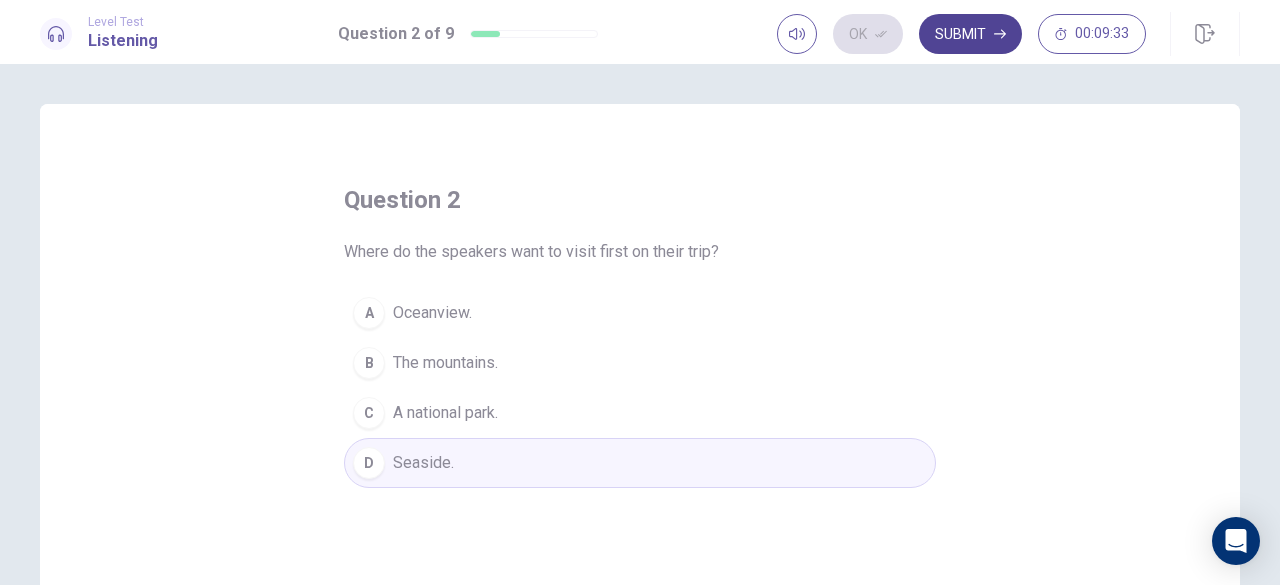 click on "Submit" at bounding box center (970, 34) 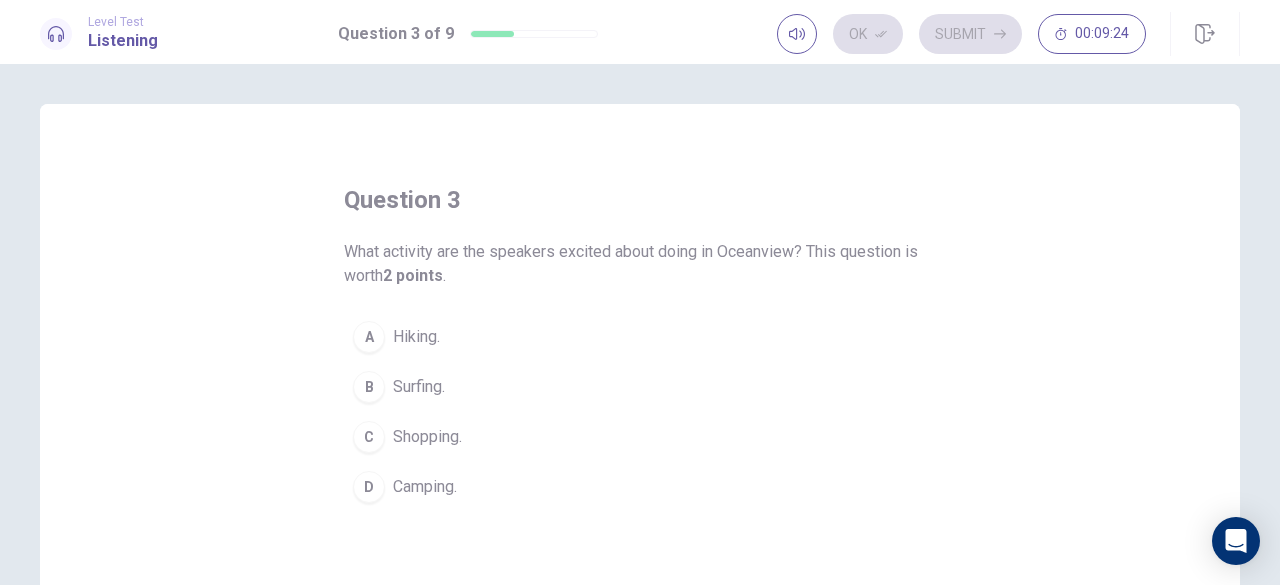 click on "Camping." at bounding box center (425, 487) 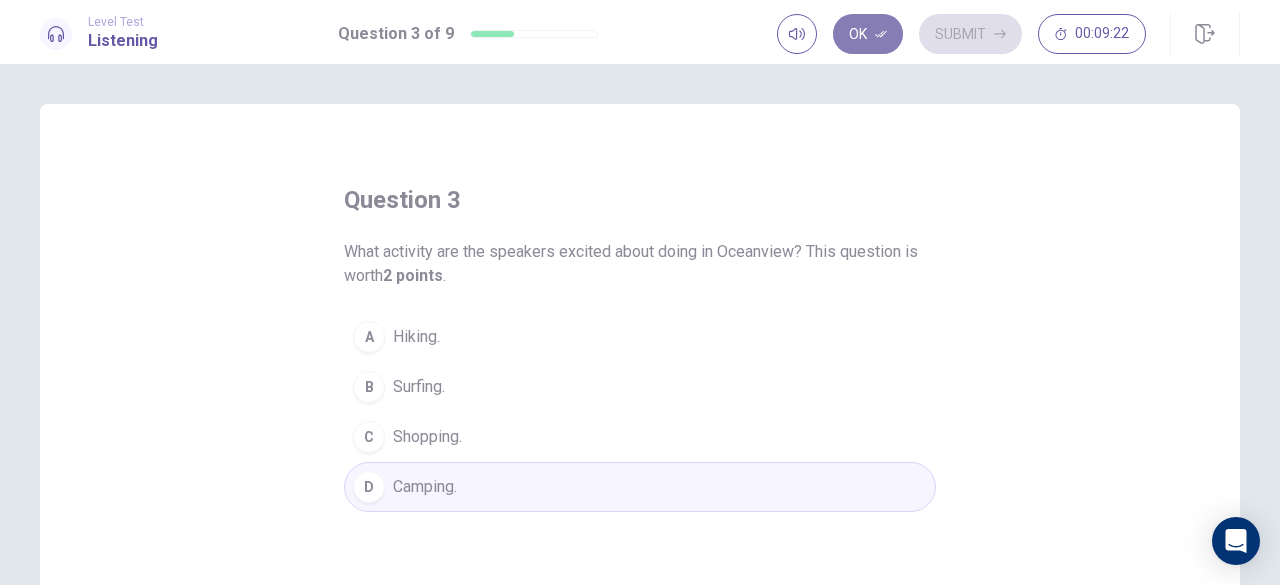 click 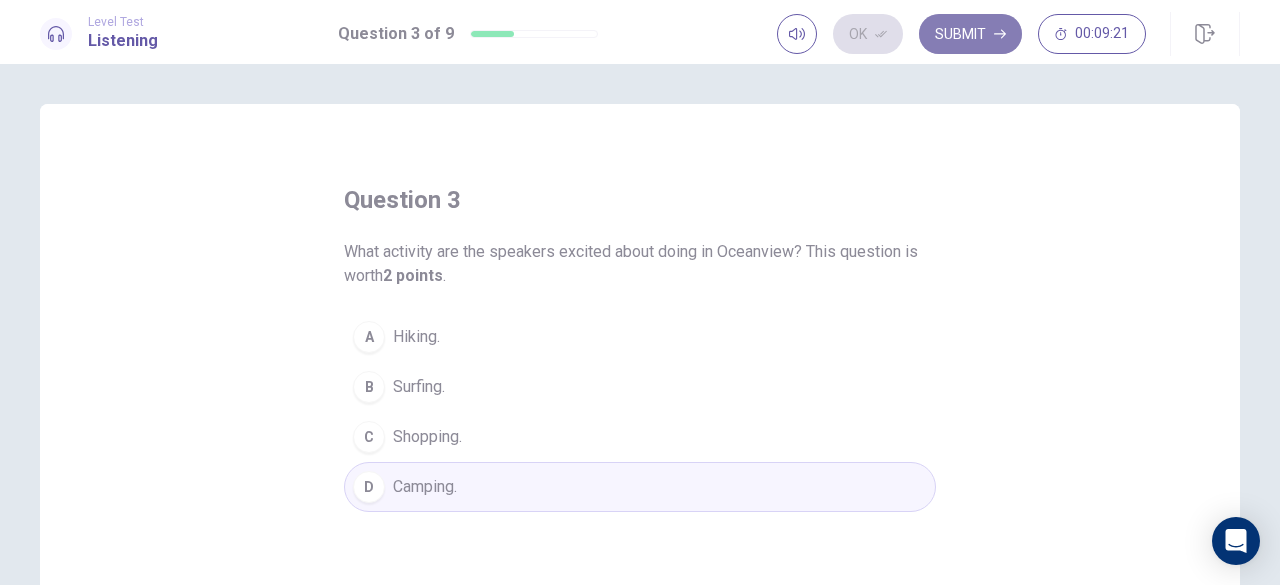 click on "Submit" at bounding box center (970, 34) 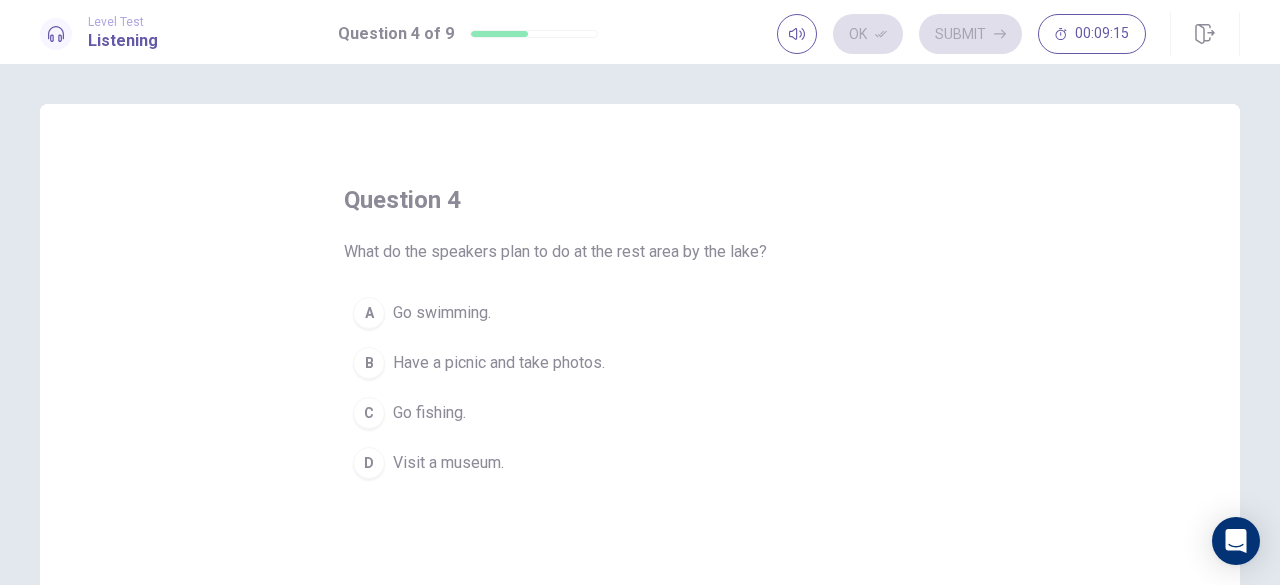click on "Have a picnic and take photos." at bounding box center (499, 363) 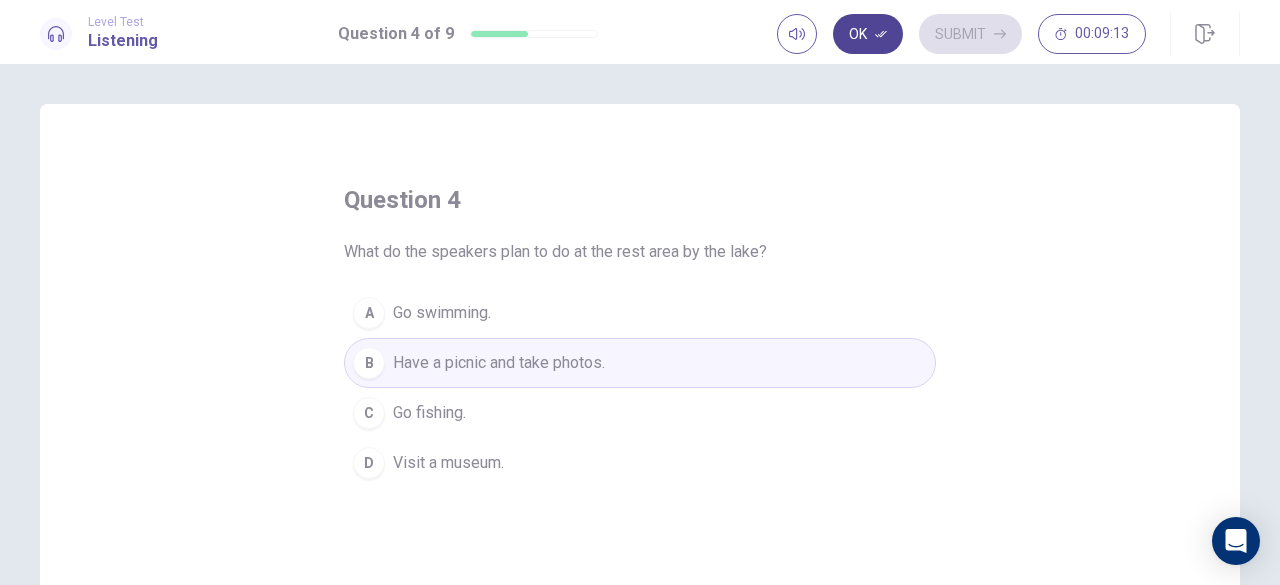 click 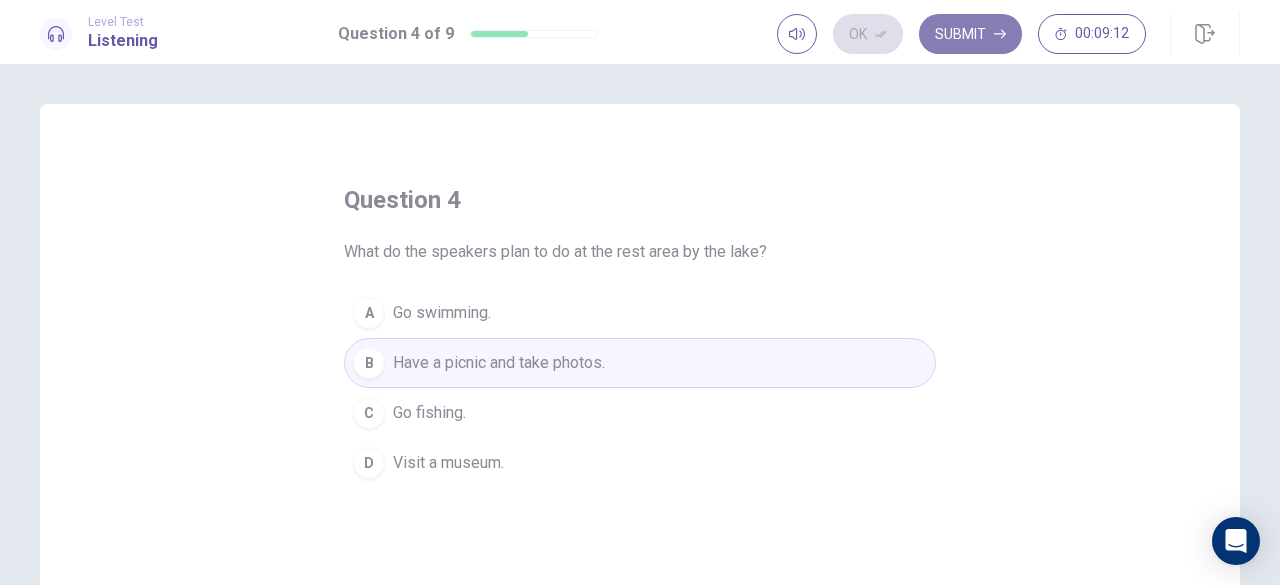 click on "Submit" at bounding box center (970, 34) 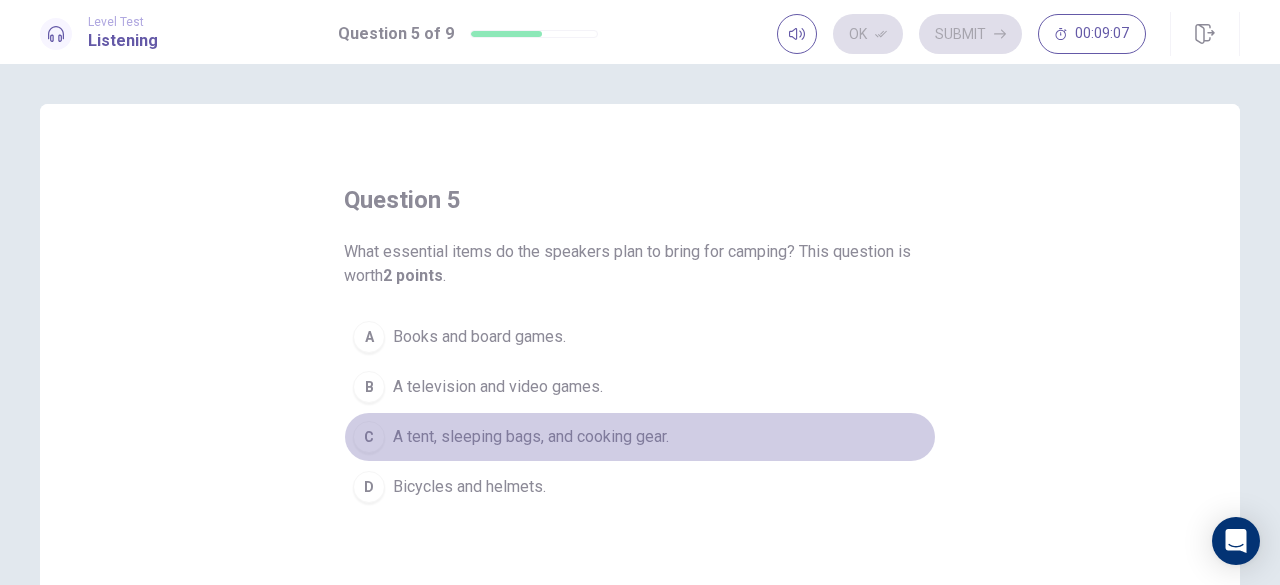 click on "A tent, sleeping bags, and cooking gear." at bounding box center (531, 437) 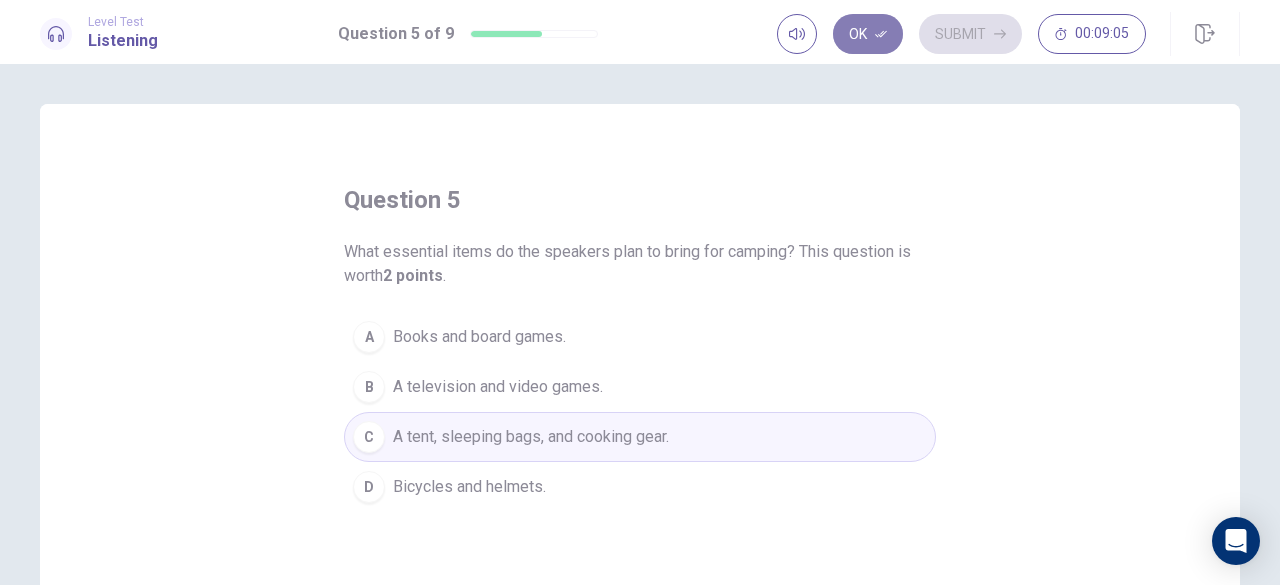 click on "Ok" at bounding box center [868, 34] 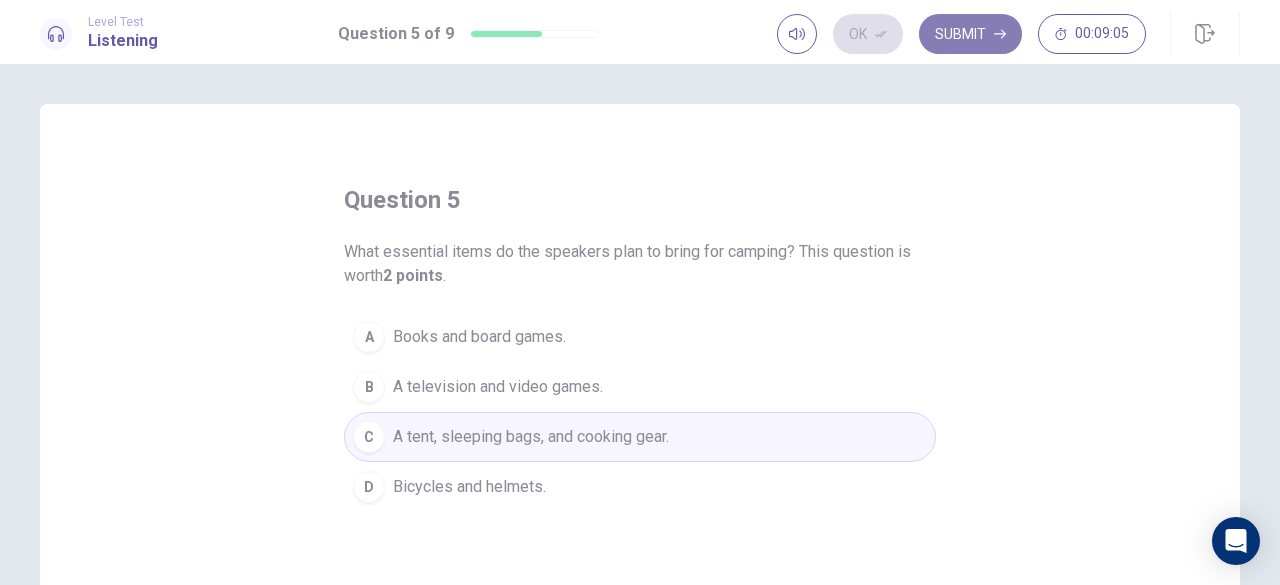 click on "Submit" at bounding box center [970, 34] 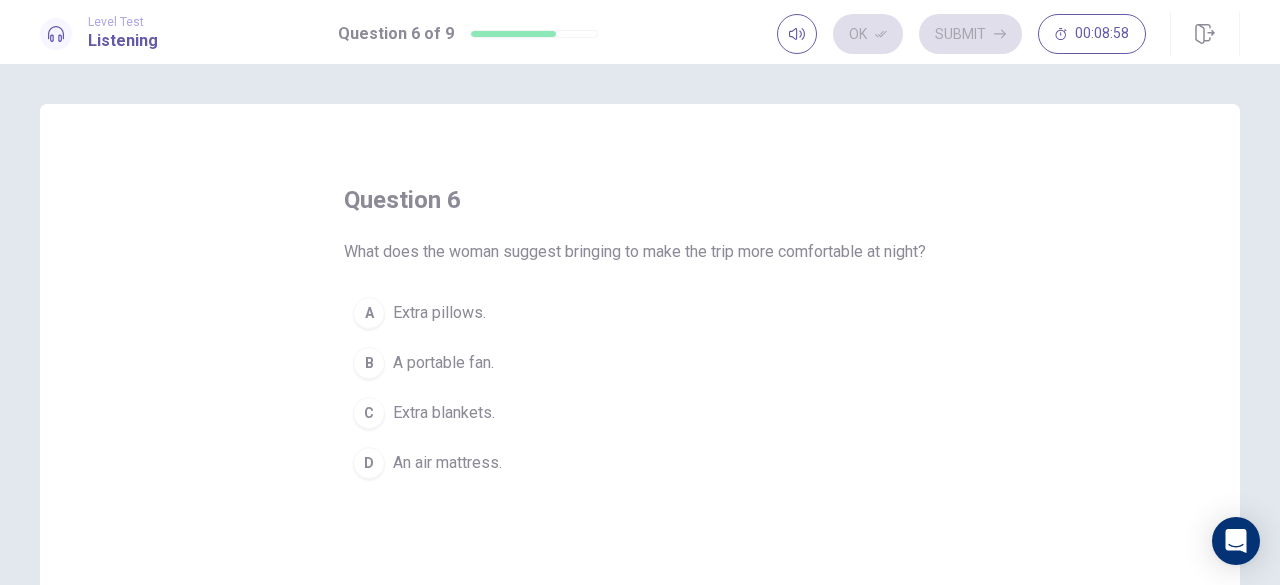 click on "Extra blankets." at bounding box center (444, 413) 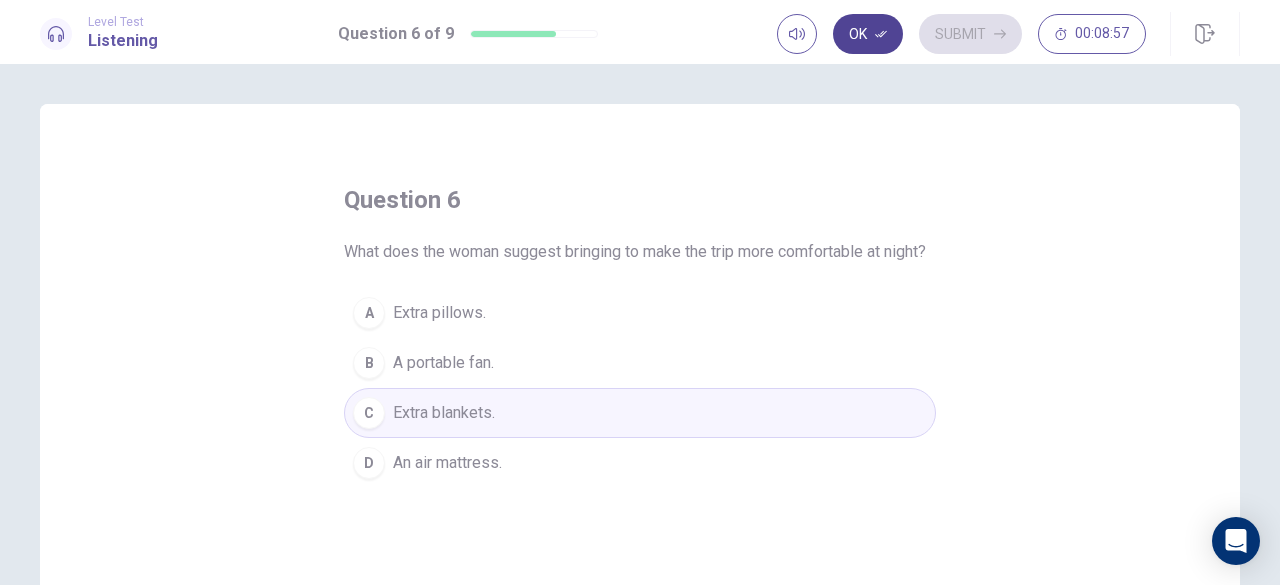 click on "Ok" at bounding box center [868, 34] 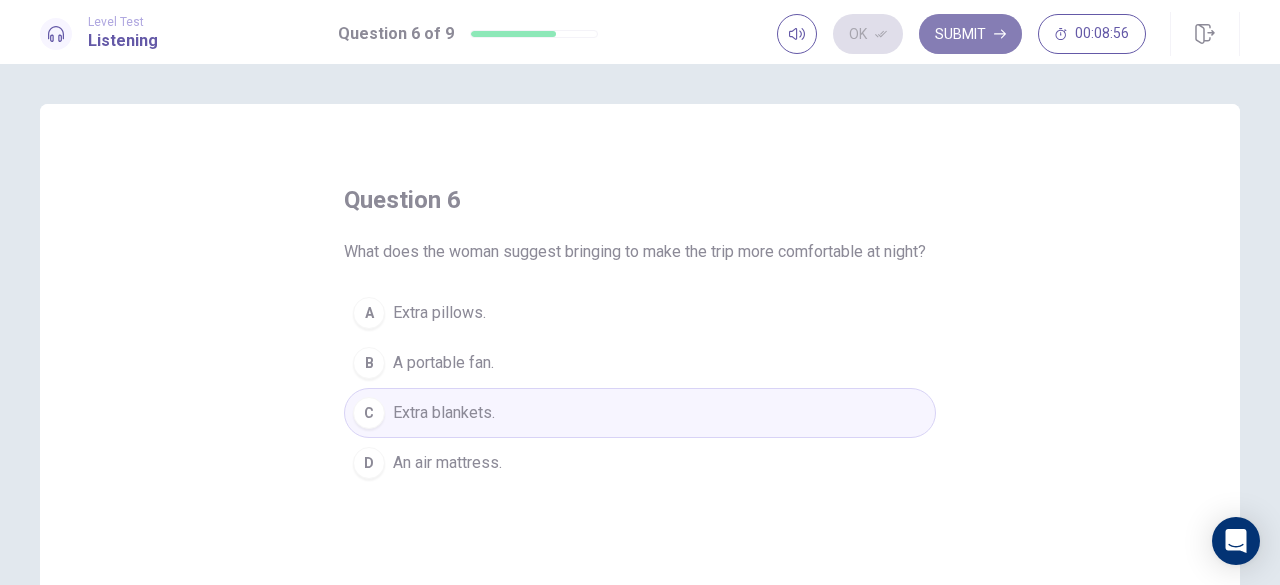 click on "Submit" at bounding box center (970, 34) 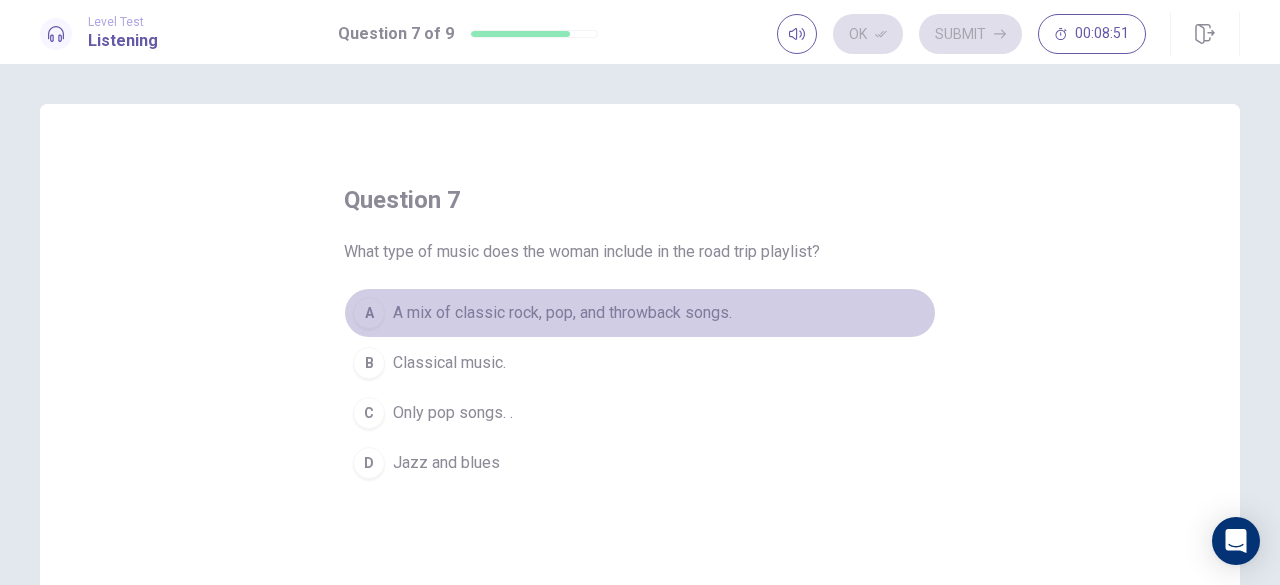 click on "A mix of classic rock, pop, and throwback songs." at bounding box center (562, 313) 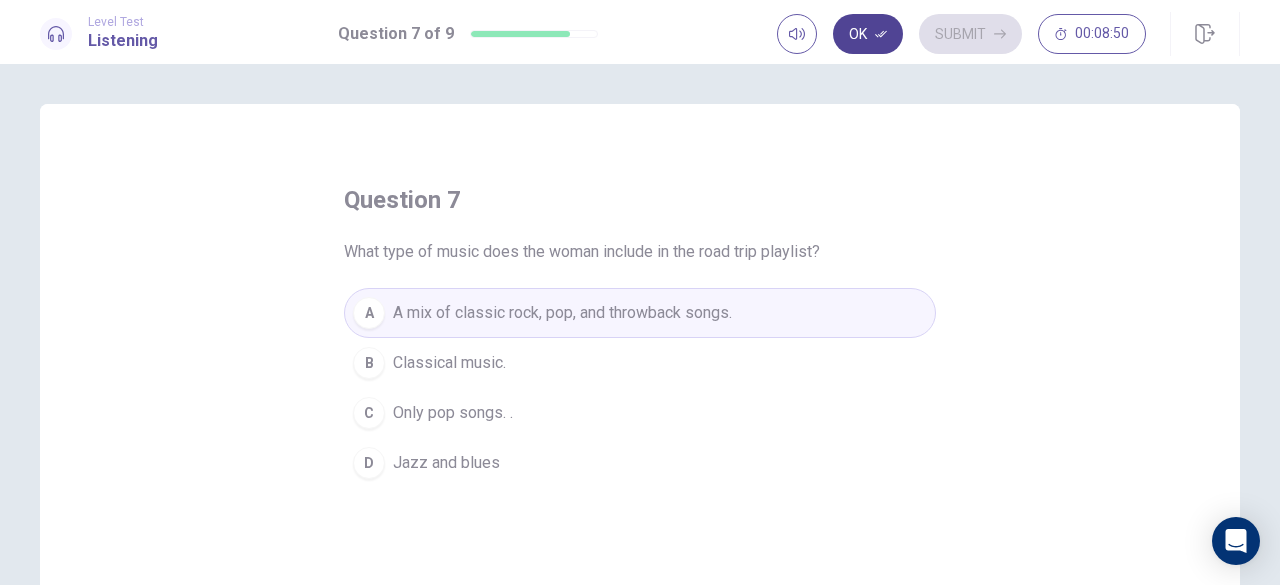 click on "Ok" at bounding box center [868, 34] 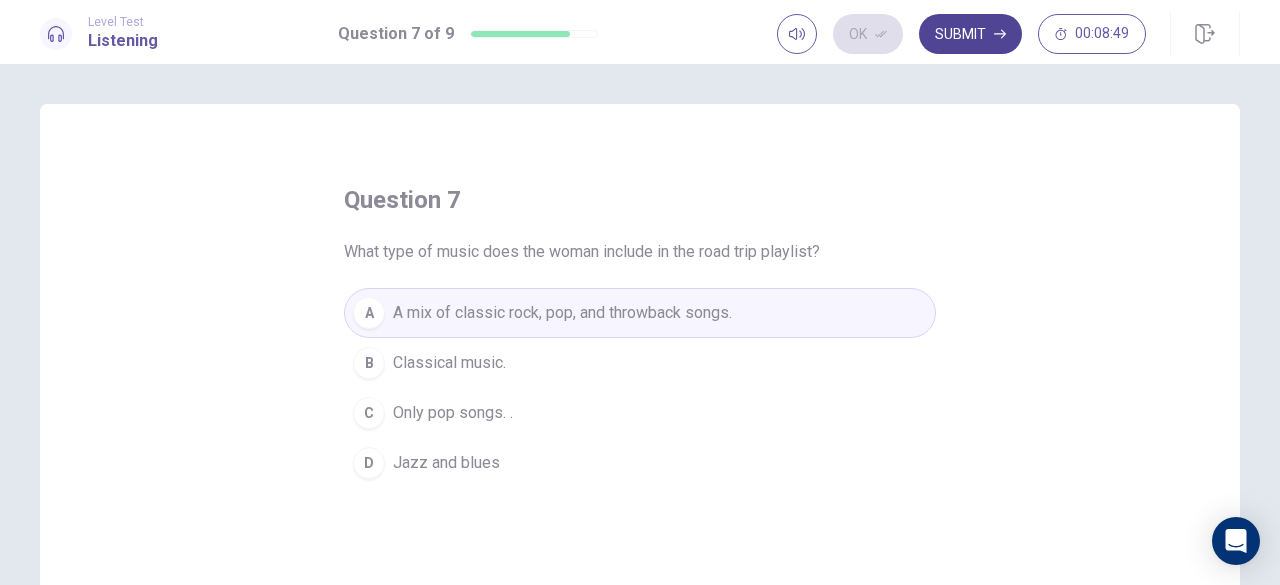 click on "Submit" at bounding box center [970, 34] 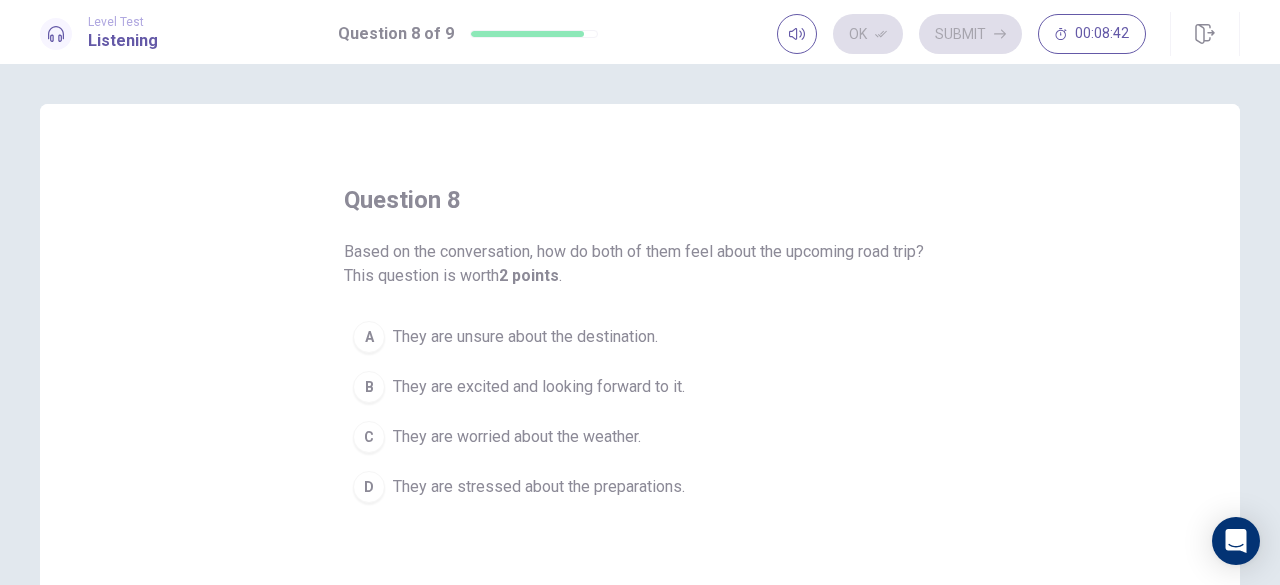 click on "They are excited and looking forward to it." at bounding box center (539, 387) 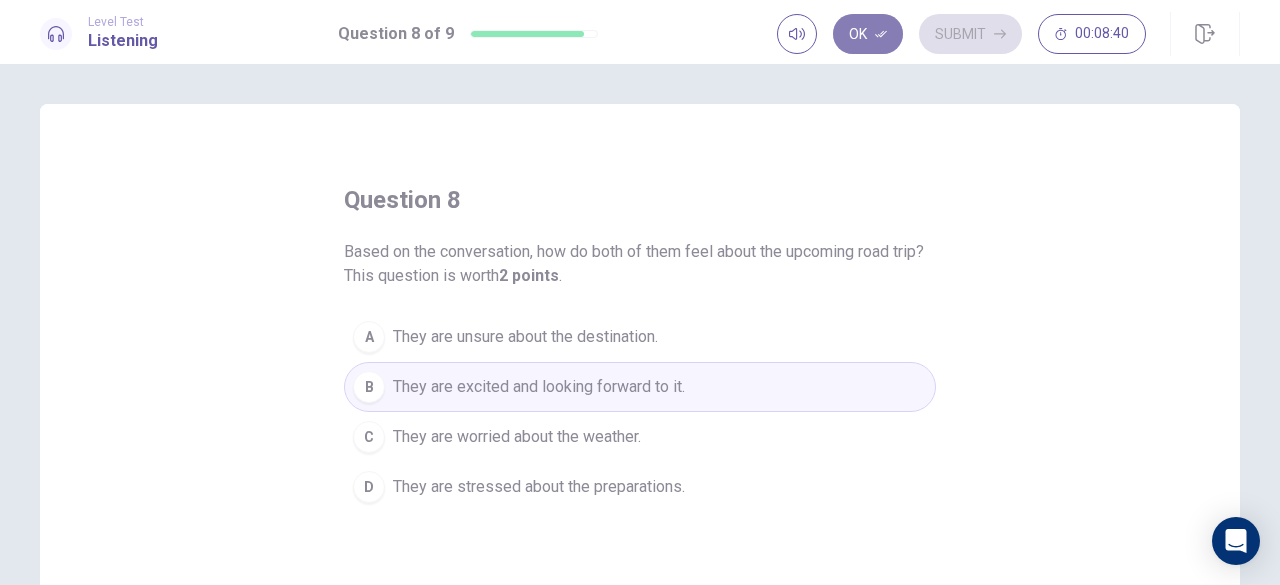 click on "Ok" at bounding box center [868, 34] 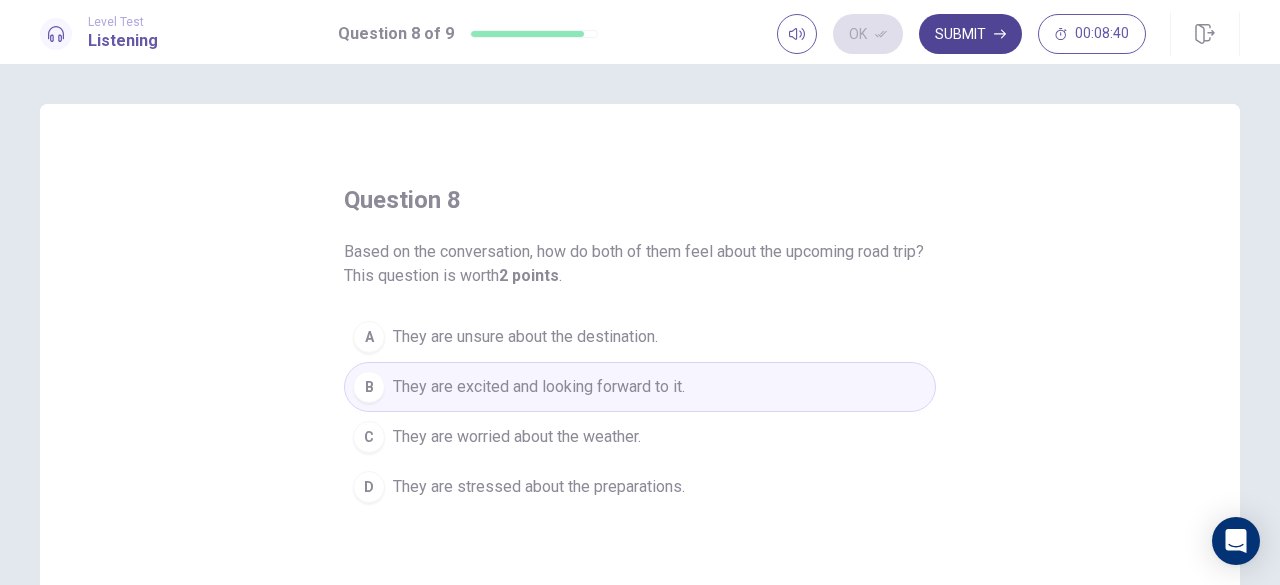 click on "Submit" at bounding box center [970, 34] 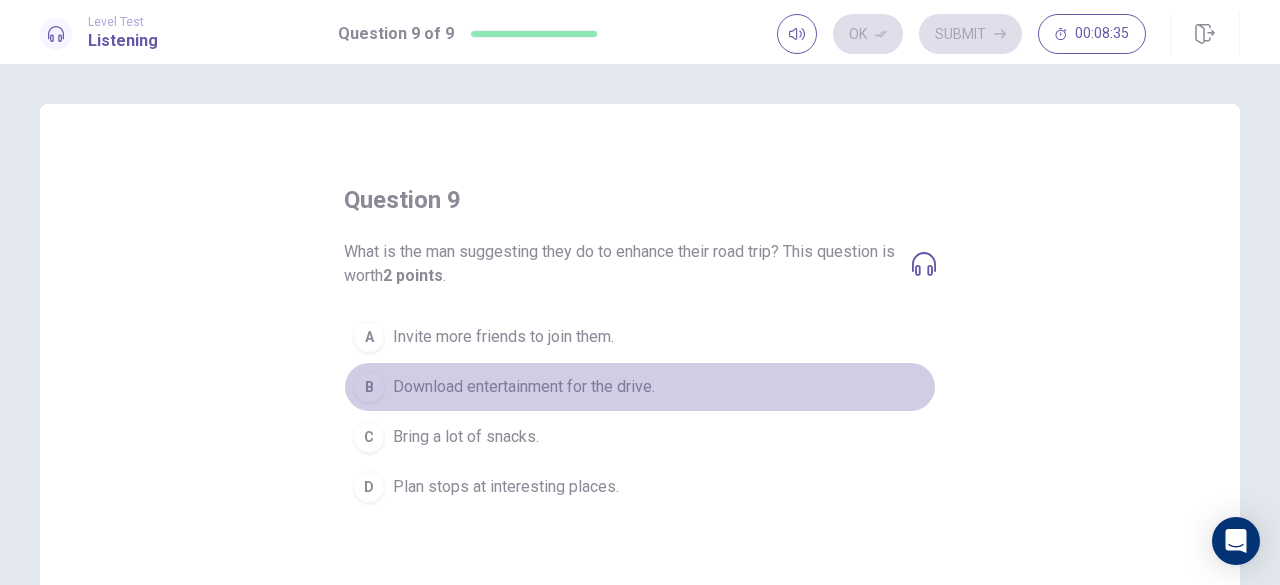click on "Download entertainment for the drive." at bounding box center [524, 387] 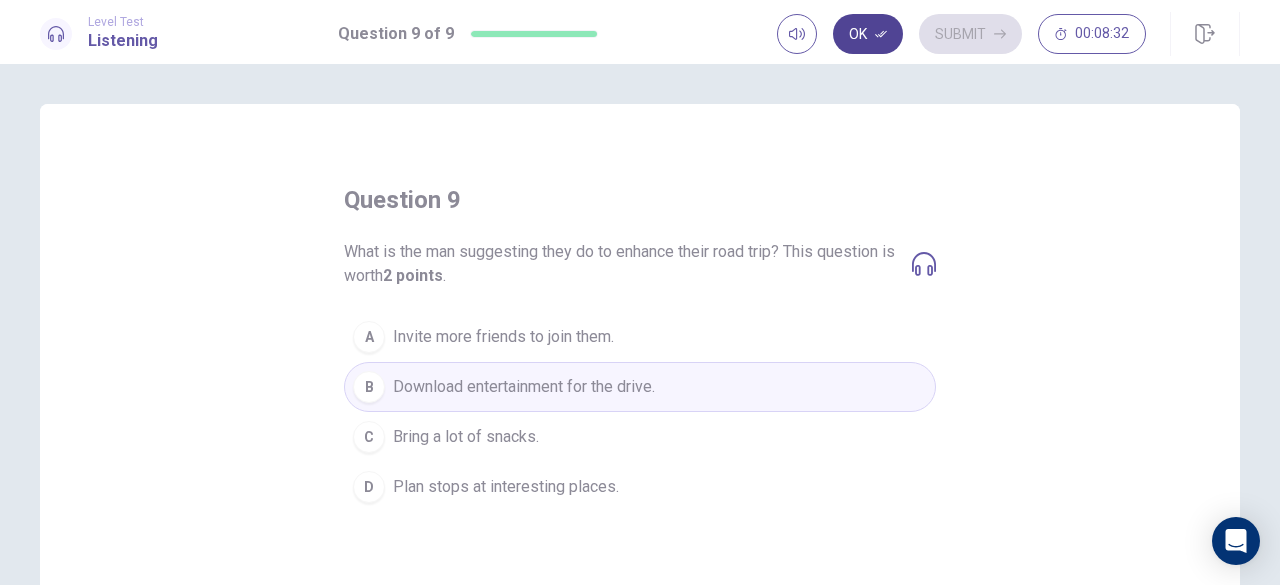 click 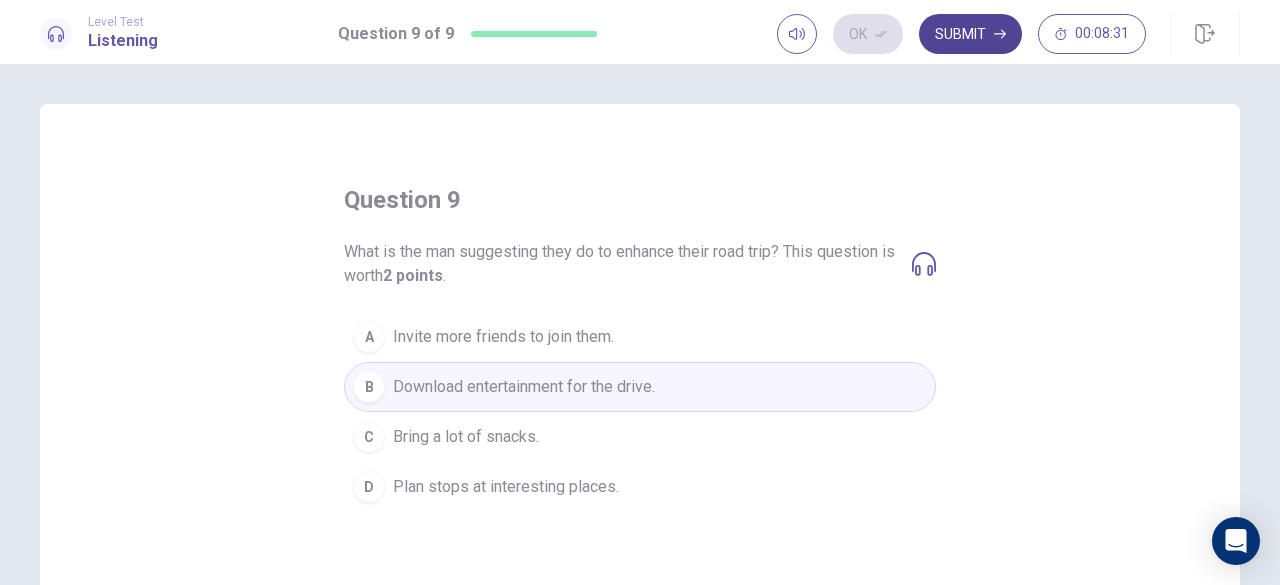 click on "Submit" at bounding box center (970, 34) 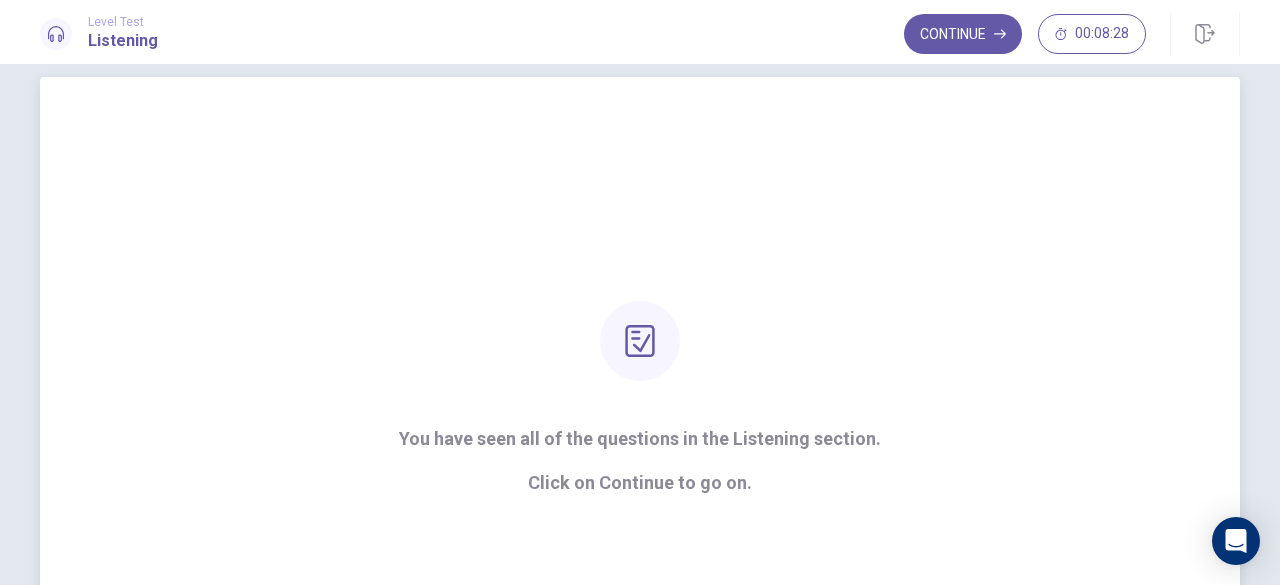 scroll, scrollTop: 0, scrollLeft: 0, axis: both 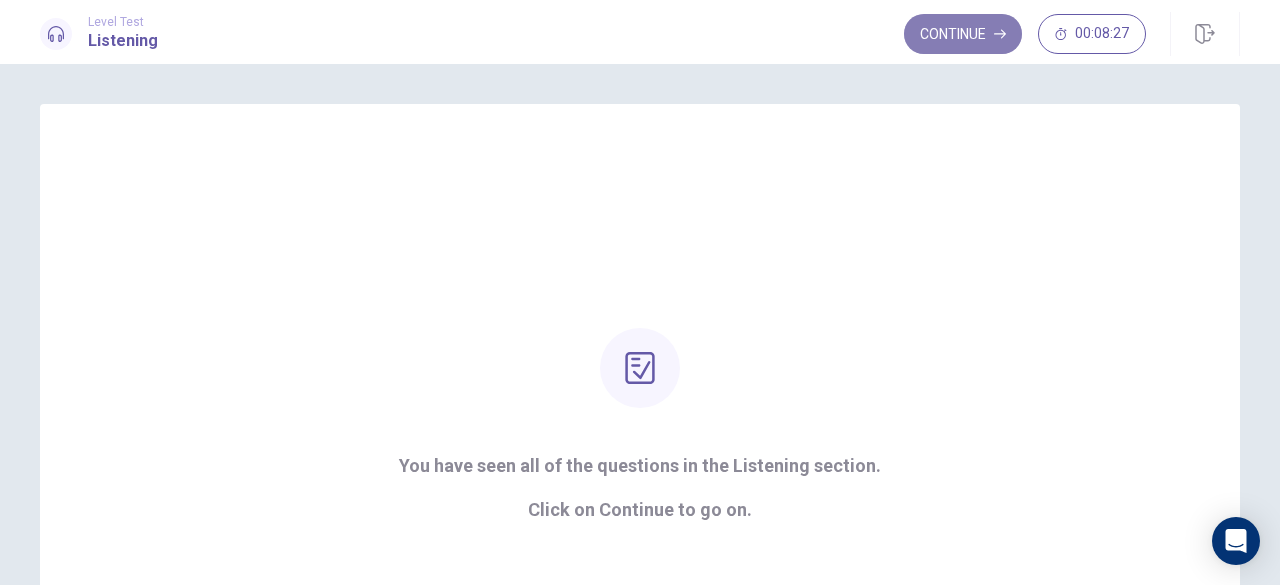 click on "Continue" at bounding box center (963, 34) 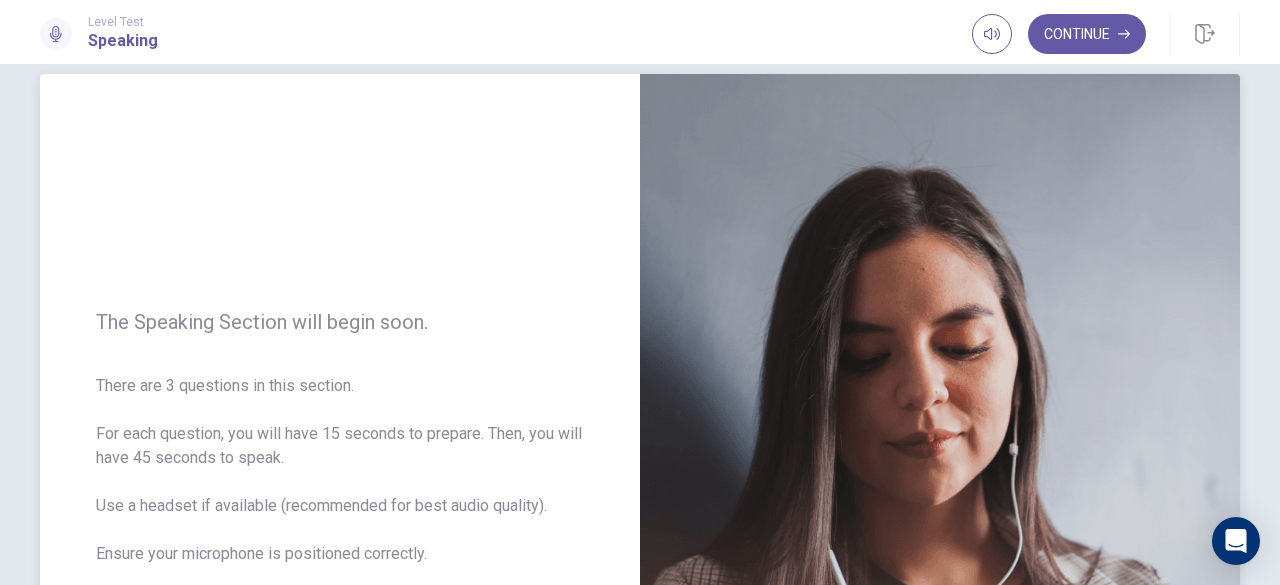 scroll, scrollTop: 6, scrollLeft: 0, axis: vertical 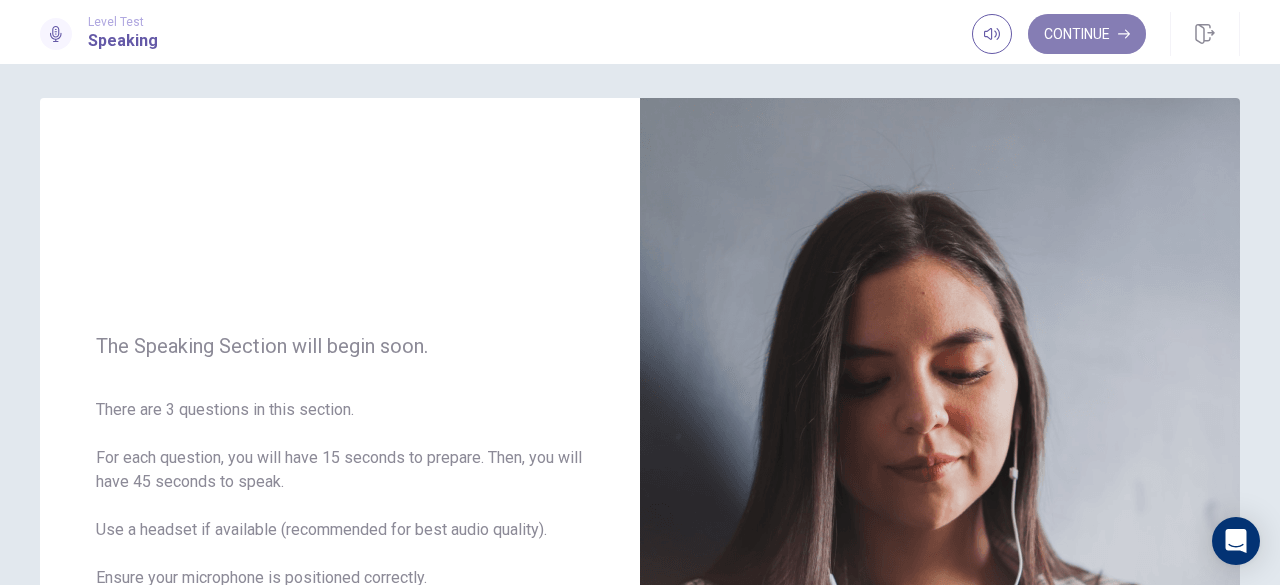 click on "Continue" at bounding box center (1087, 34) 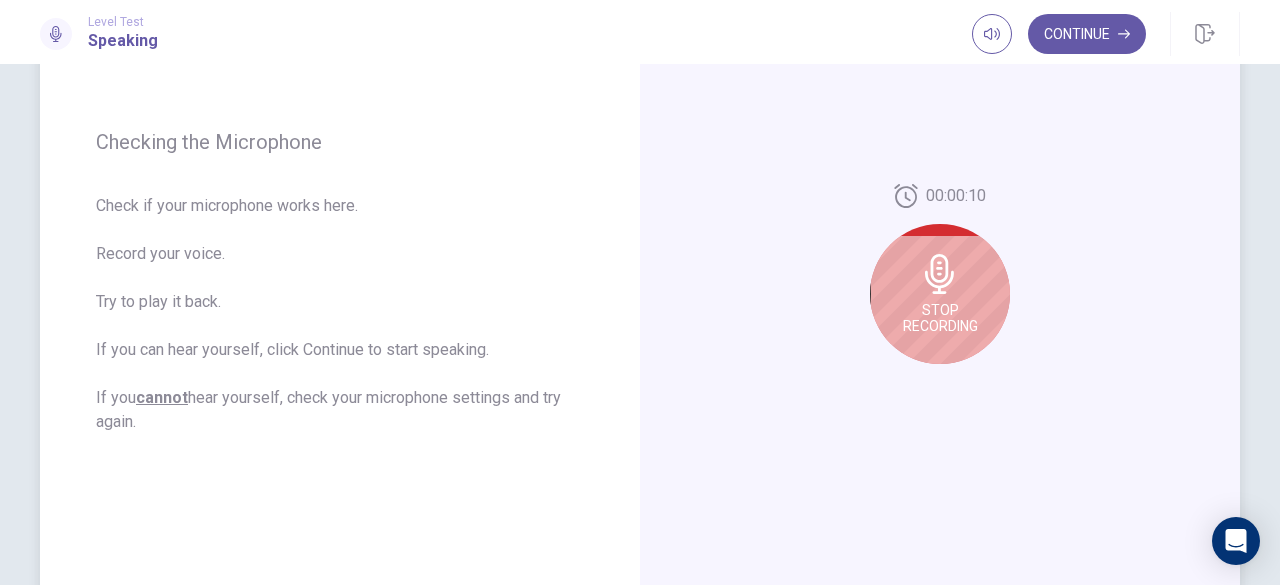 scroll, scrollTop: 259, scrollLeft: 0, axis: vertical 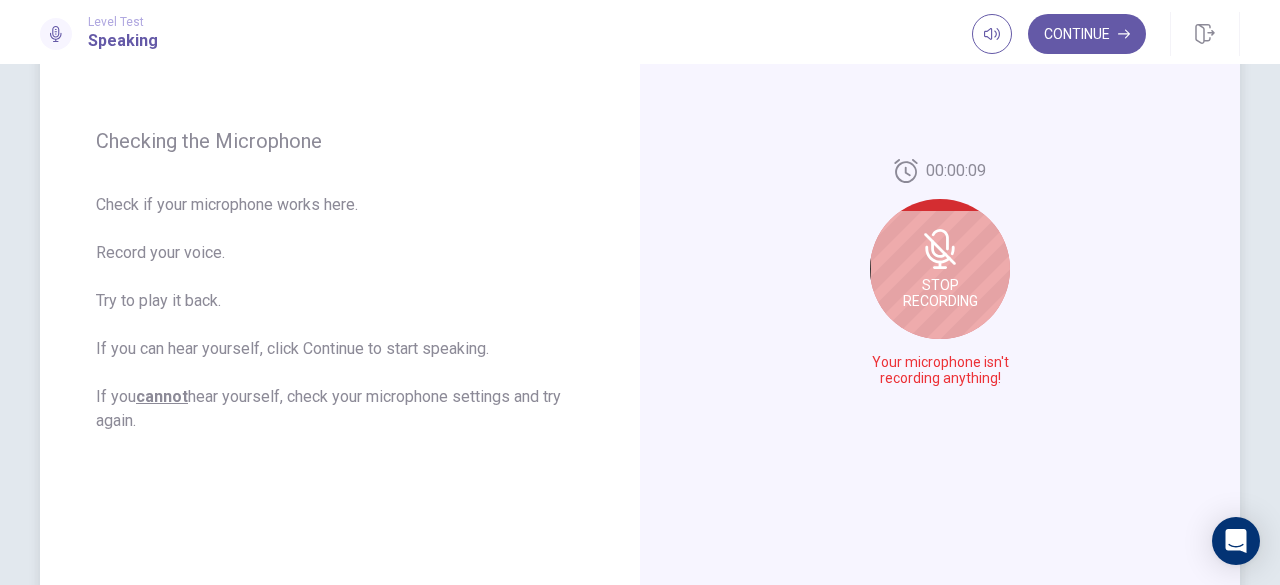 click on "Stop   Recording" at bounding box center (940, 293) 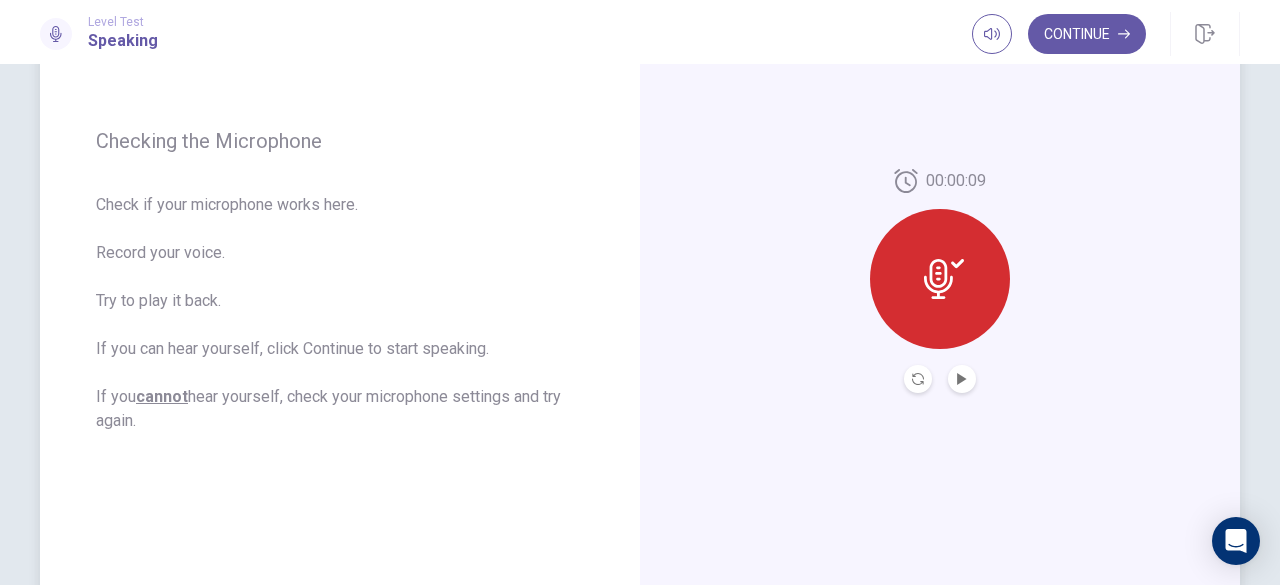 click 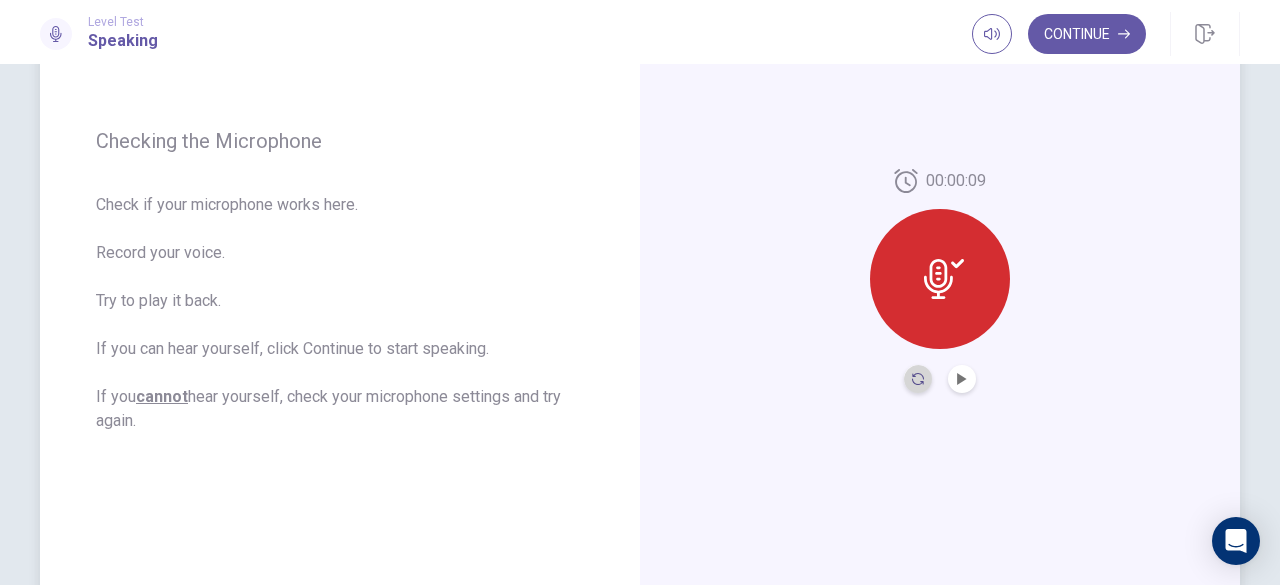 click 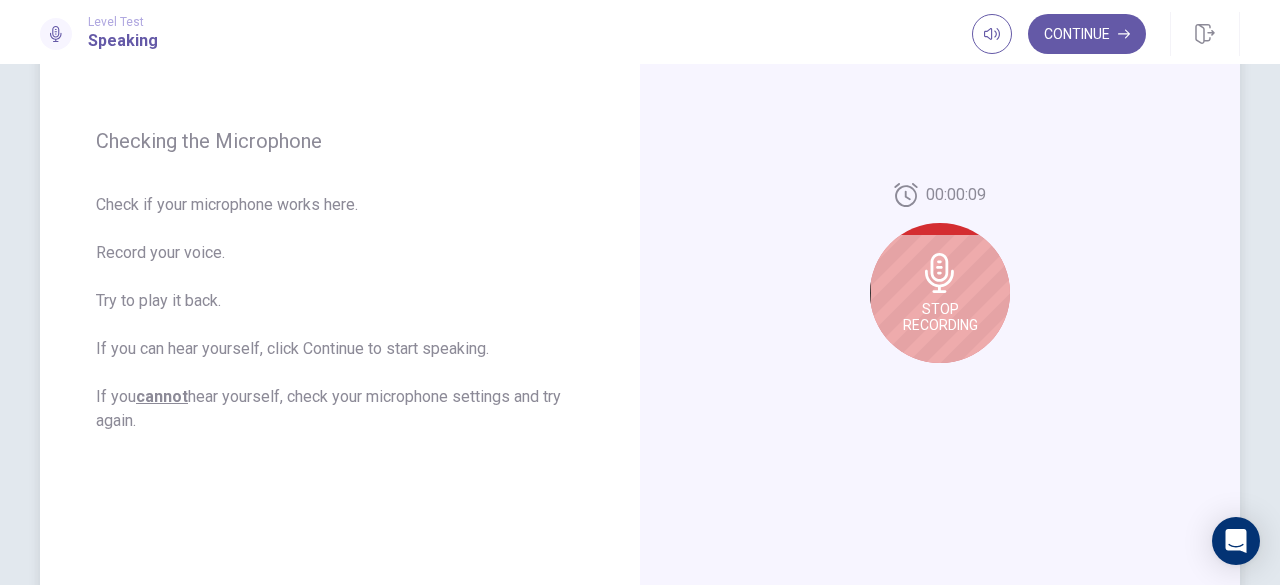 click on "Stop   Recording" at bounding box center (940, 317) 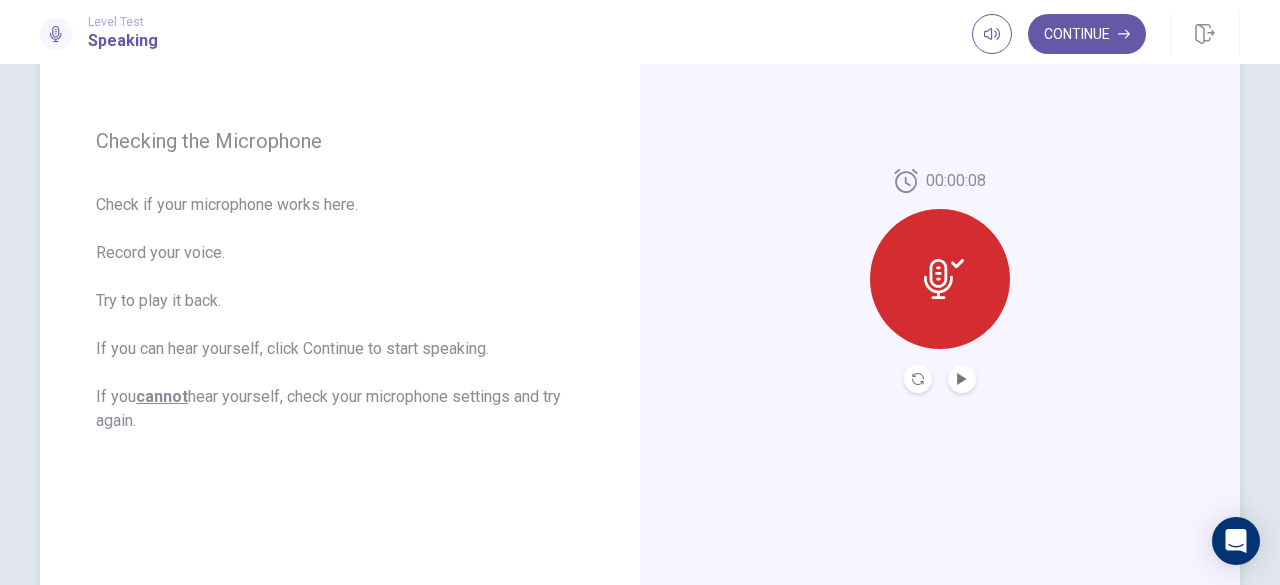 click at bounding box center [962, 379] 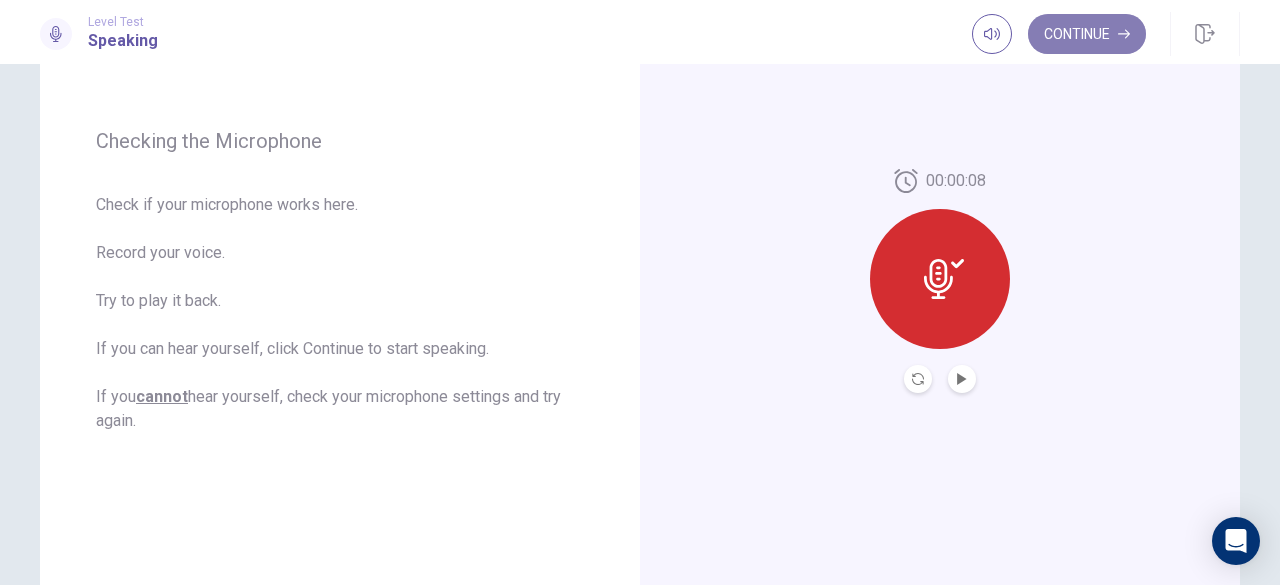 click on "Continue" at bounding box center (1087, 34) 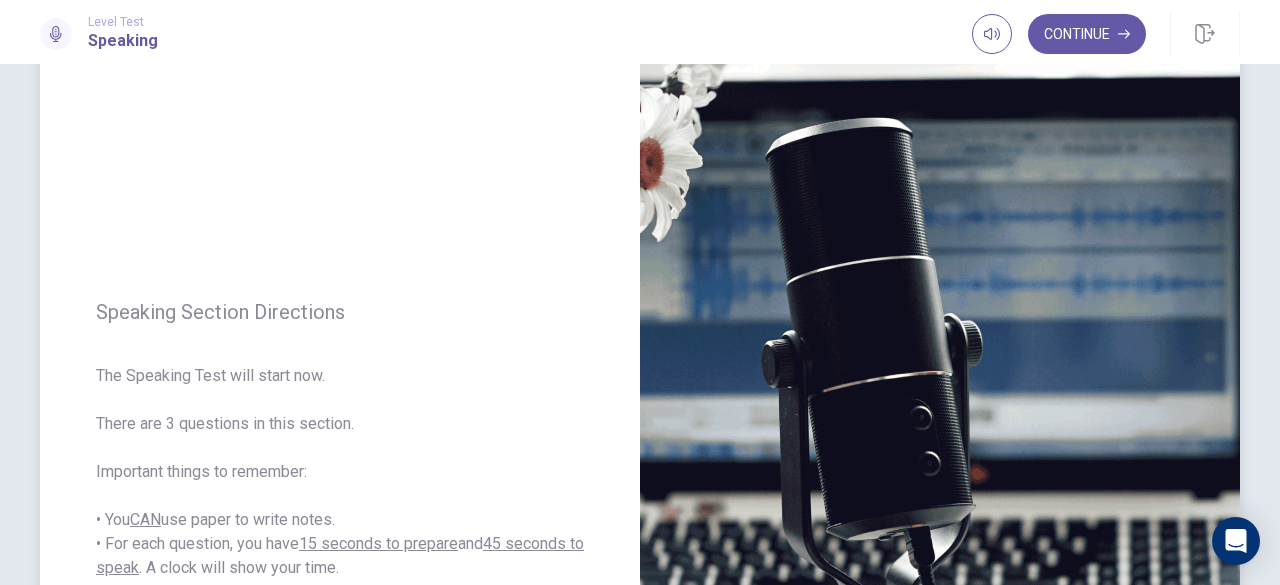 scroll, scrollTop: 0, scrollLeft: 0, axis: both 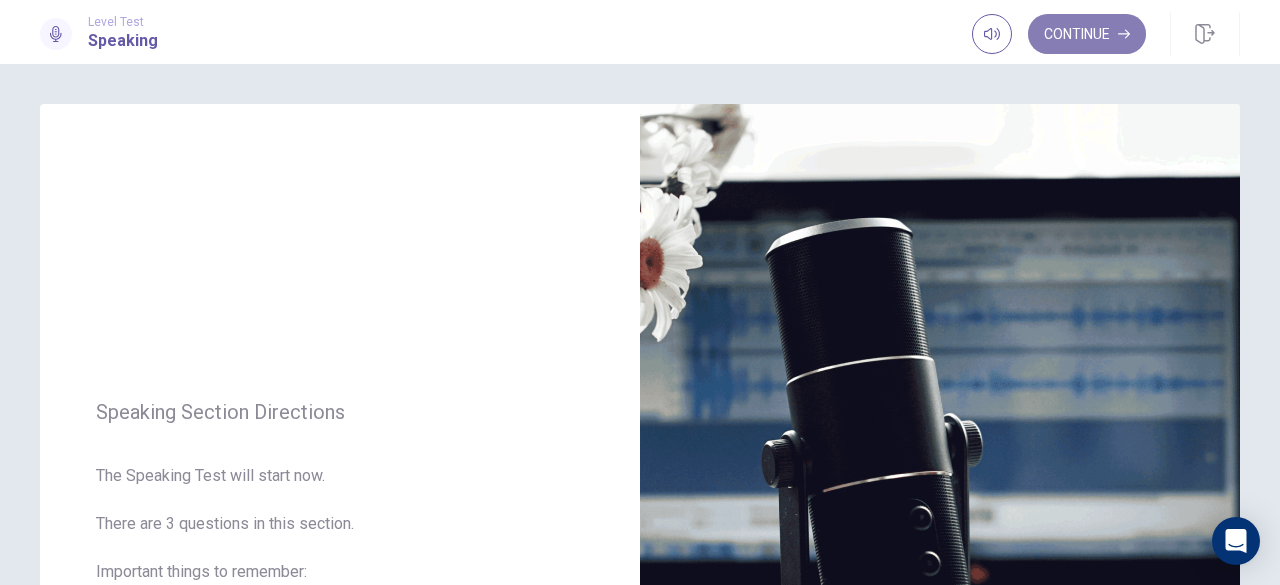 click 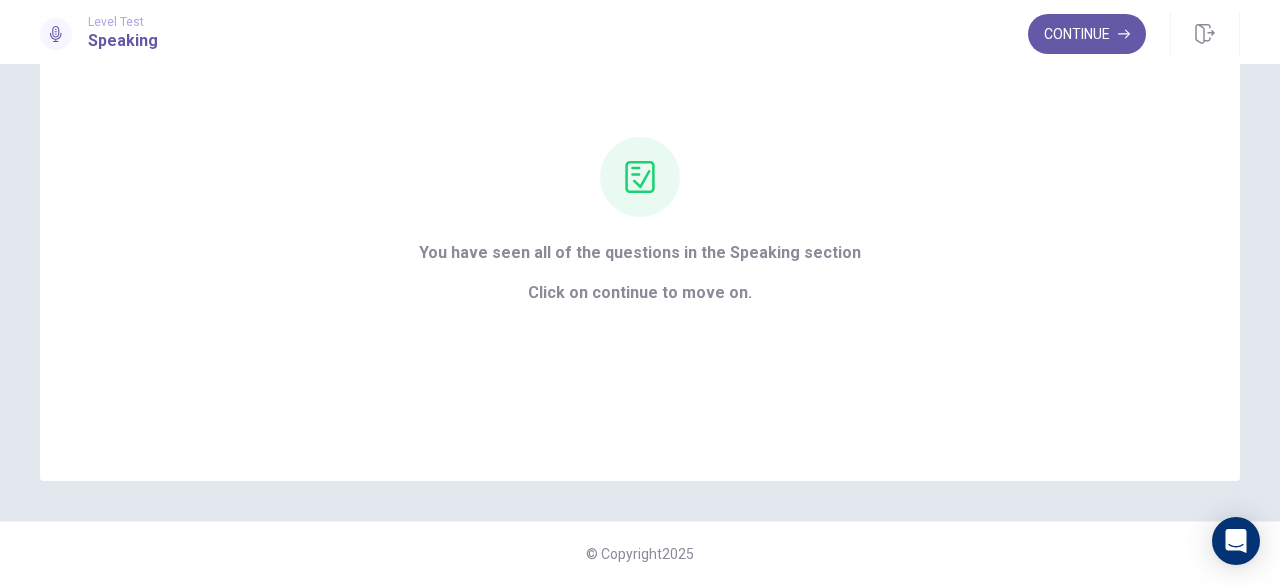 scroll, scrollTop: 142, scrollLeft: 0, axis: vertical 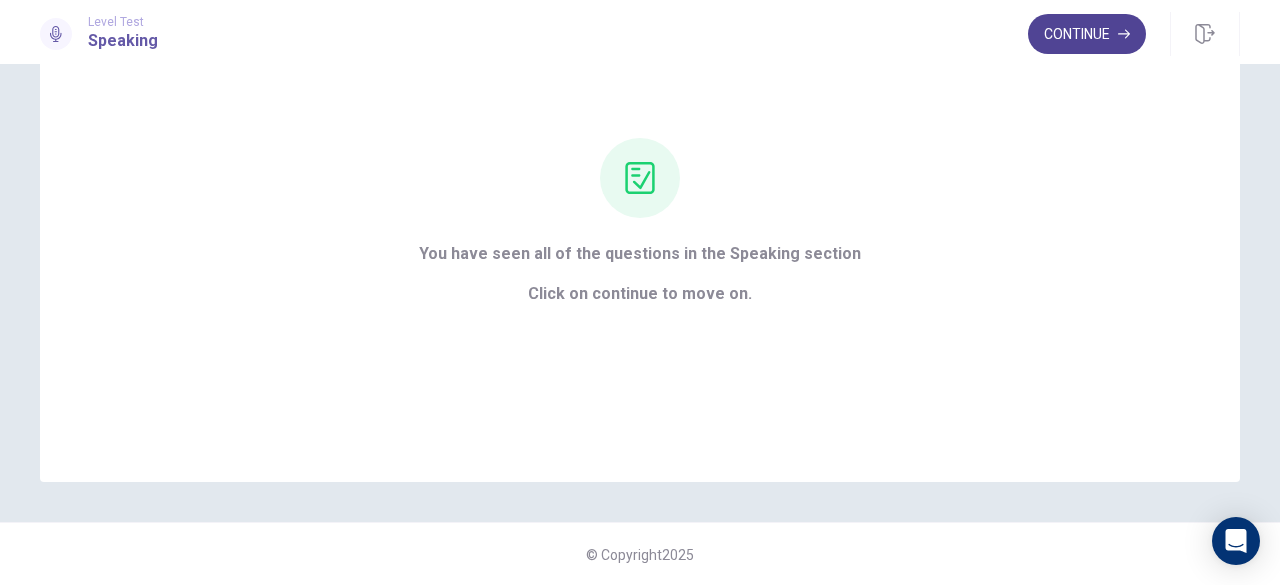click on "Continue" at bounding box center (1087, 34) 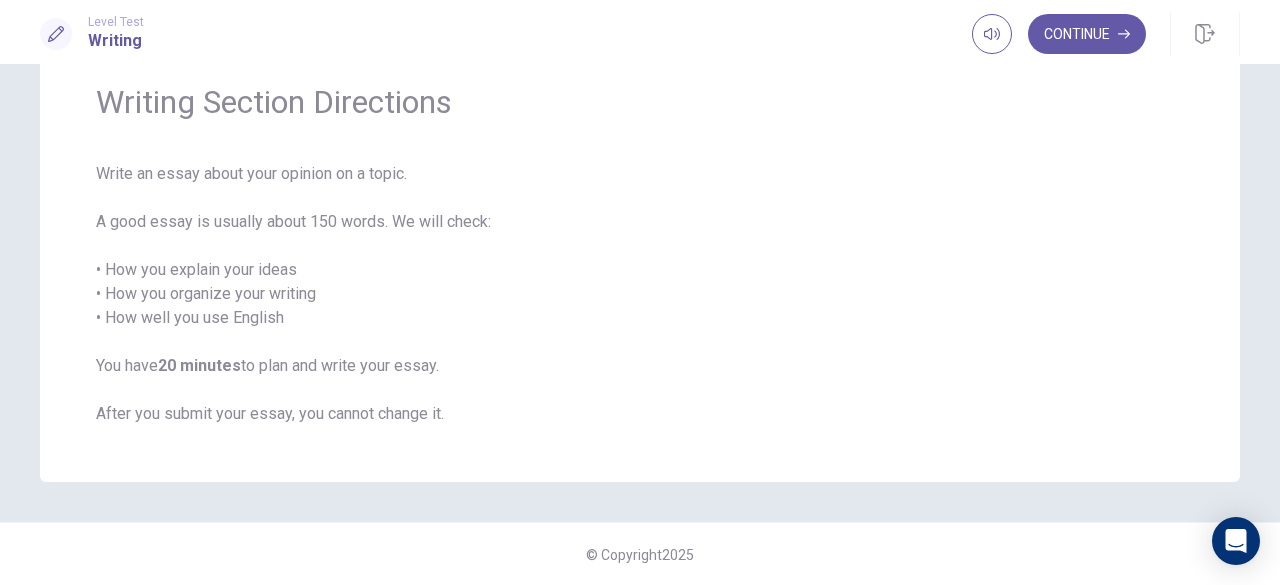 scroll, scrollTop: 0, scrollLeft: 0, axis: both 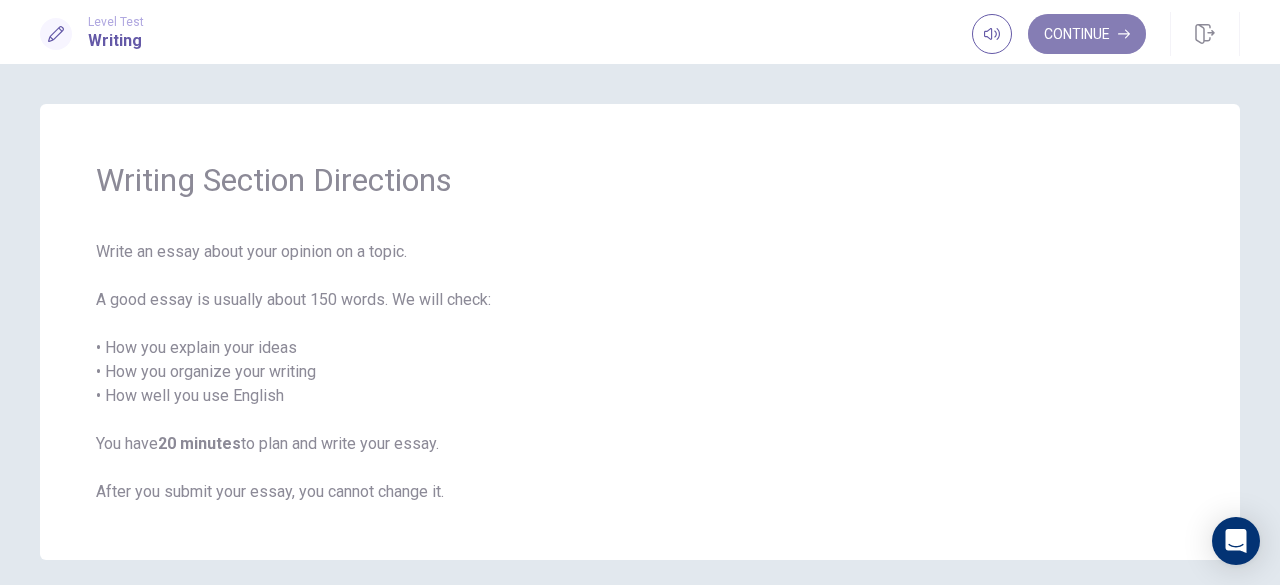 click on "Continue" at bounding box center [1087, 34] 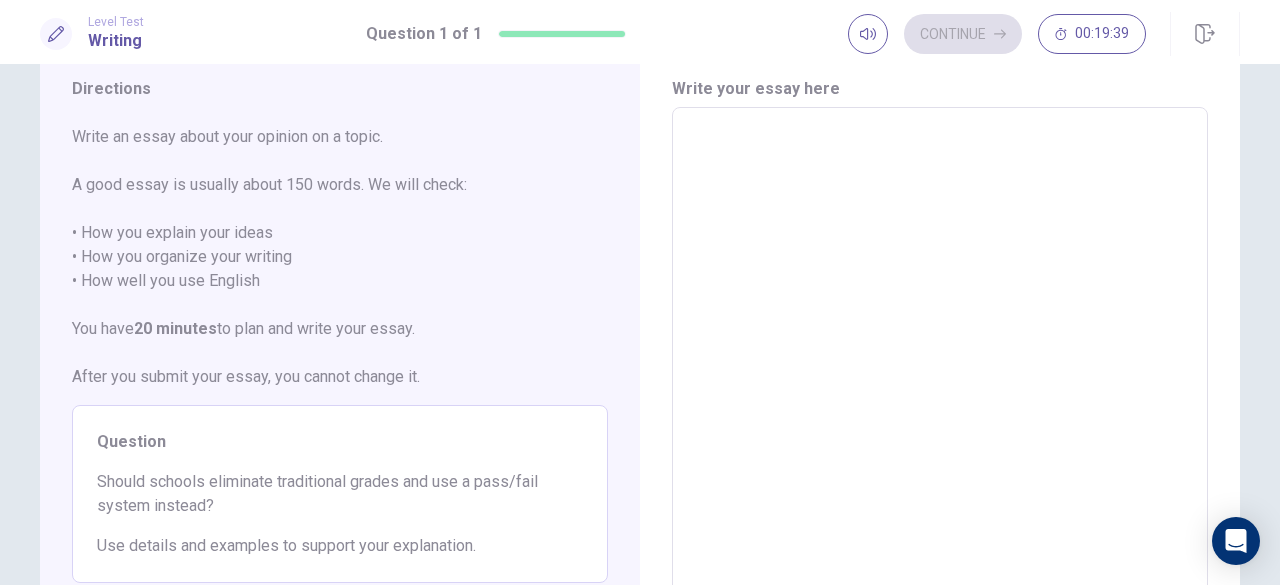 scroll, scrollTop: 68, scrollLeft: 0, axis: vertical 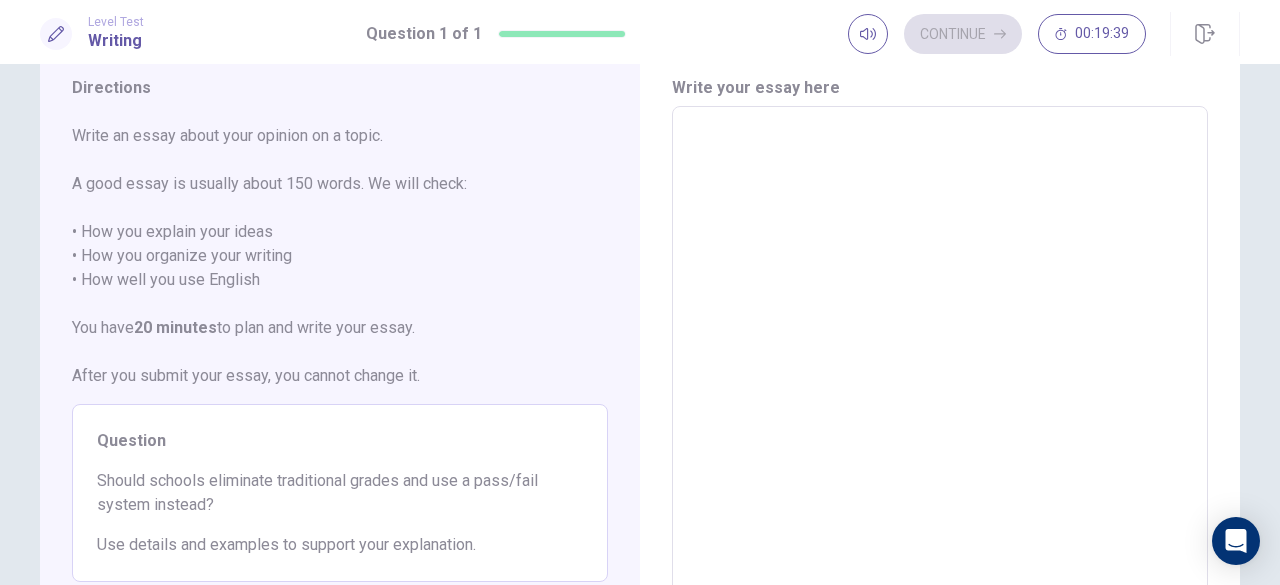 click at bounding box center [940, 383] 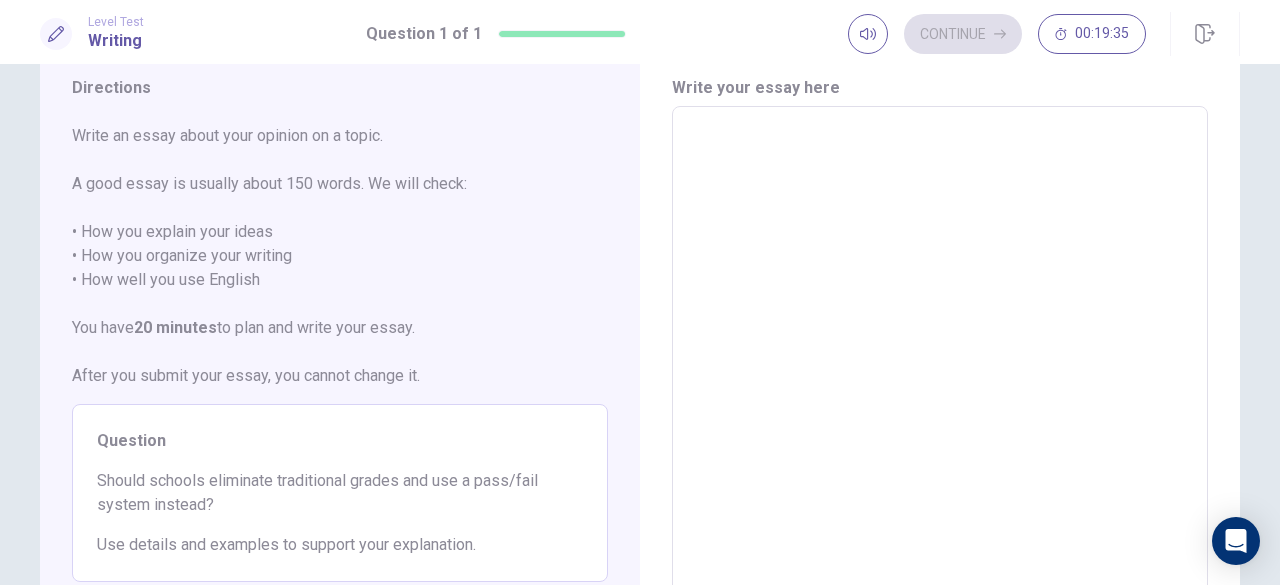 type on "*" 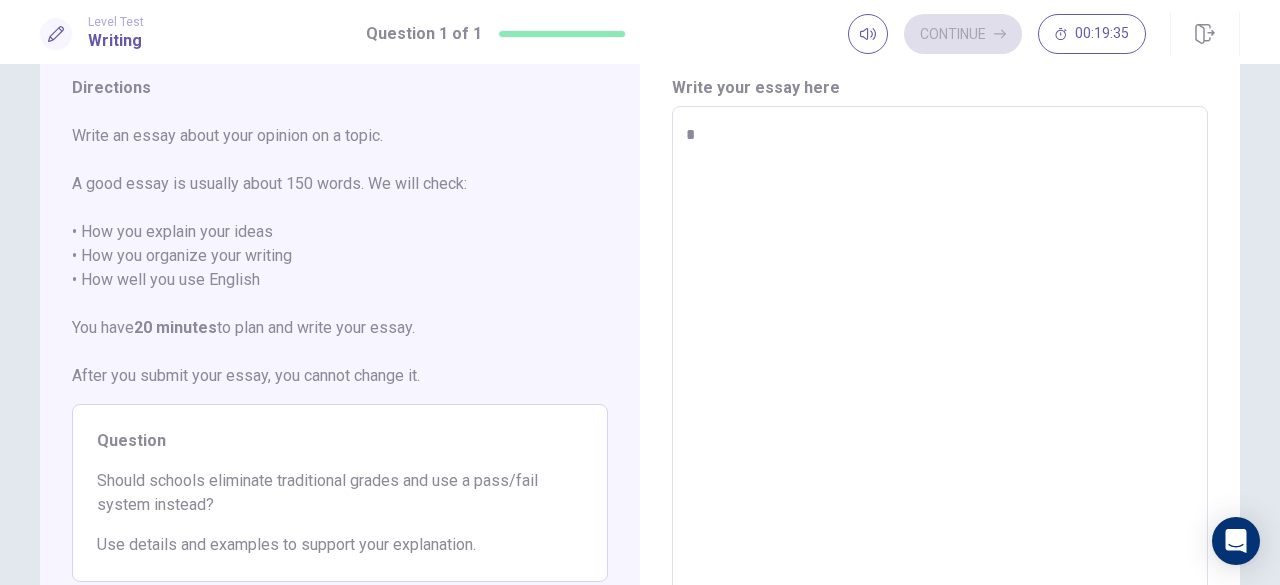 type on "*" 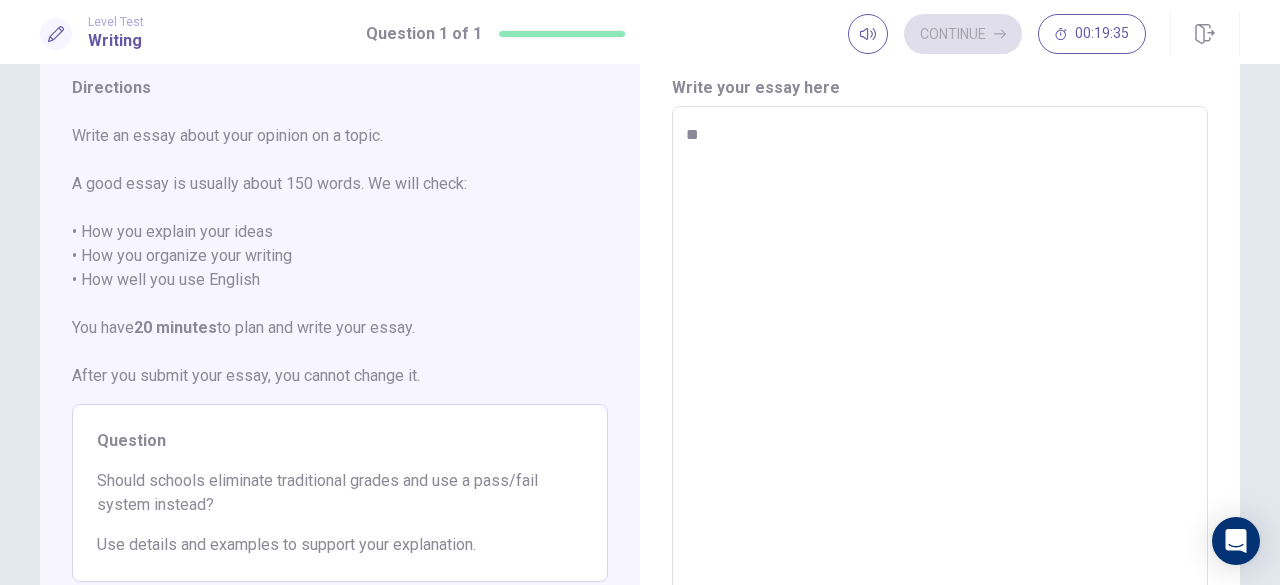 type on "*" 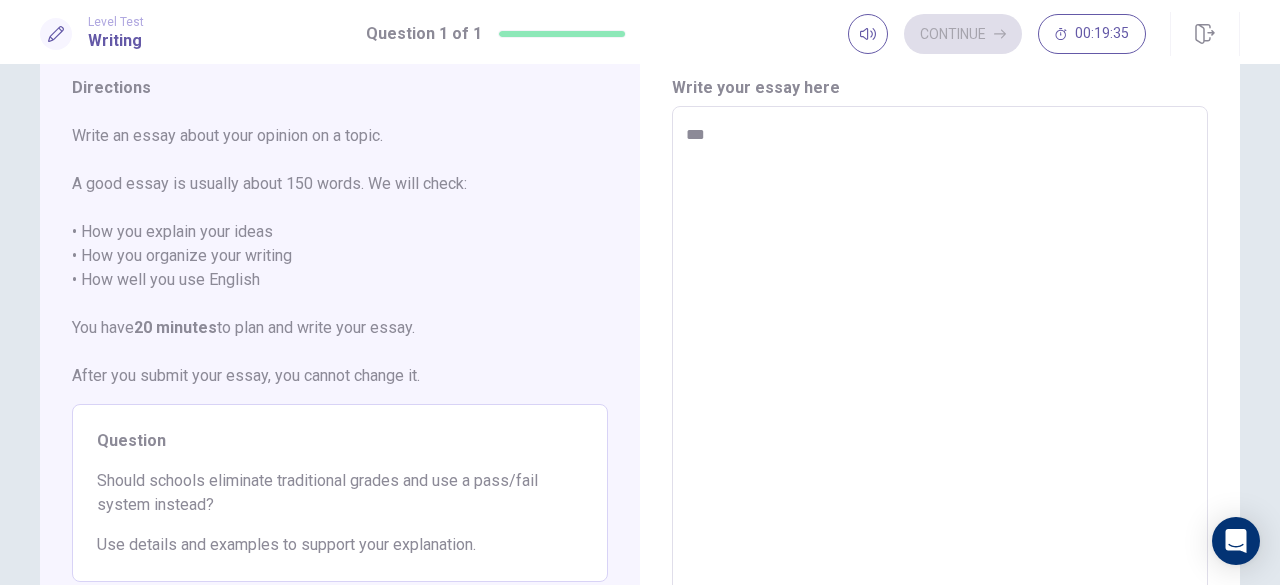 type on "*" 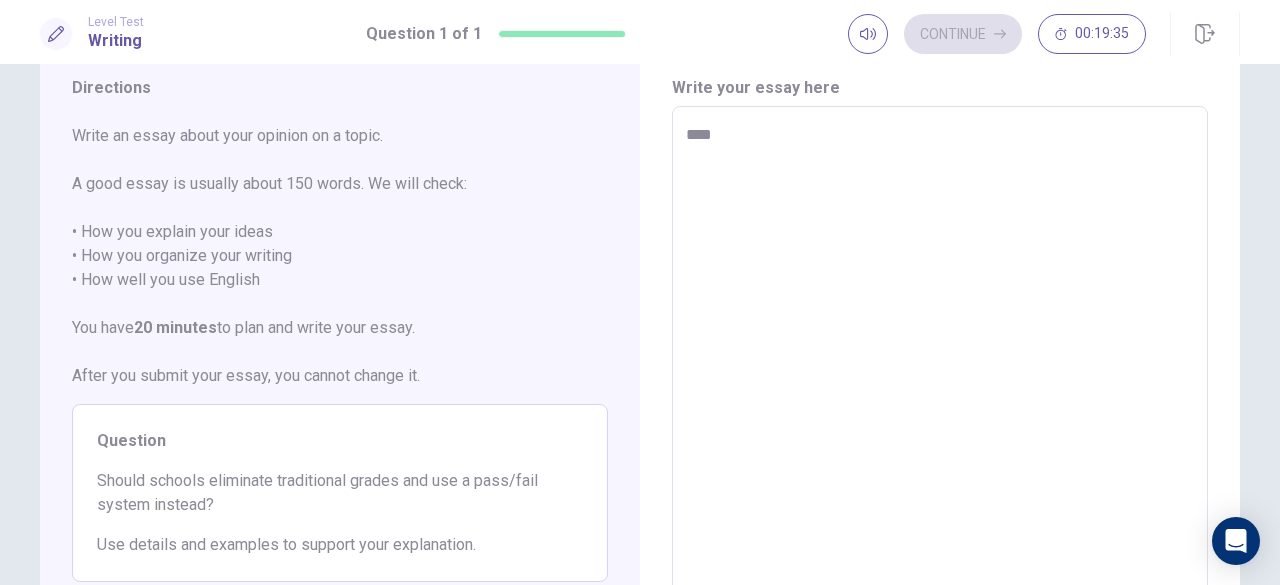 type on "*" 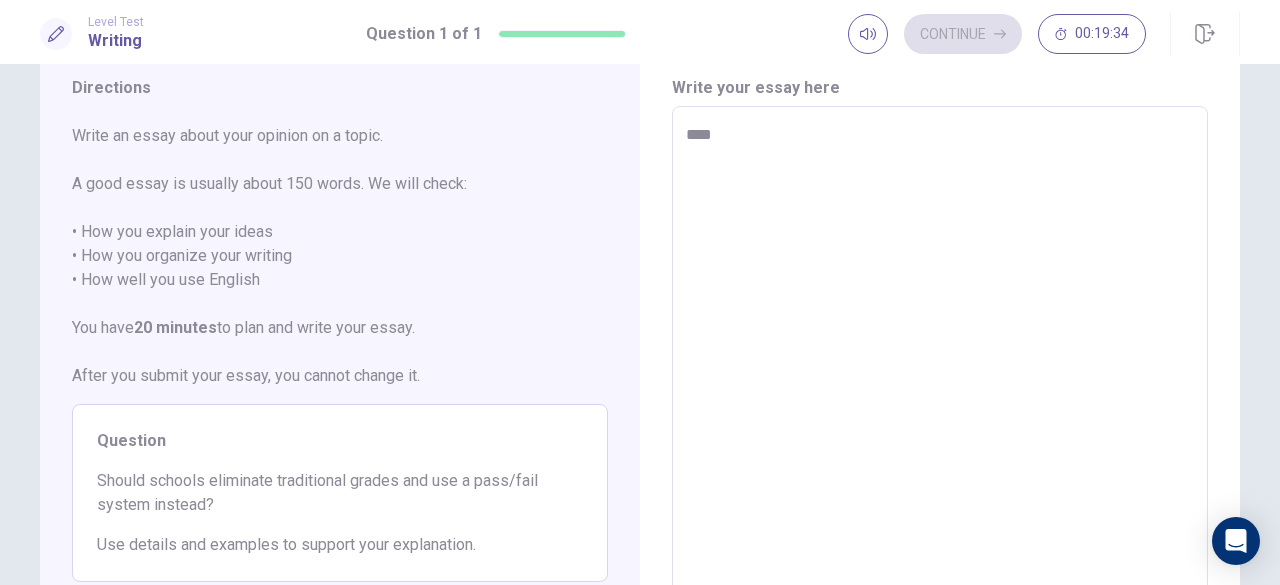 type on "***" 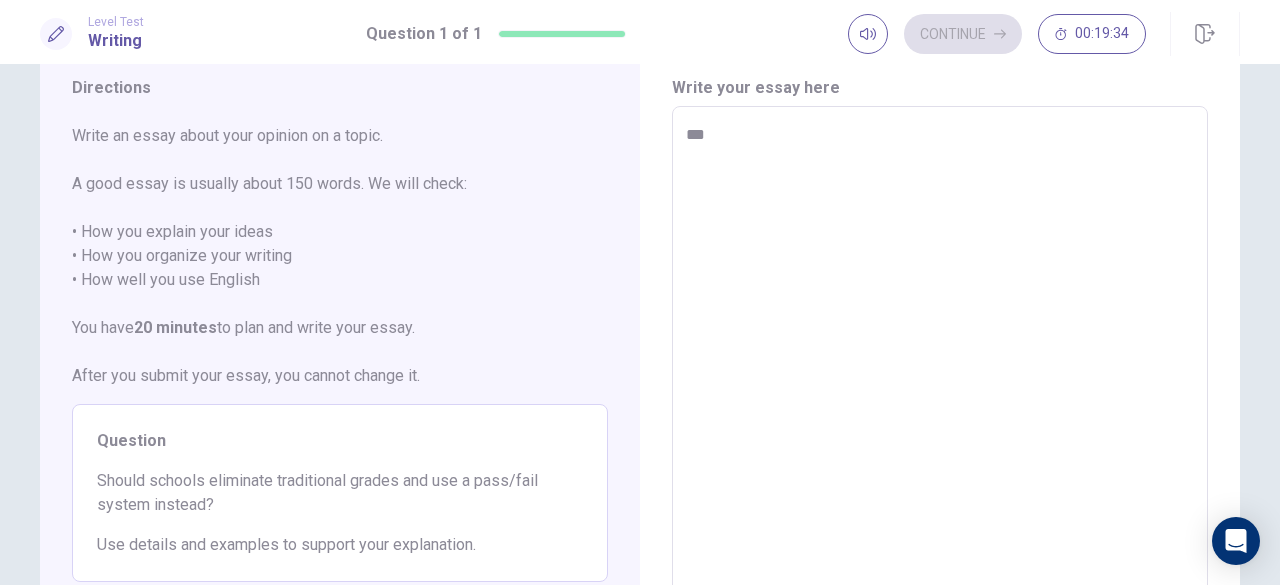 type on "*" 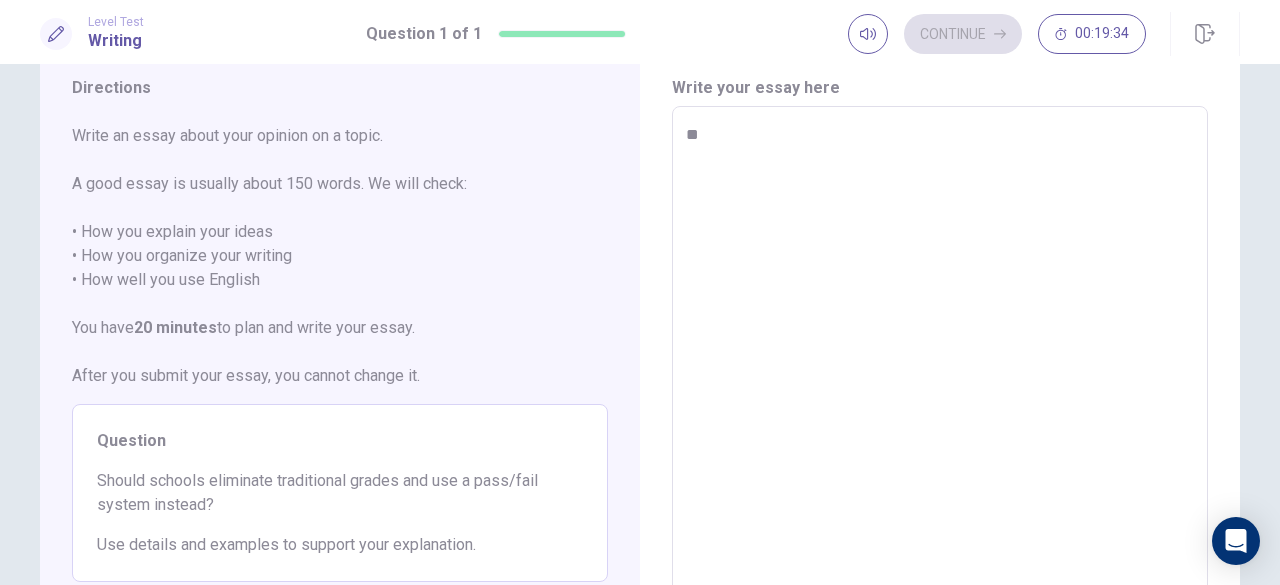 type on "*" 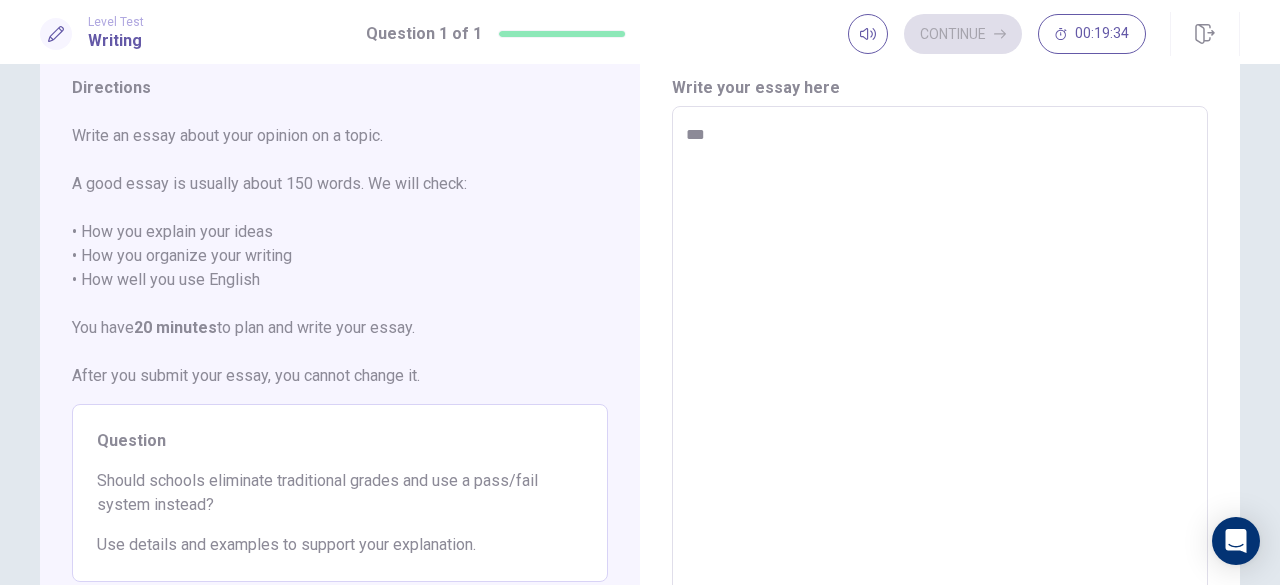 type on "*" 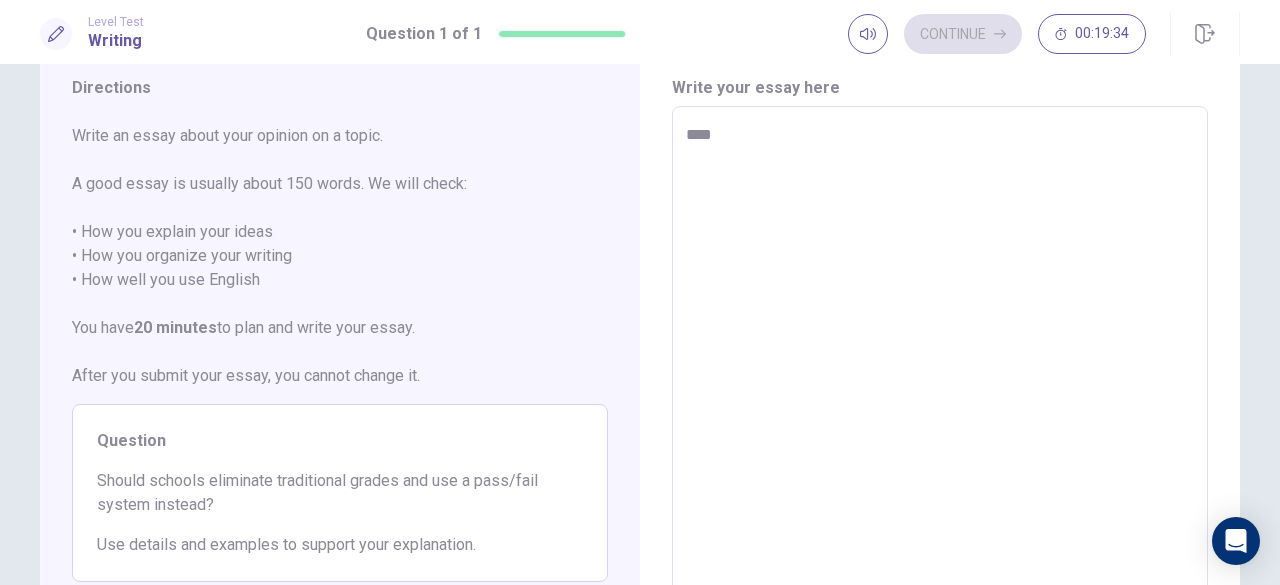 type on "*" 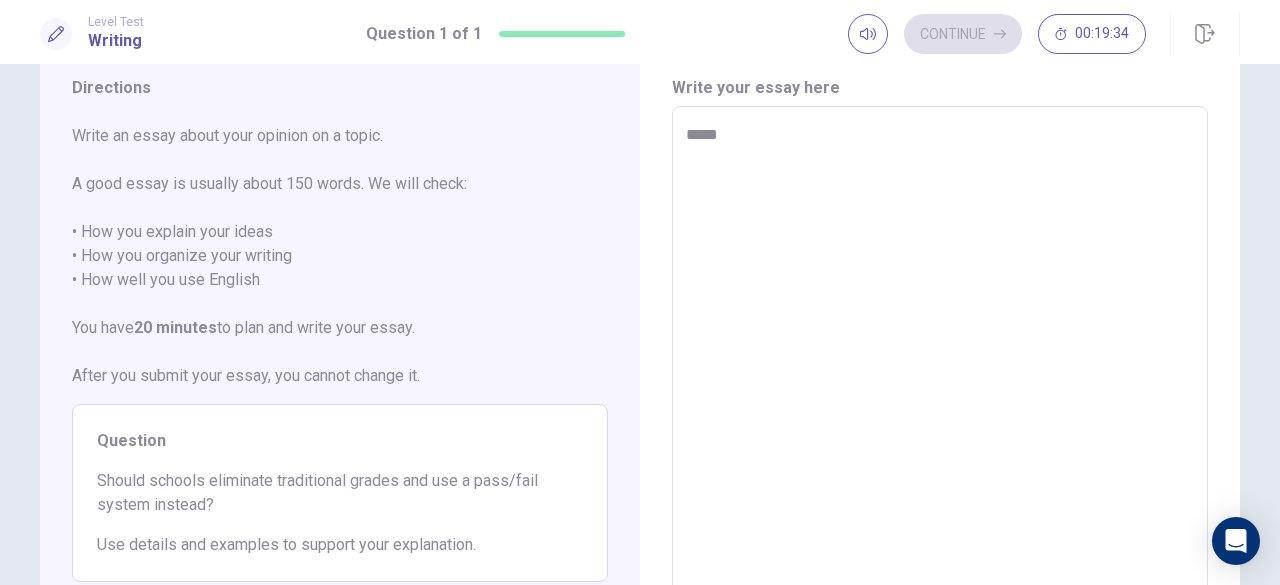 type on "*" 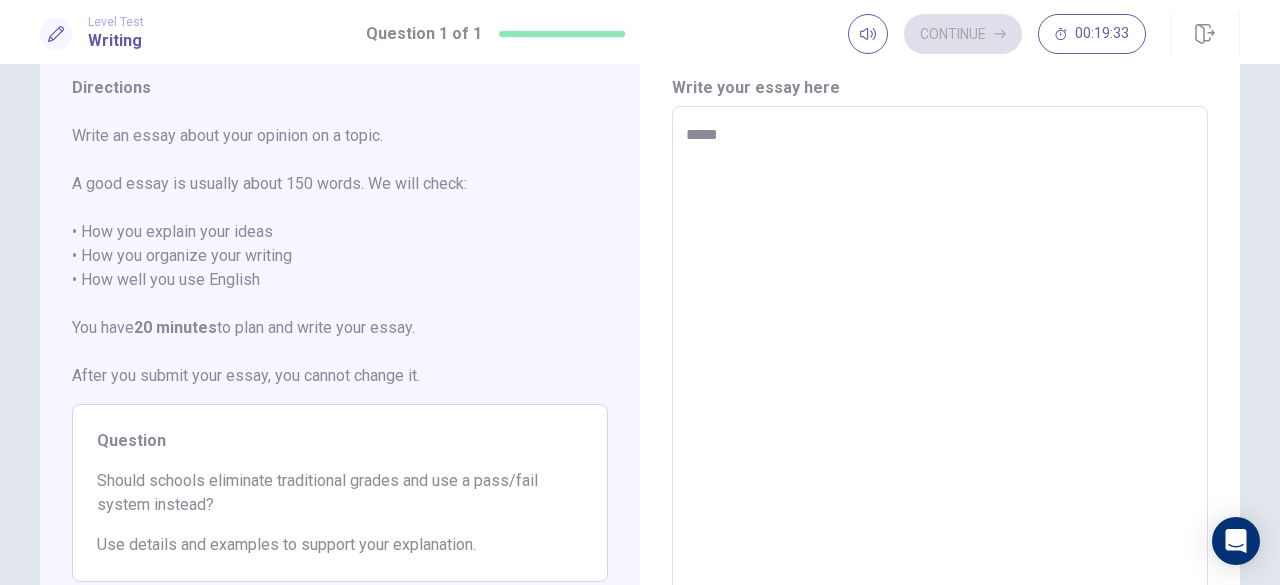 type on "******" 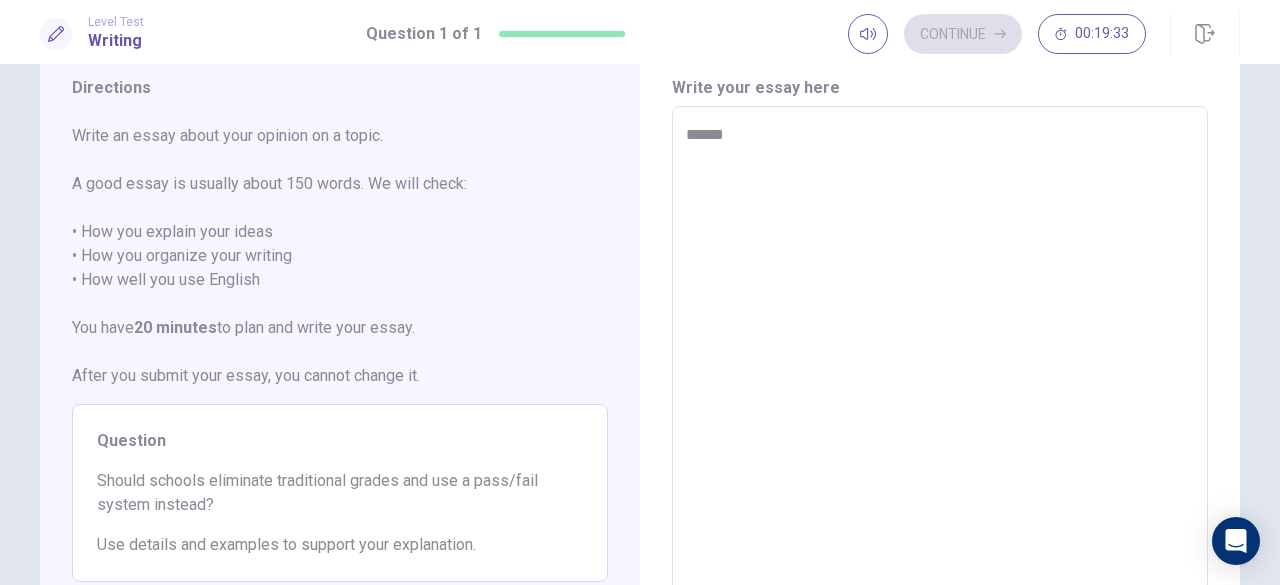 type on "*" 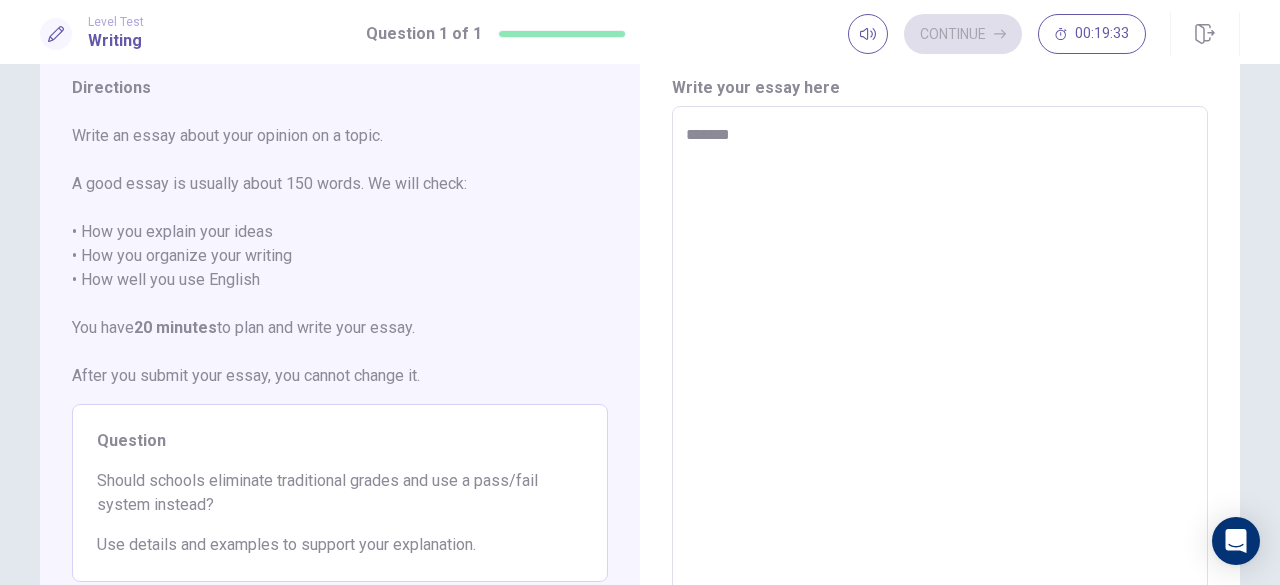 type on "*" 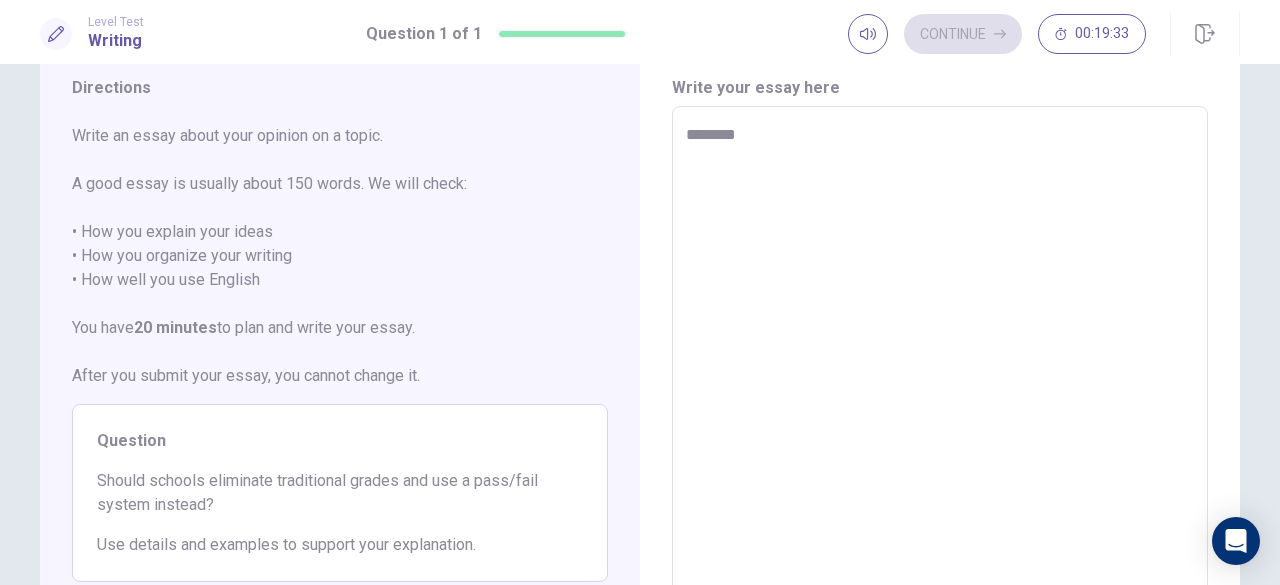 type on "*" 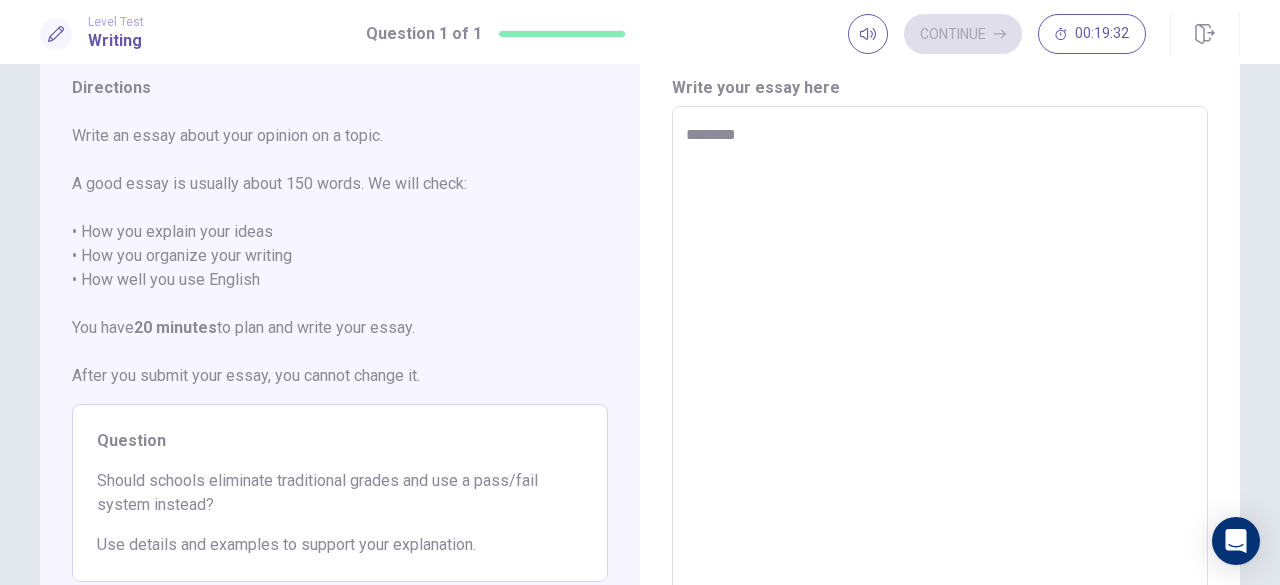 type on "*********" 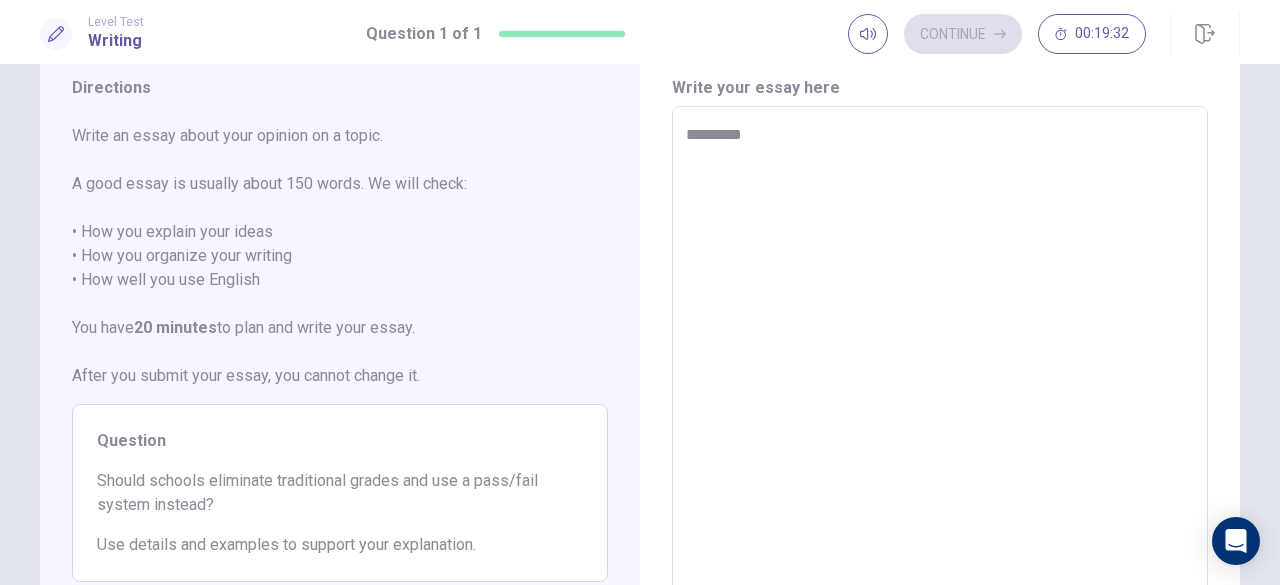 type on "*" 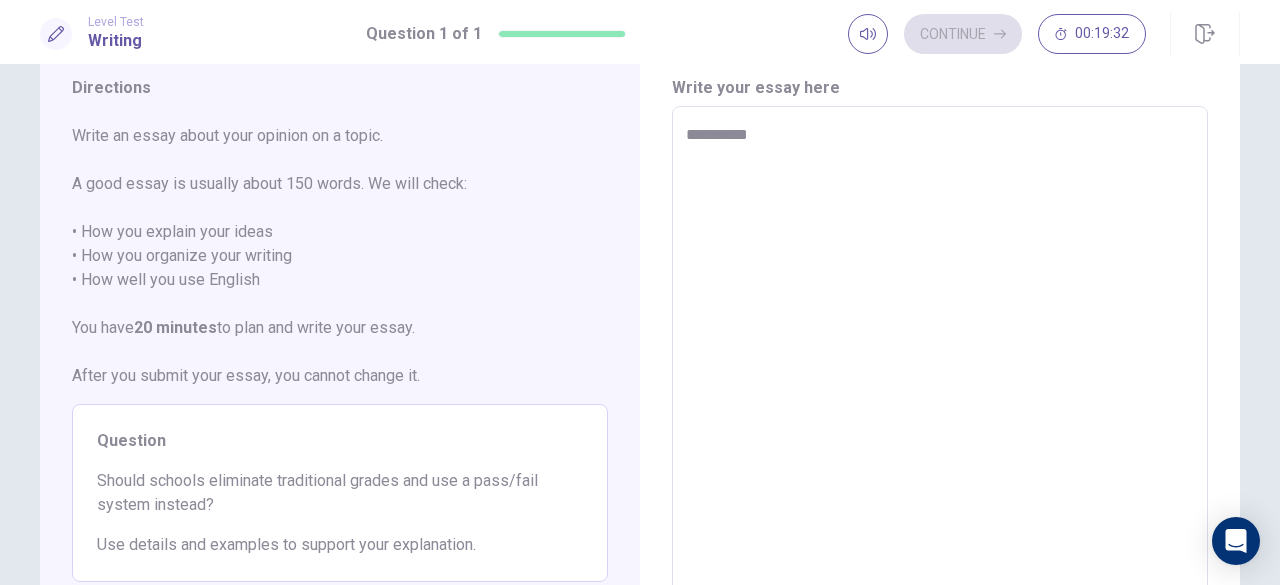type on "*" 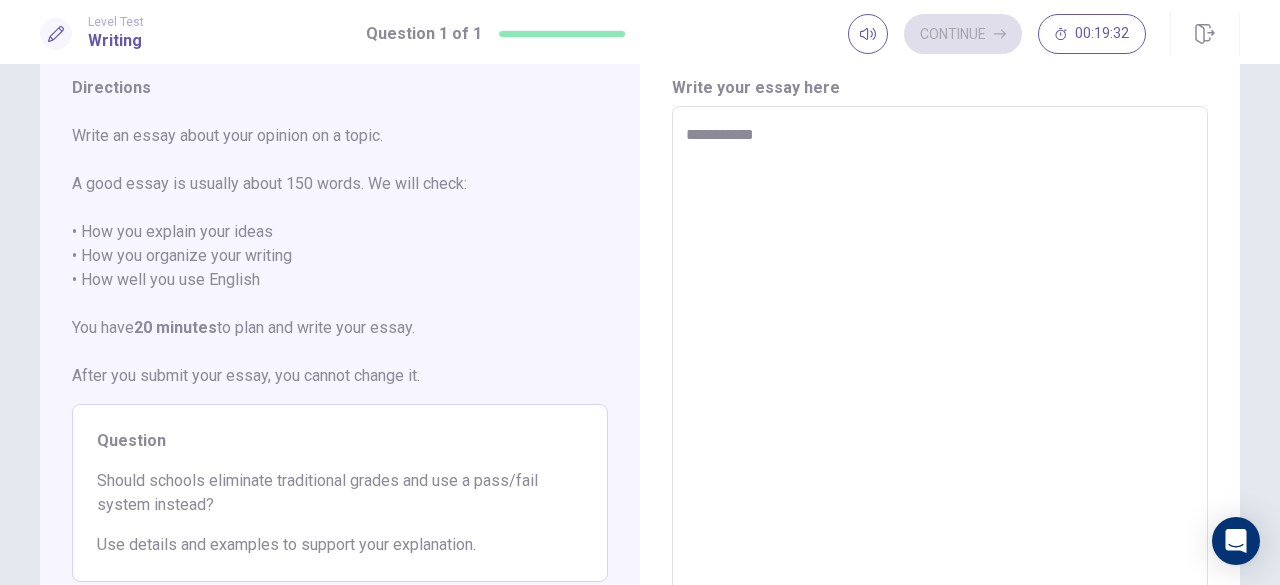 type on "*" 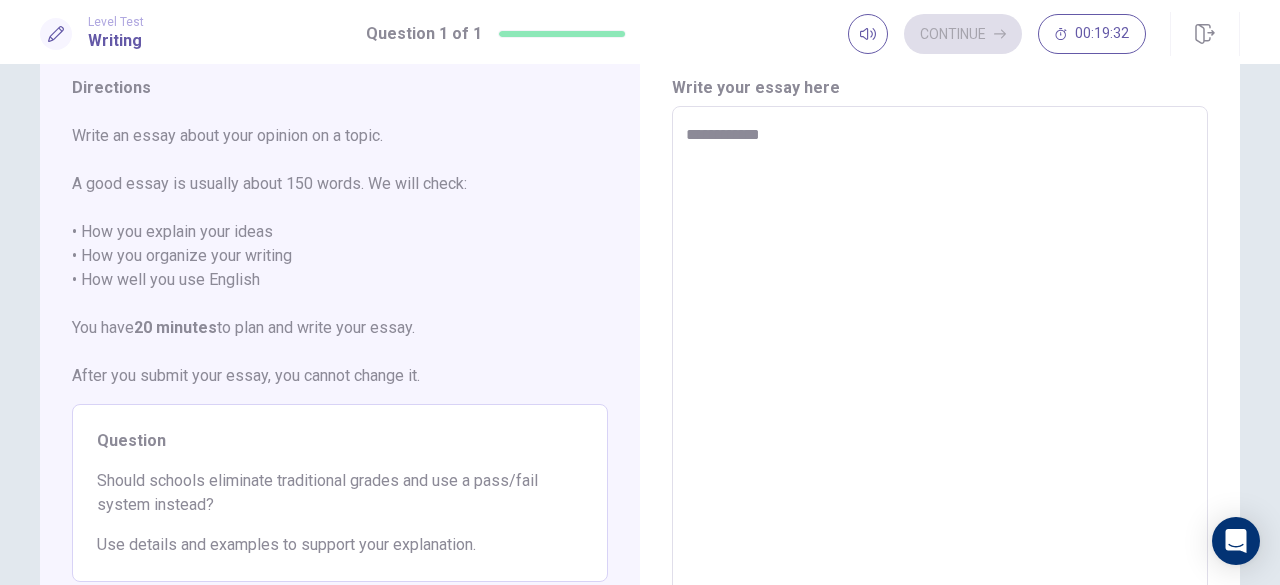 type on "*" 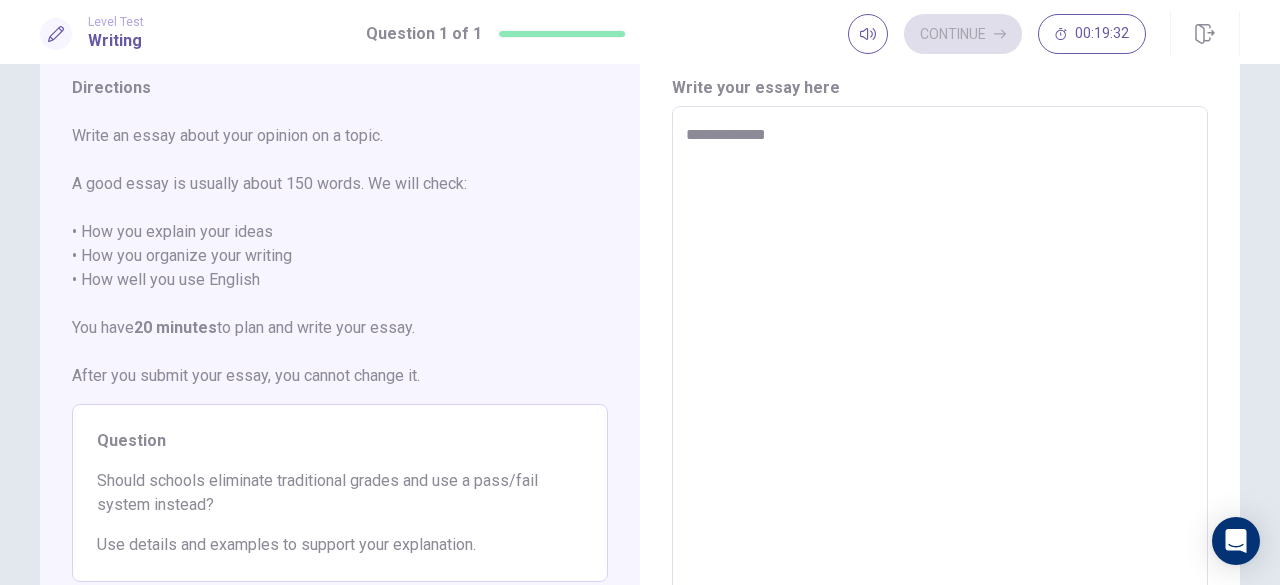 type on "*" 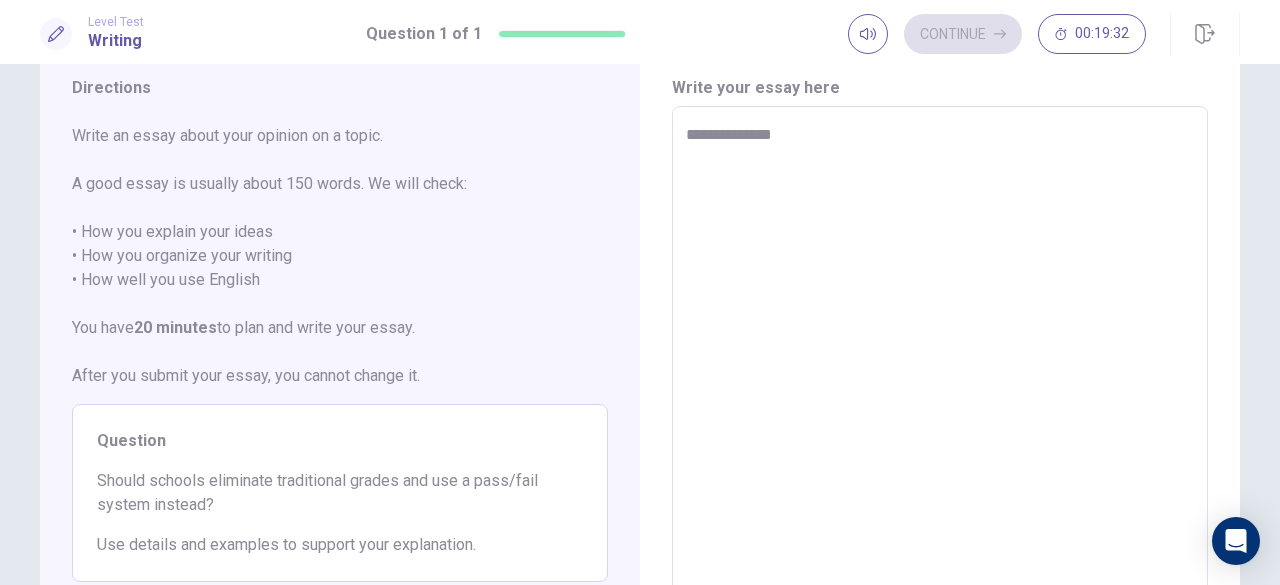 type on "*" 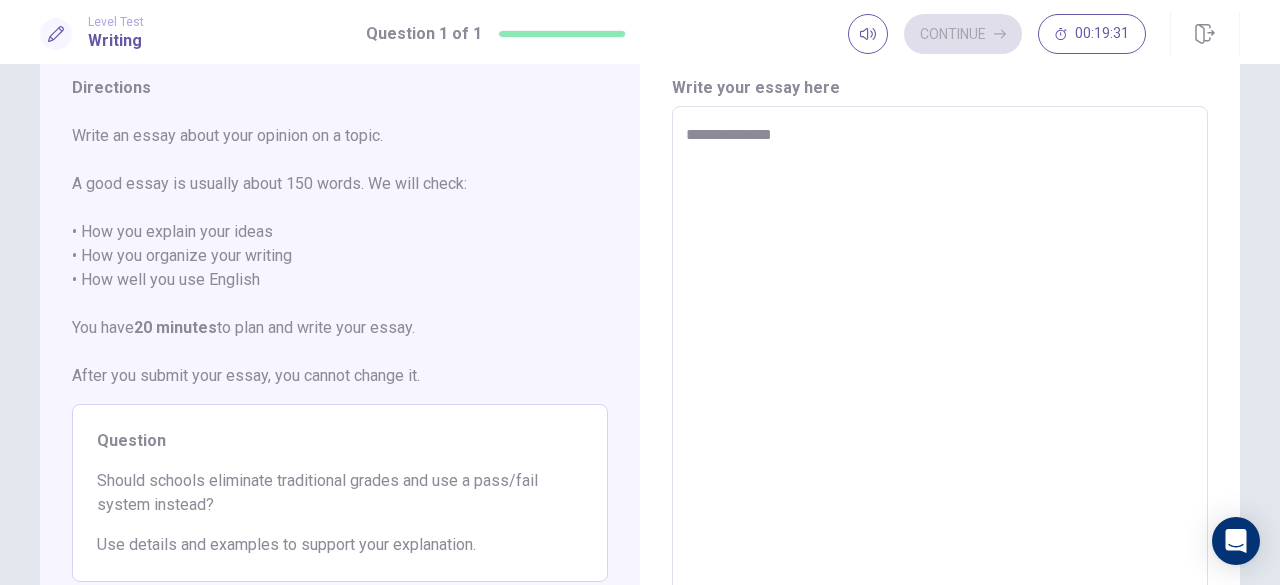 type on "**********" 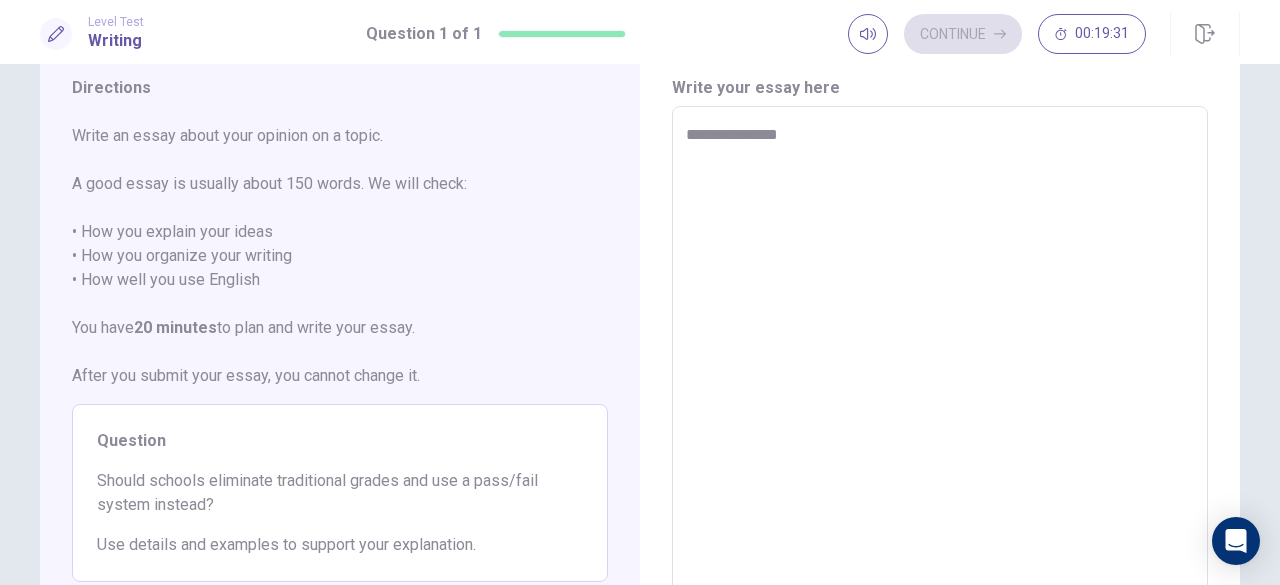 type on "*" 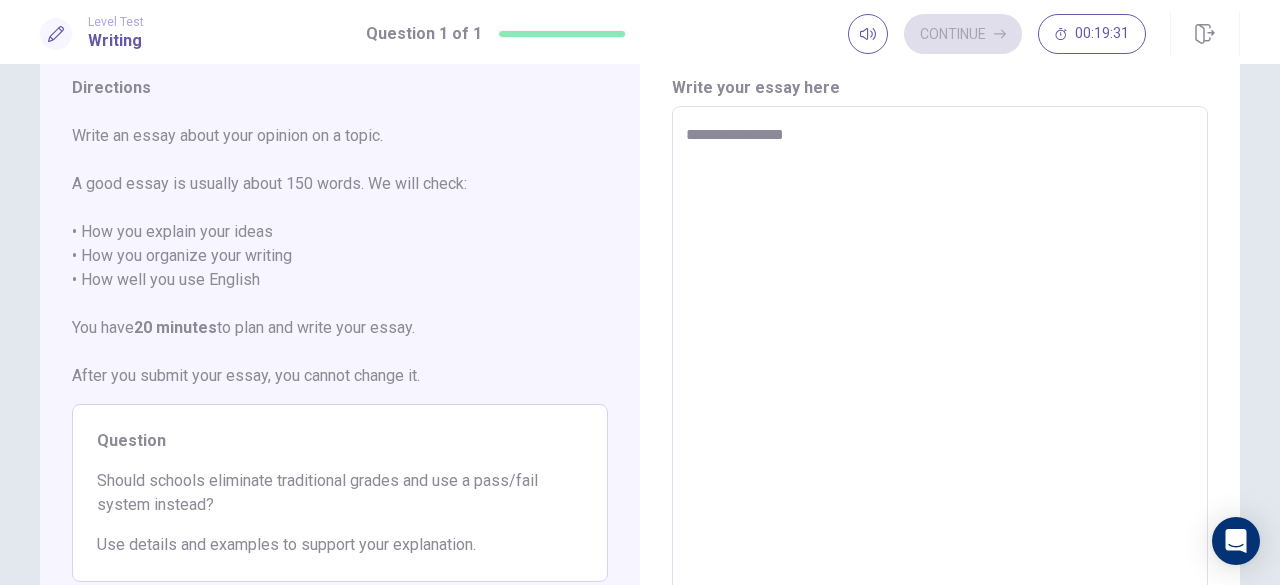 type on "*" 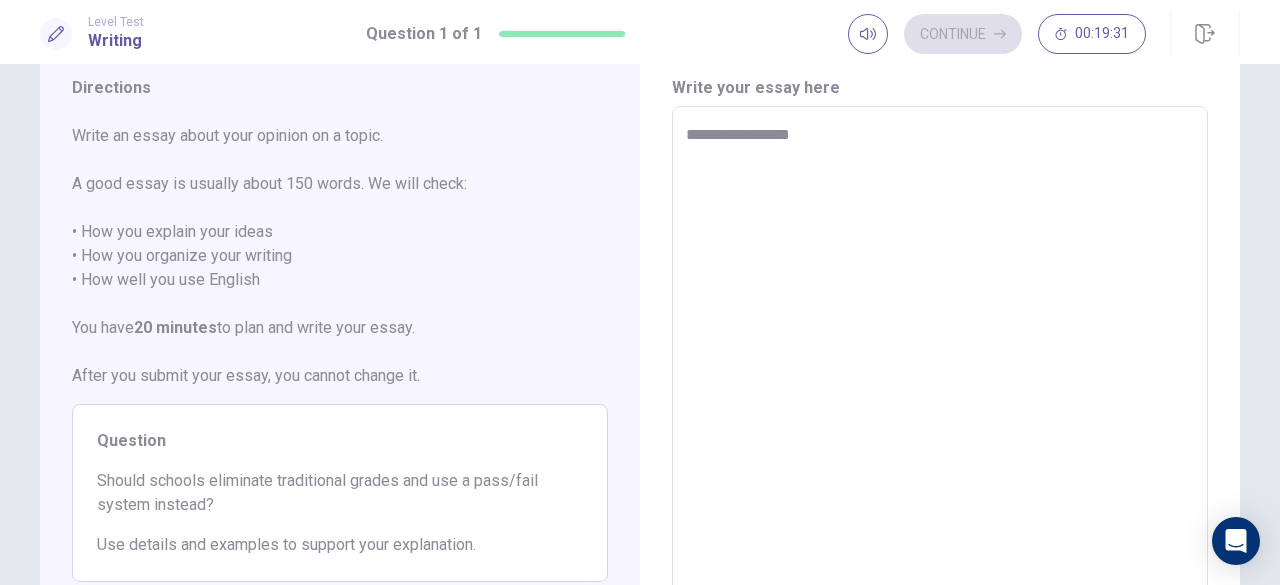 type on "*" 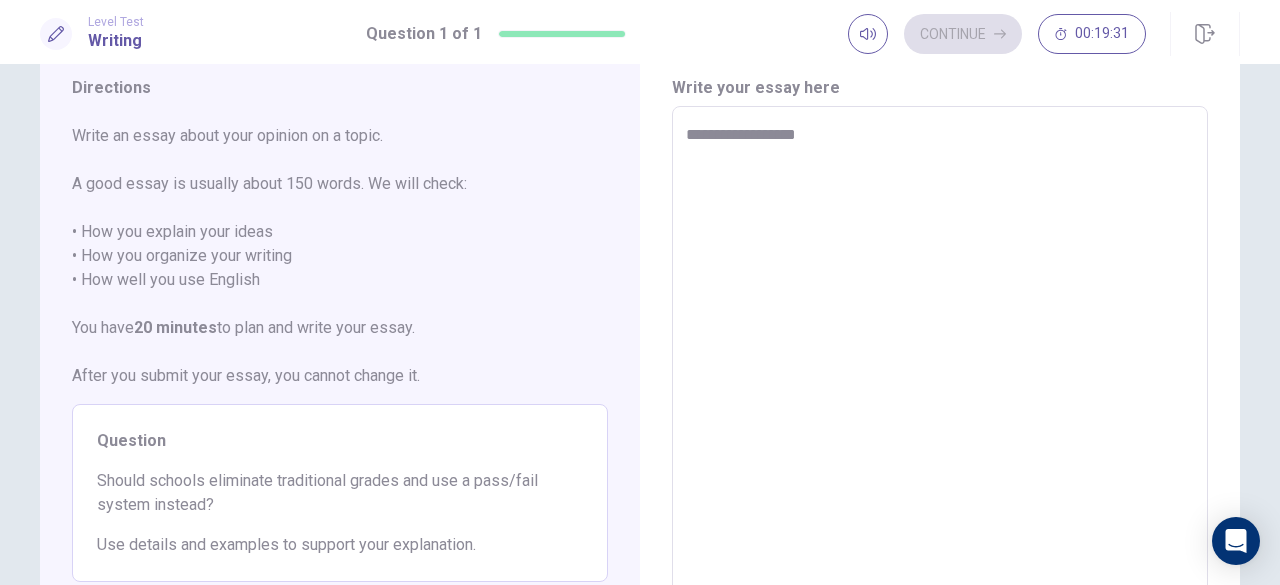 type on "*" 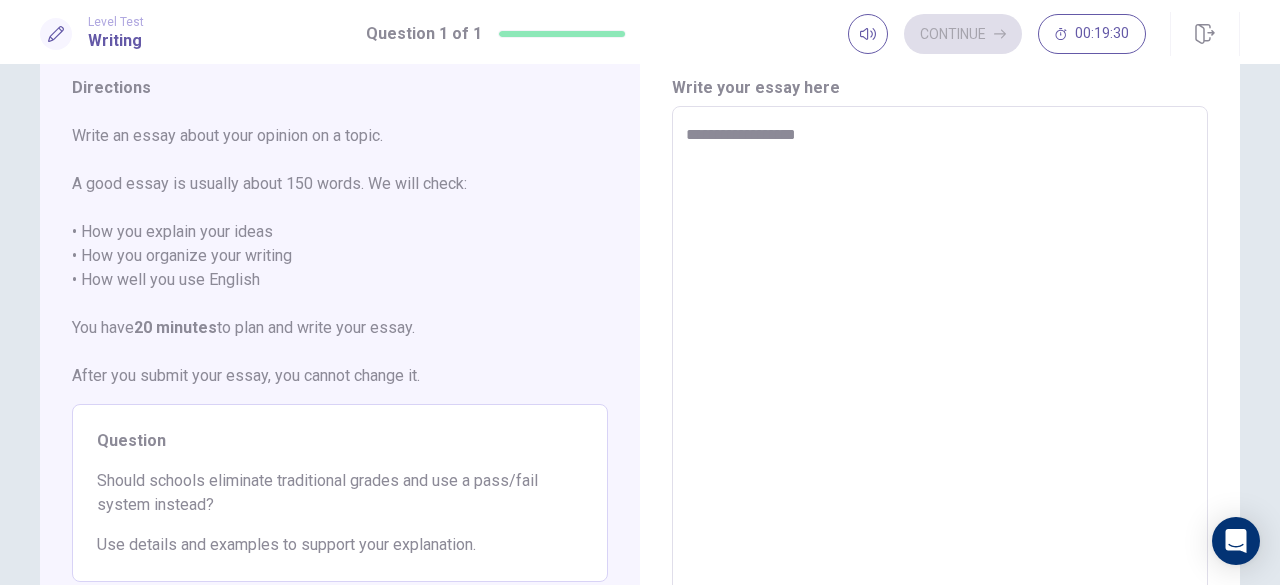 type on "**********" 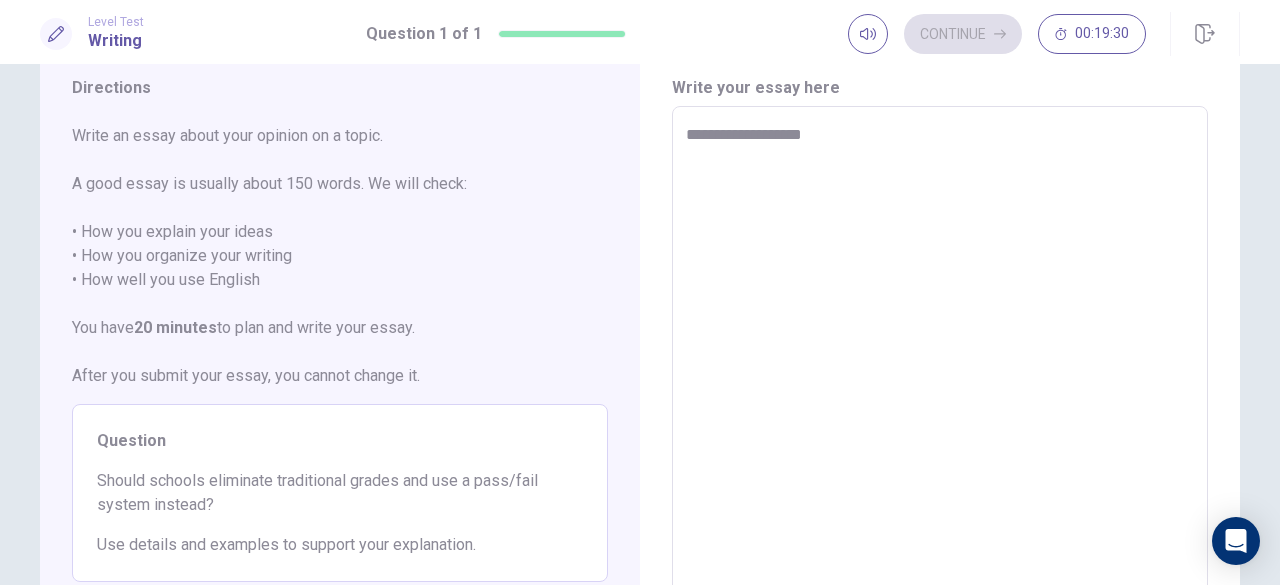 type on "*" 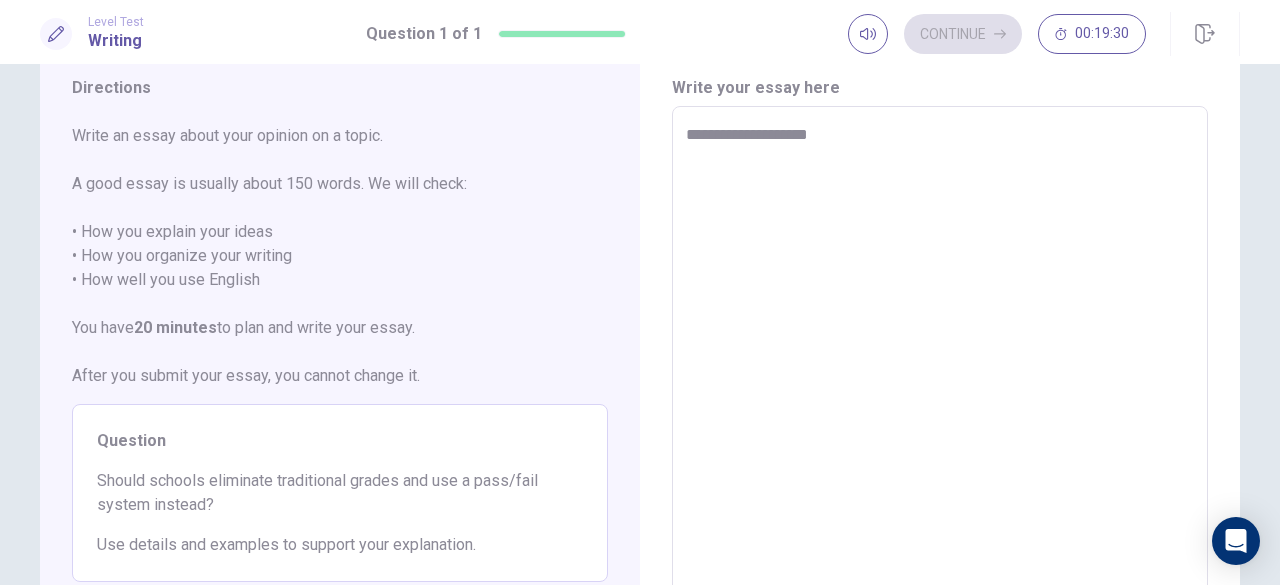type on "*" 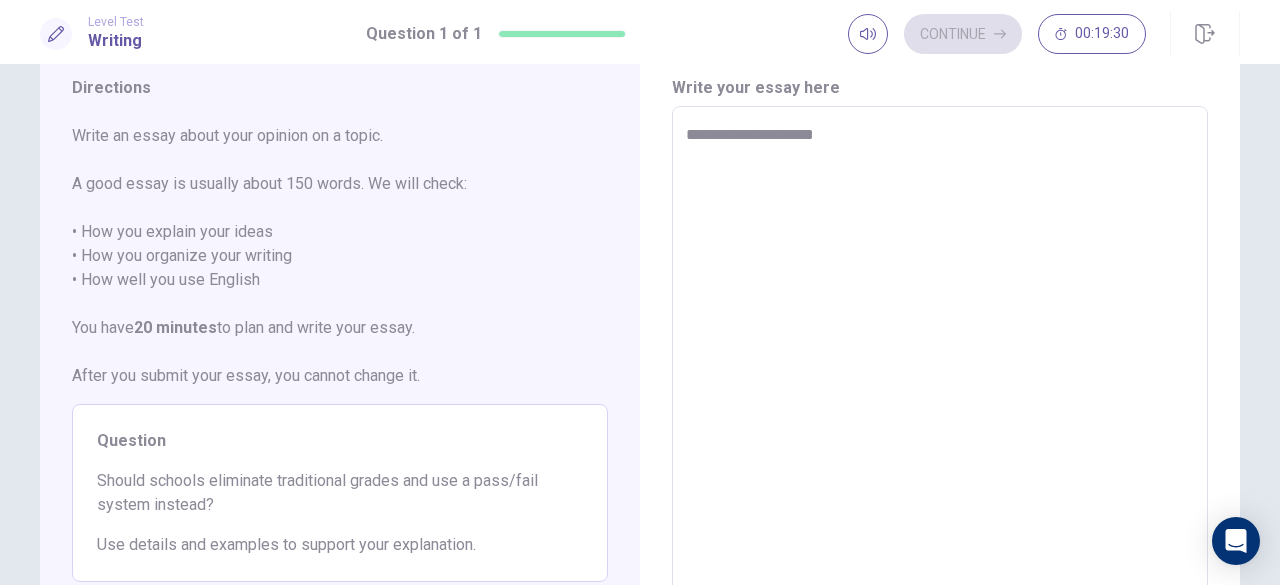 type on "*" 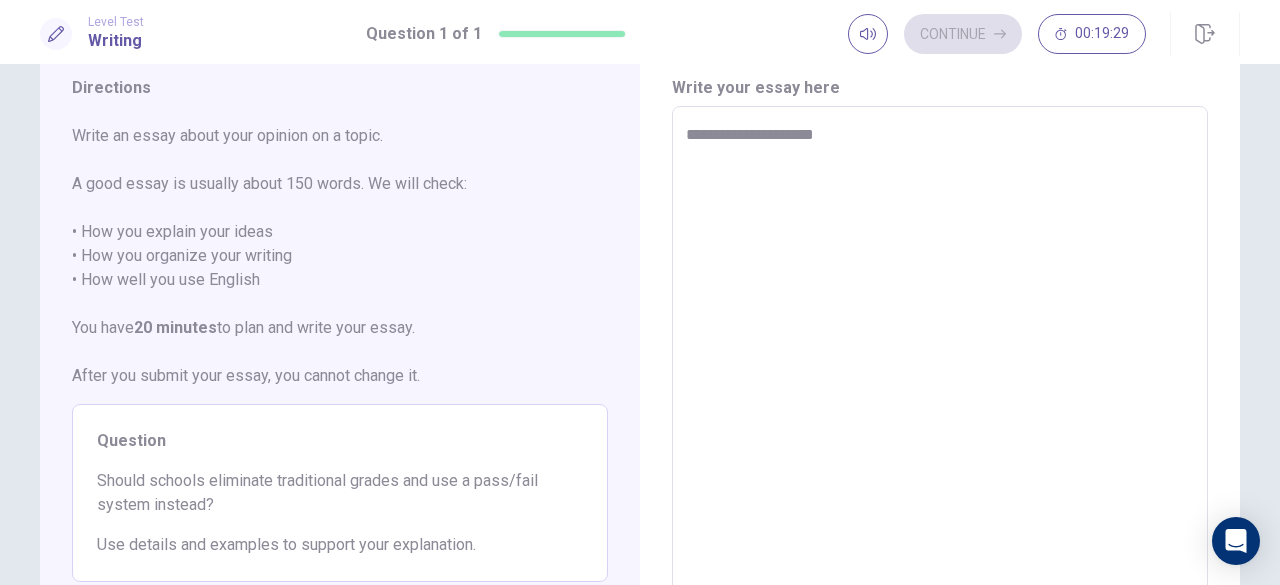 type on "**********" 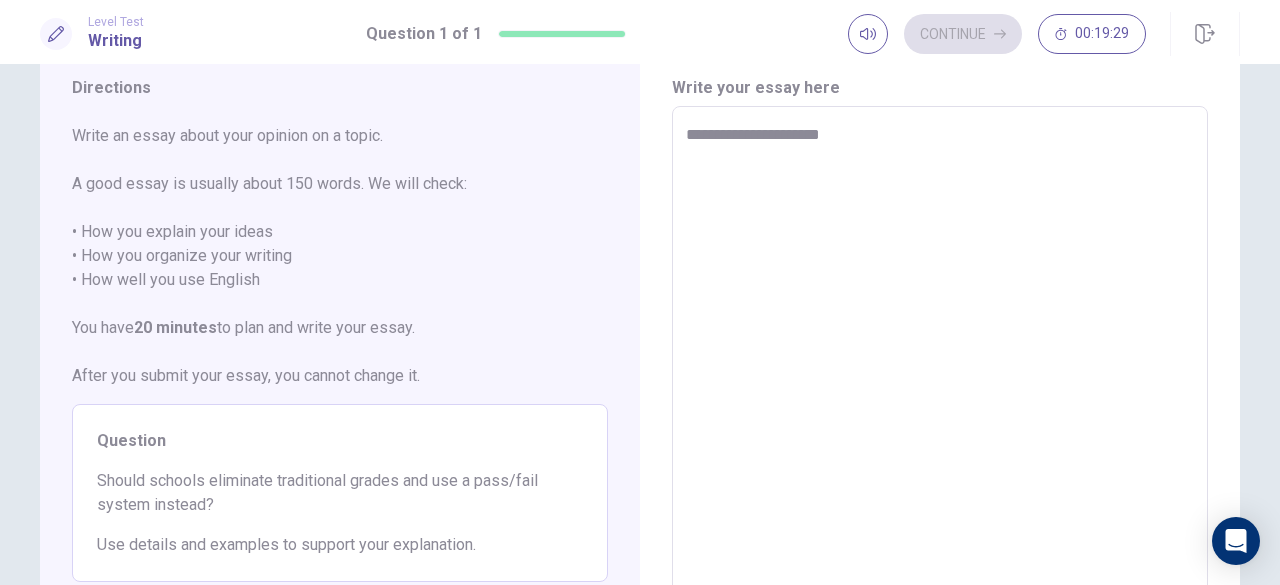 type on "*" 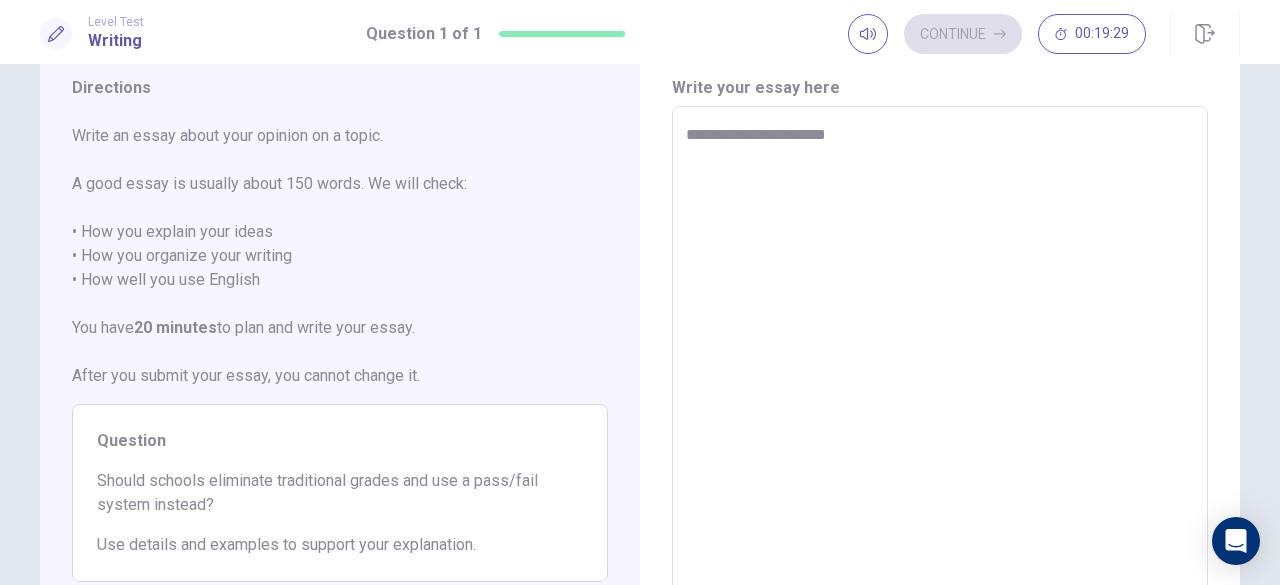 type on "*" 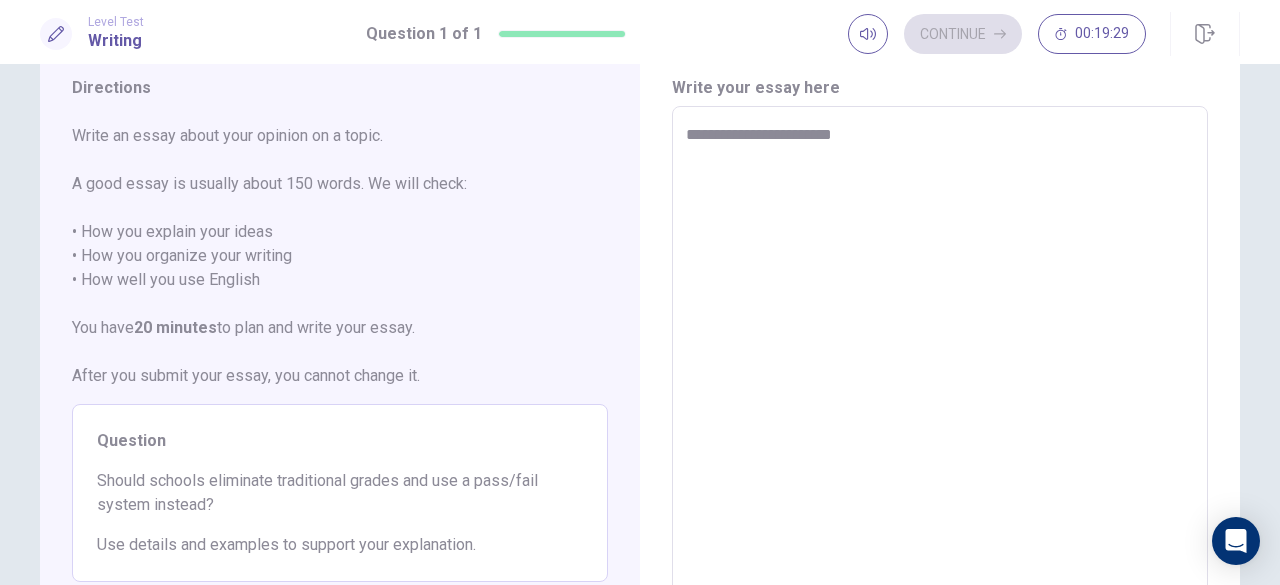 type on "*" 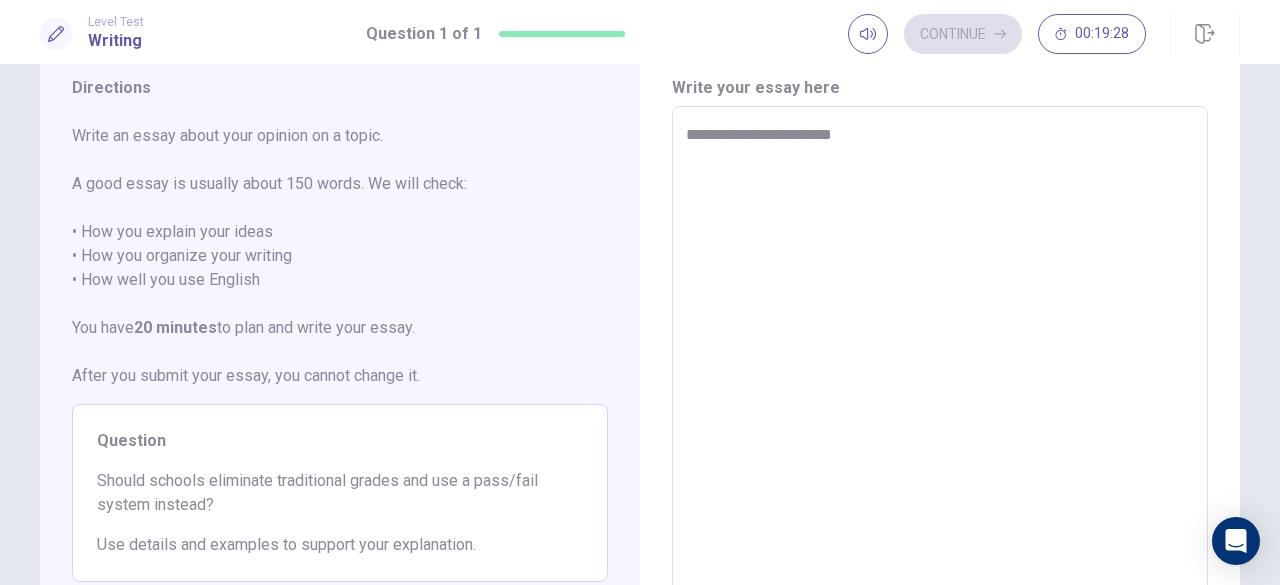type on "**********" 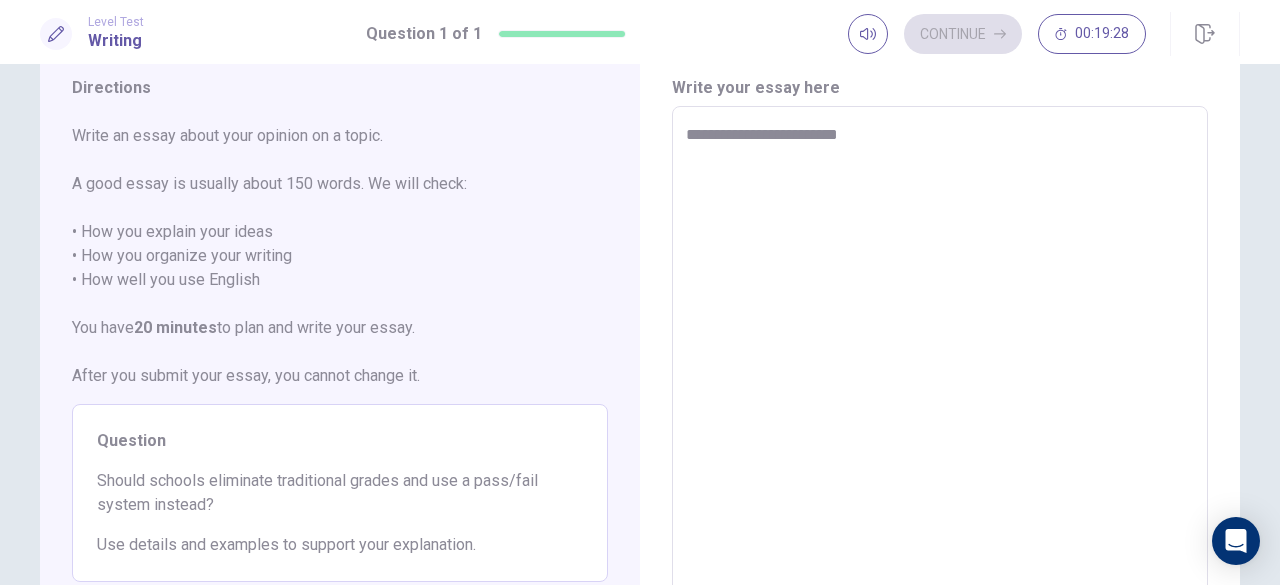 type on "*" 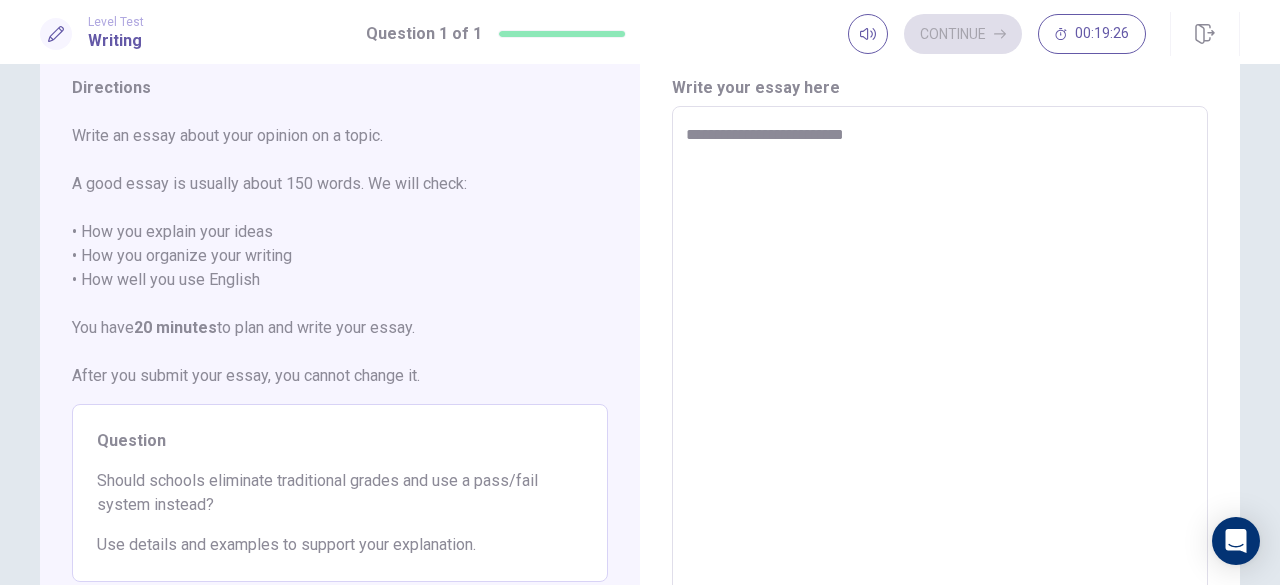 type on "*" 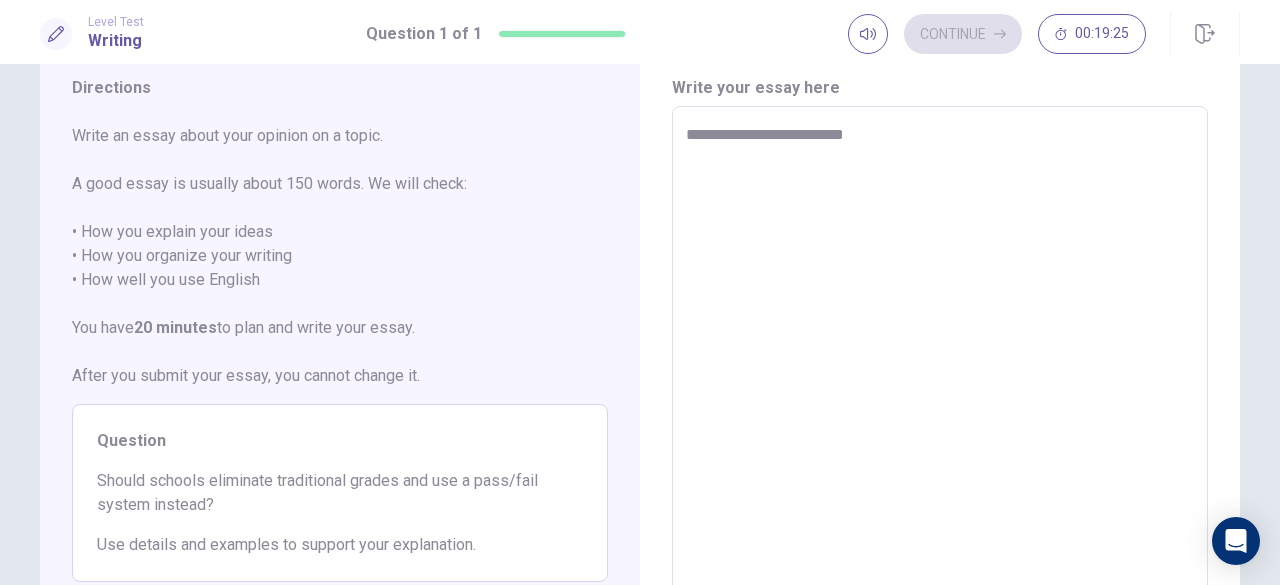type on "**********" 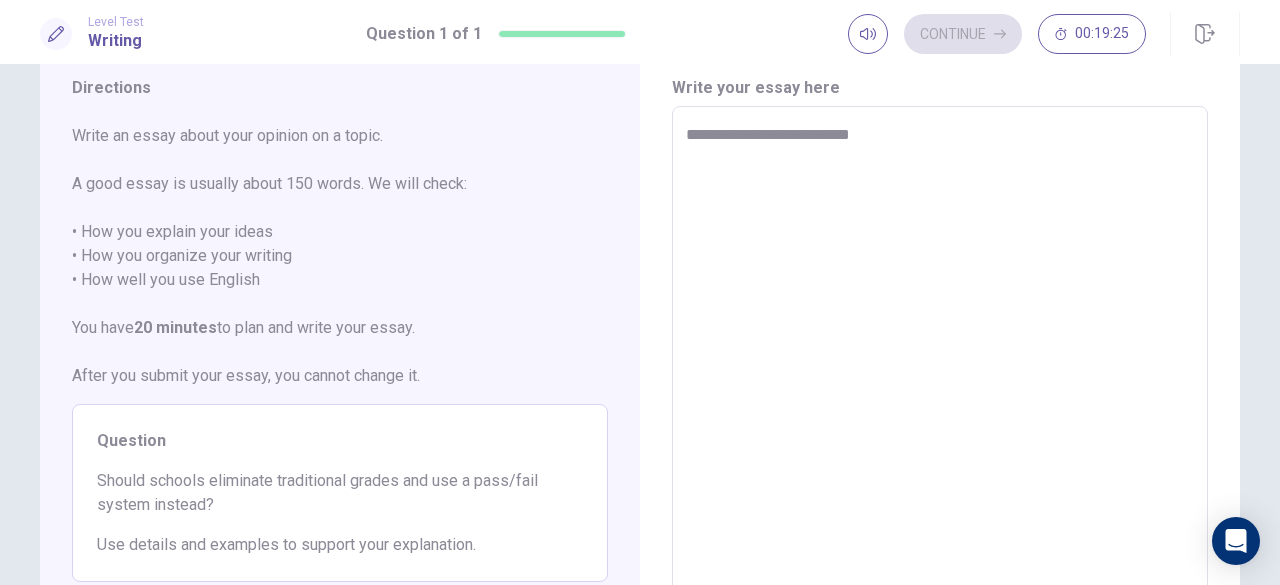 type on "*" 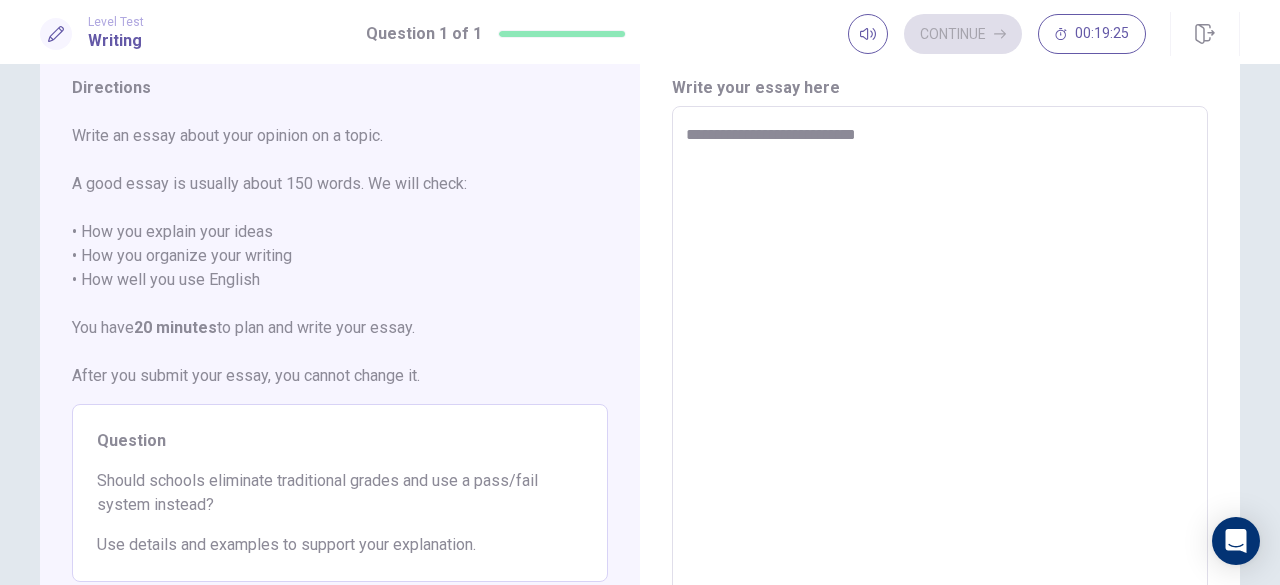 type on "*" 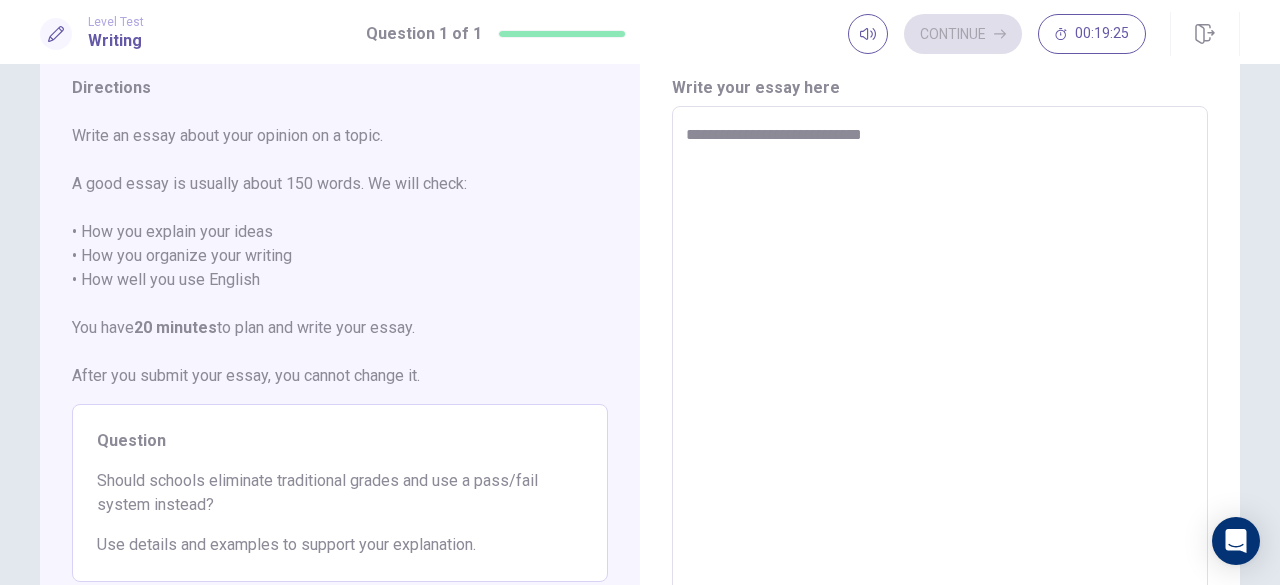 type on "*" 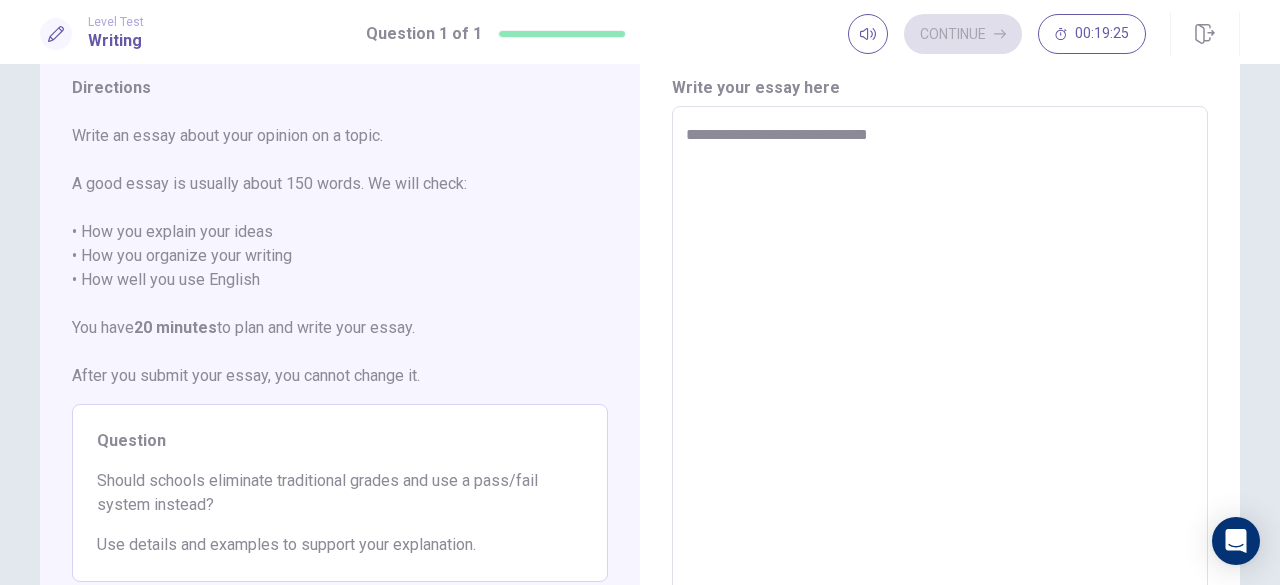 type on "*" 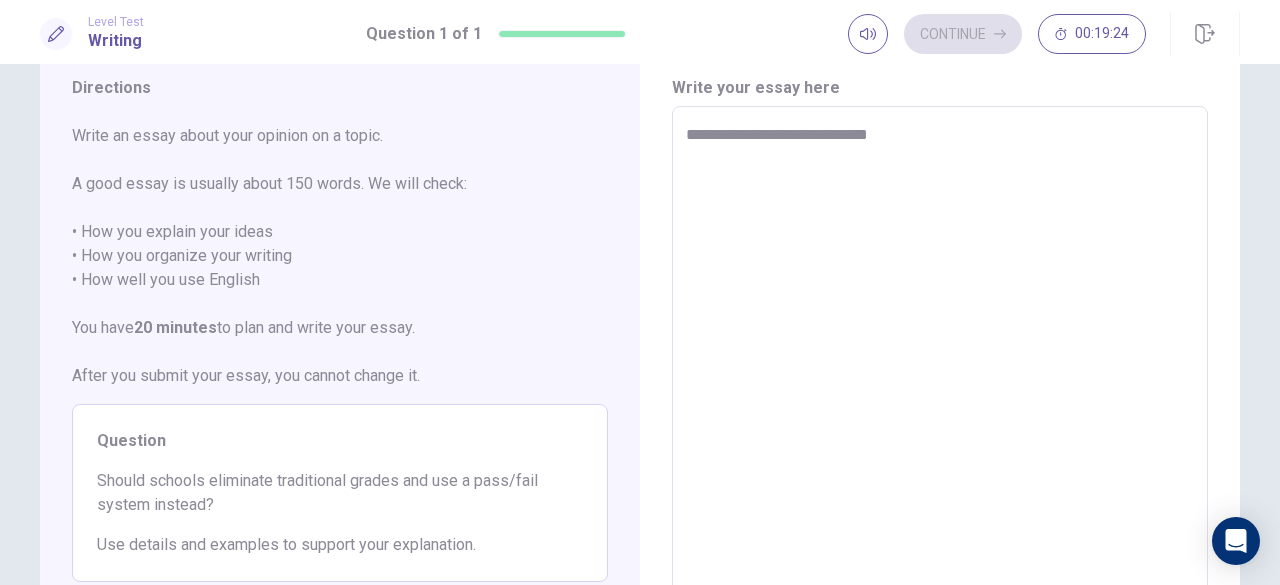 type on "**********" 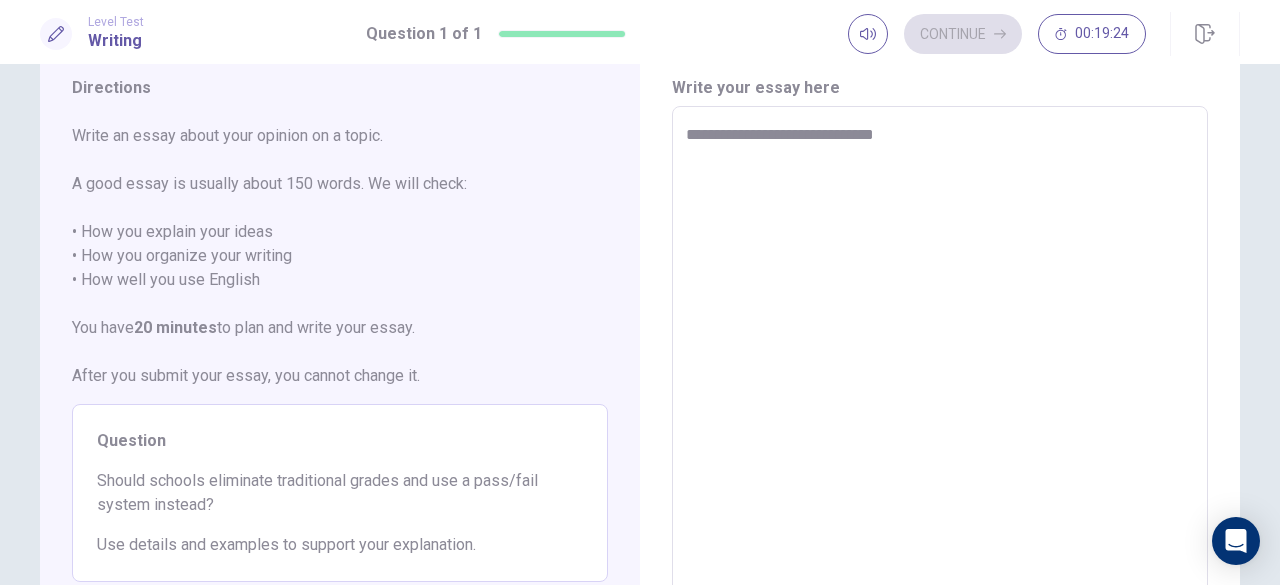 type on "*" 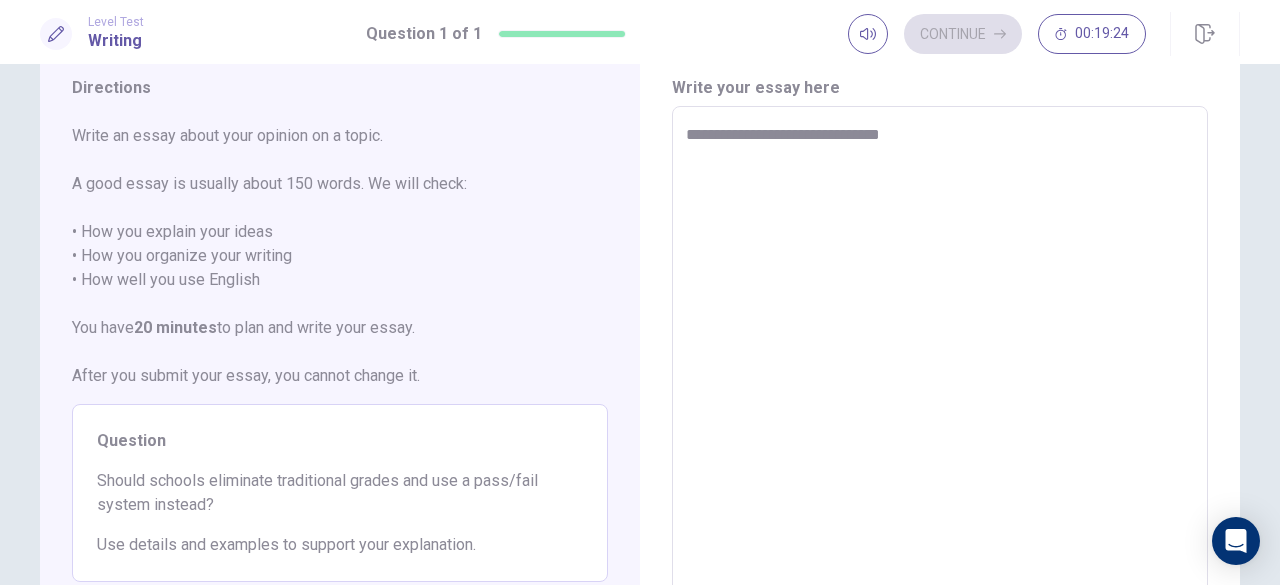 type on "*" 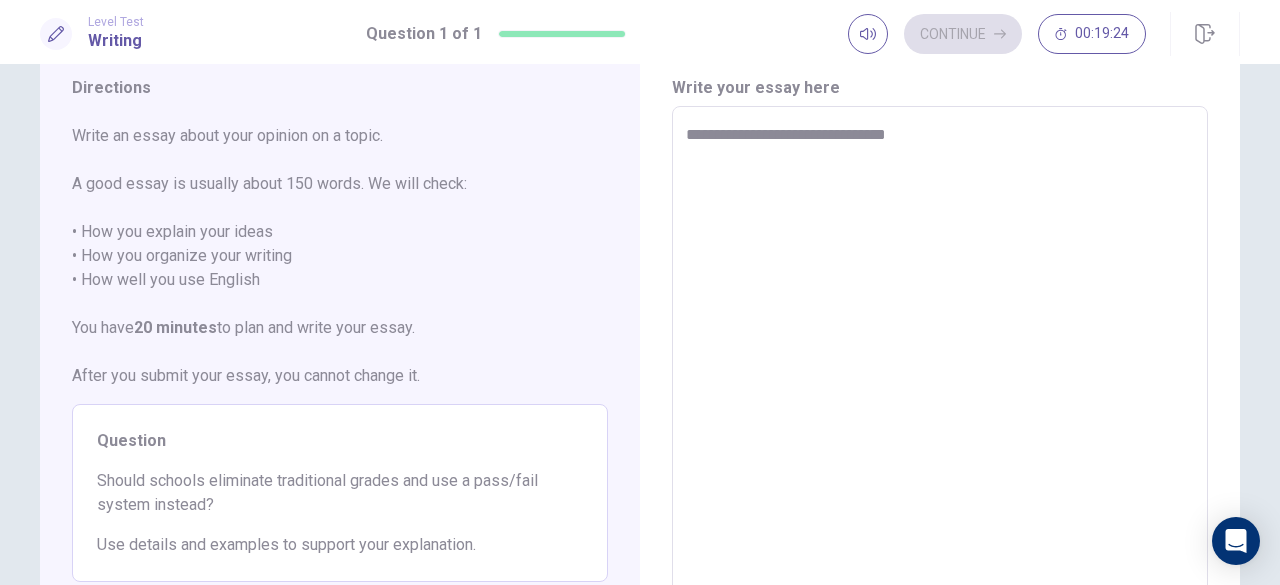 type on "*" 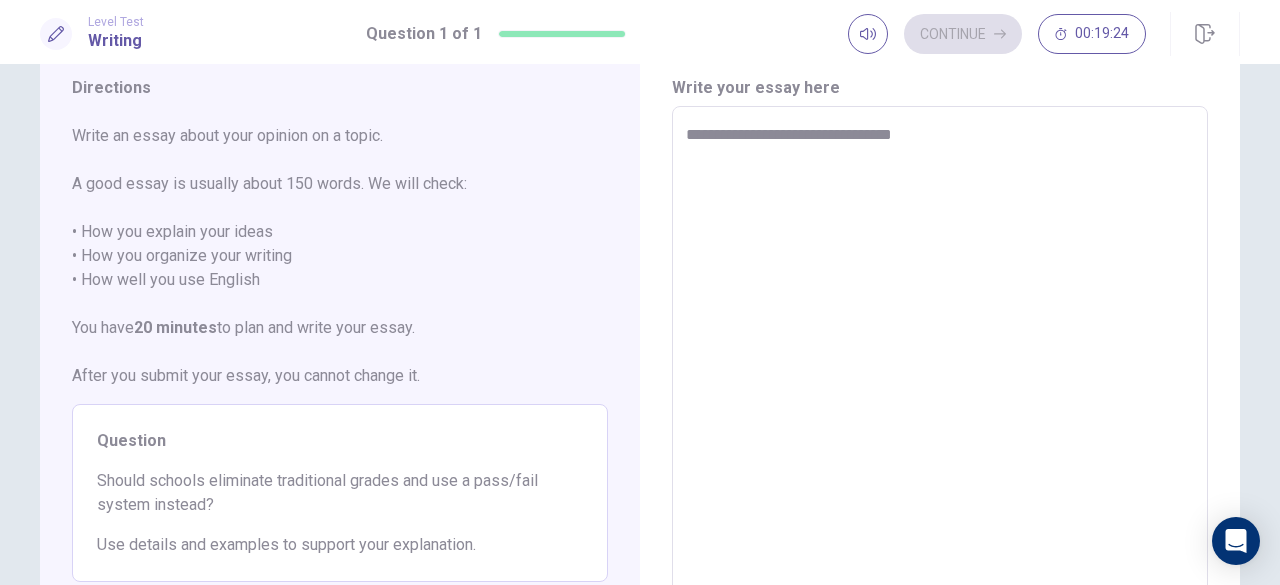 type on "*" 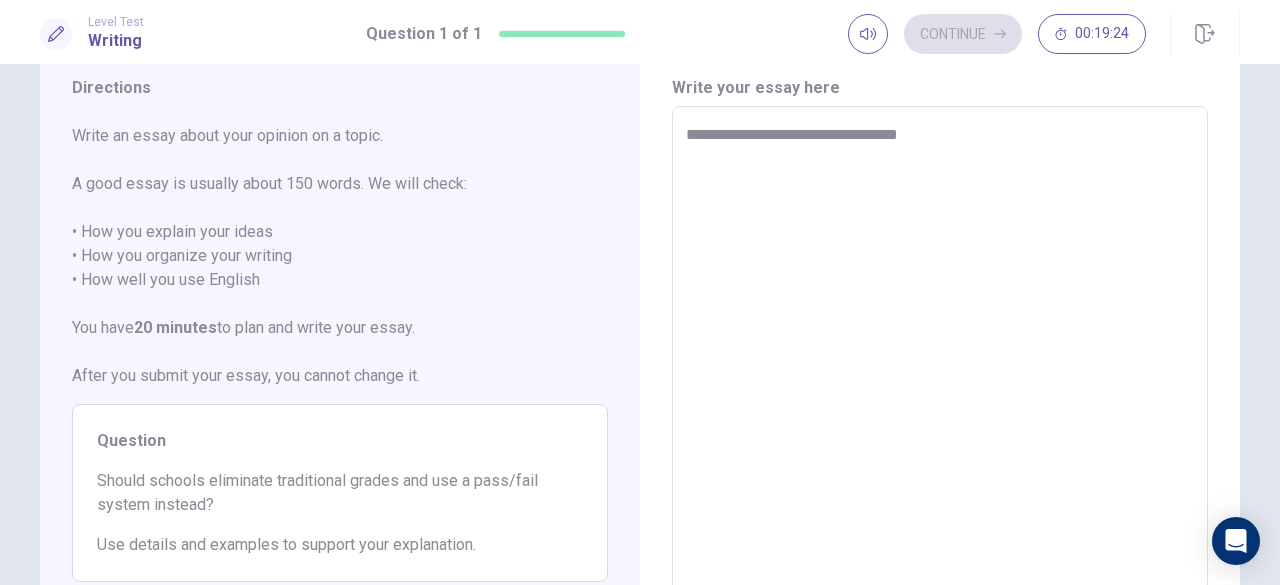 type on "*" 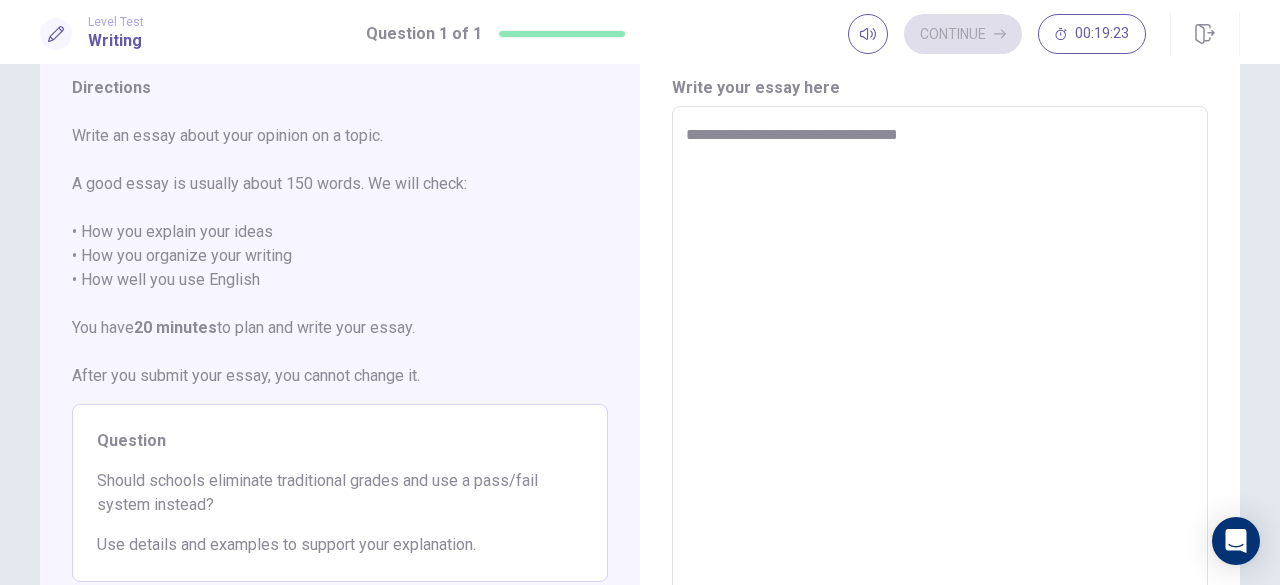 type on "**********" 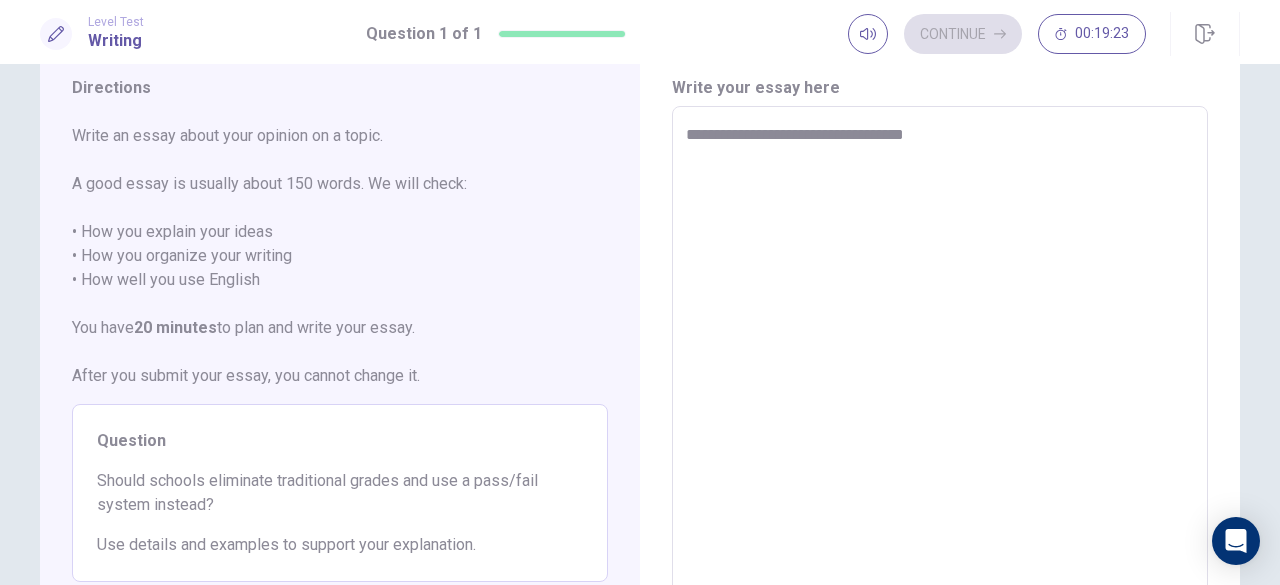 type on "*" 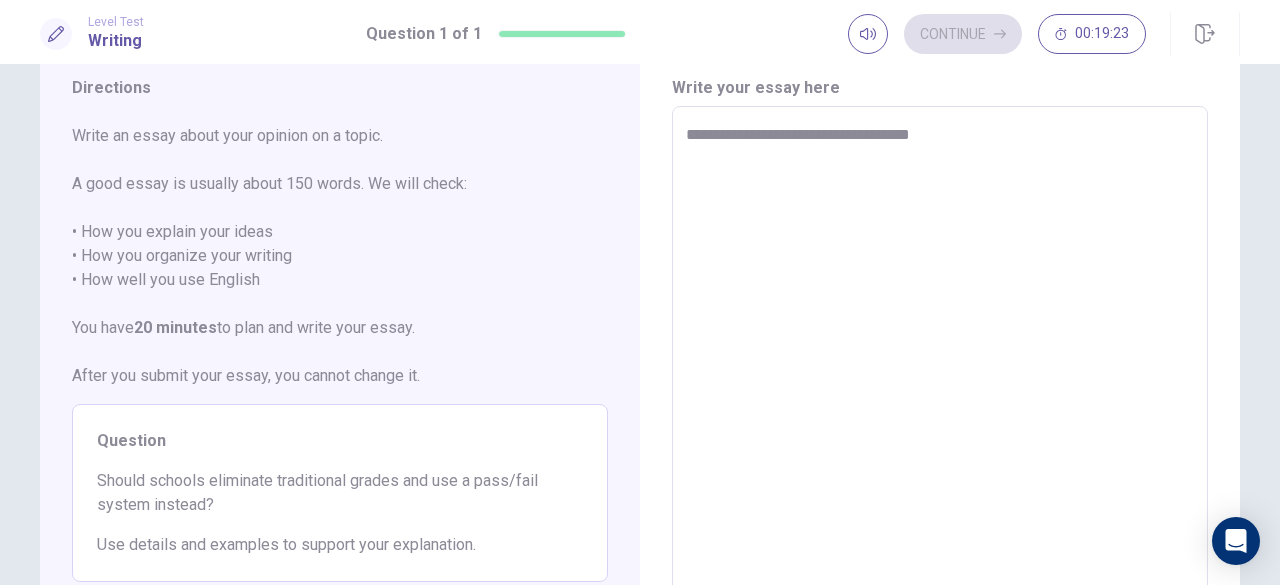 type on "*" 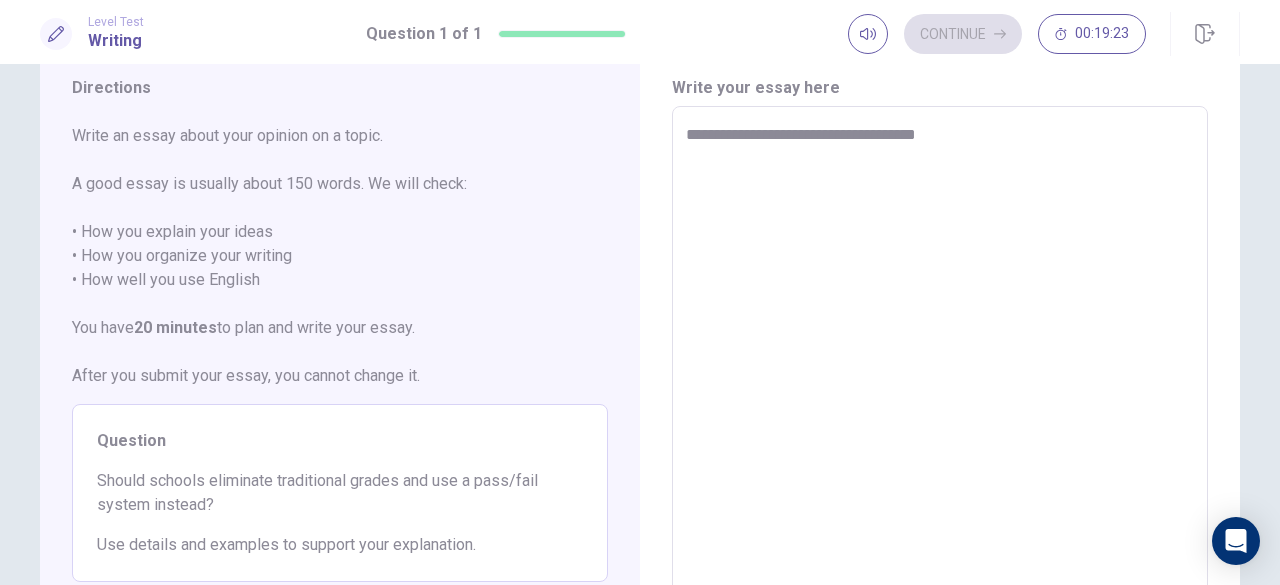 type on "*" 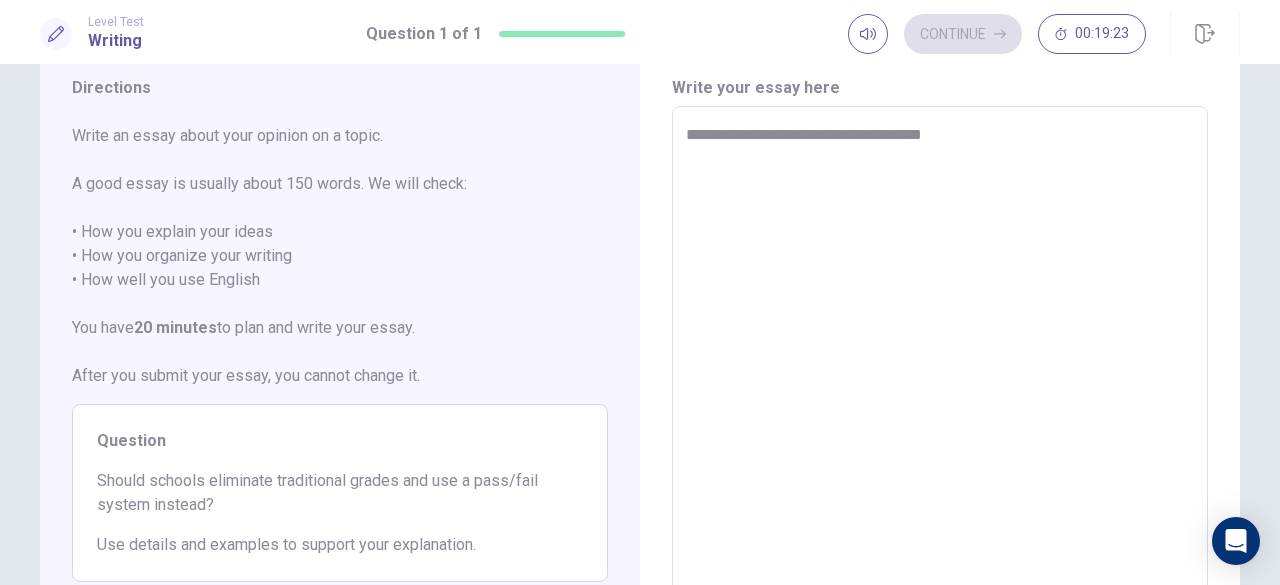 type on "*" 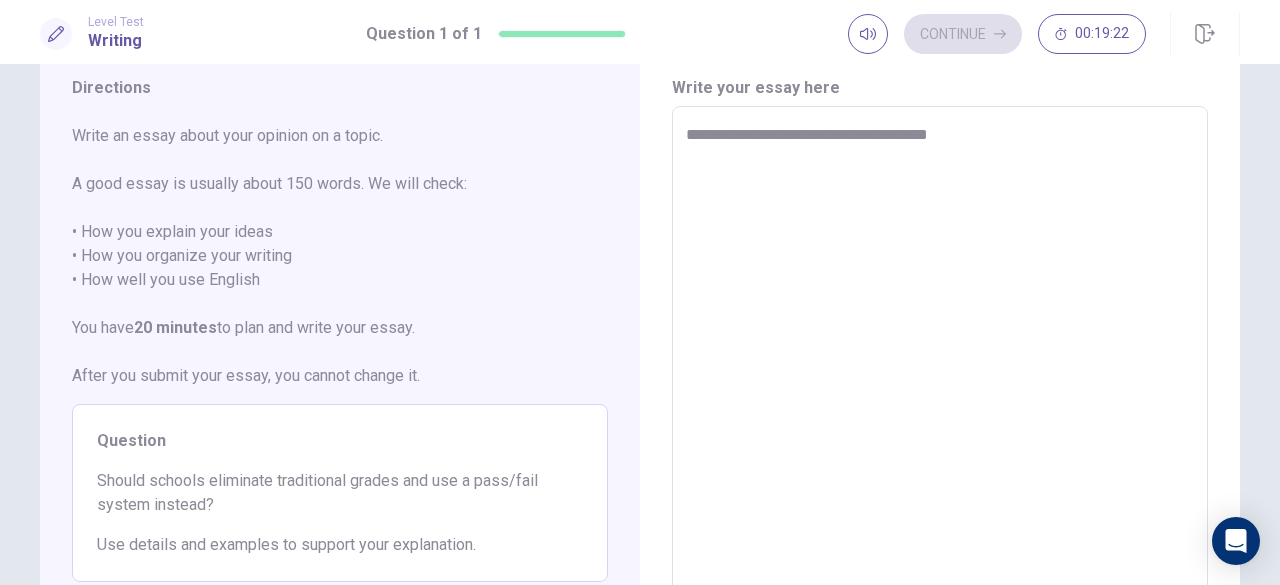 type on "*" 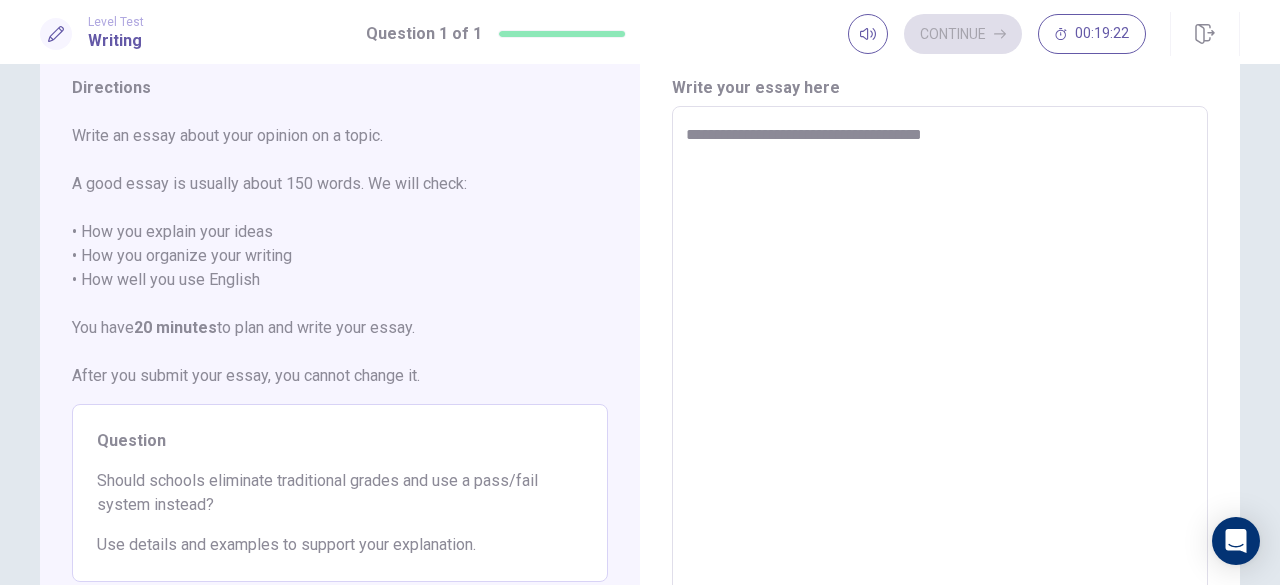 type on "*" 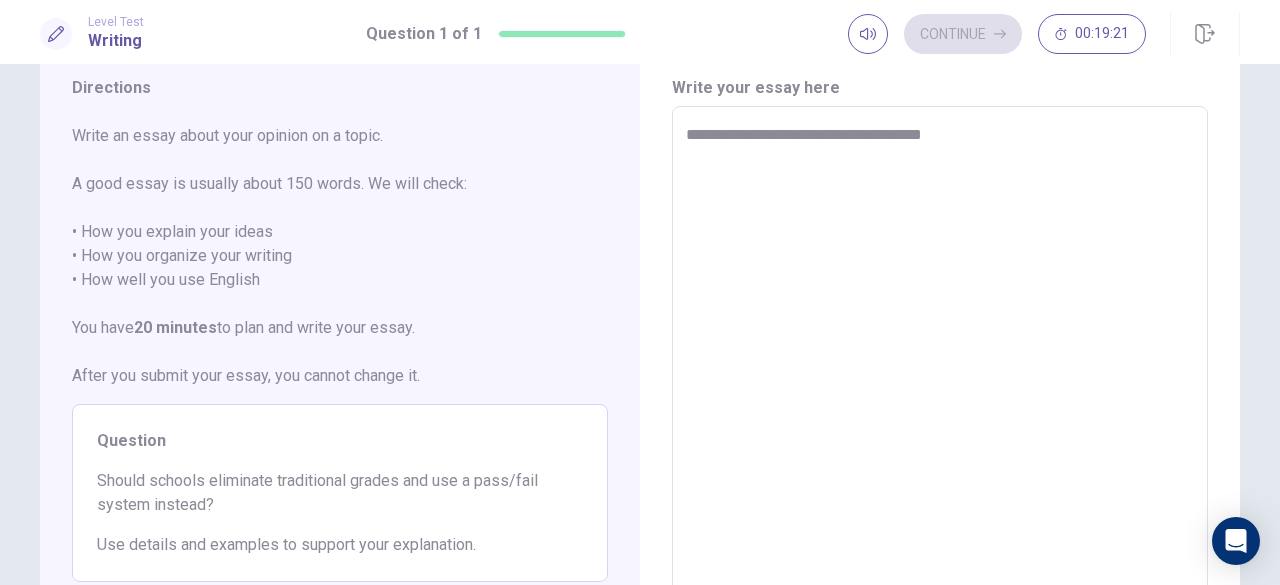 type on "**********" 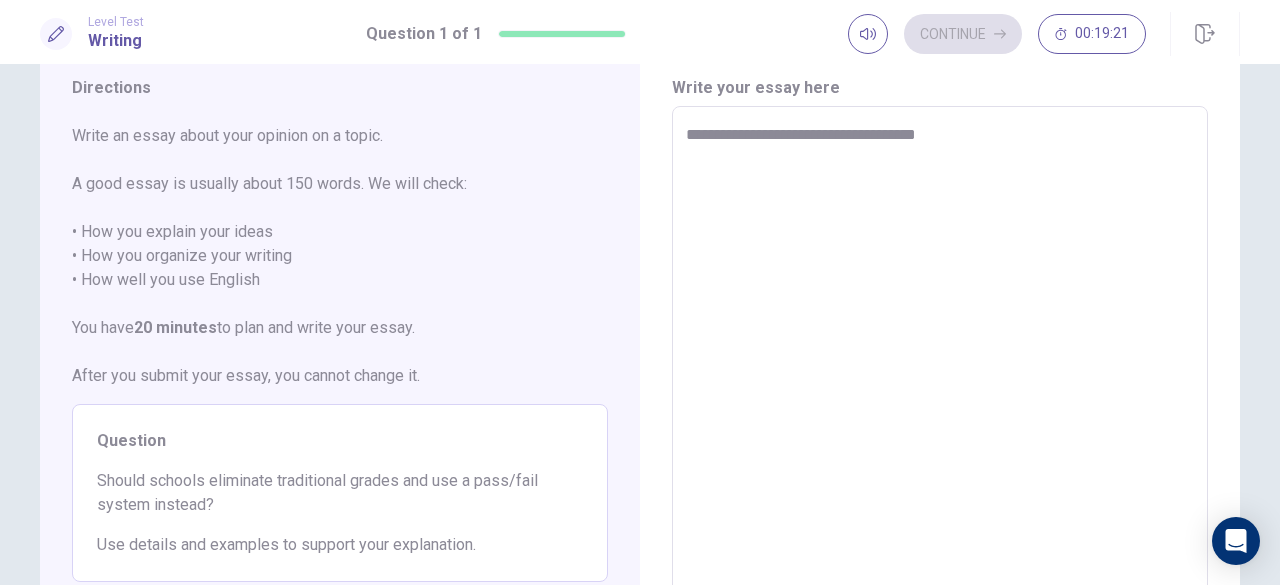 type on "*" 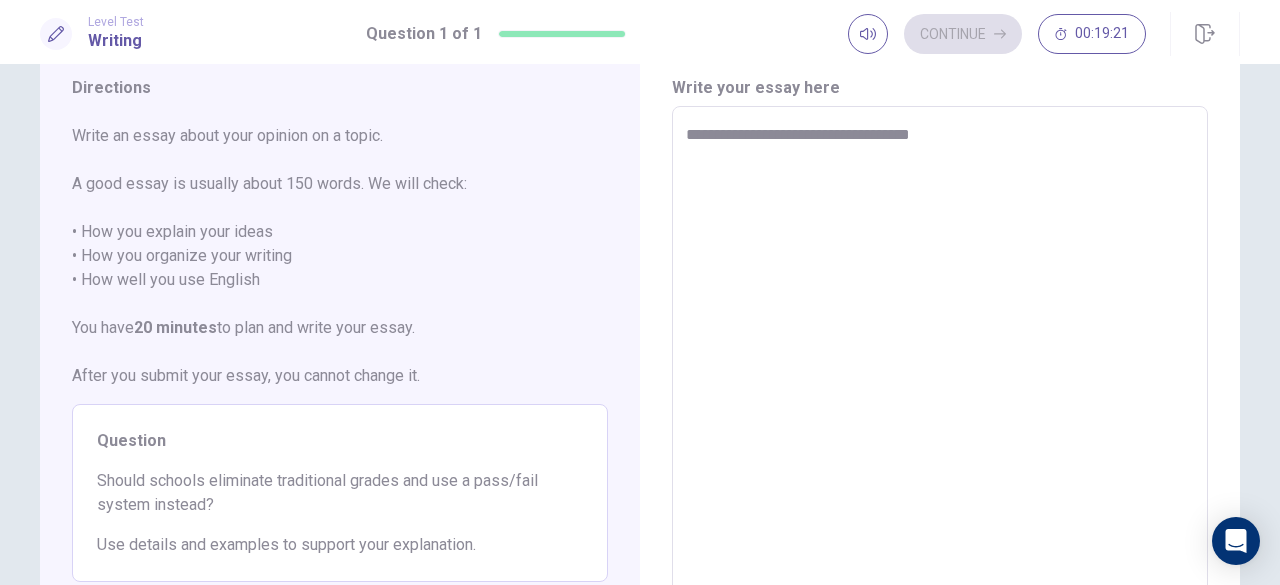type on "**********" 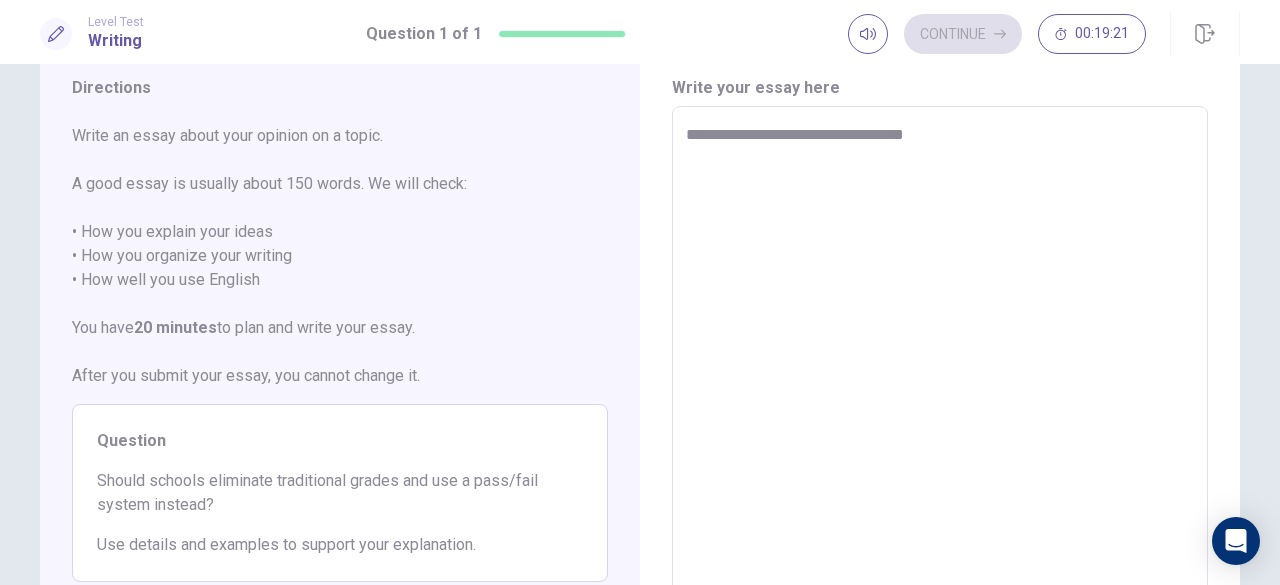 type on "*" 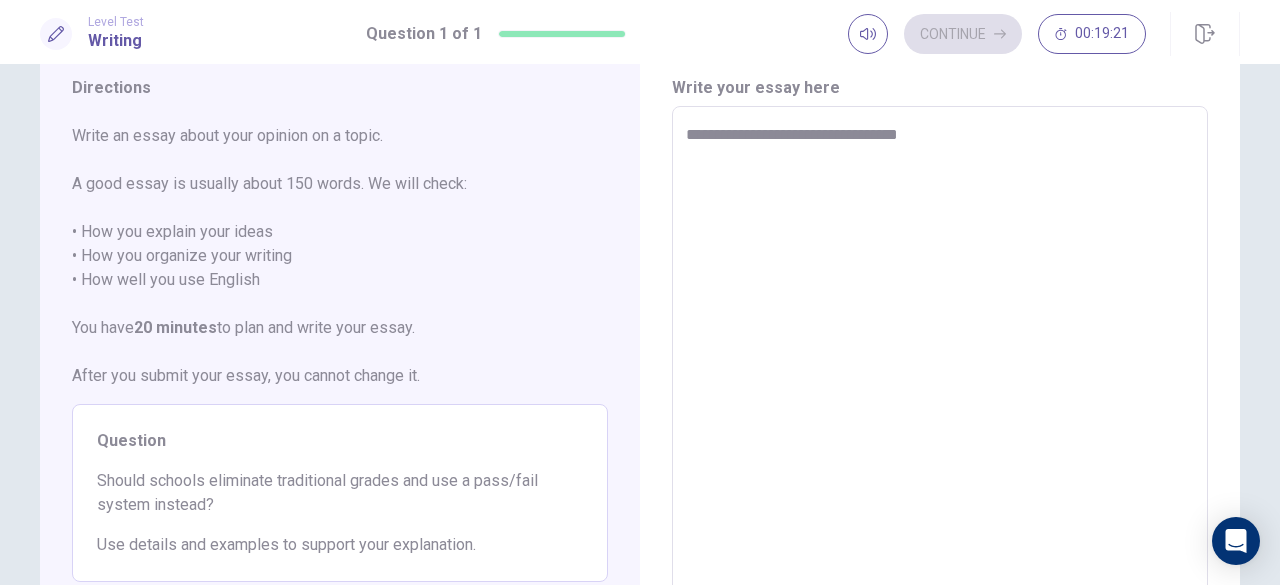 type on "**********" 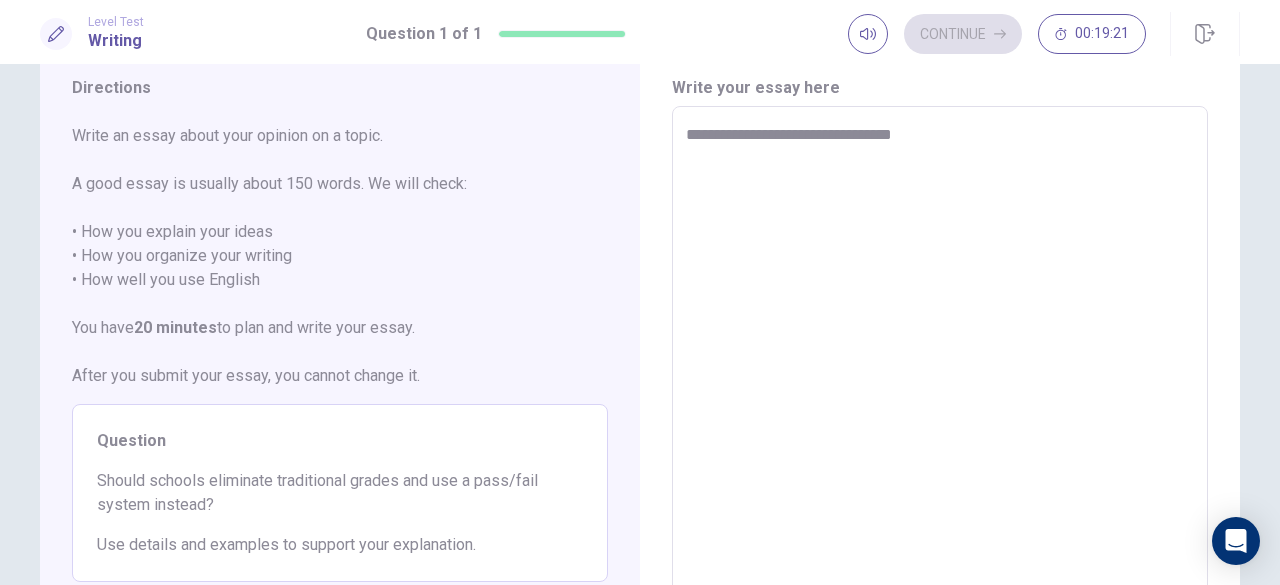 type on "**********" 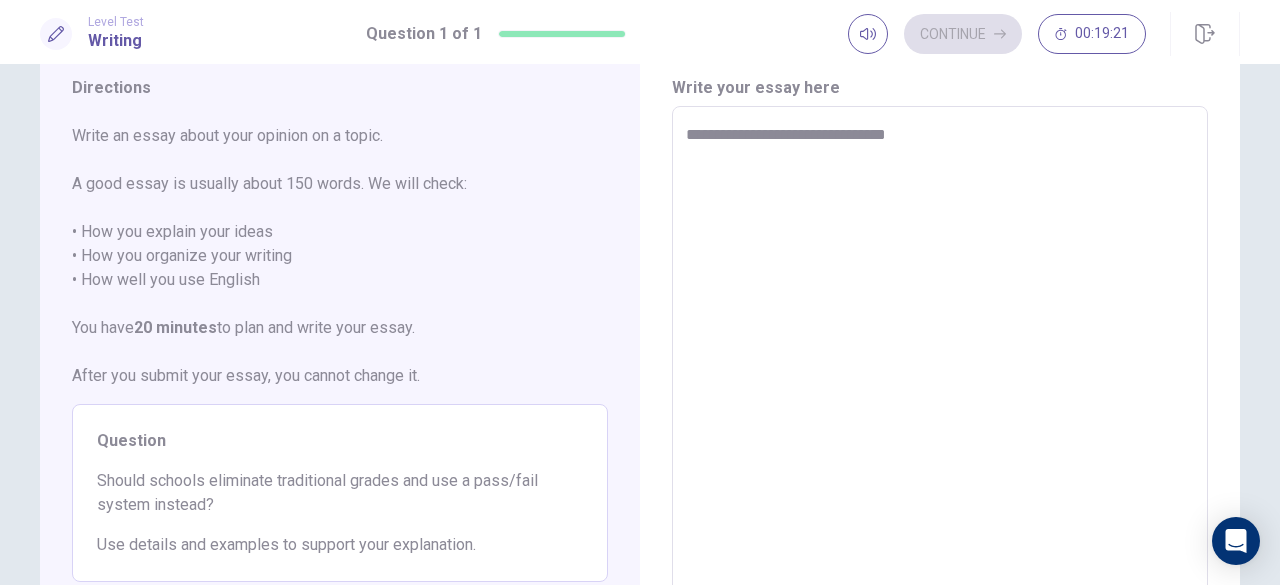 type on "**********" 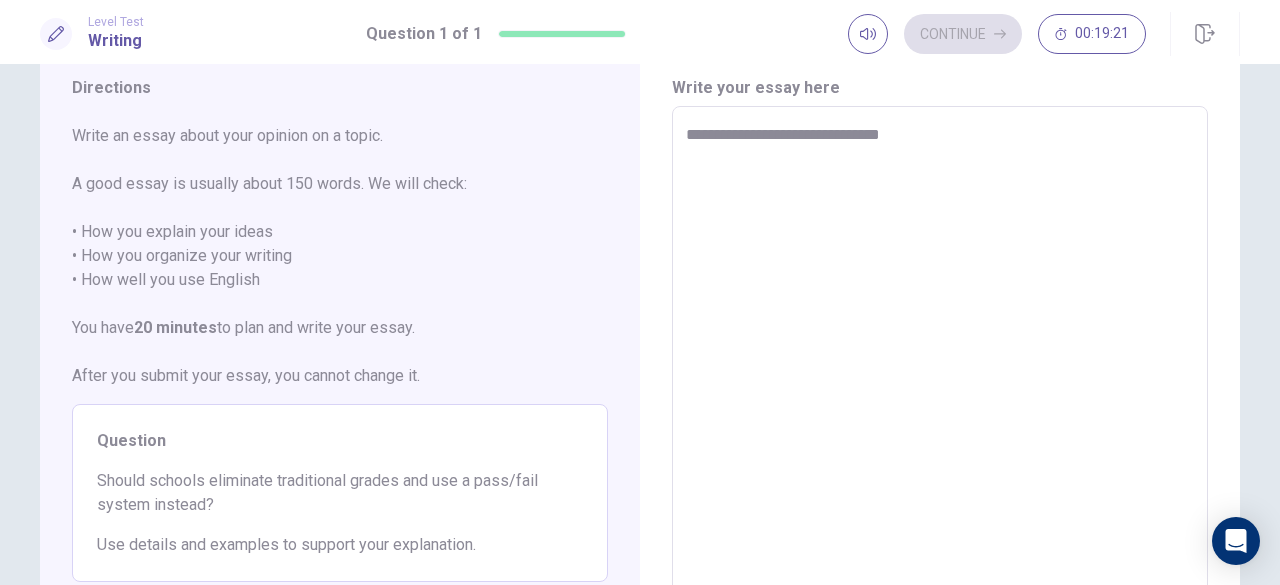 type on "**********" 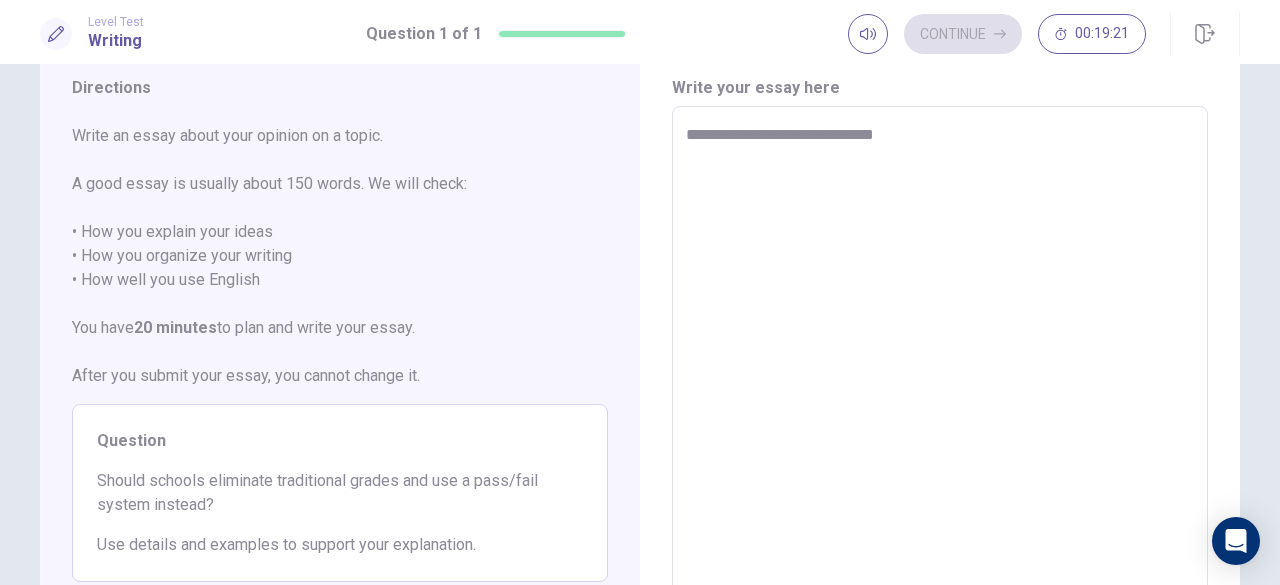type on "*" 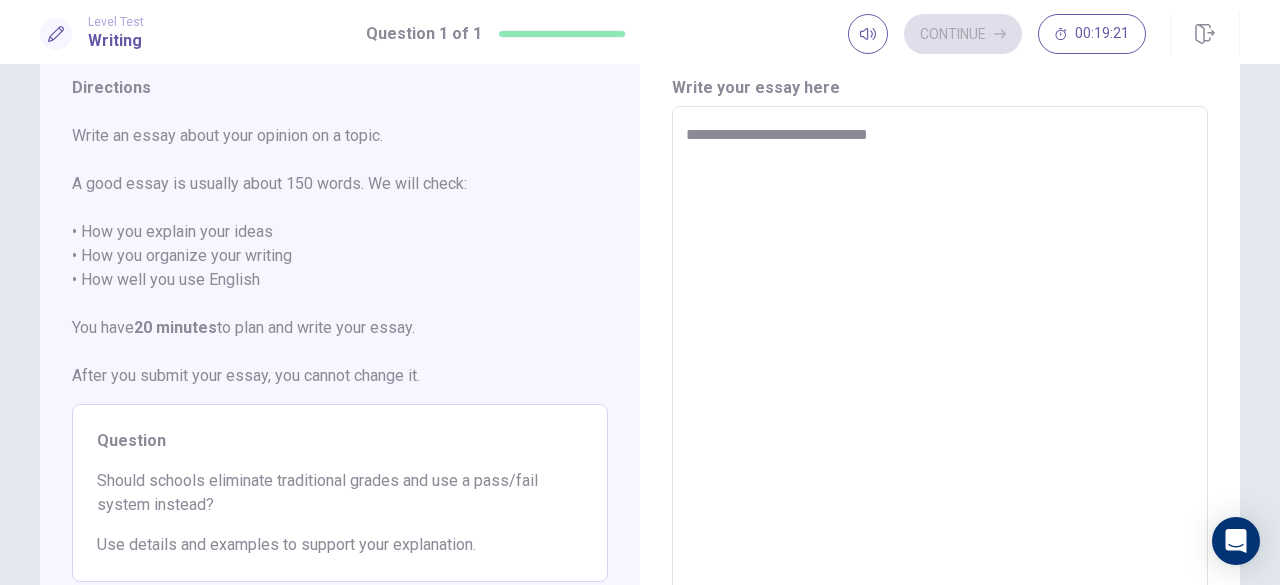 type on "*" 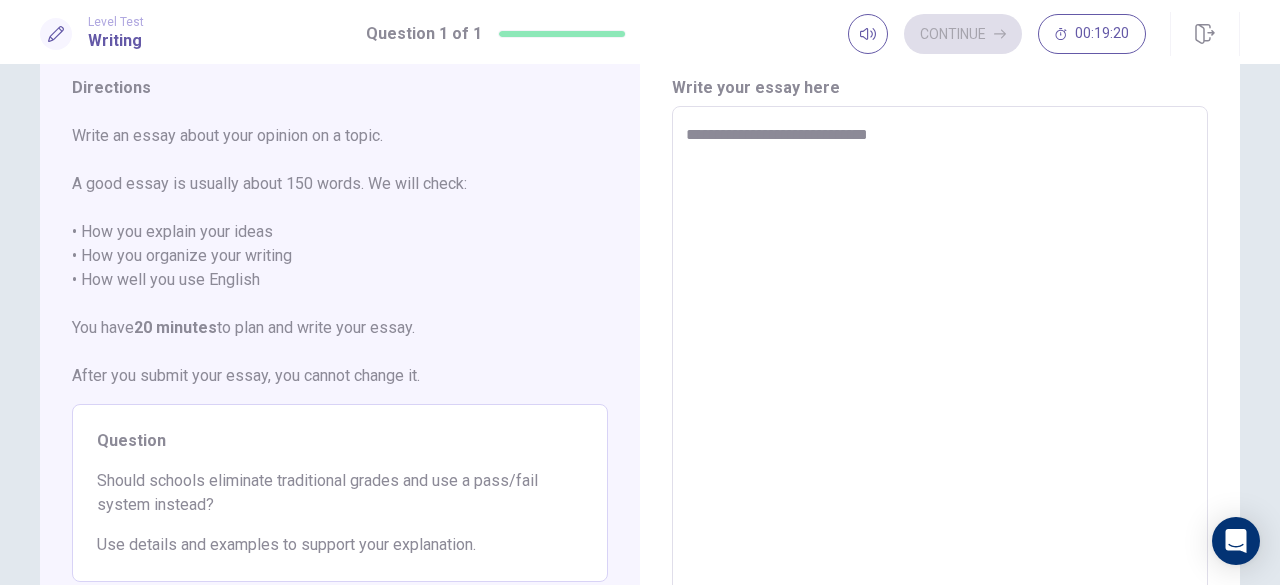 type on "**********" 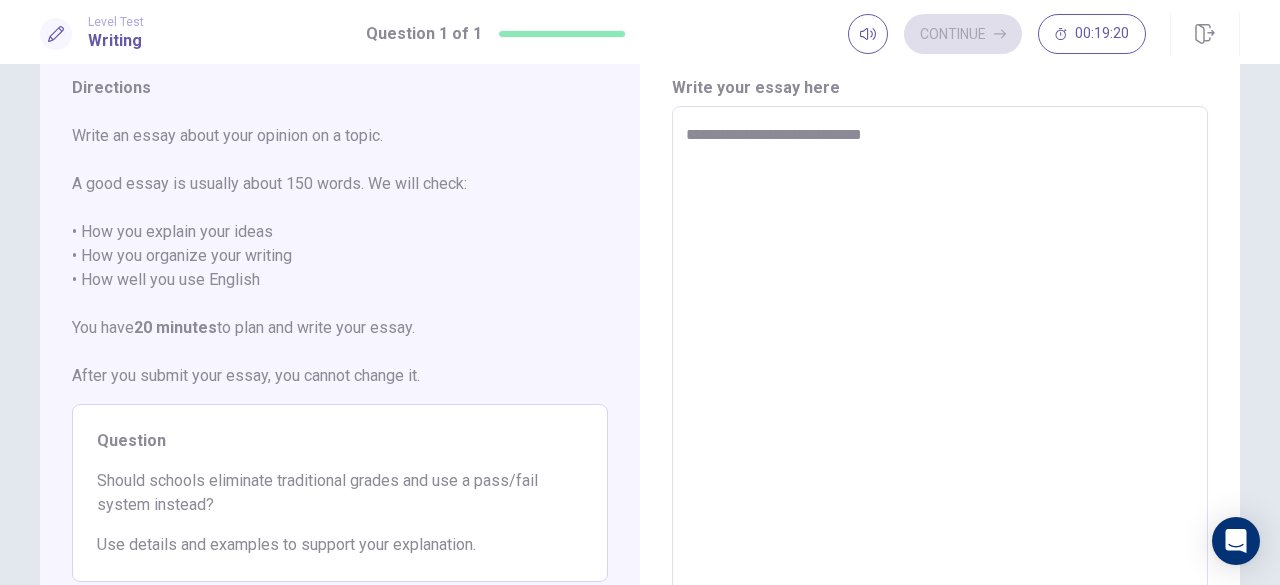 type on "*" 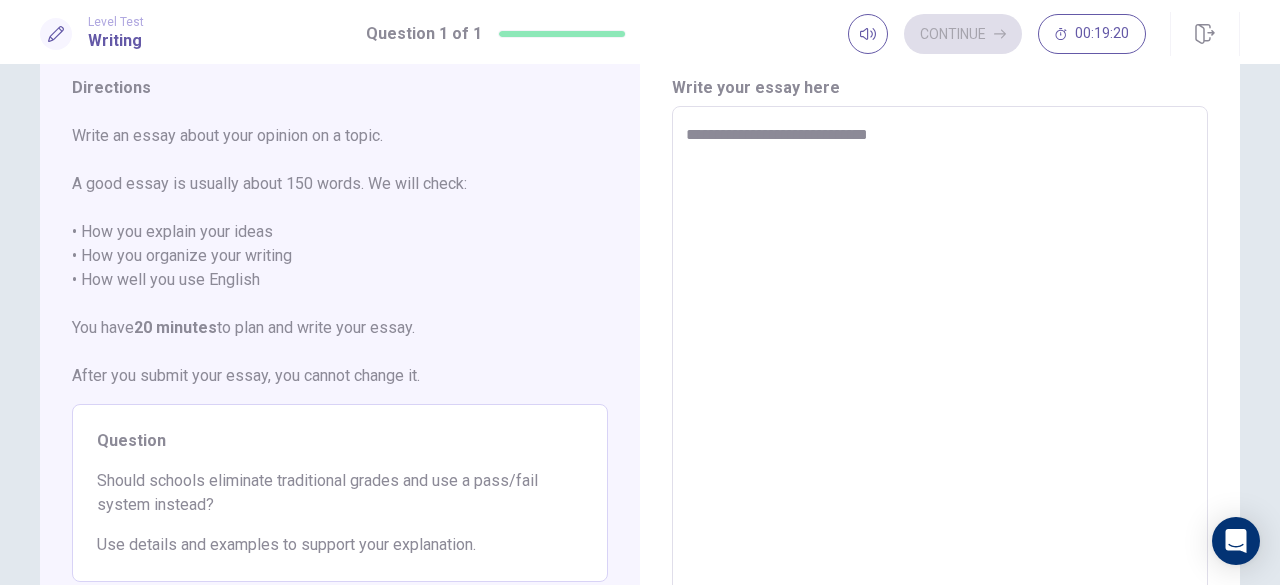 type on "*" 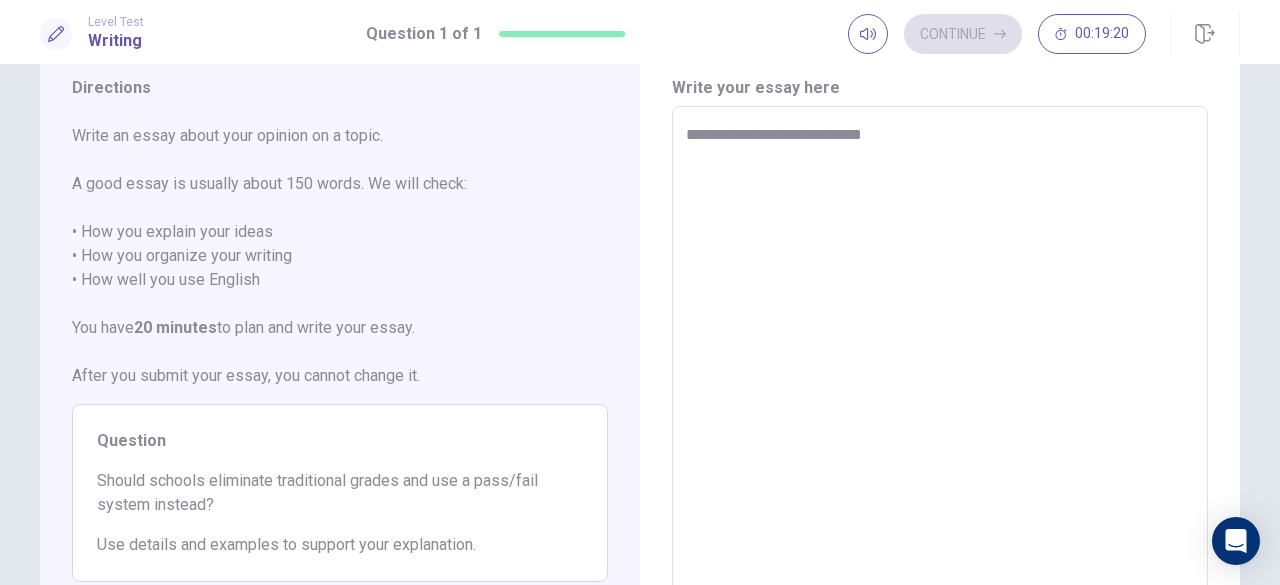 type on "*" 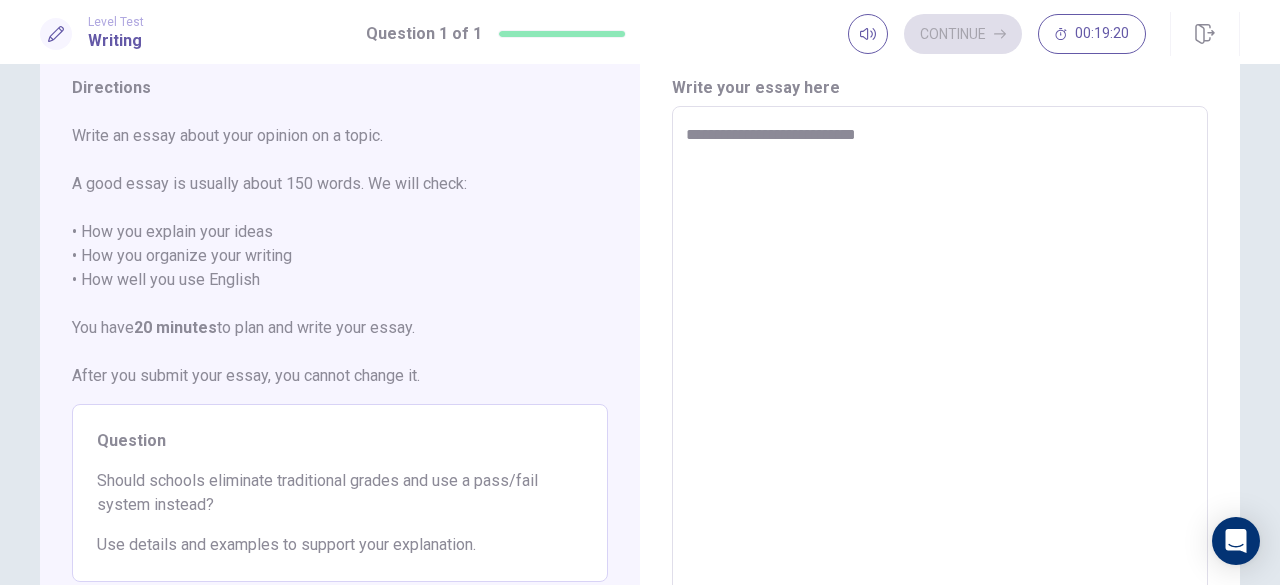 type on "*" 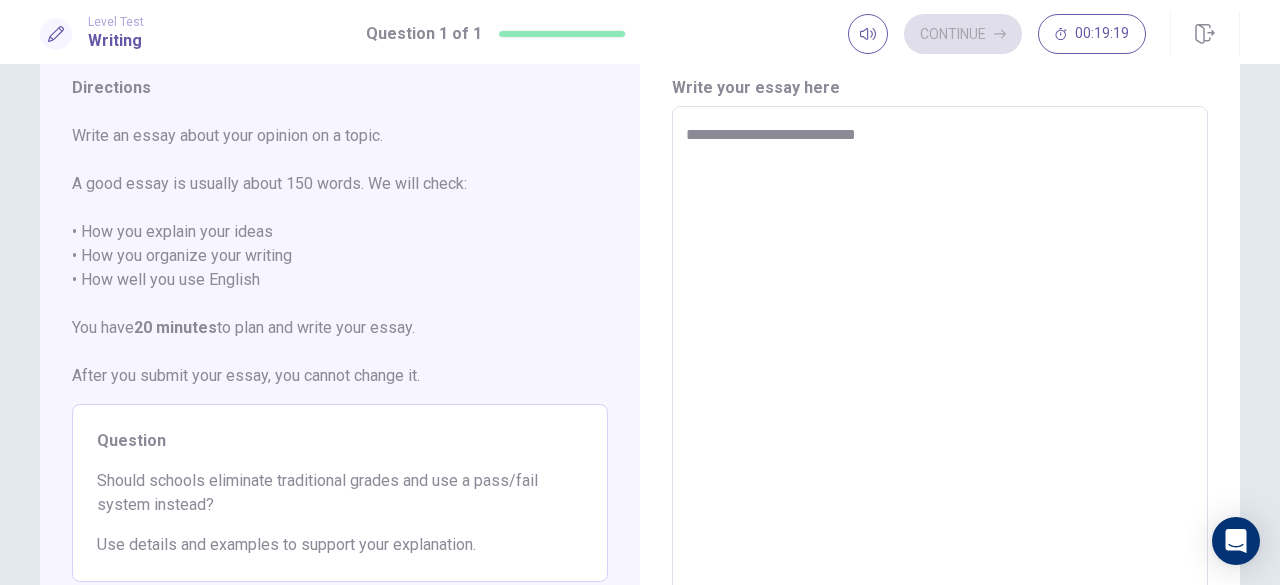 type on "**********" 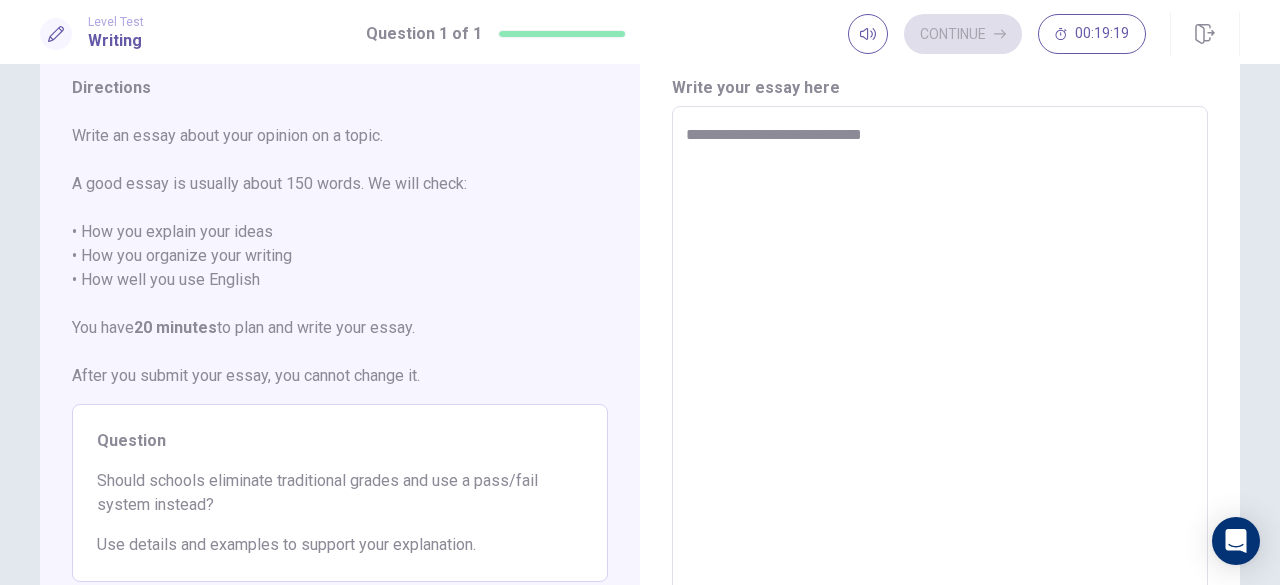 type on "*" 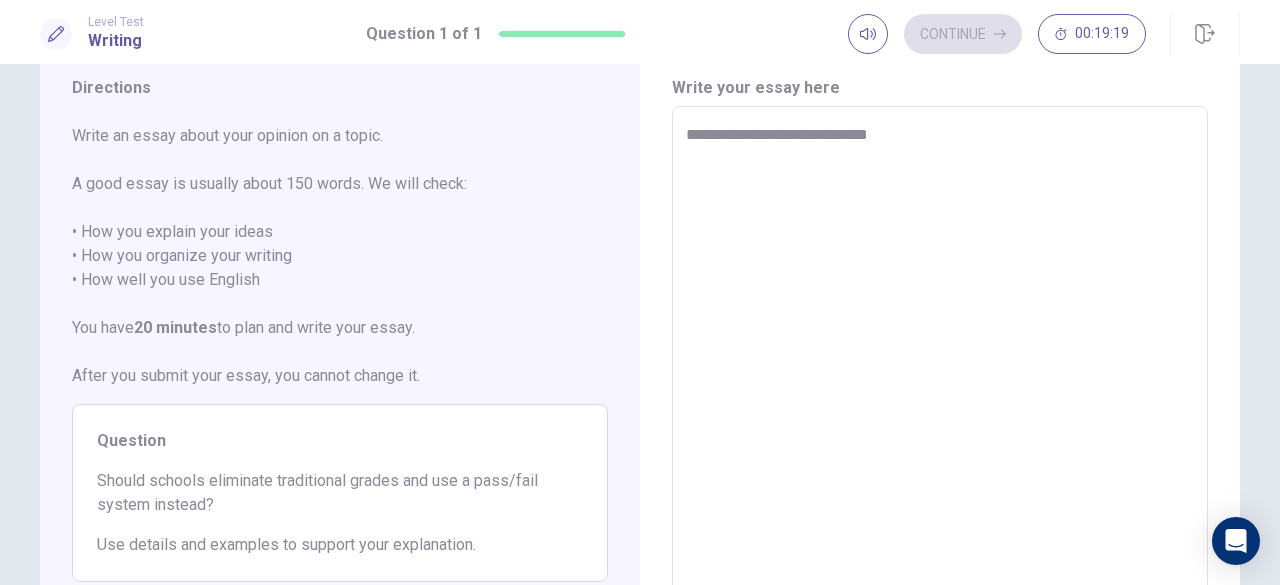 type on "*" 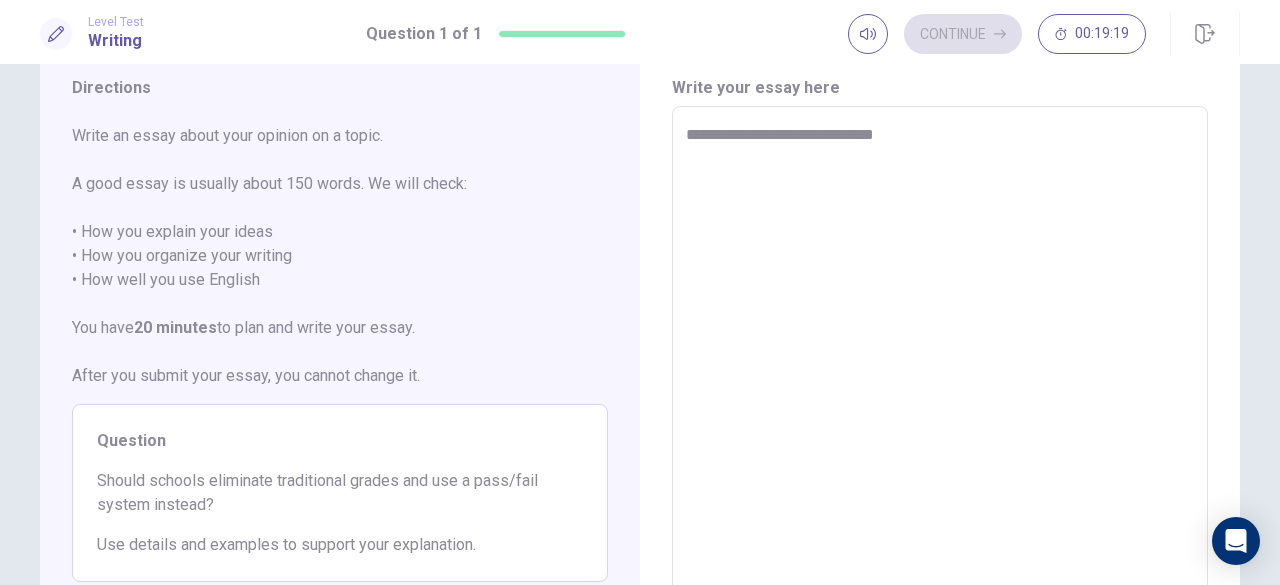 type on "*" 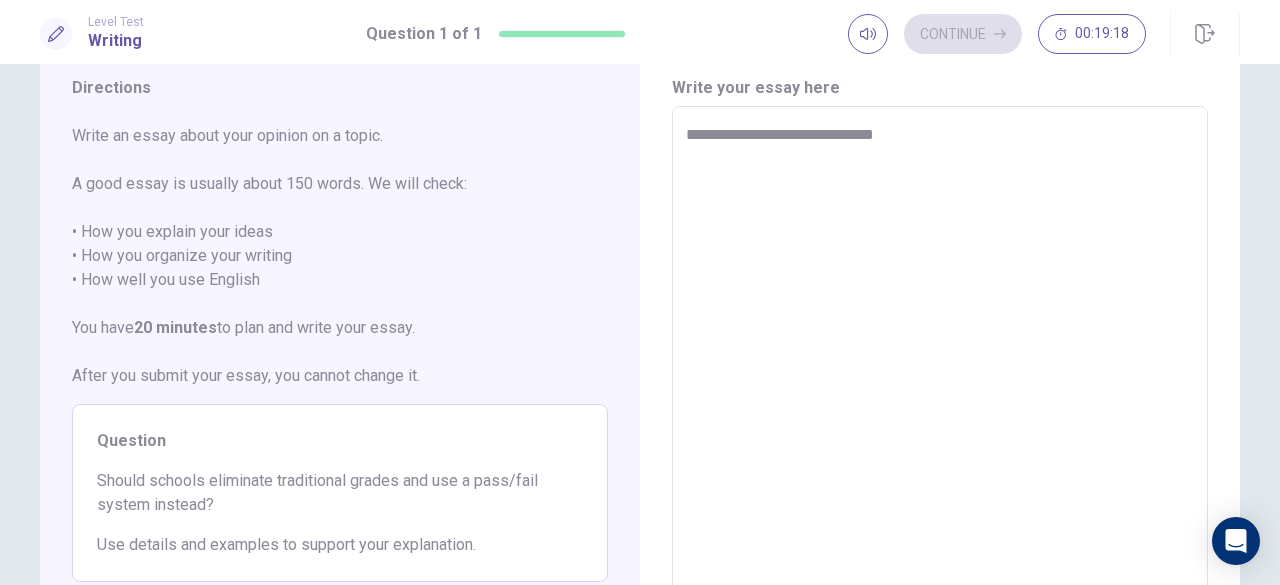 type on "**********" 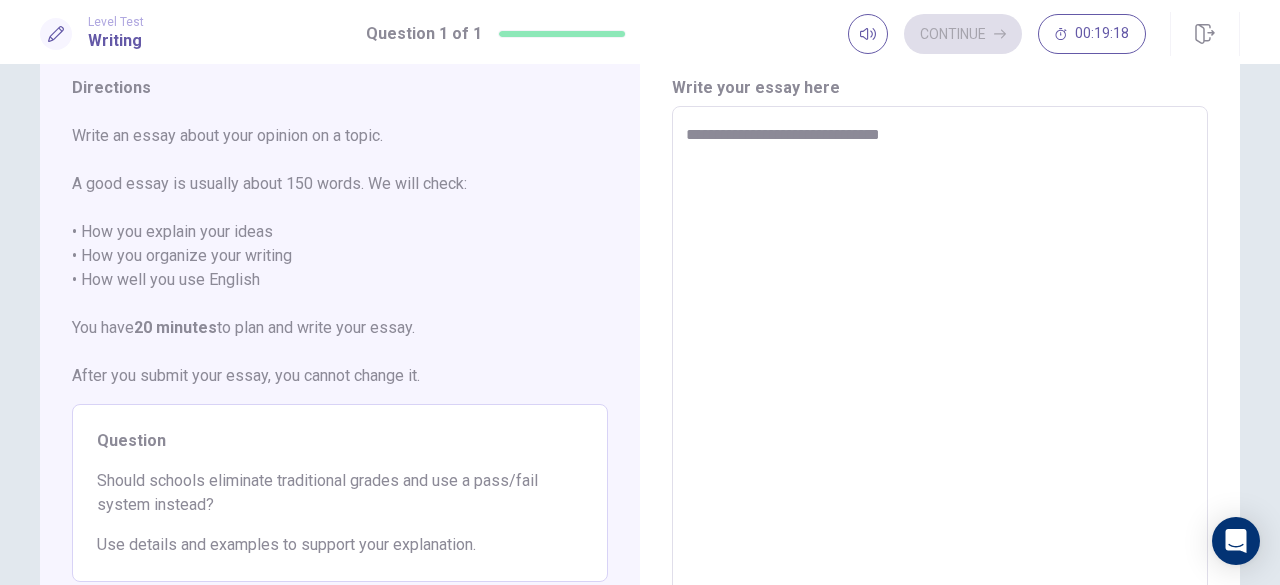 type on "*" 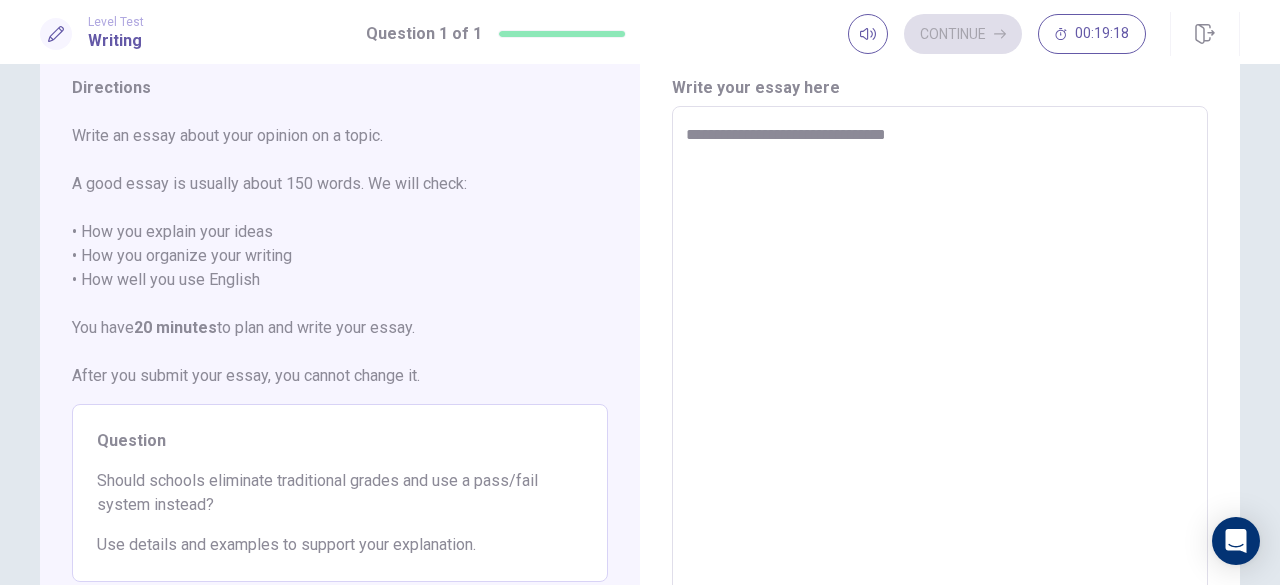 type on "*" 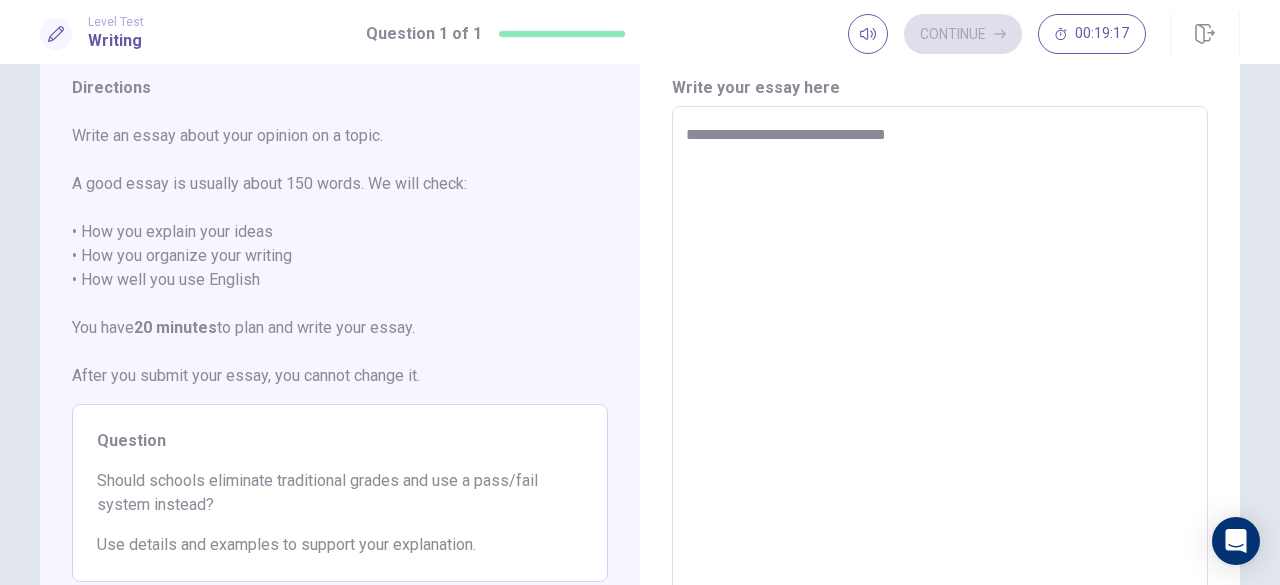 type on "**********" 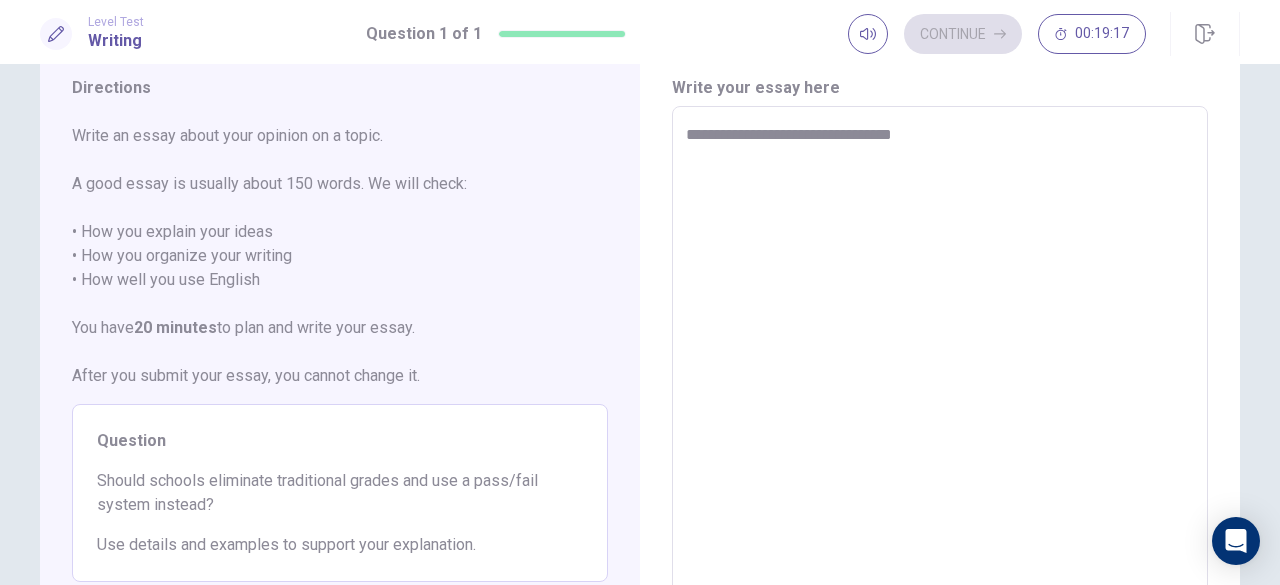 type on "*" 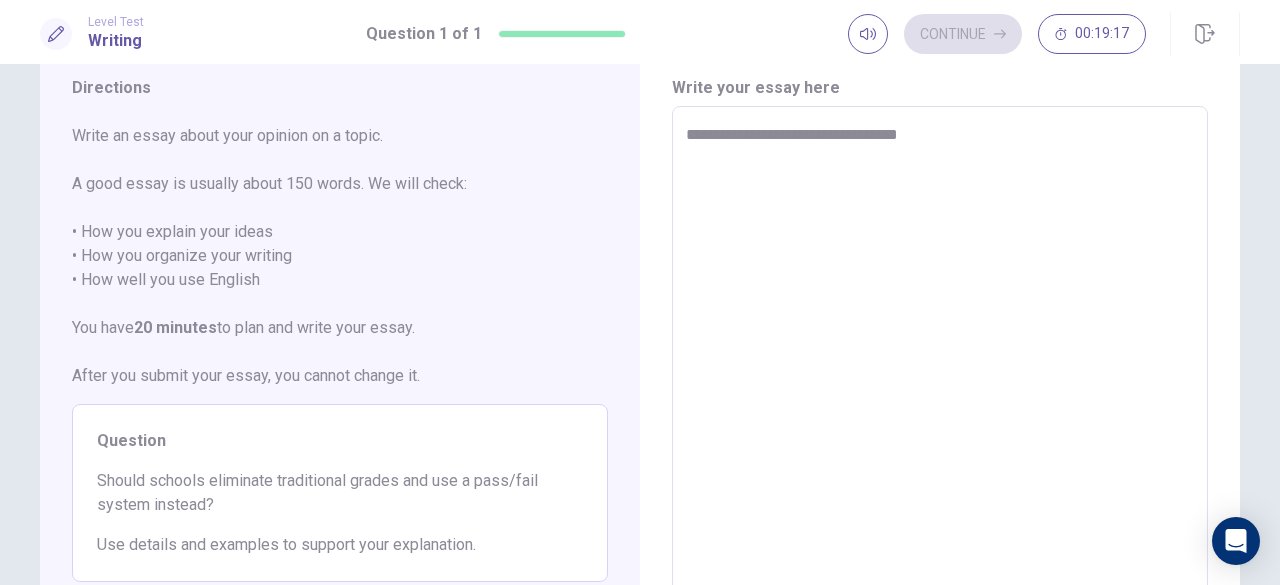 type on "*" 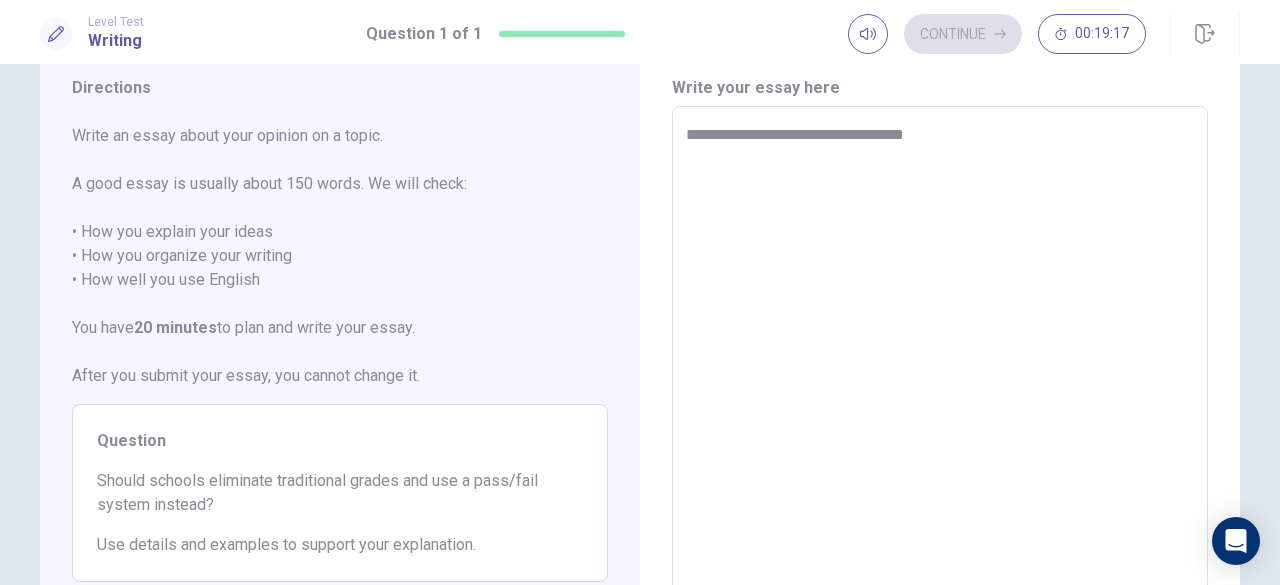 type on "*" 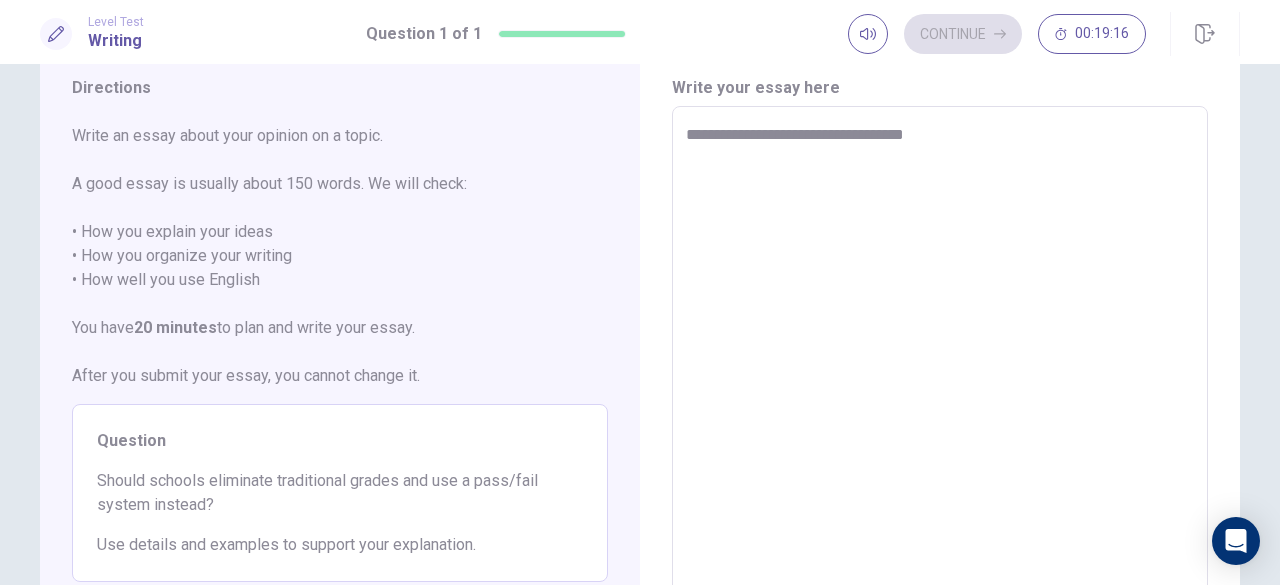 type on "**********" 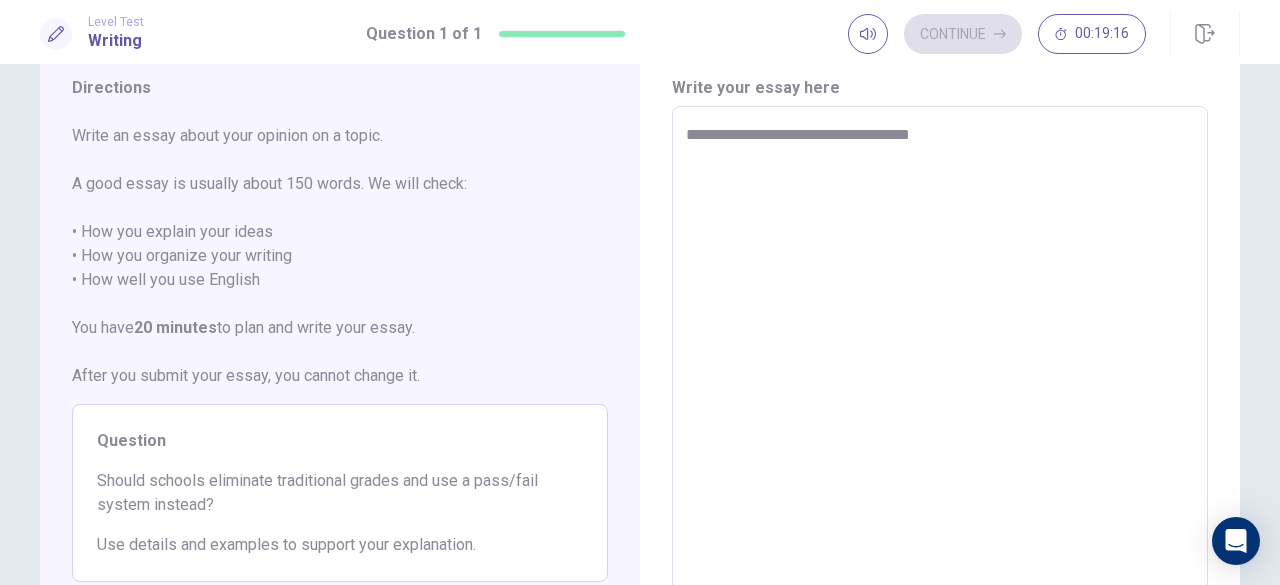 type on "*" 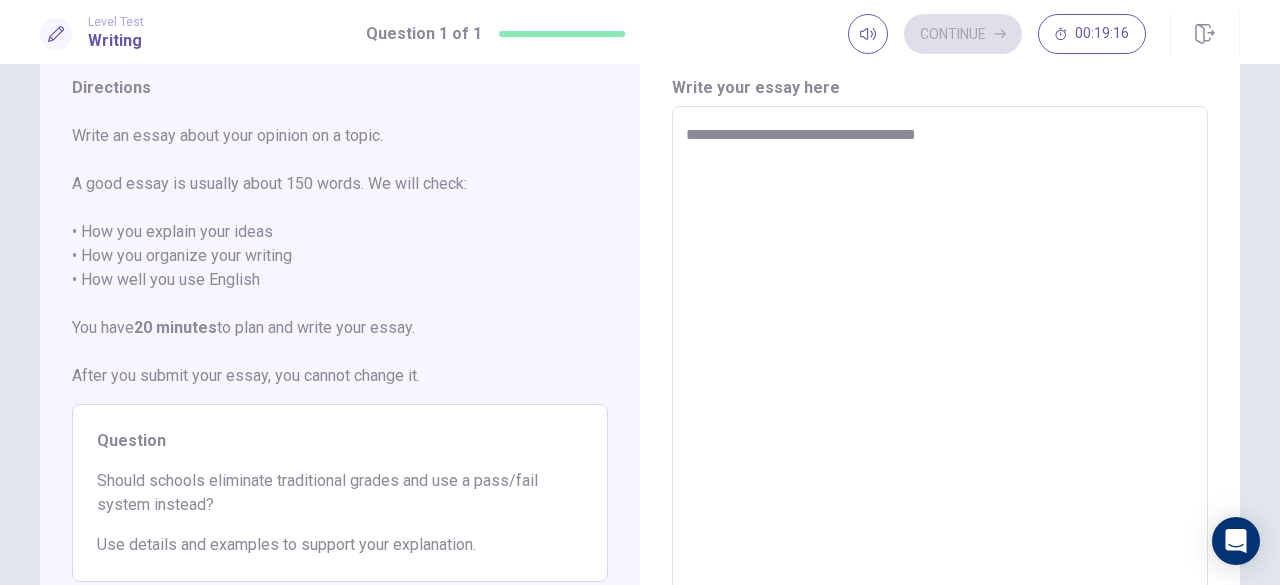 type on "*" 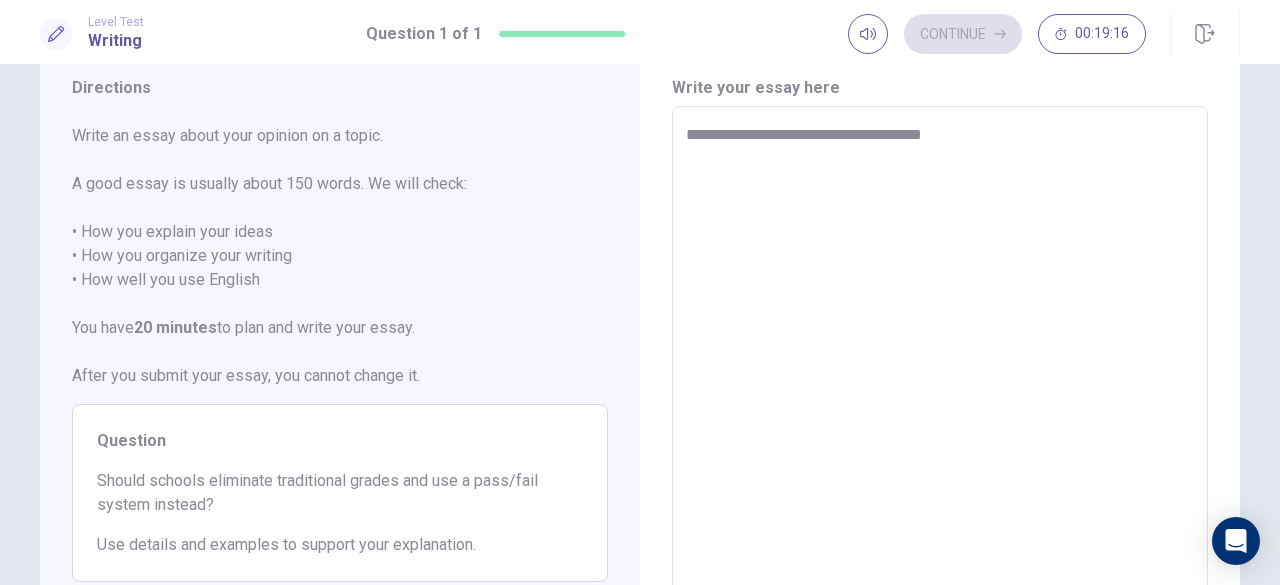 type on "*" 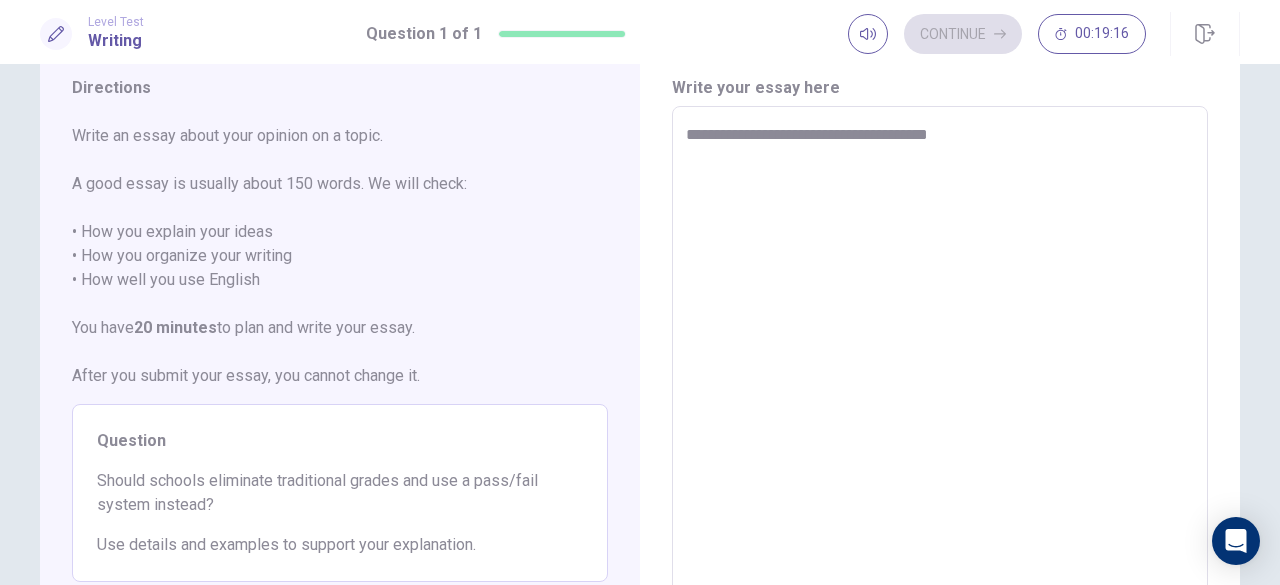 type on "*" 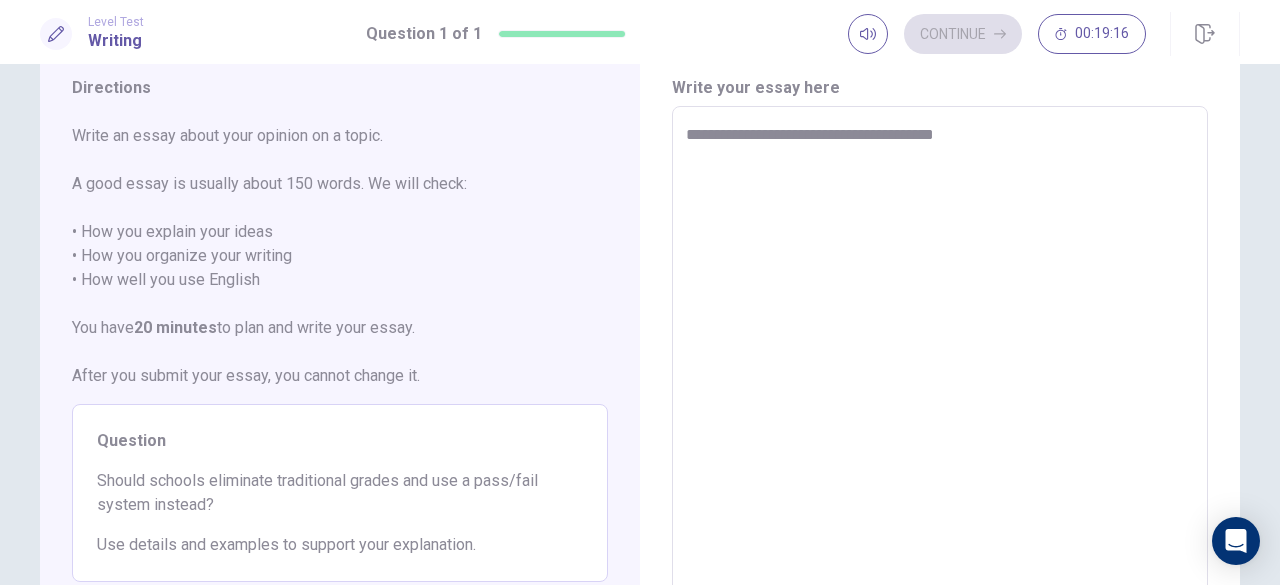 type on "*" 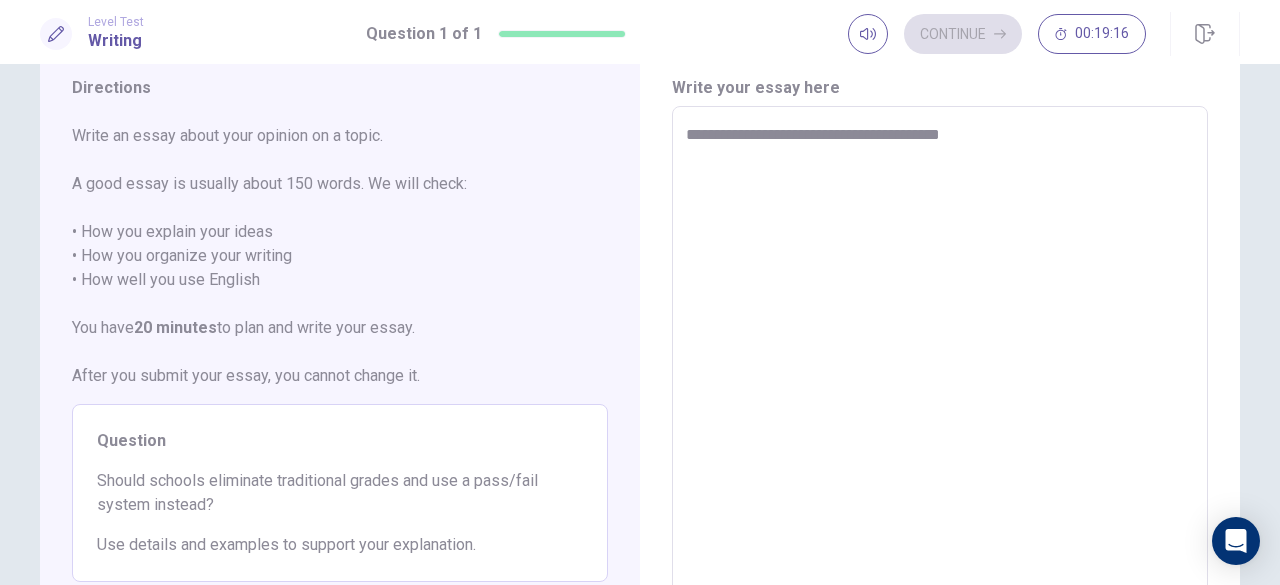 type on "*" 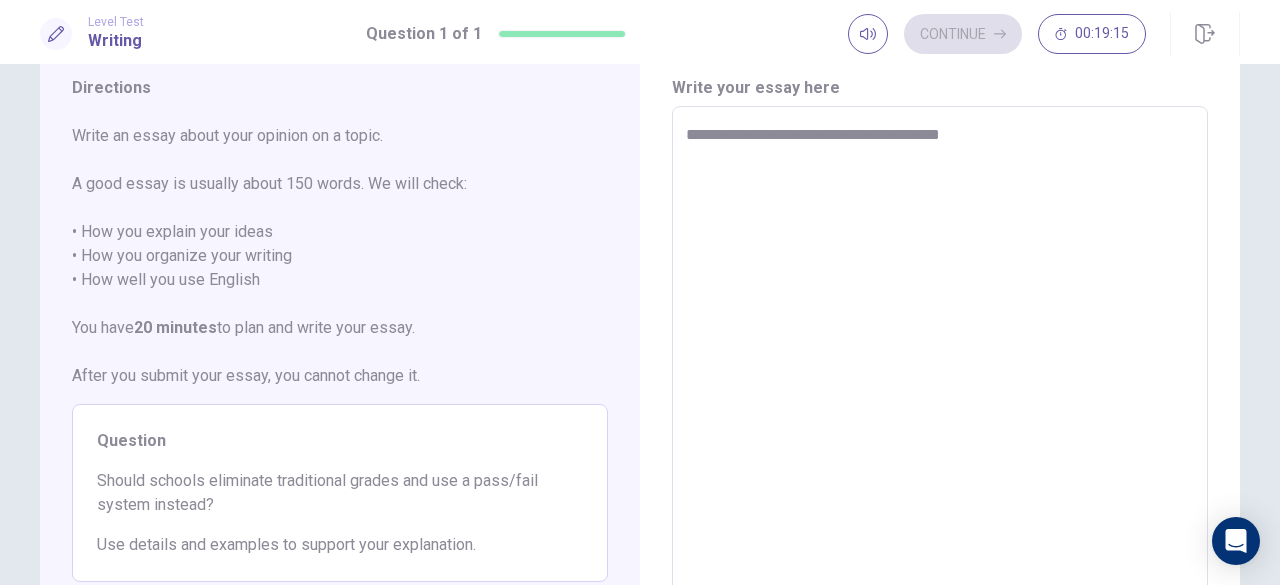 type on "**********" 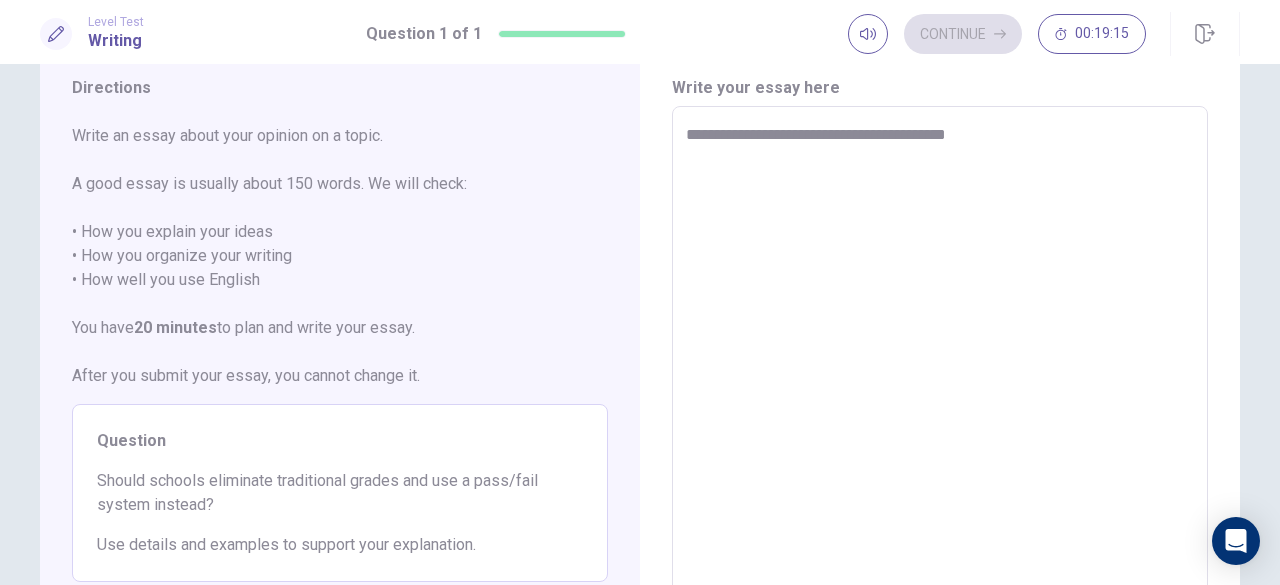 type on "*" 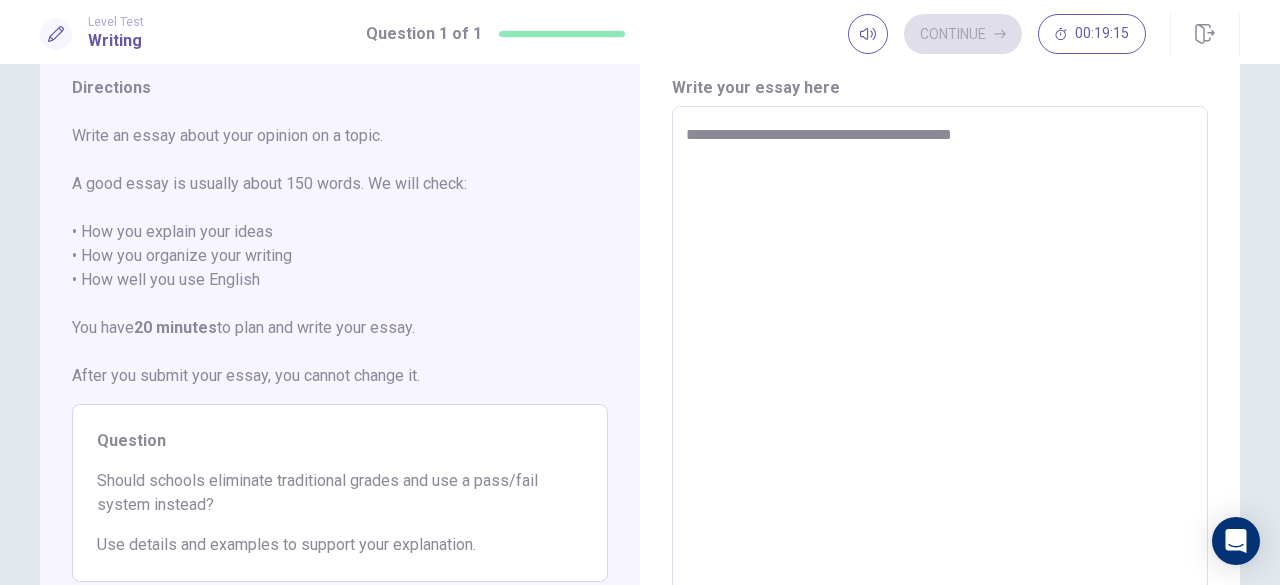 type on "**********" 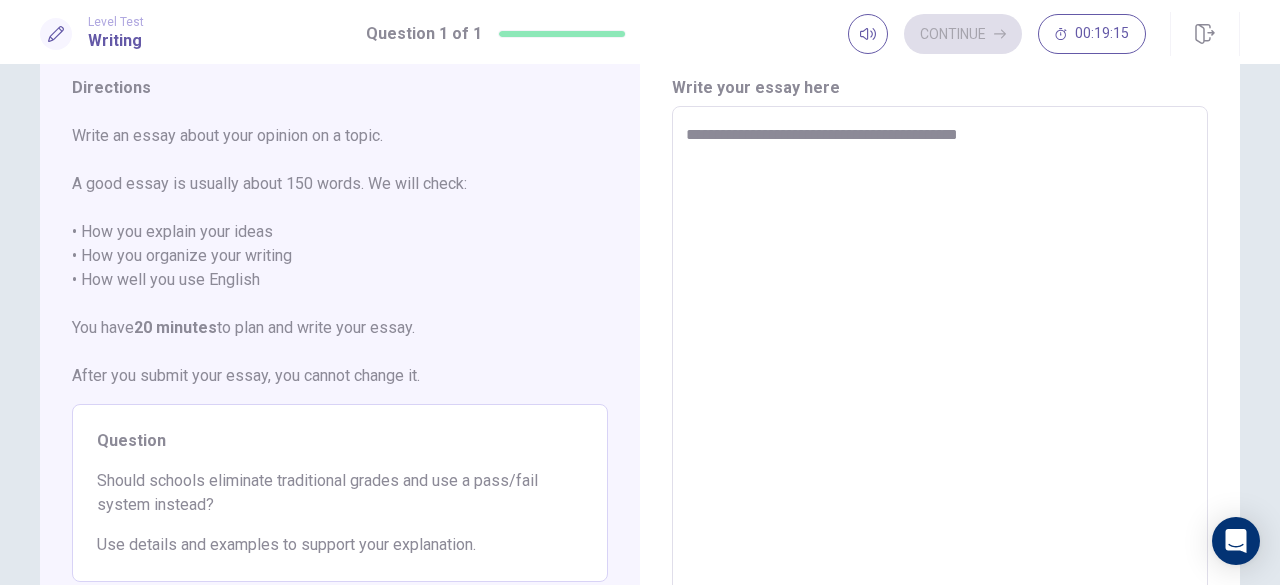 type on "*" 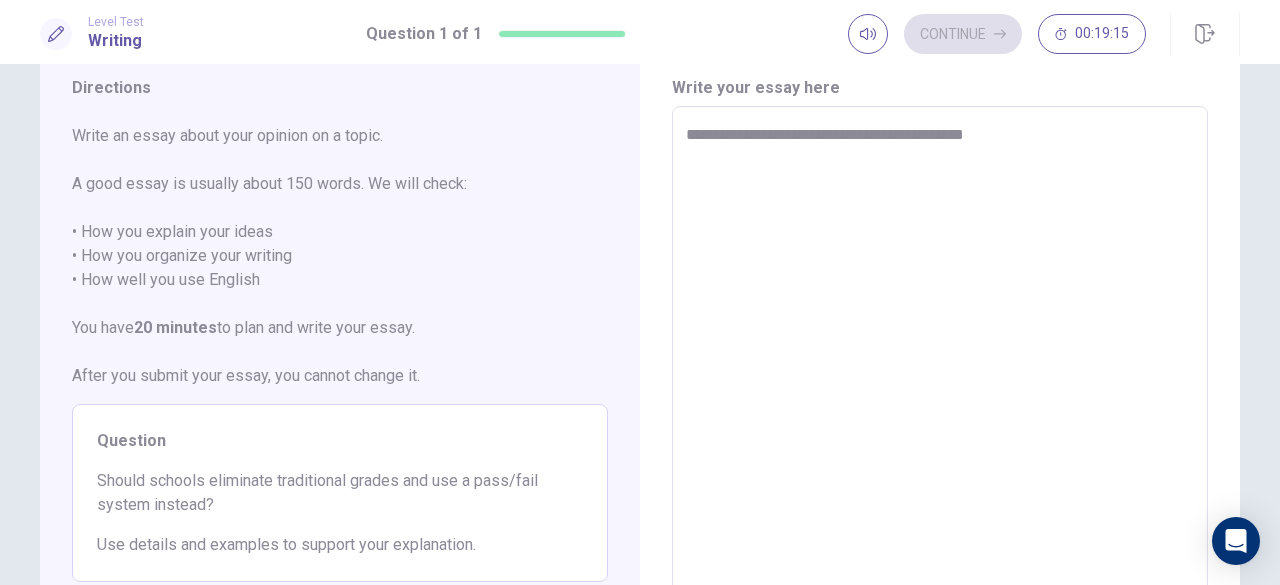 type on "*" 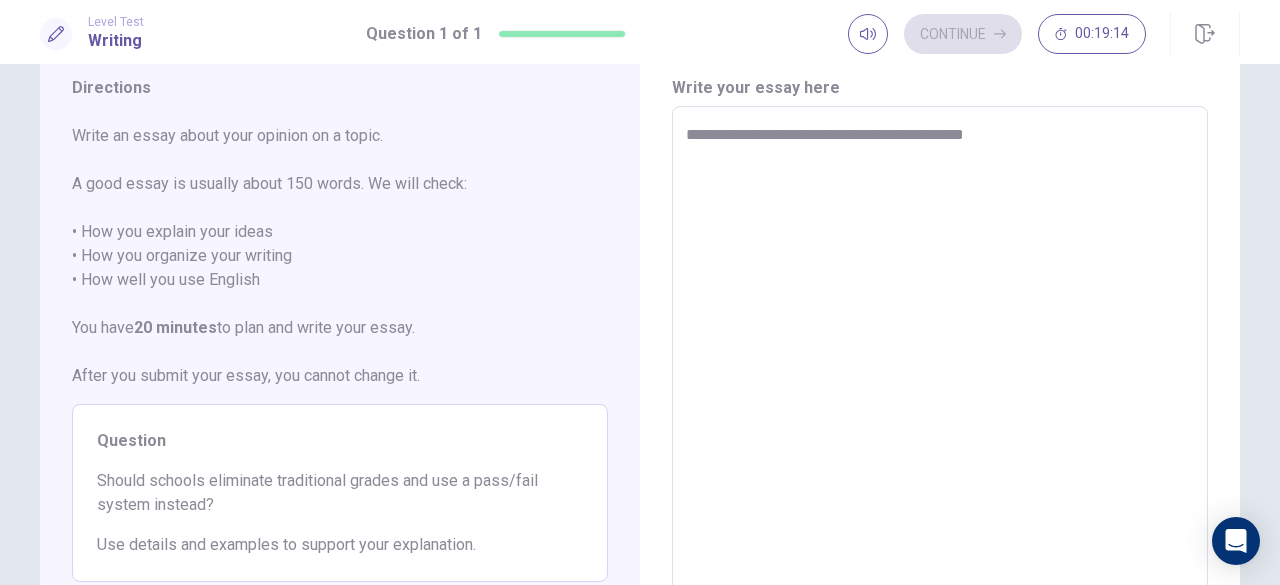 type on "**********" 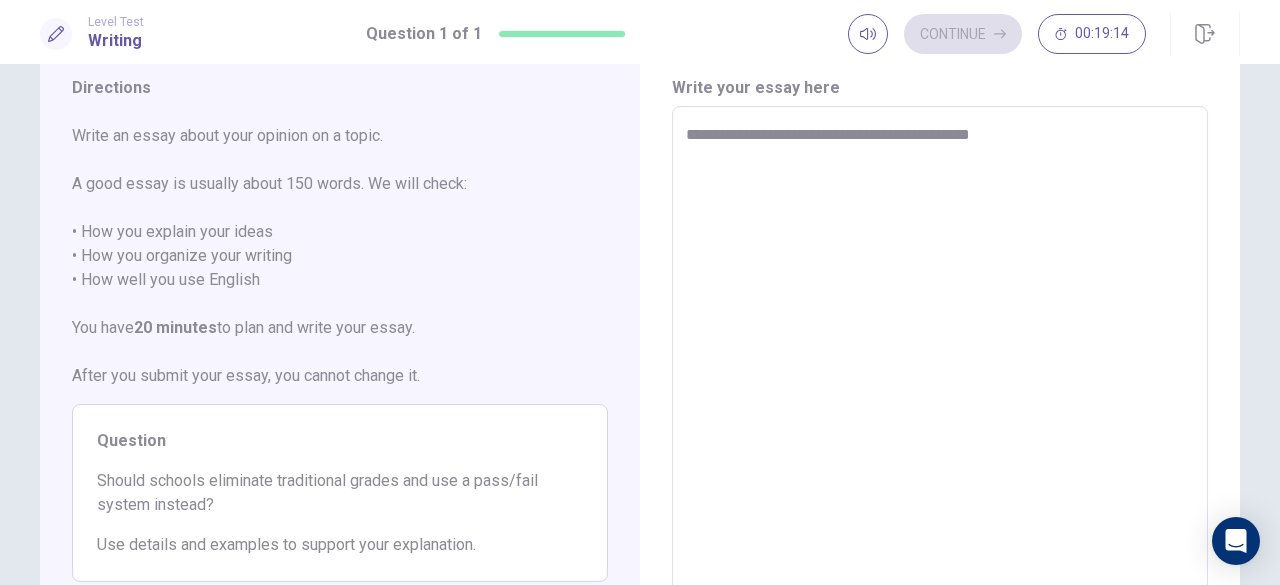 type on "*" 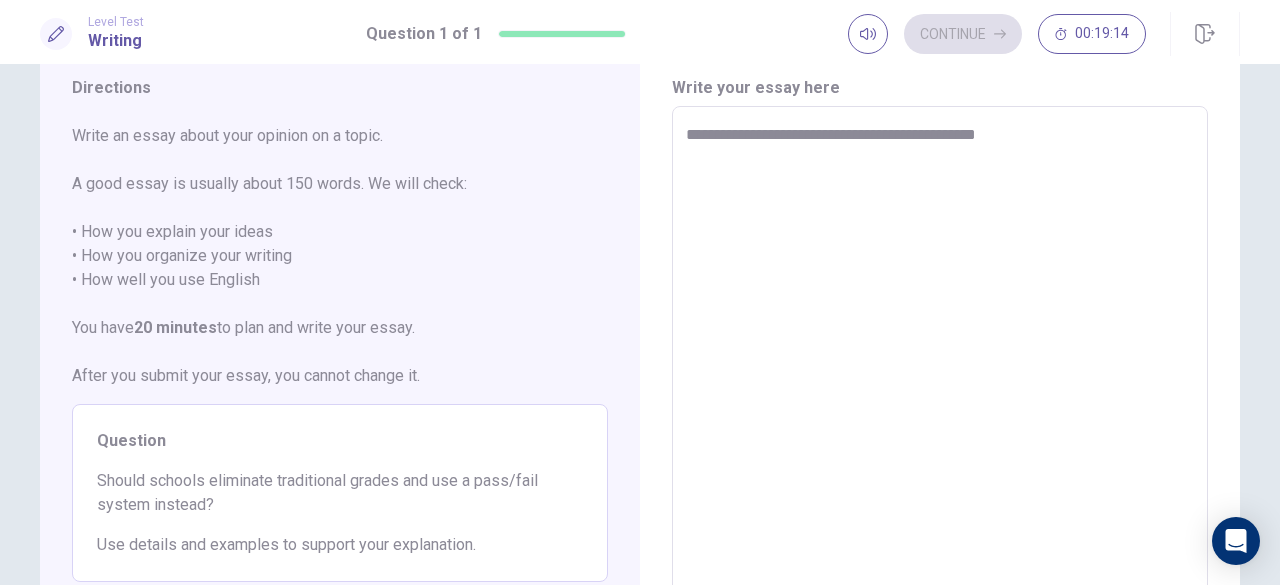 type on "*" 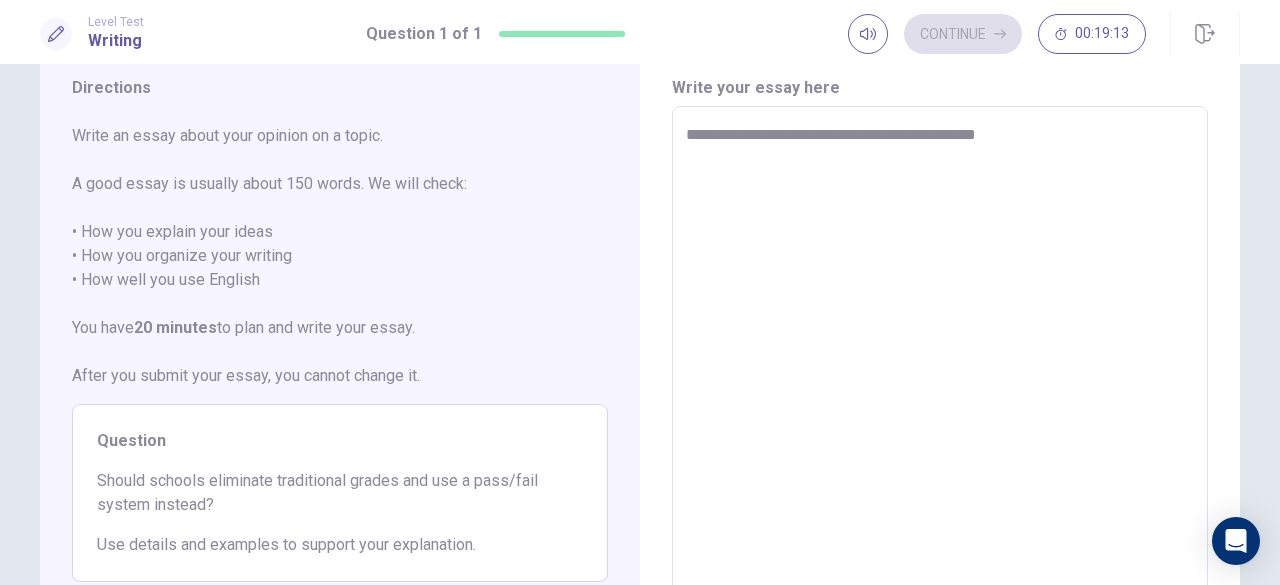 type on "**********" 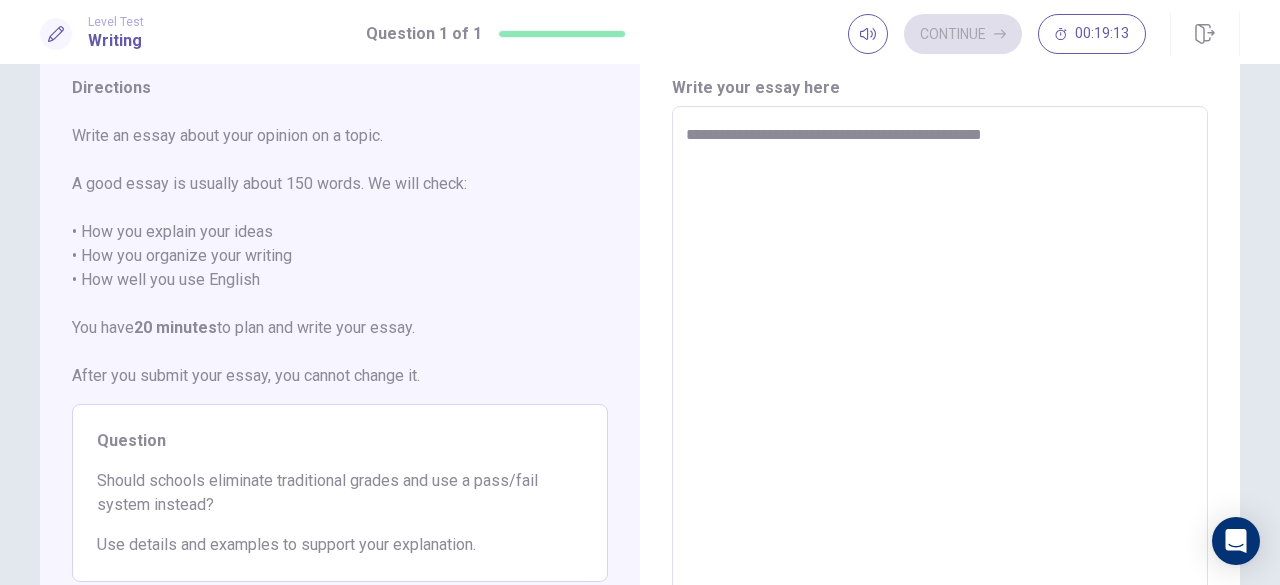 type on "*" 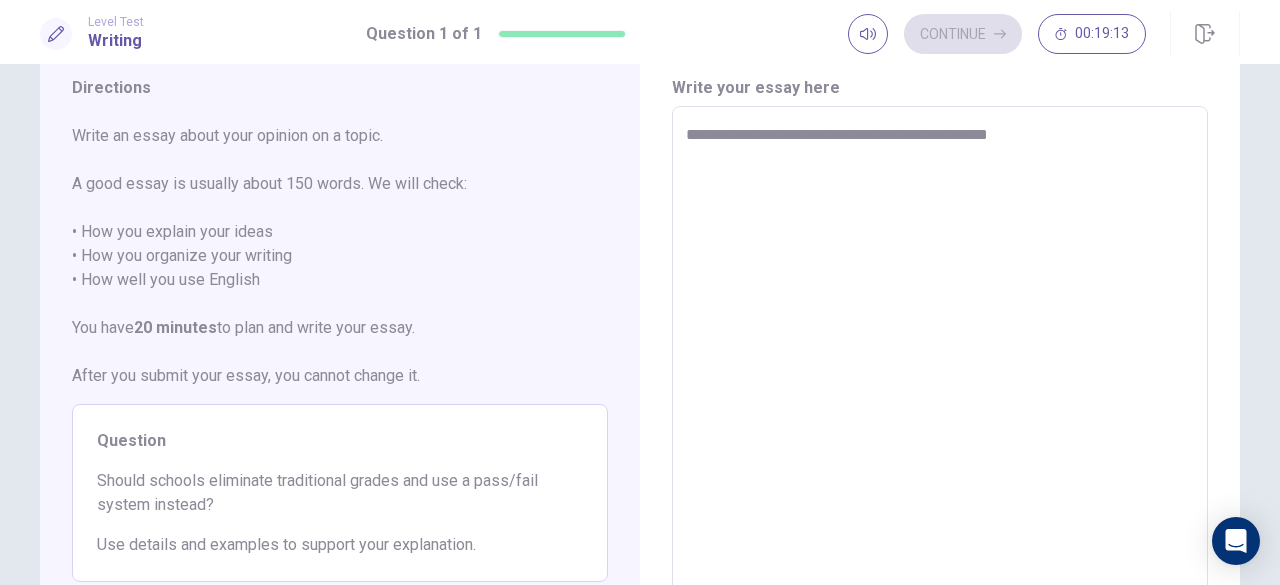 type on "*" 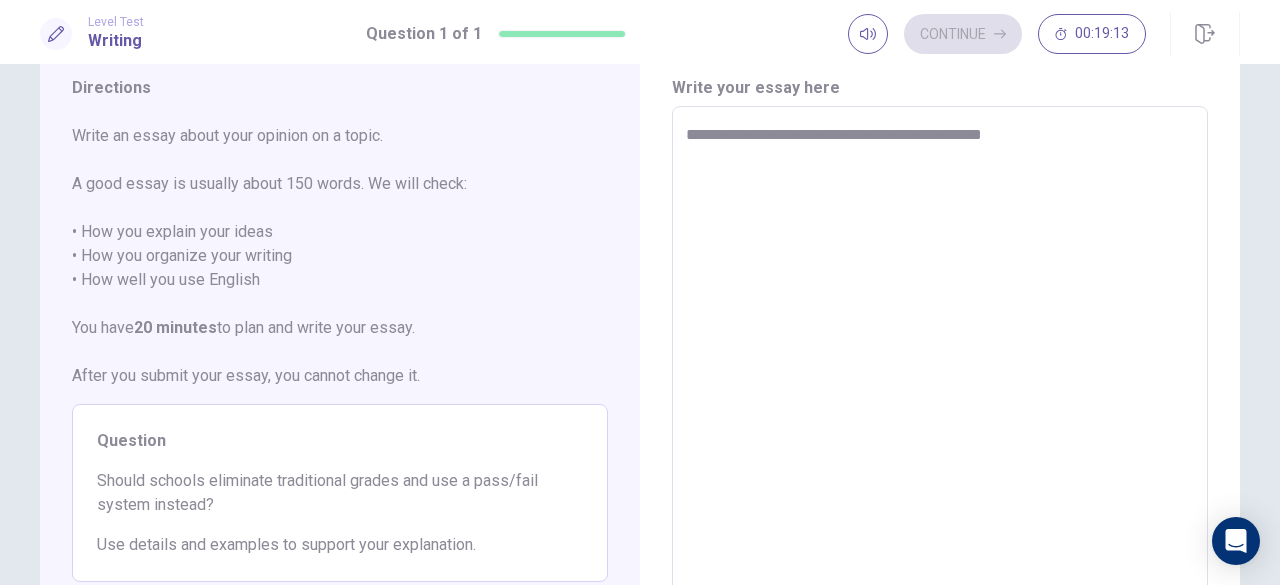 type on "*" 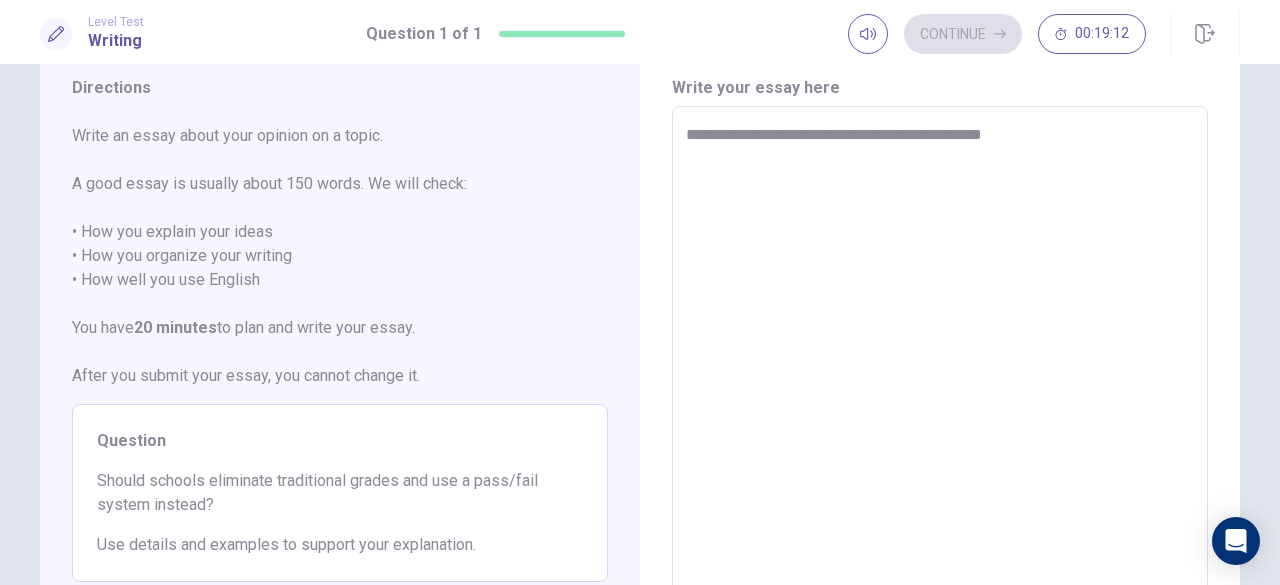 type on "**********" 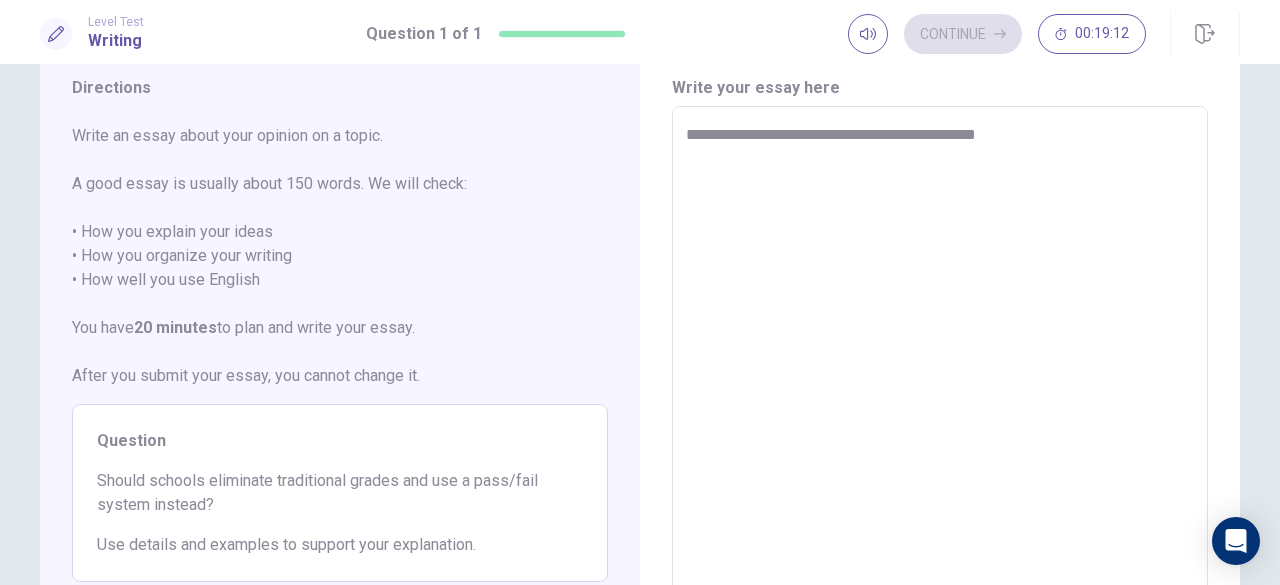 type on "*" 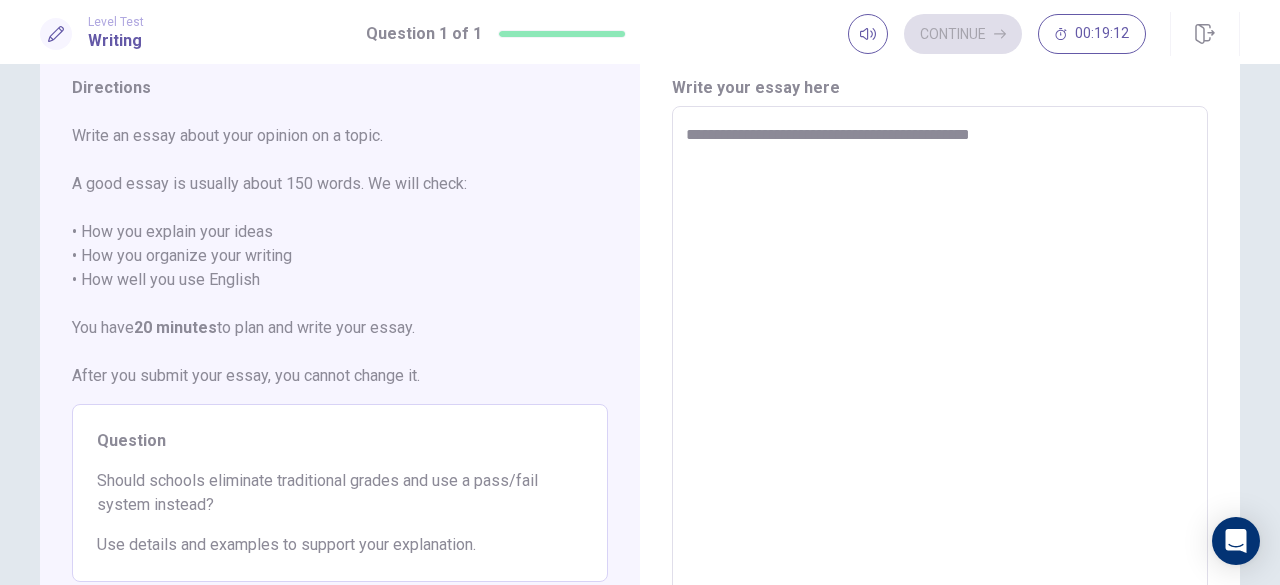 type on "*" 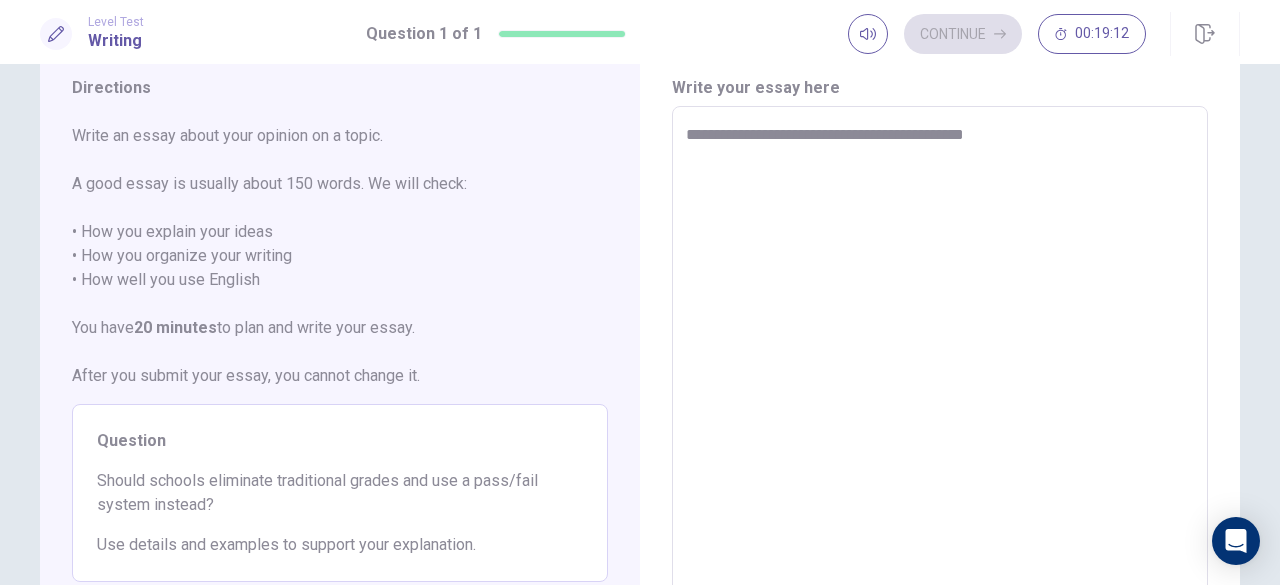 type on "*" 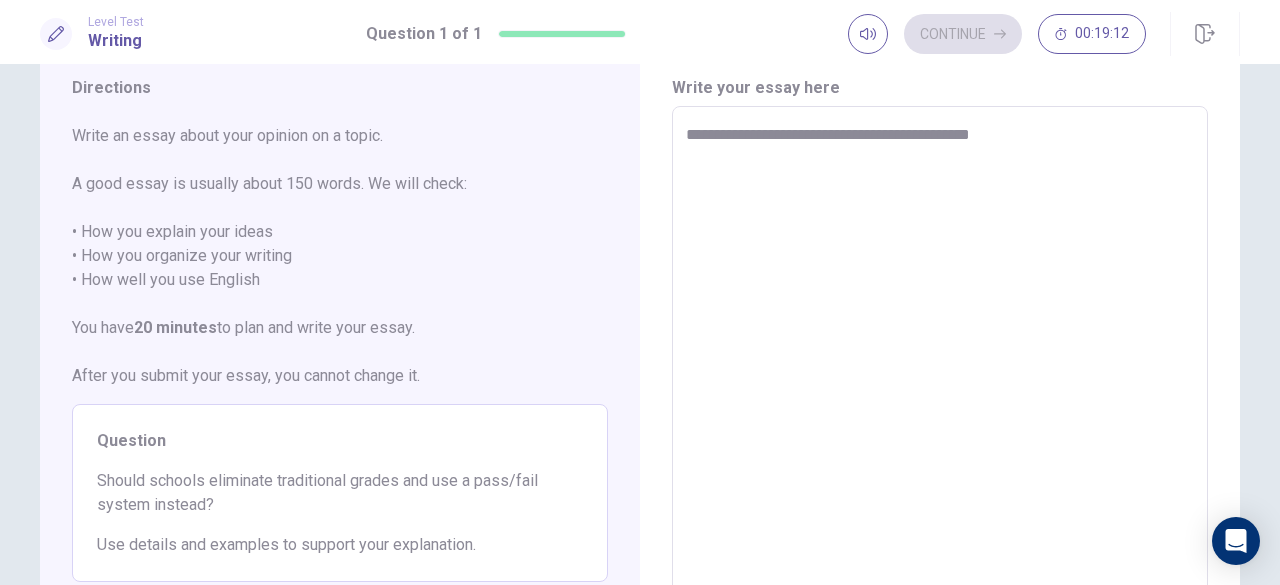 type on "*" 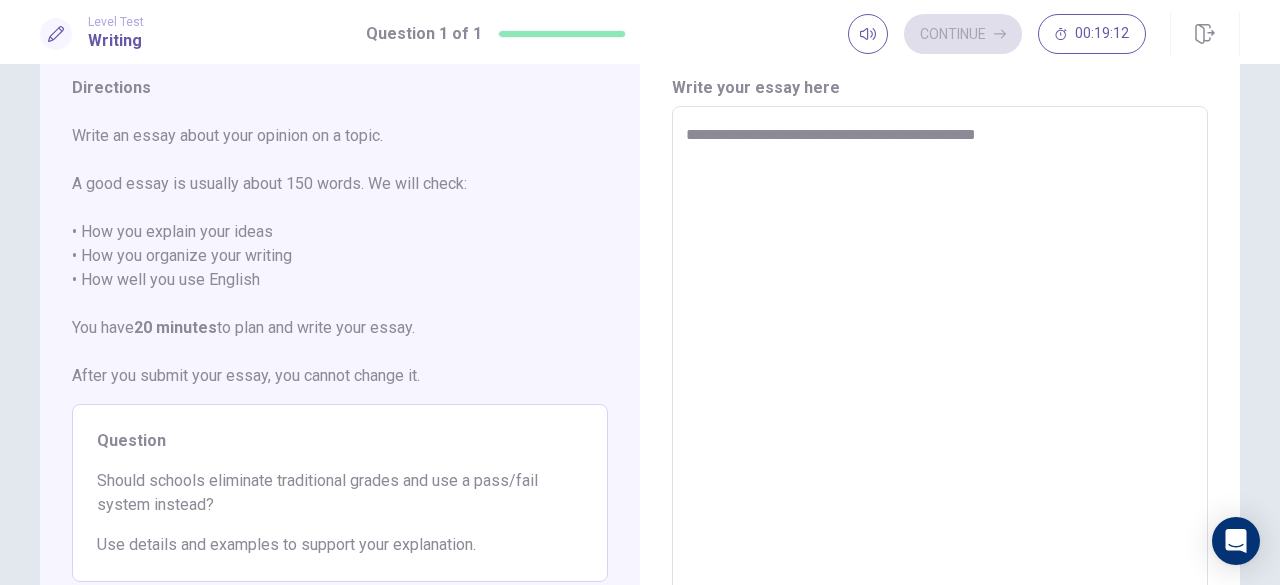 type on "*" 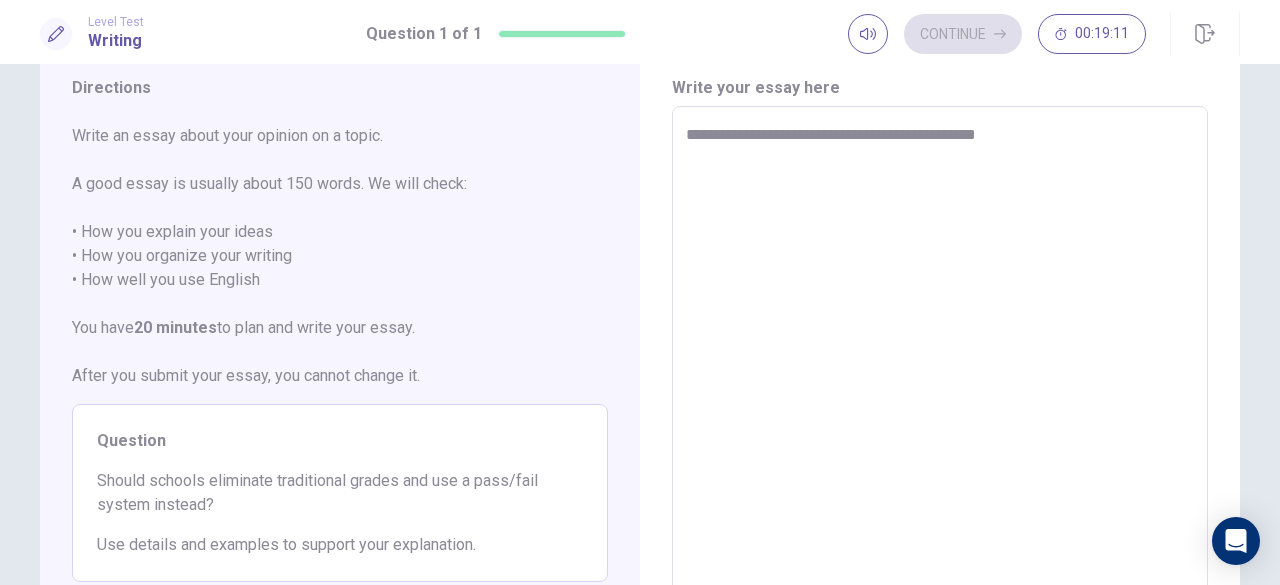 type on "**********" 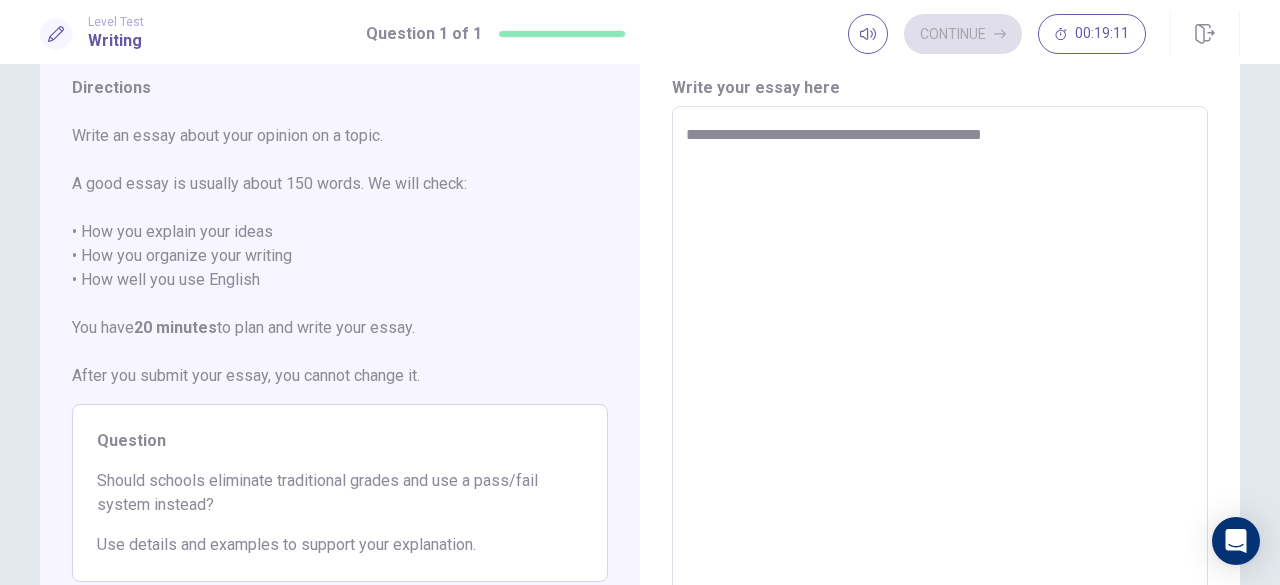 type on "*" 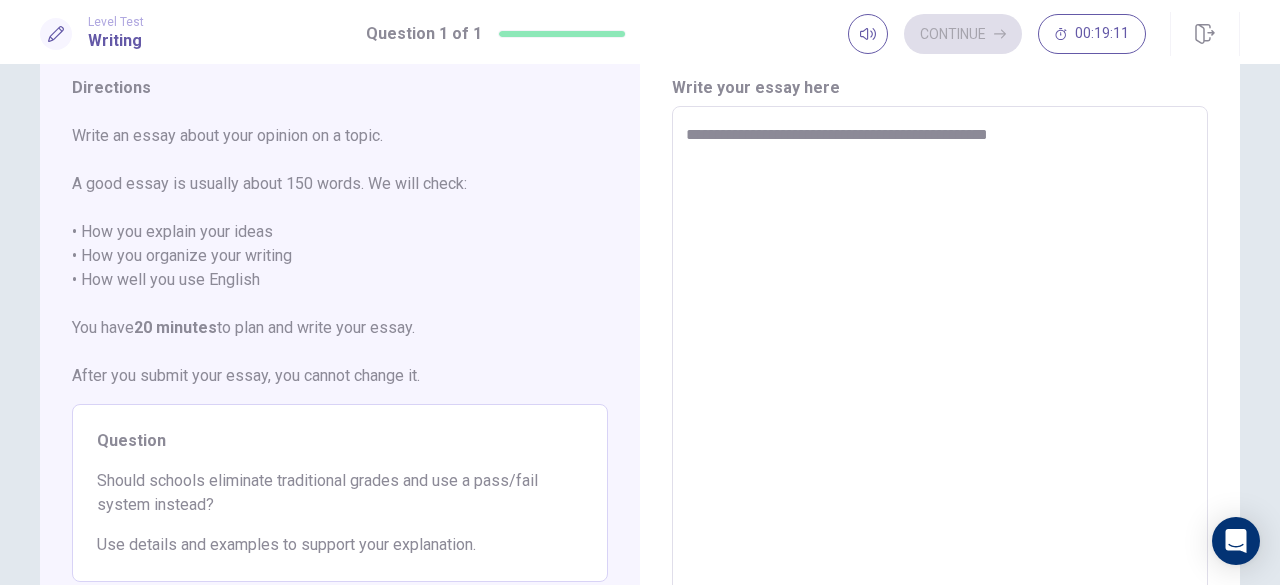 type on "*" 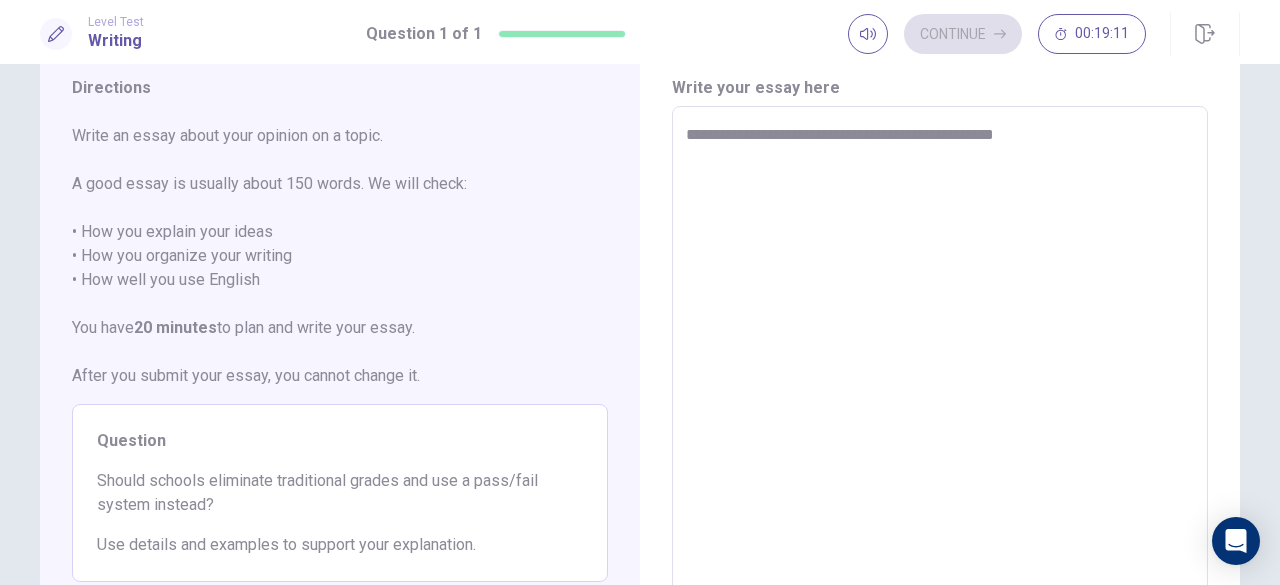 type on "*" 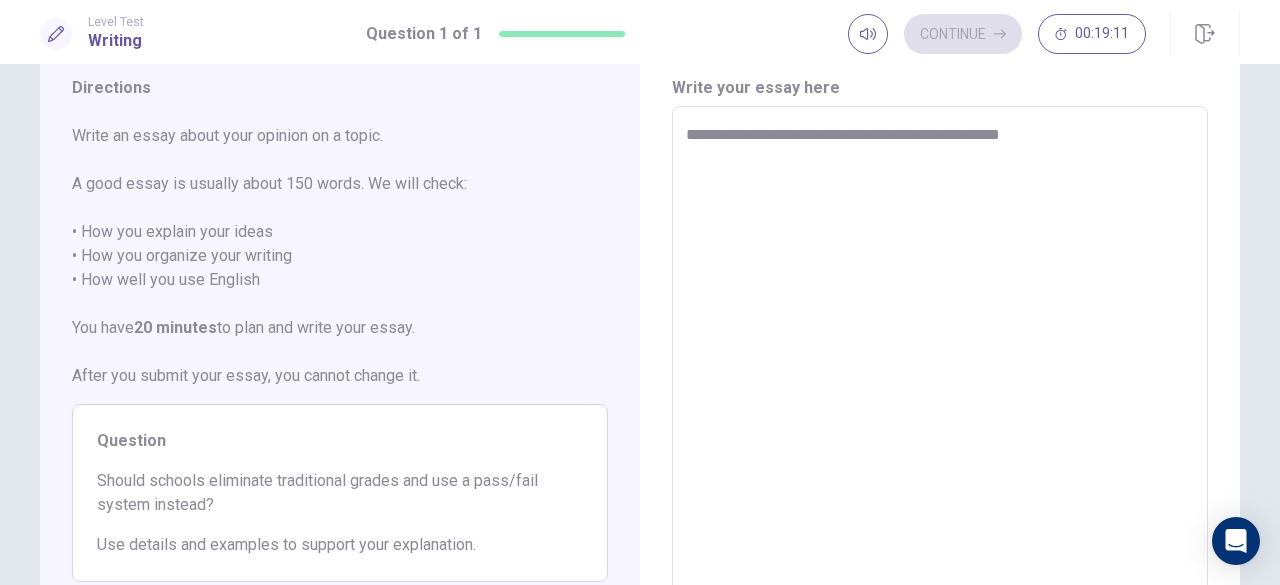 type on "*" 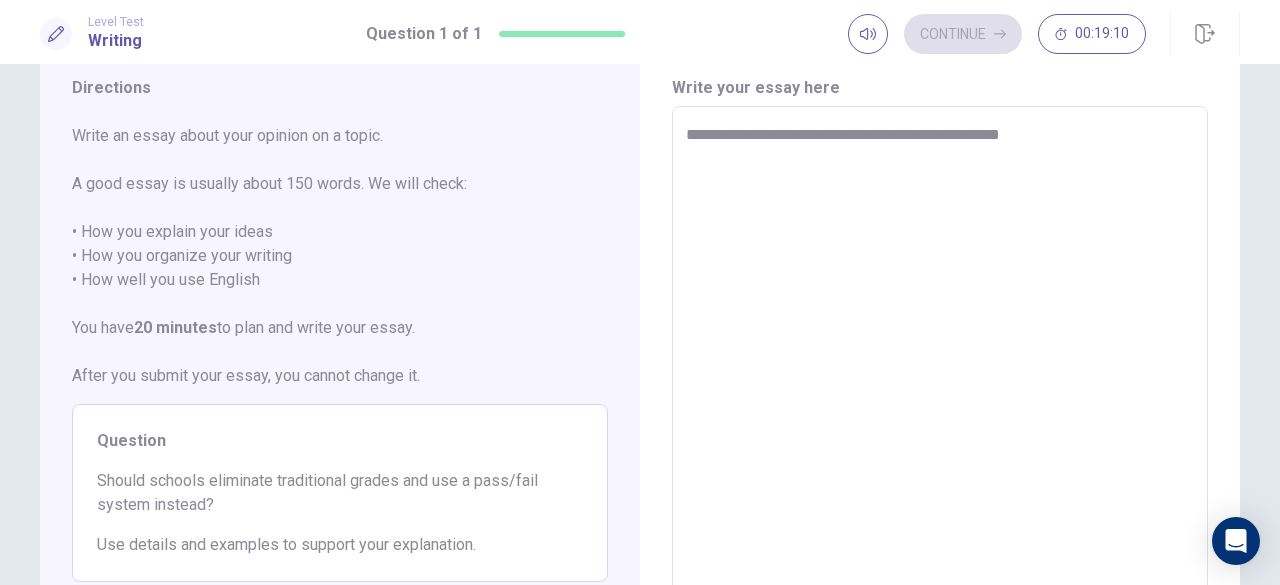 type on "**********" 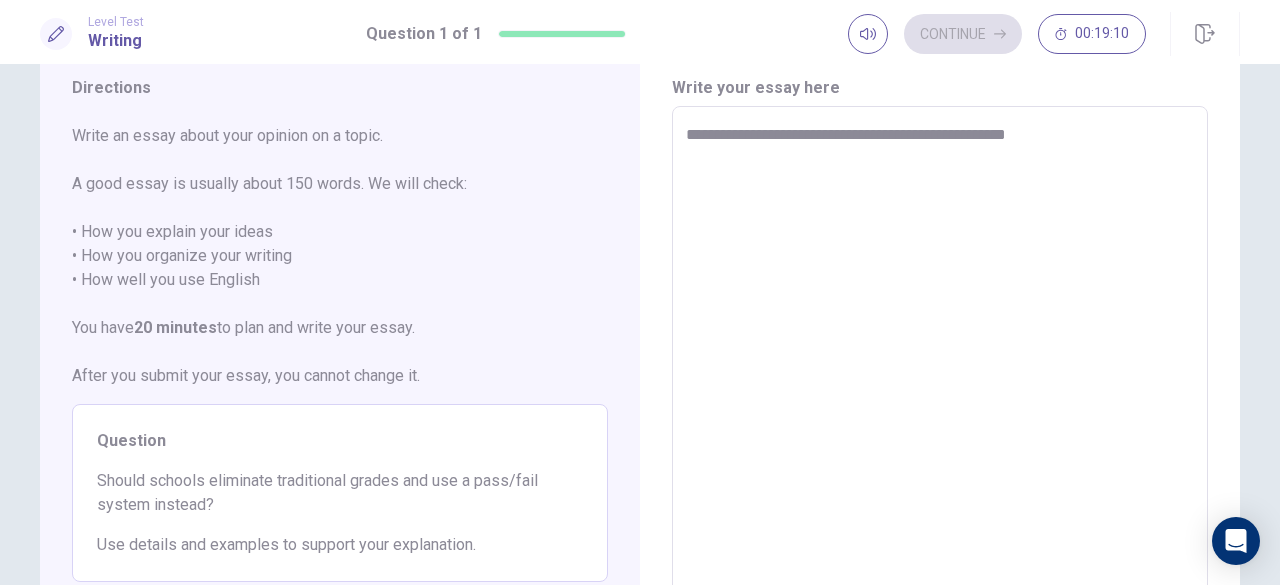 type on "*" 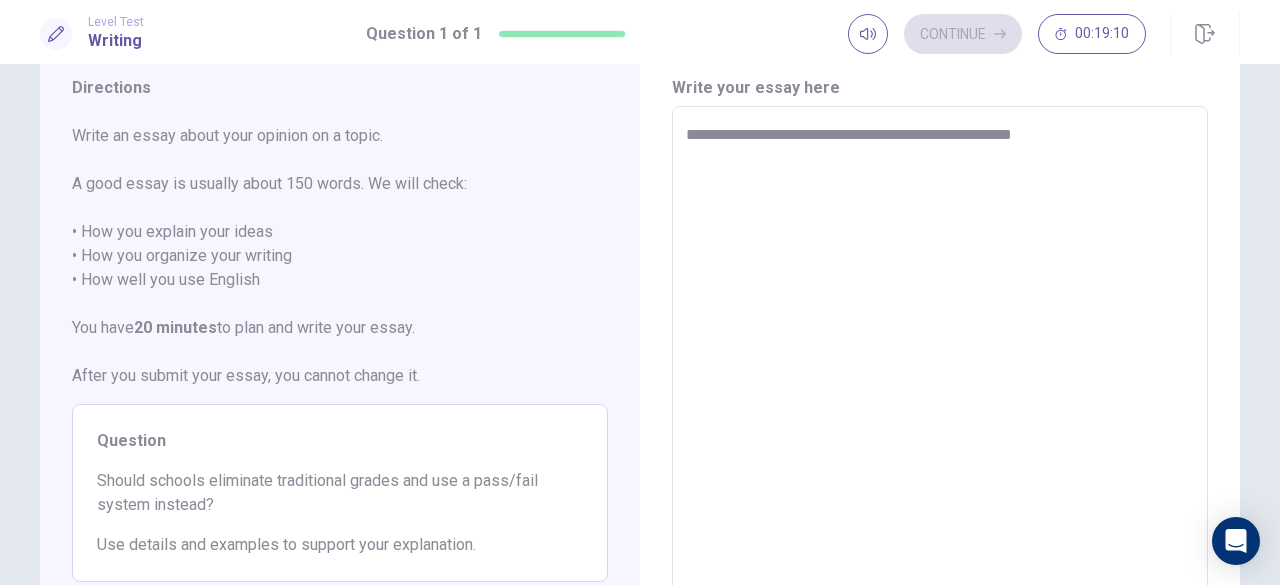 type on "*" 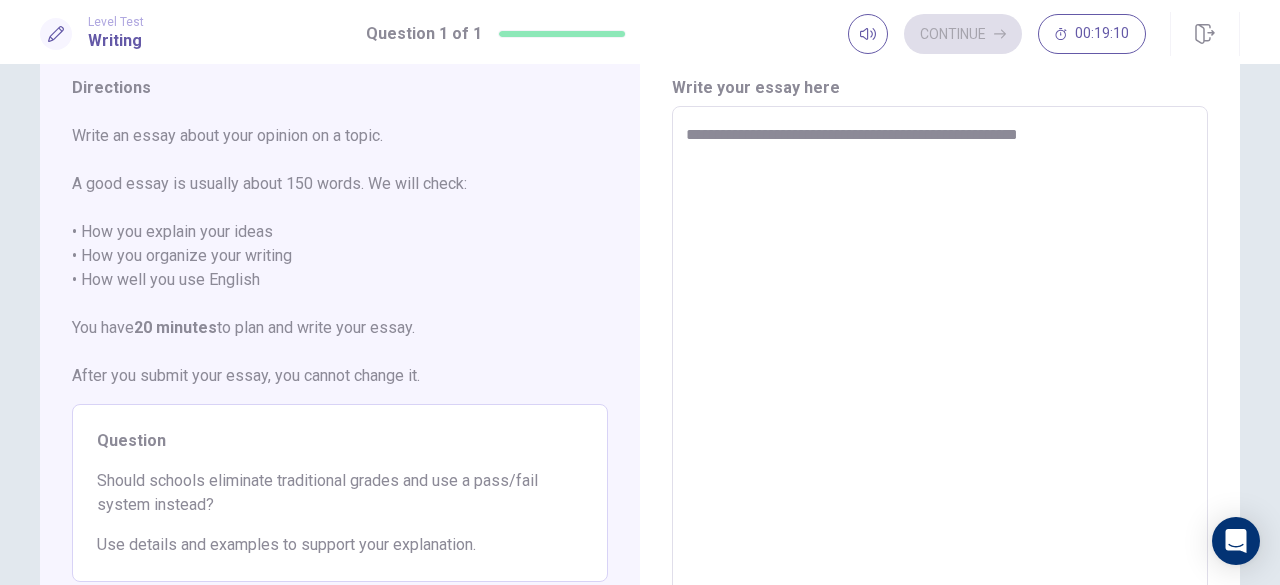 type on "*" 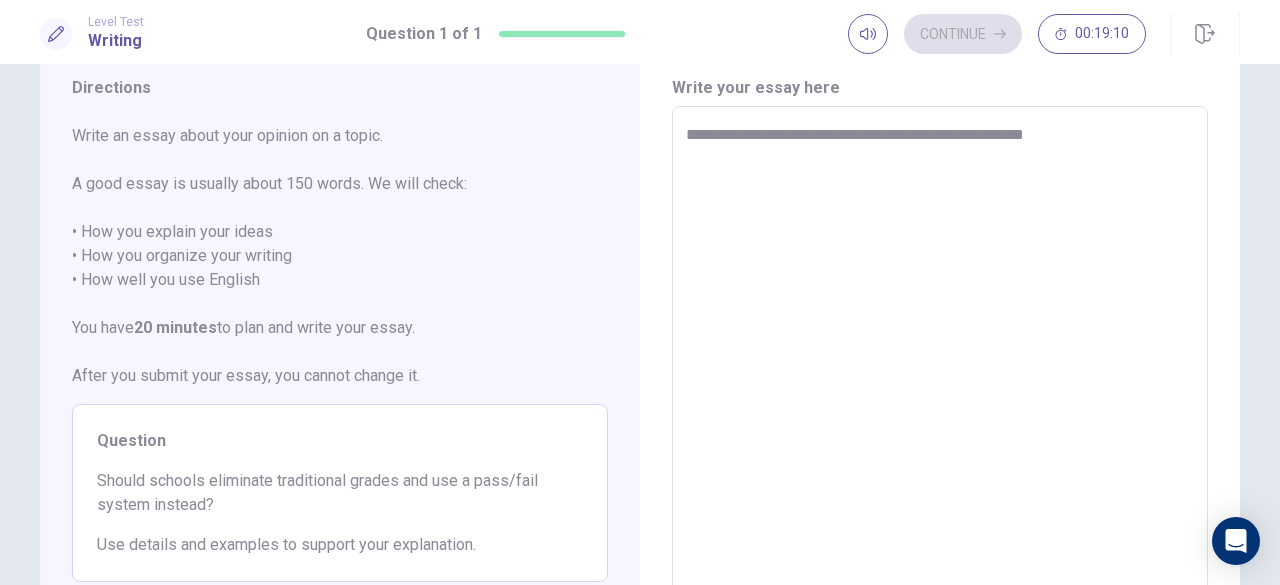 type on "*" 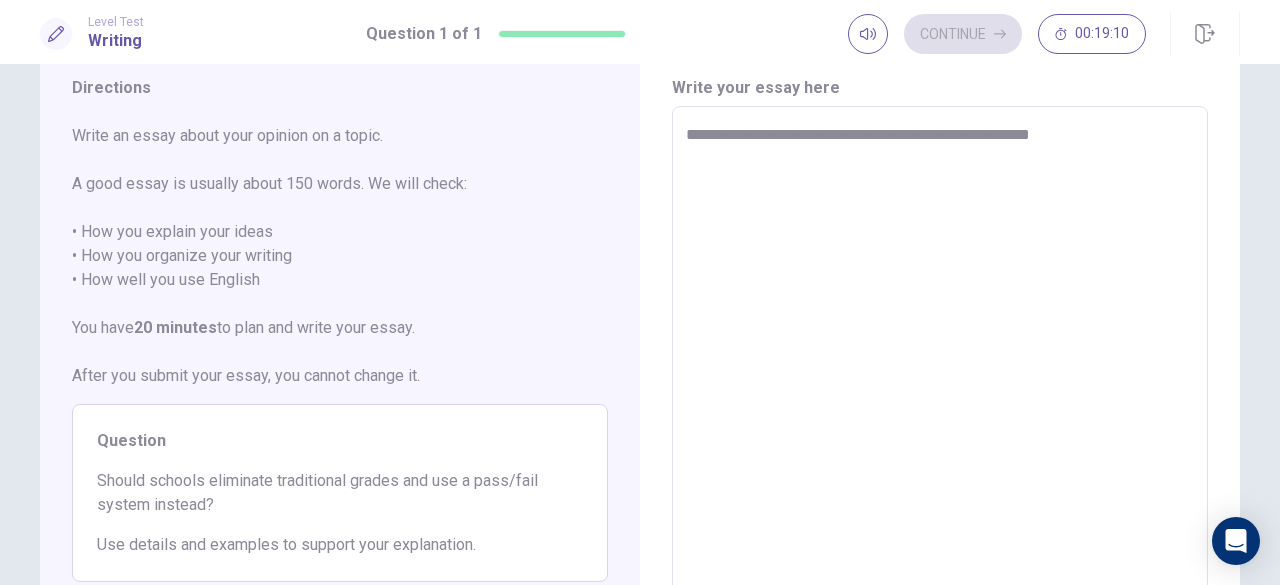 type on "*" 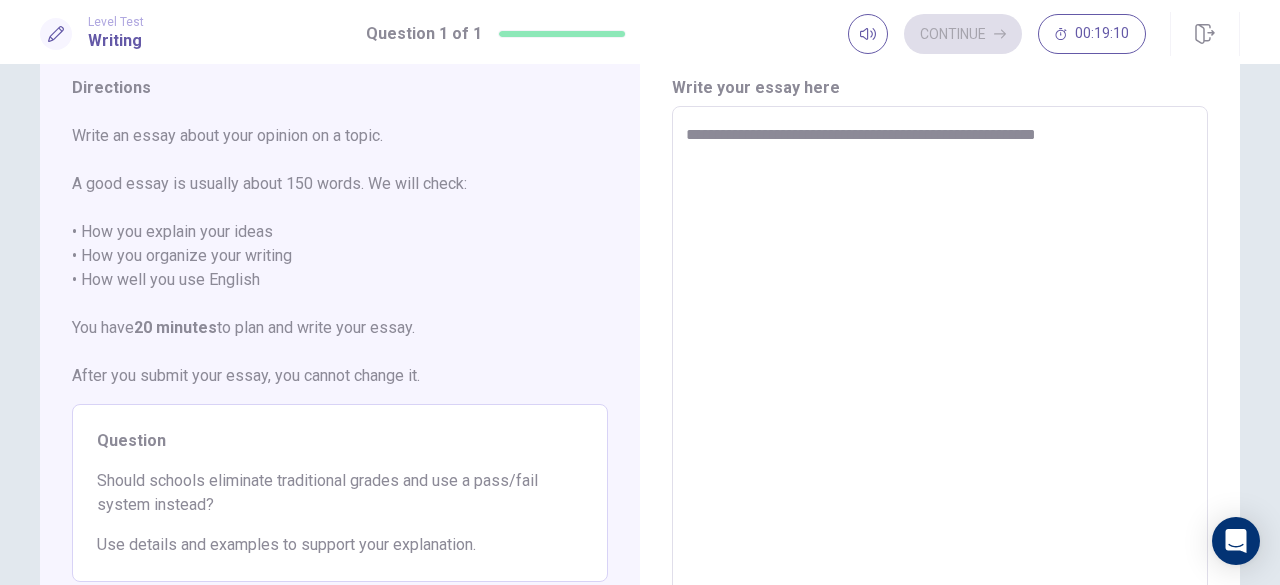 type on "*" 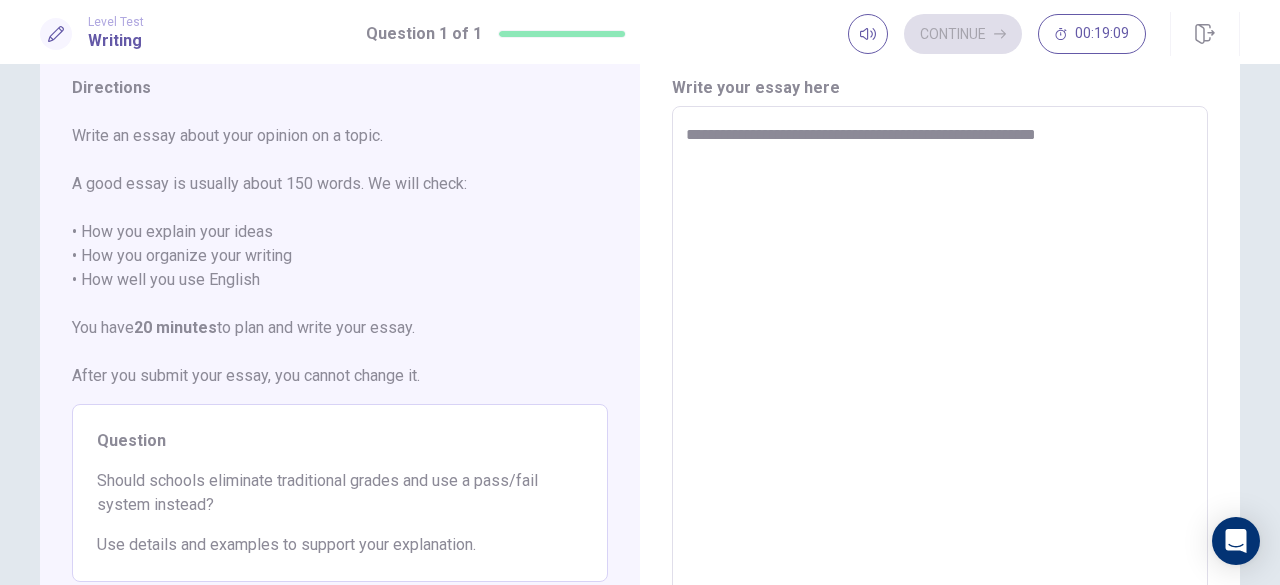 type on "**********" 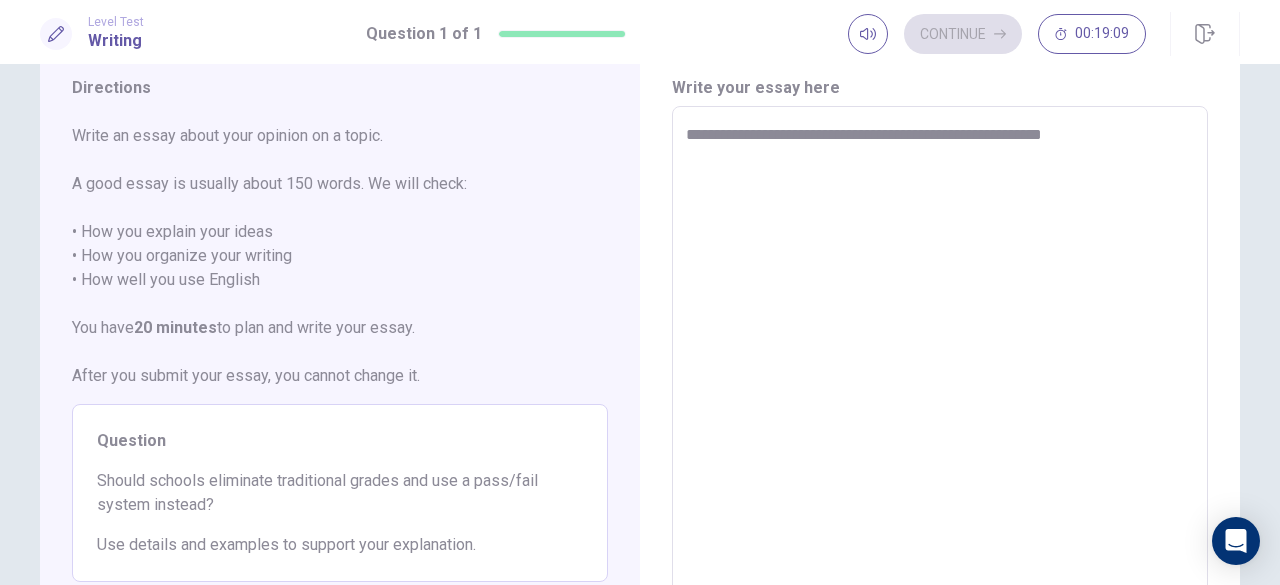 type on "*" 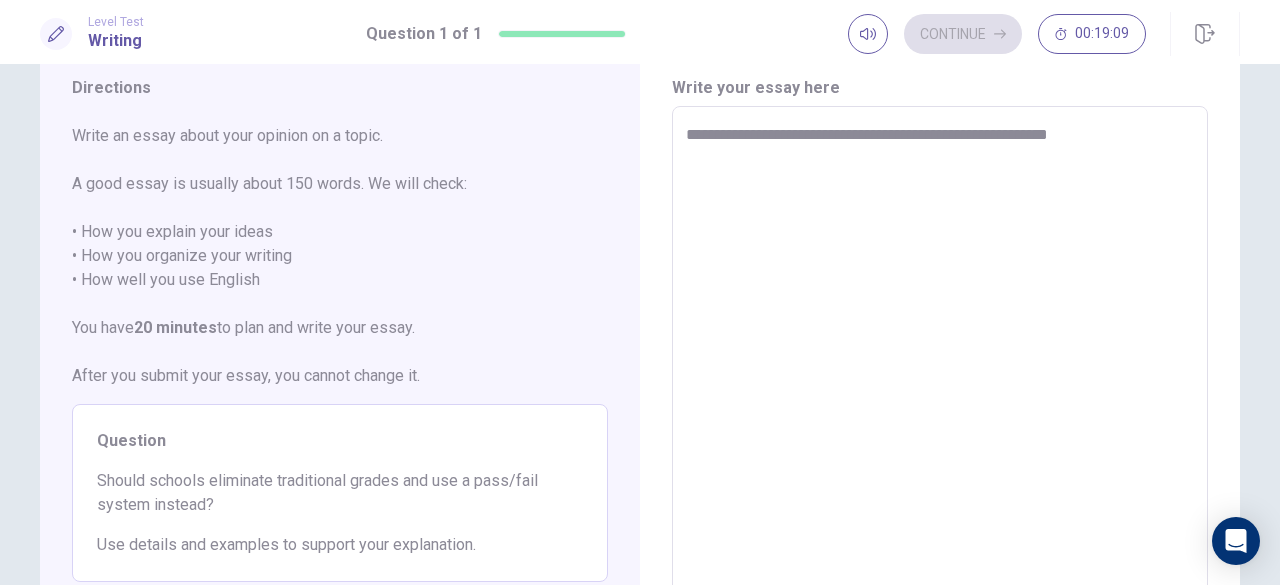 type on "*" 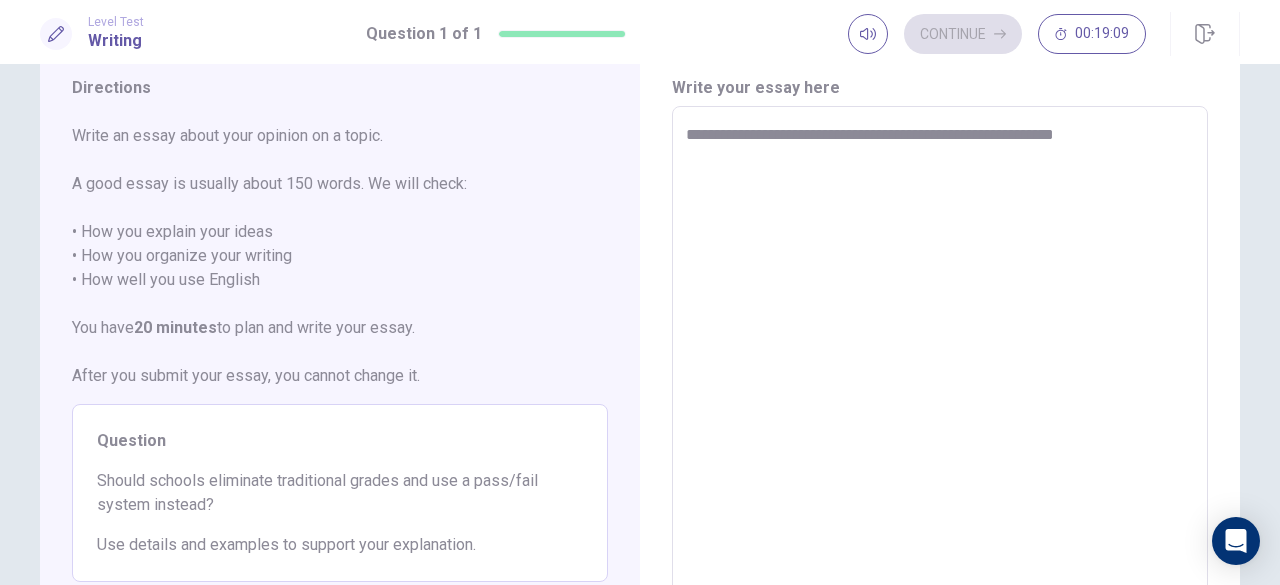 type on "*" 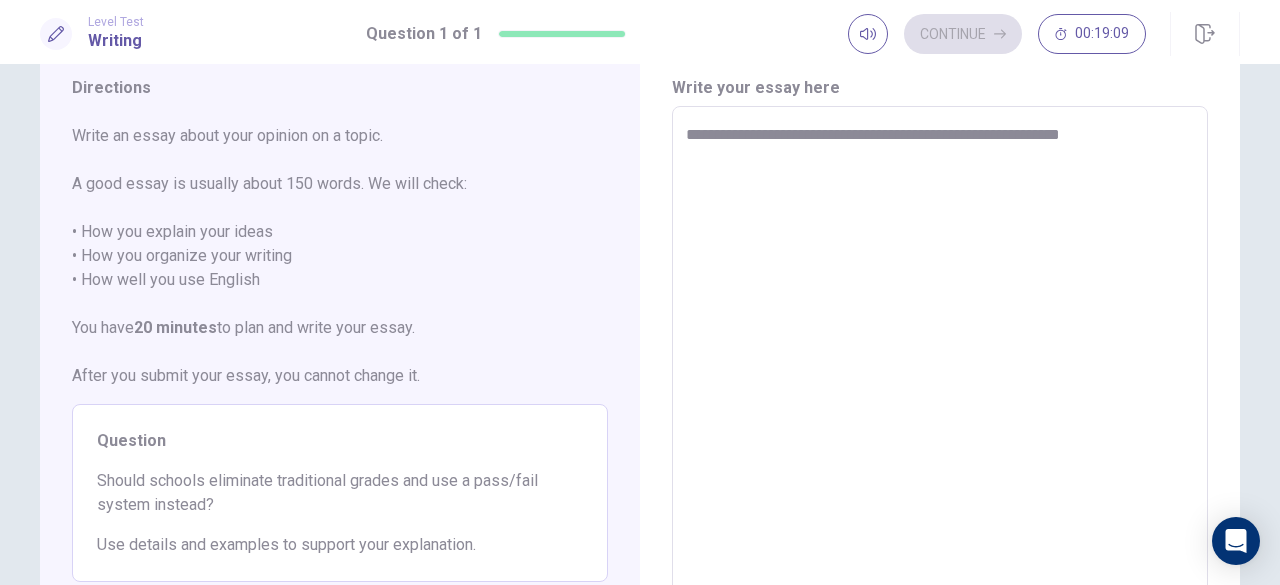 type 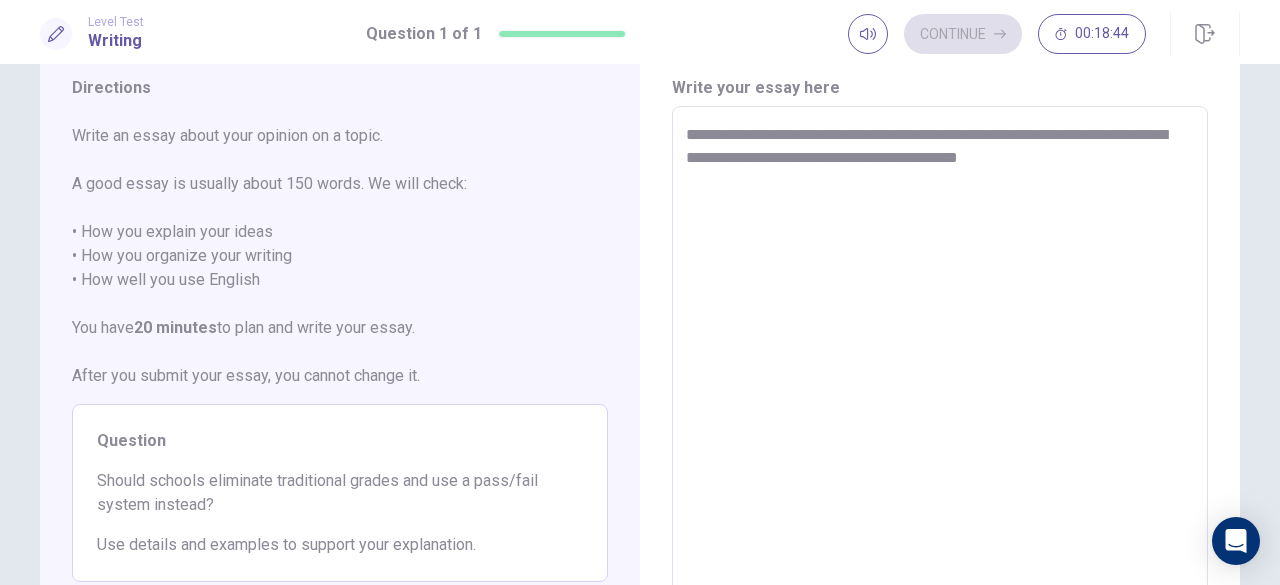 click on "**********" at bounding box center (940, 383) 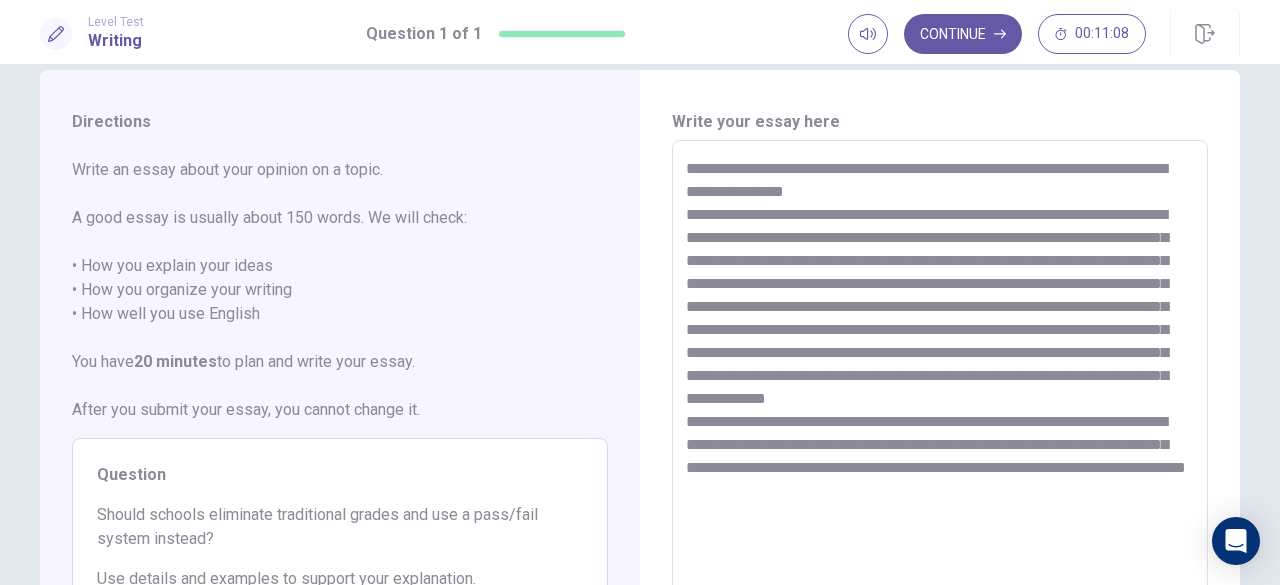 scroll, scrollTop: 0, scrollLeft: 0, axis: both 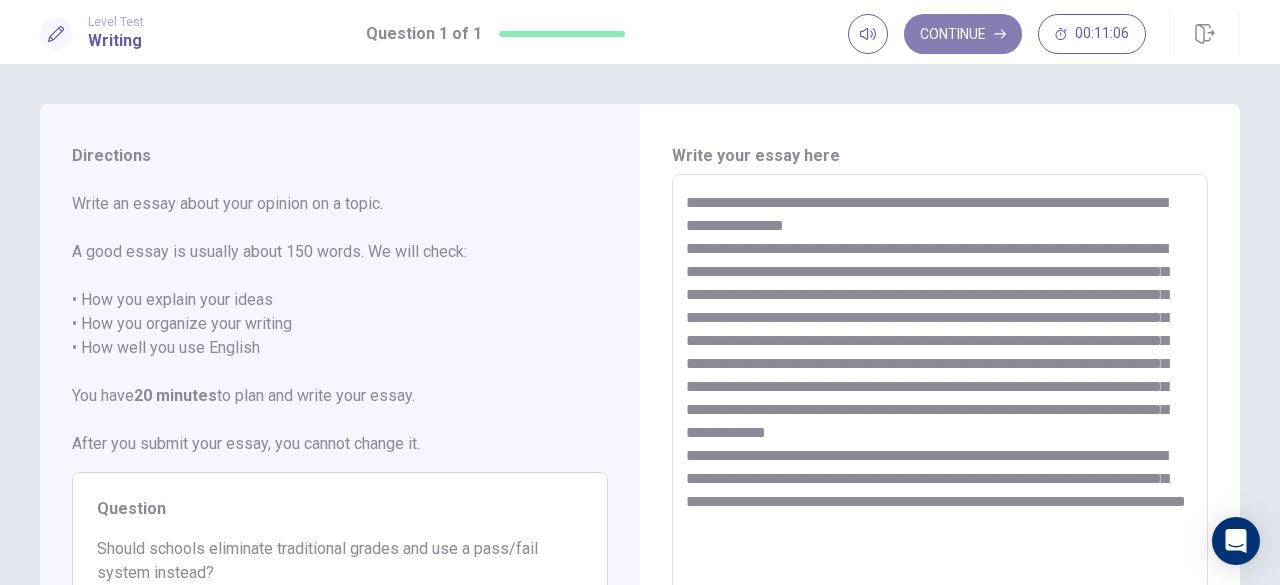 click on "Continue" at bounding box center [963, 34] 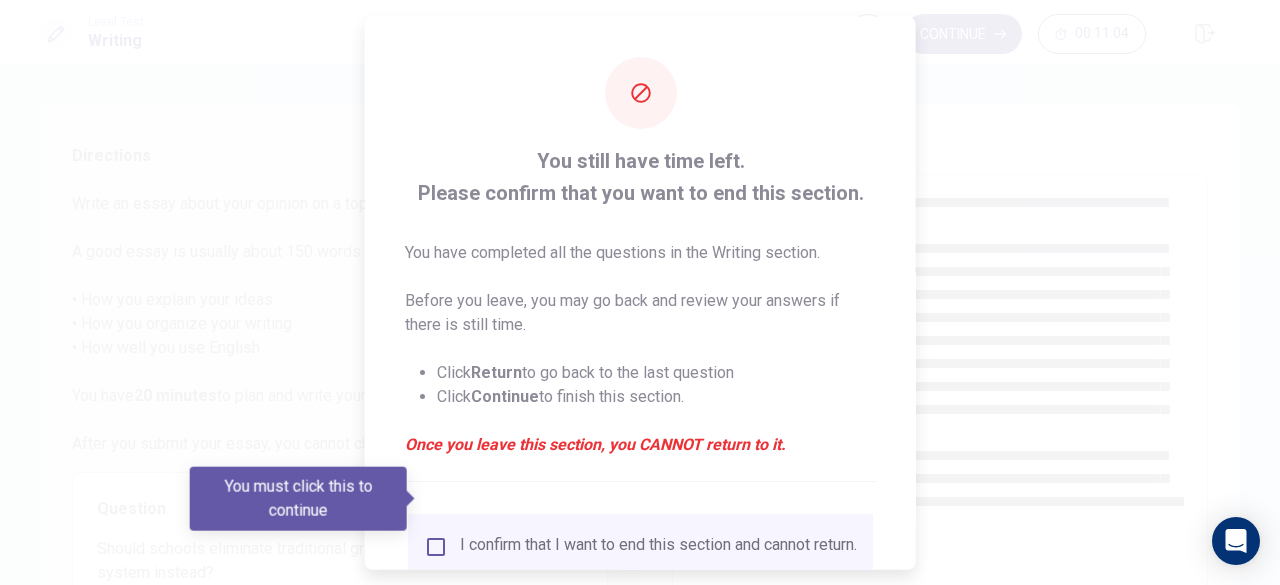 scroll, scrollTop: 160, scrollLeft: 0, axis: vertical 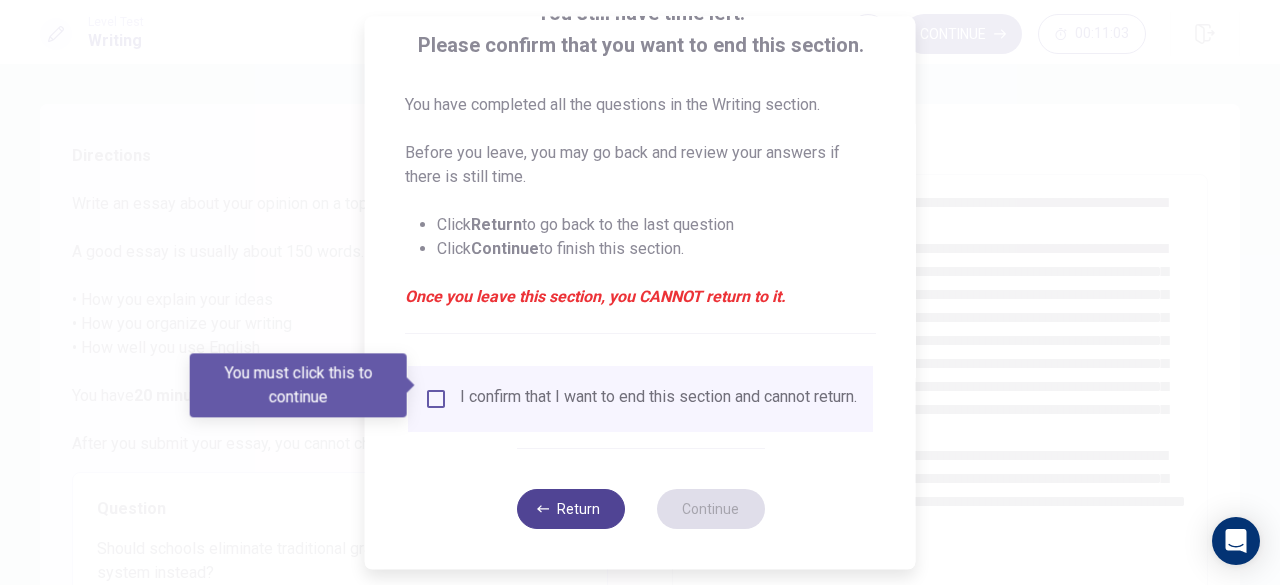 click on "Return" at bounding box center (570, 509) 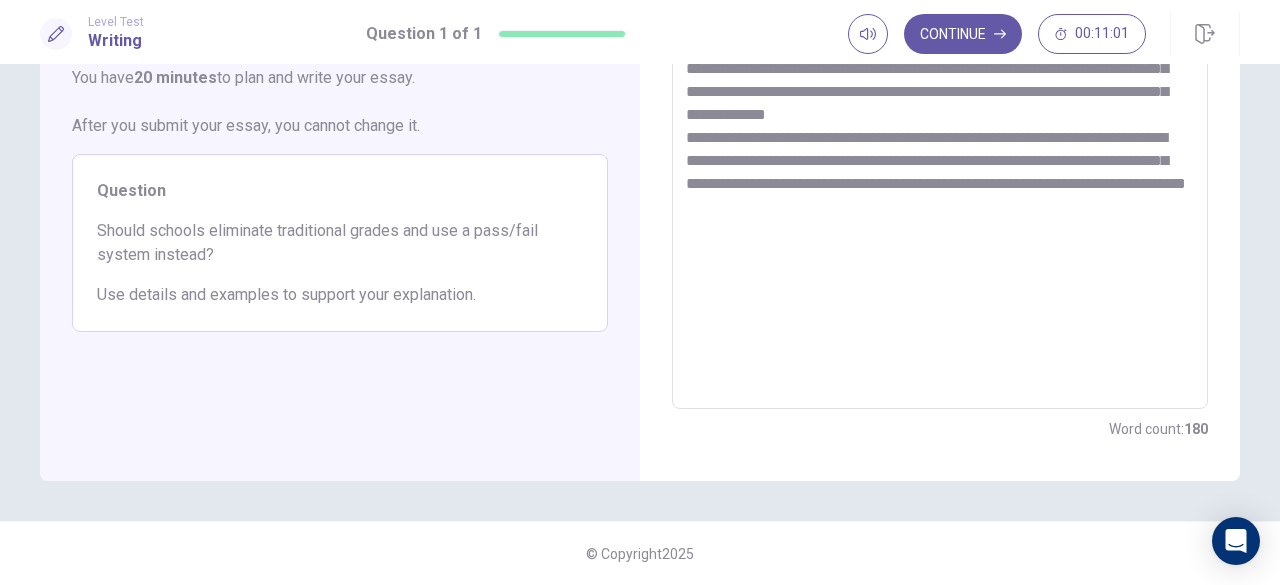 scroll, scrollTop: 0, scrollLeft: 0, axis: both 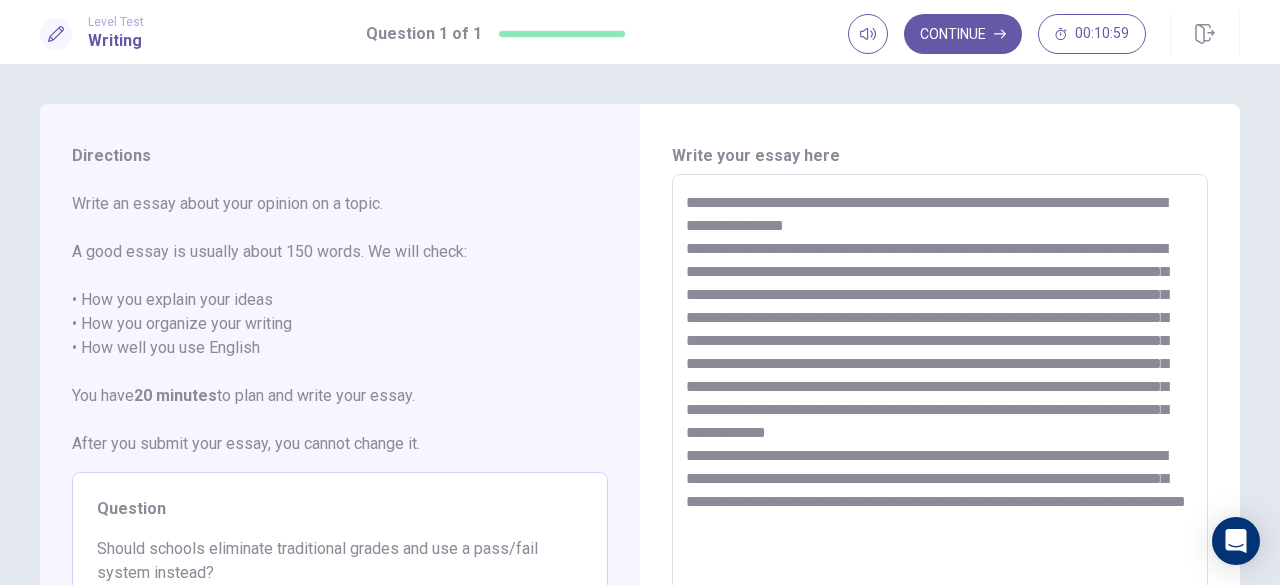 drag, startPoint x: 678, startPoint y: 195, endPoint x: 951, endPoint y: 438, distance: 365.48325 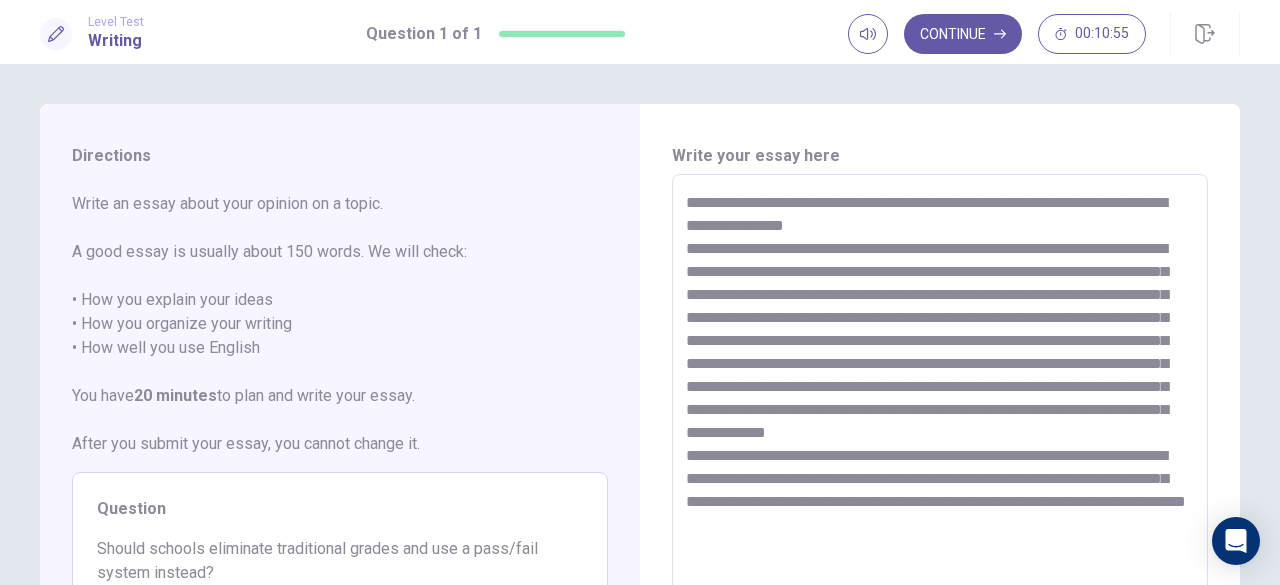 drag, startPoint x: 683, startPoint y: 199, endPoint x: 936, endPoint y: 545, distance: 428.63153 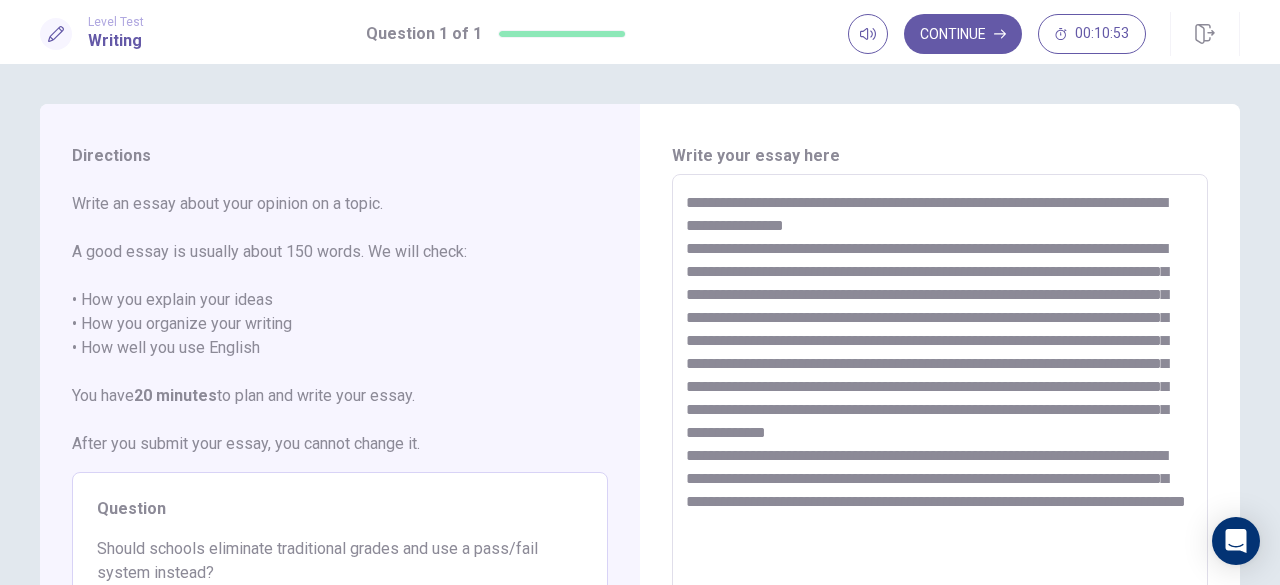 click on "**********" at bounding box center [940, 451] 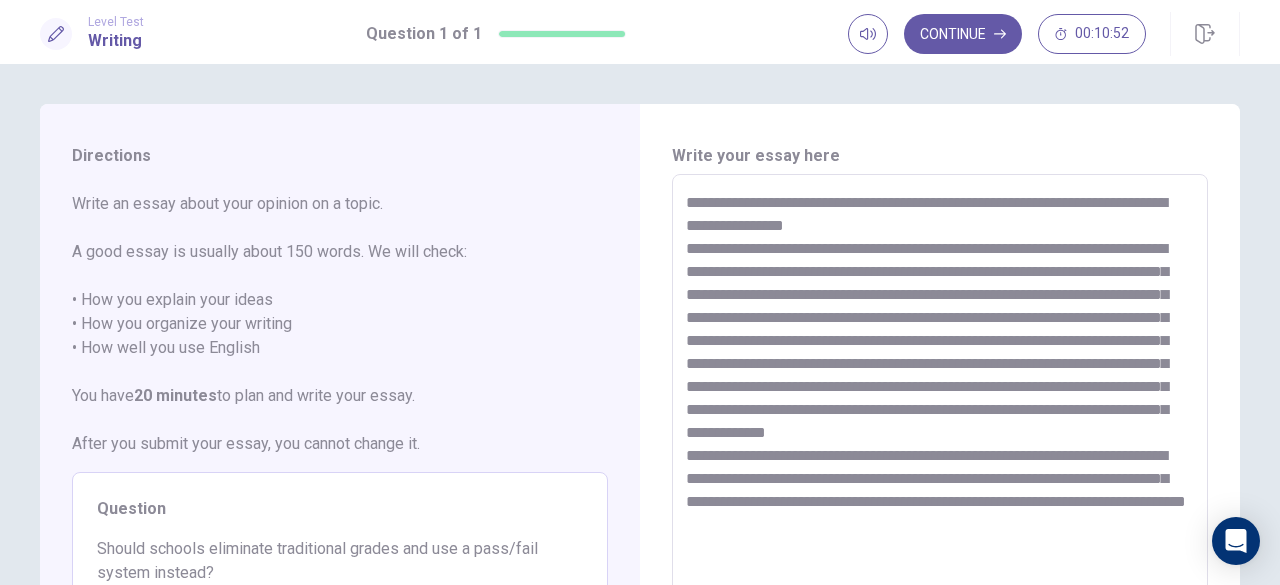 click on "**********" at bounding box center (940, 451) 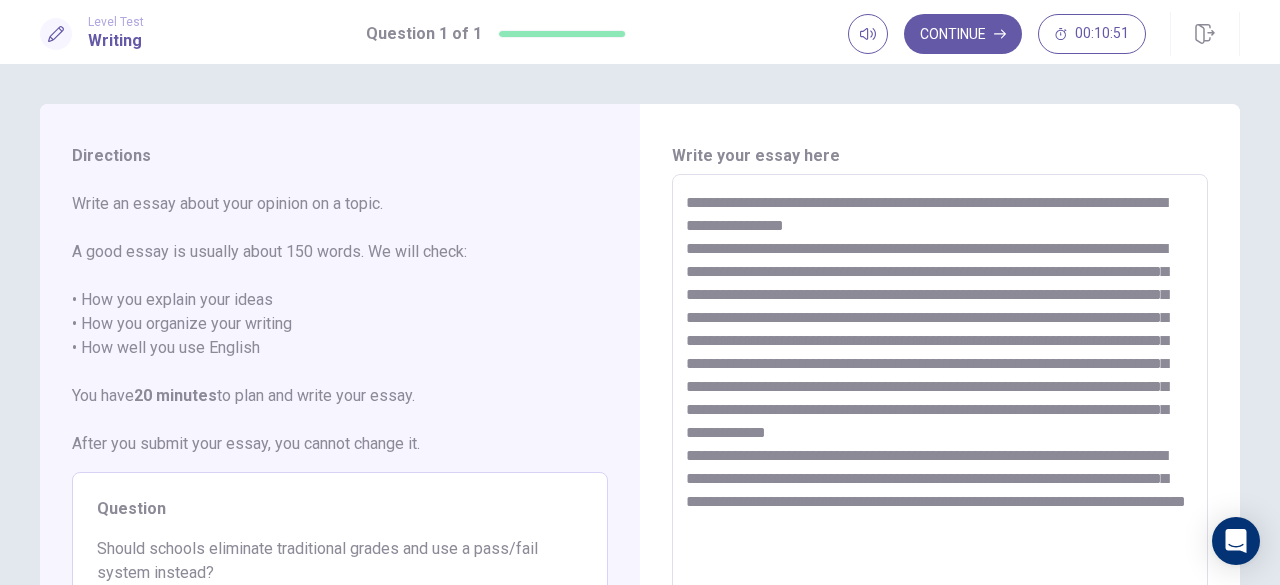 click on "**********" at bounding box center [940, 451] 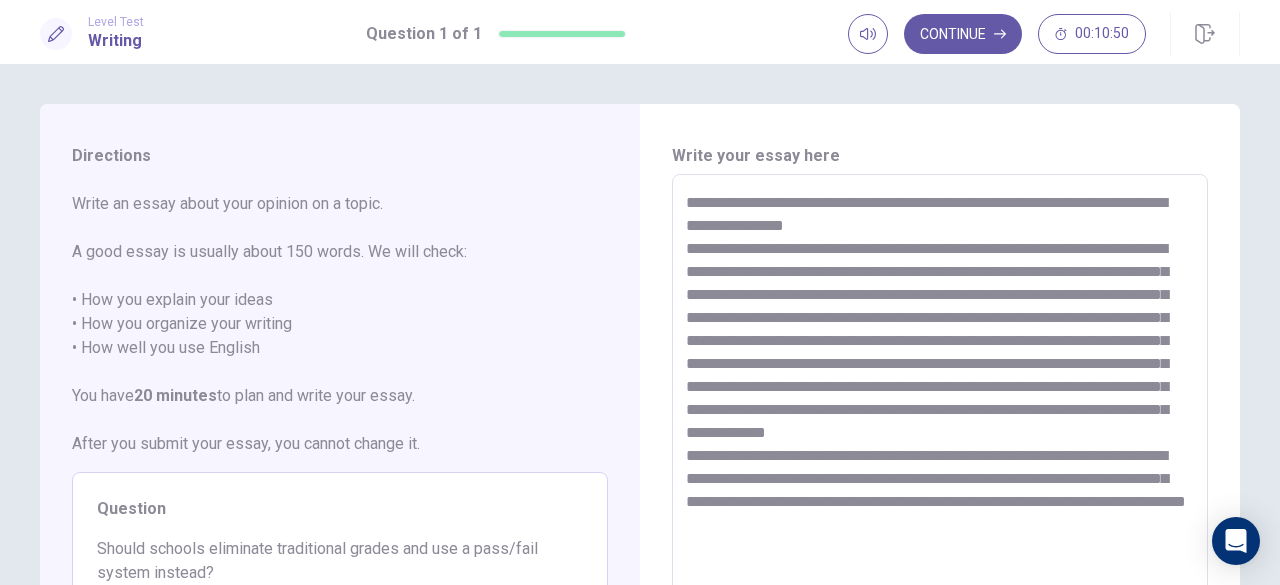 click on "**********" at bounding box center (940, 451) 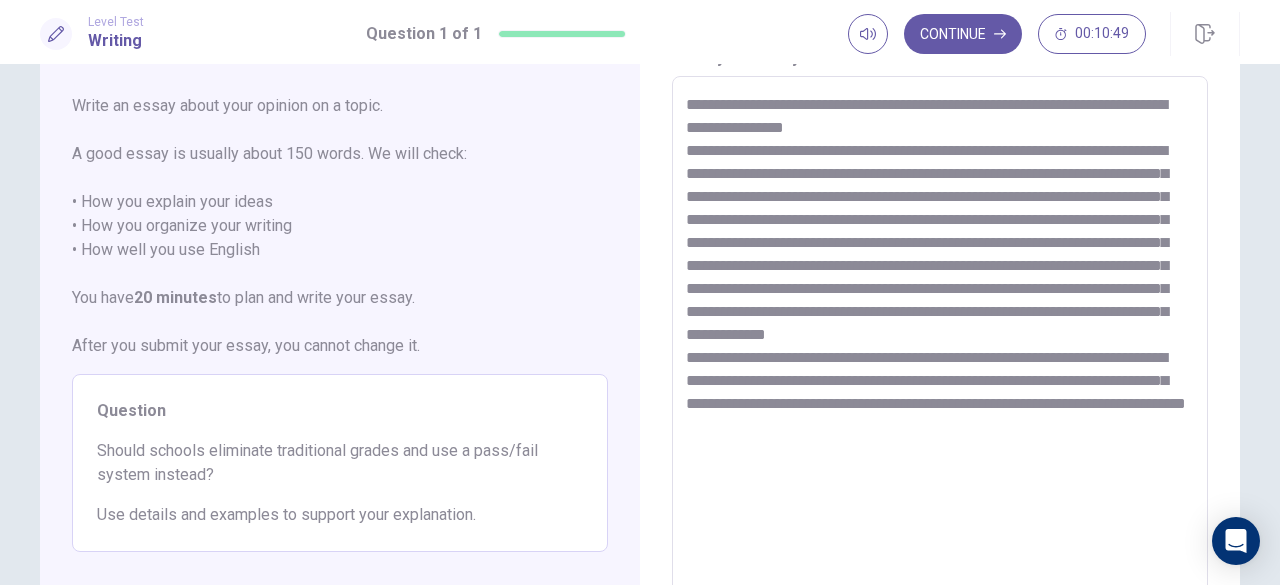 scroll, scrollTop: 0, scrollLeft: 0, axis: both 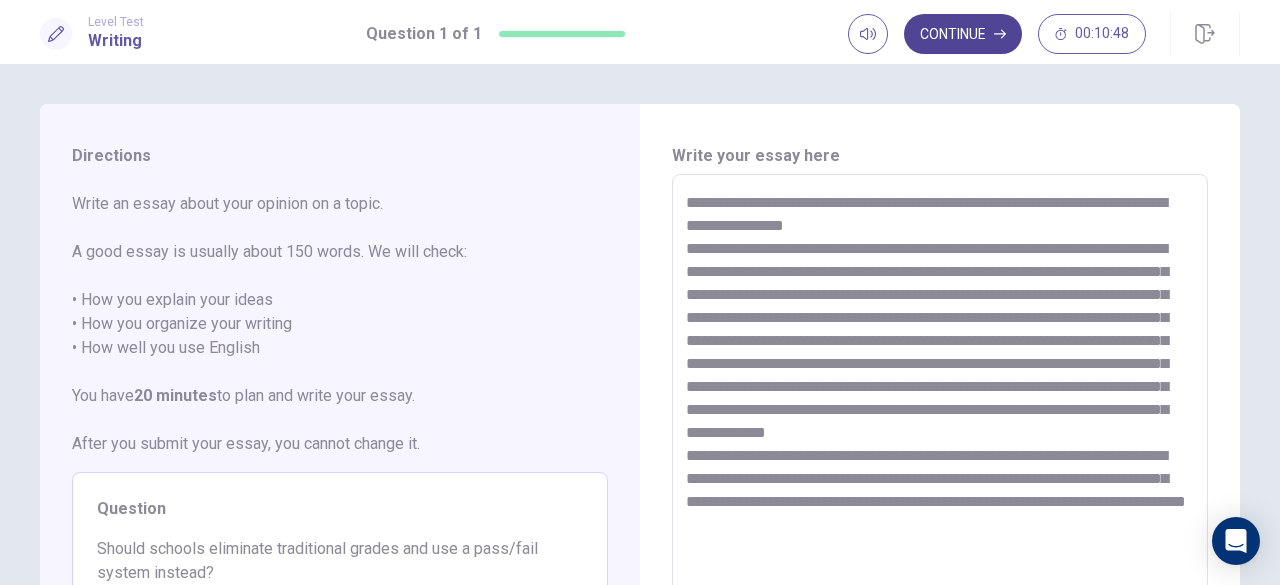 click on "Continue" at bounding box center (963, 34) 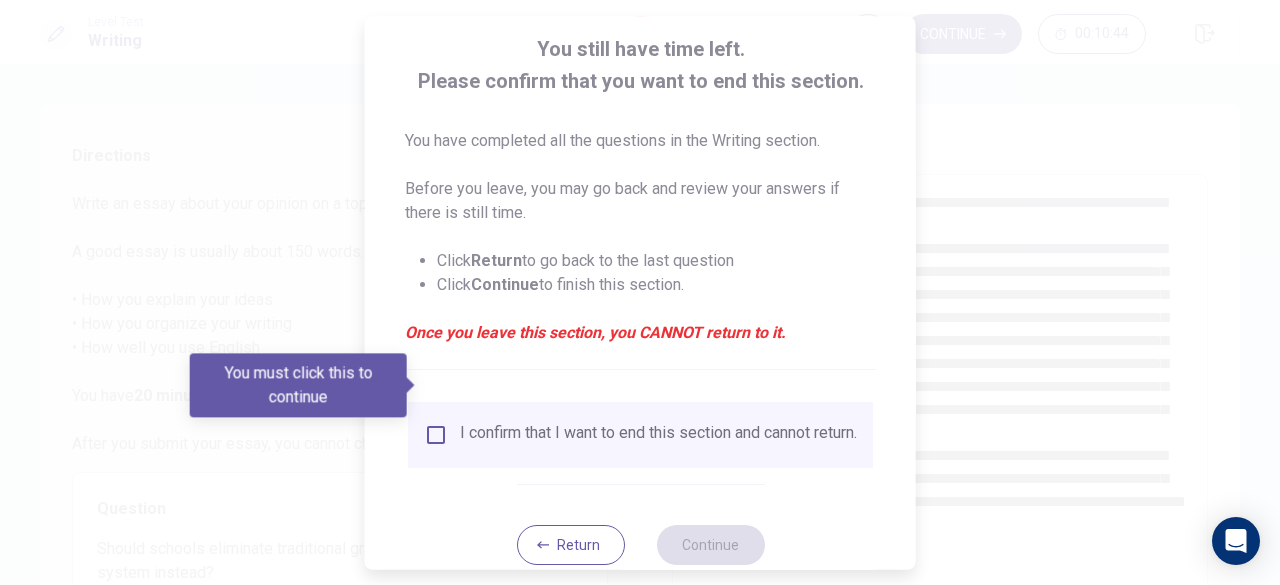 scroll, scrollTop: 160, scrollLeft: 0, axis: vertical 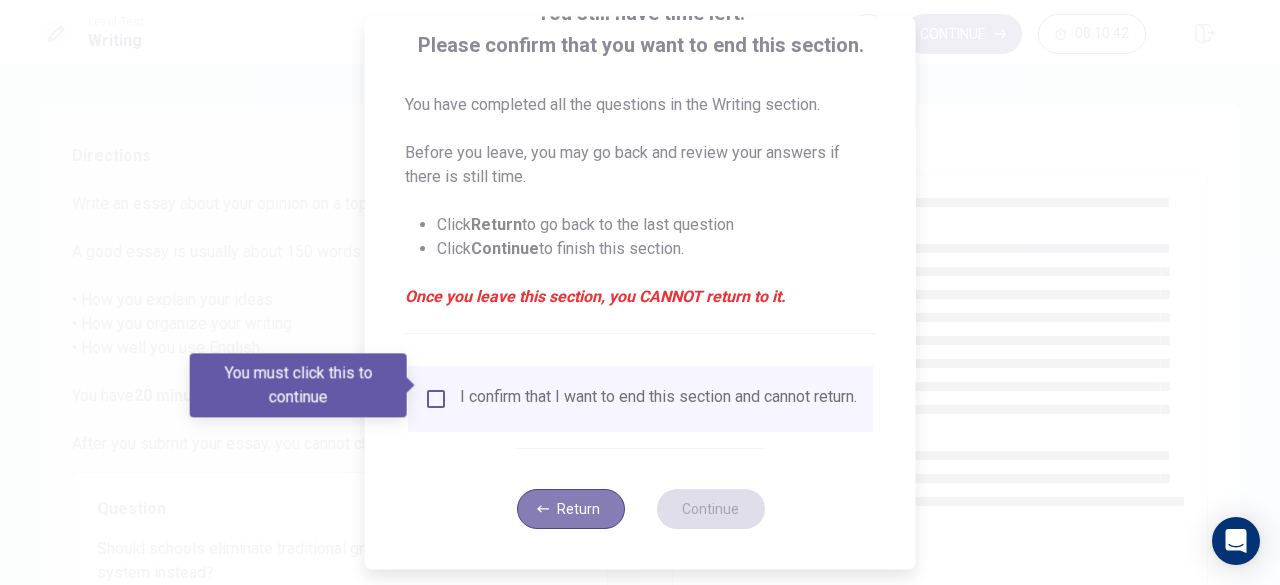 click on "Return" at bounding box center (570, 509) 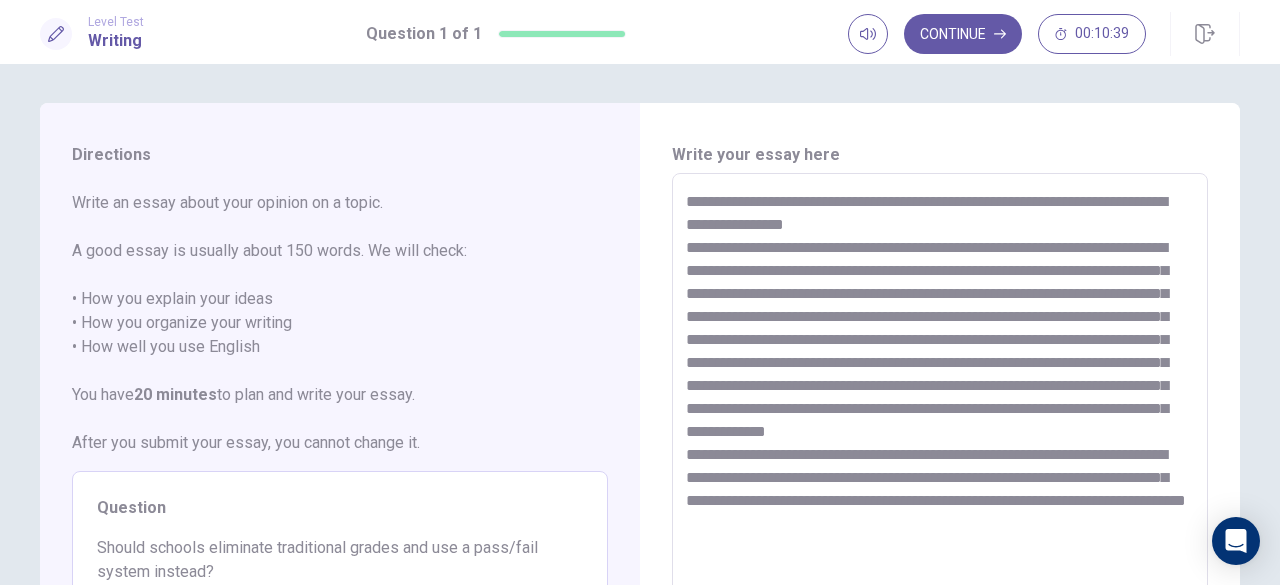 scroll, scrollTop: 0, scrollLeft: 0, axis: both 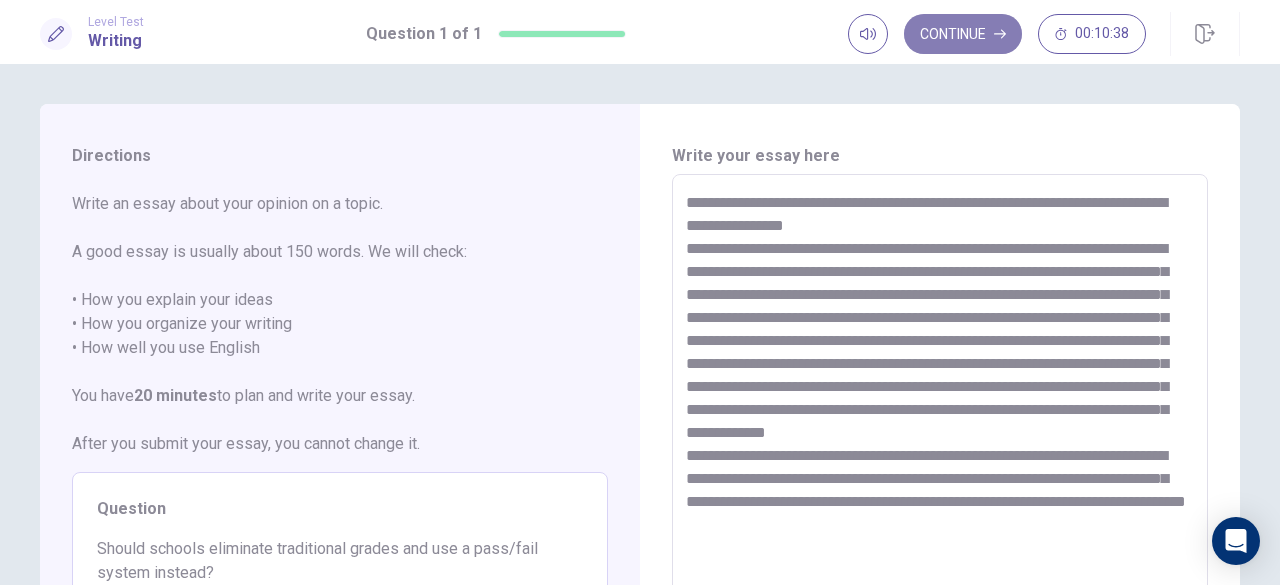 click on "Continue" at bounding box center [963, 34] 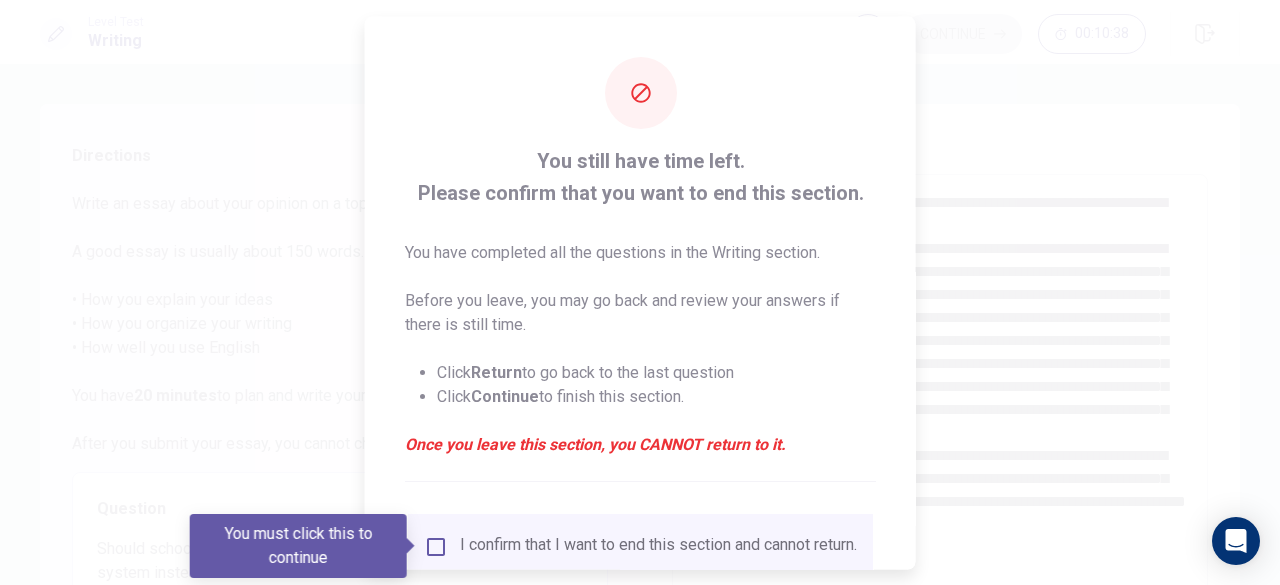 scroll, scrollTop: 160, scrollLeft: 0, axis: vertical 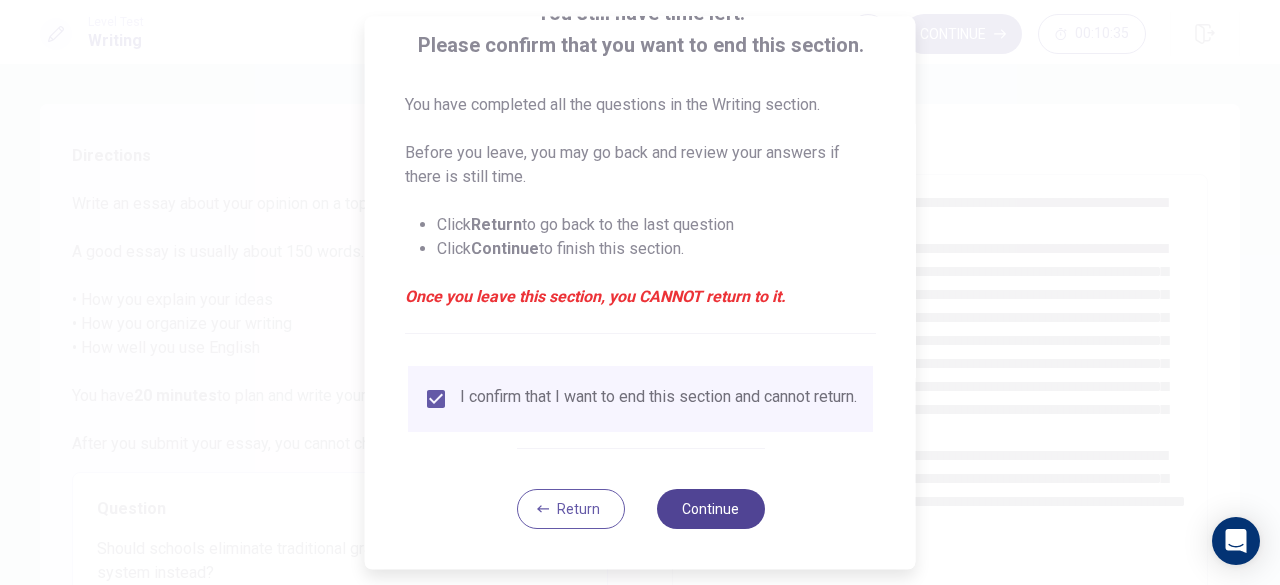 click on "Continue" at bounding box center [710, 509] 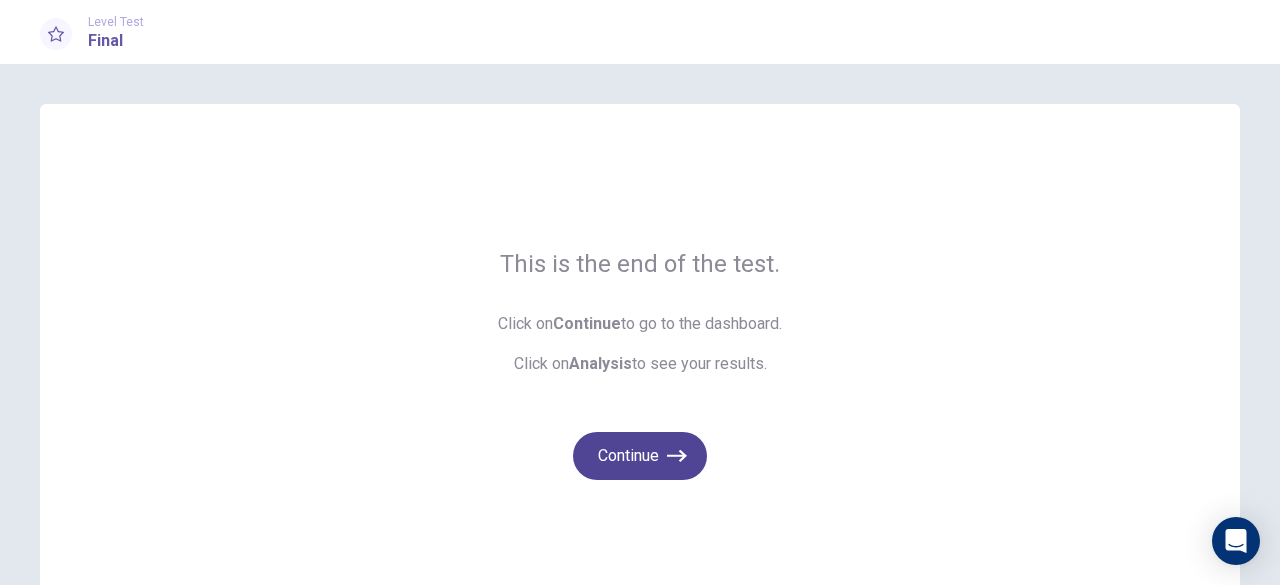click 